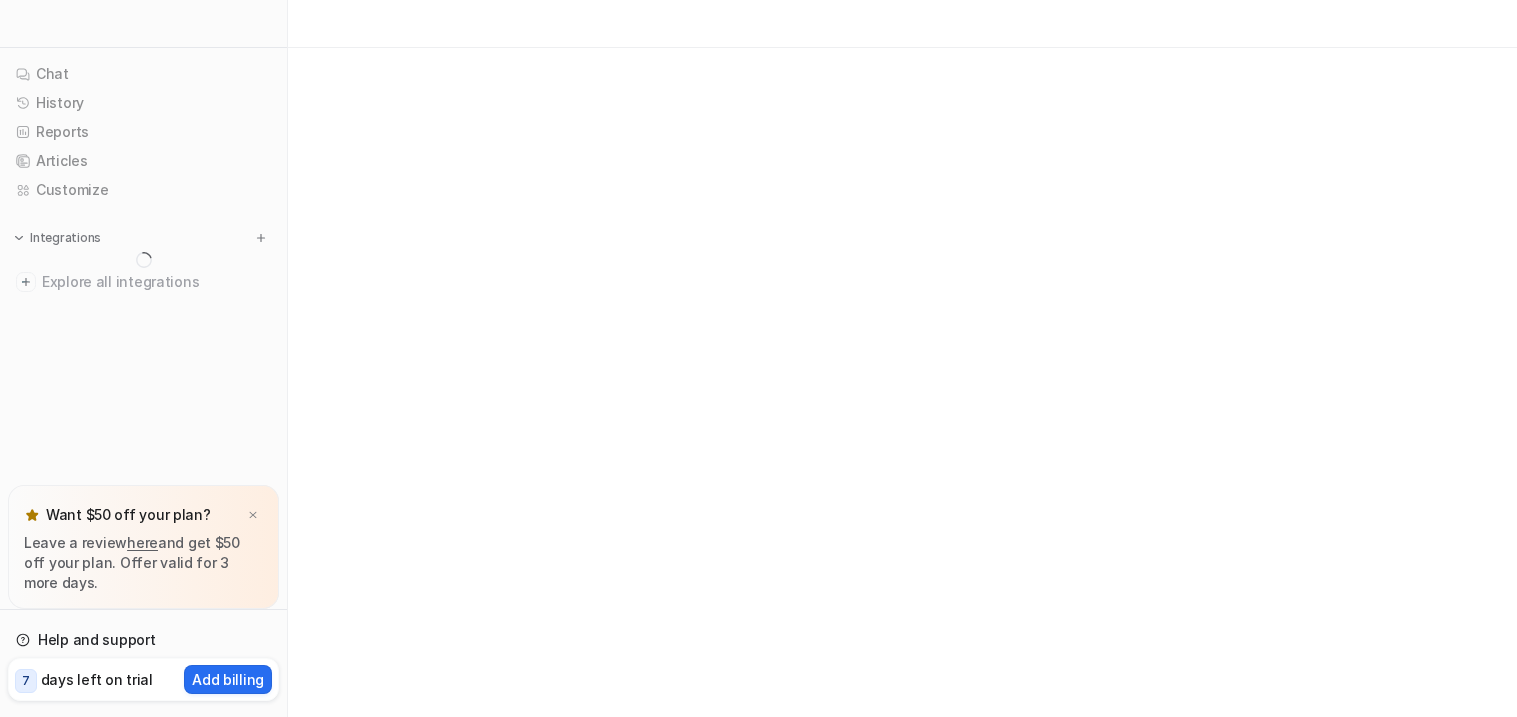 scroll, scrollTop: 0, scrollLeft: 0, axis: both 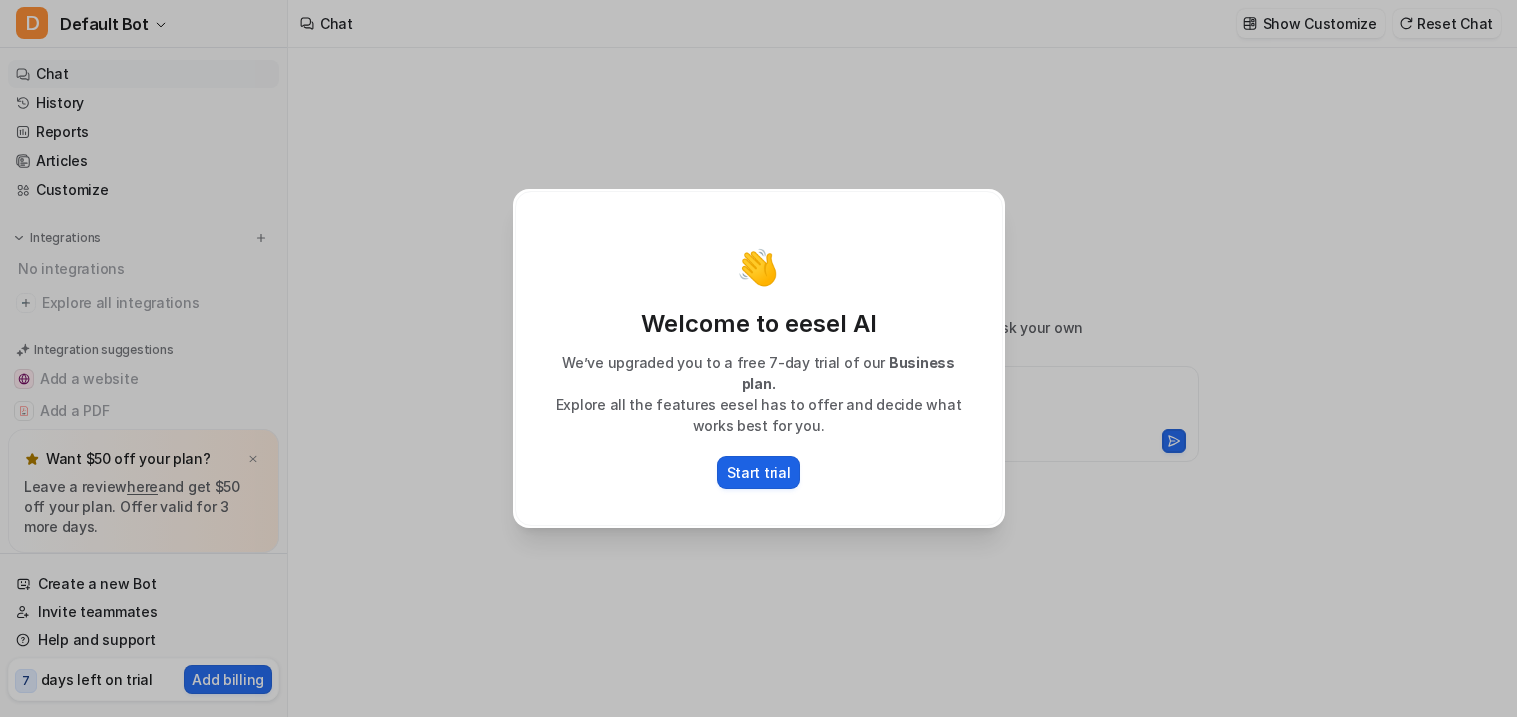 type on "**********" 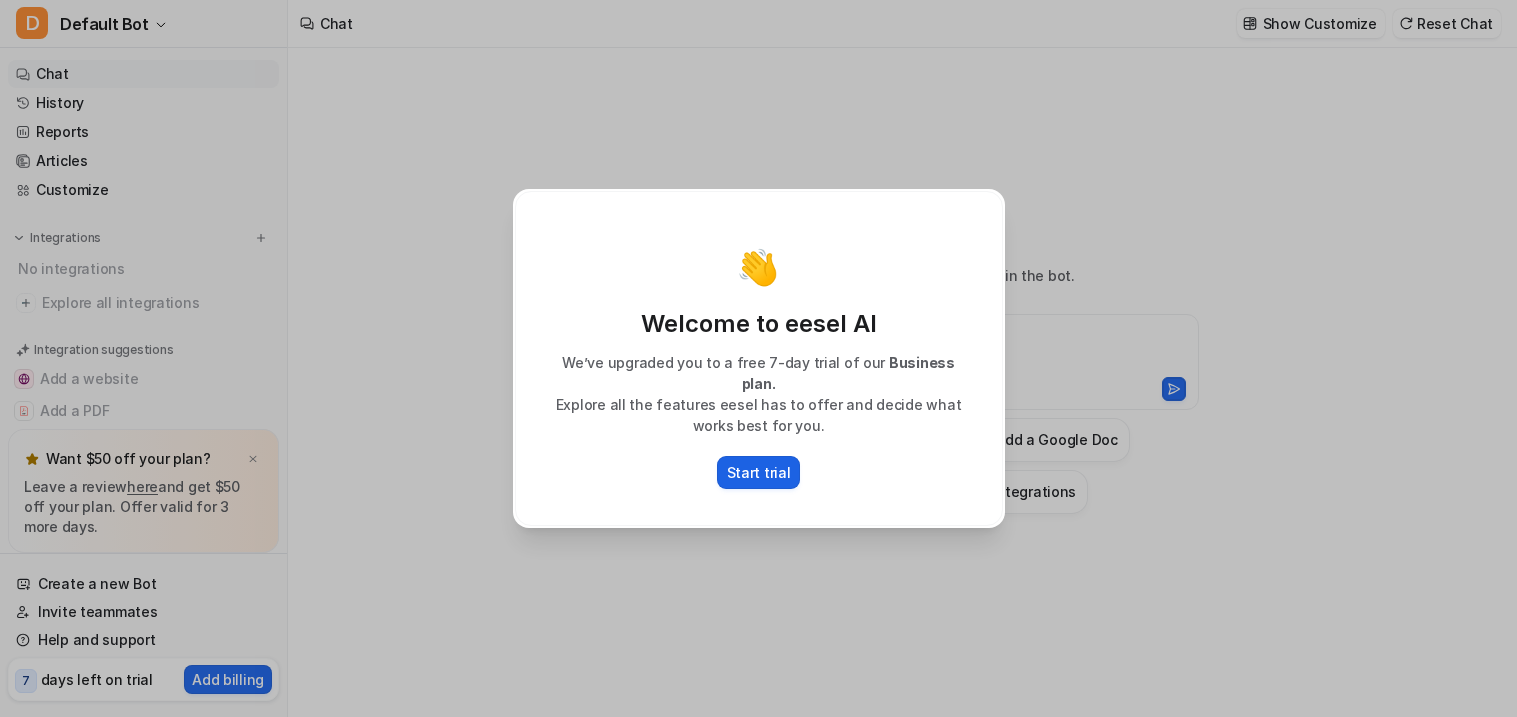 click on "Start trial" at bounding box center (759, 472) 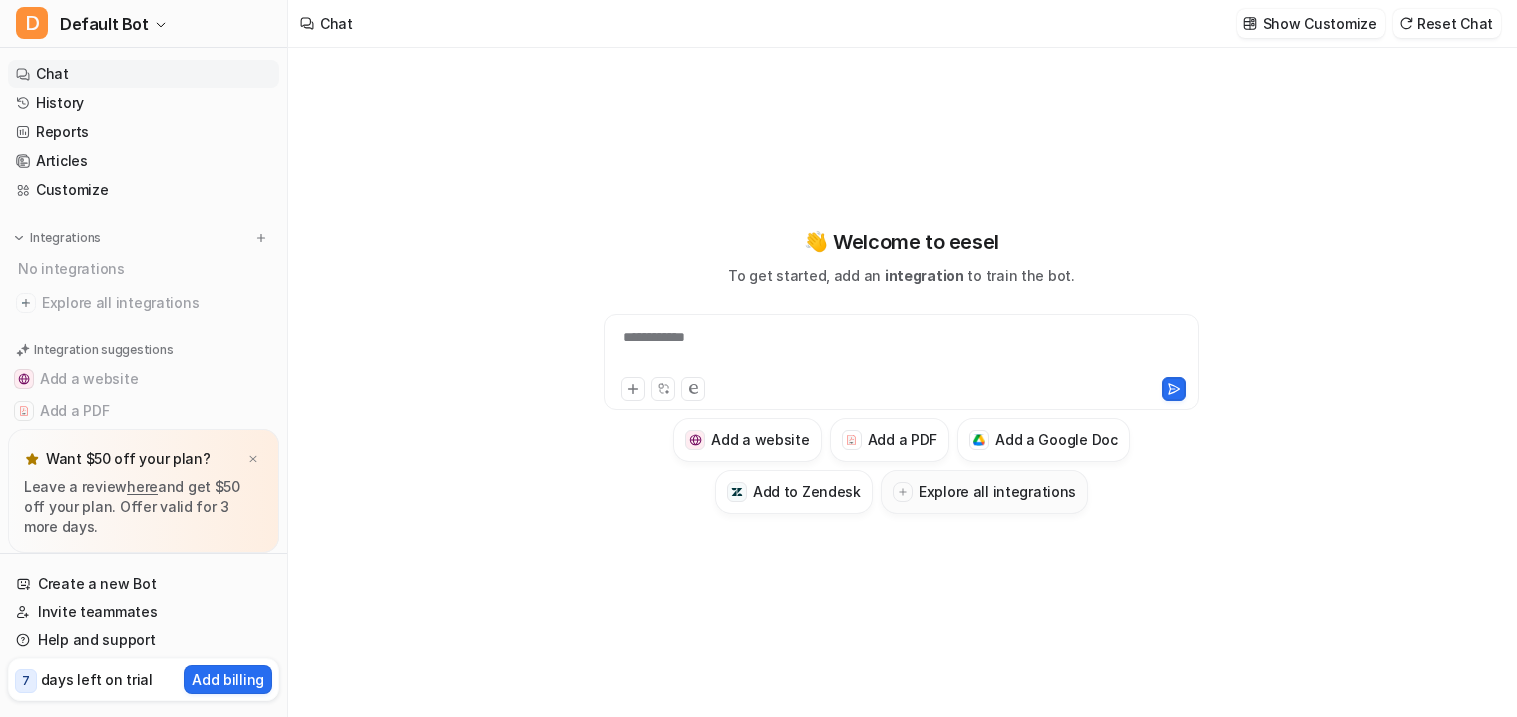 click on "Explore all integrations" at bounding box center (997, 491) 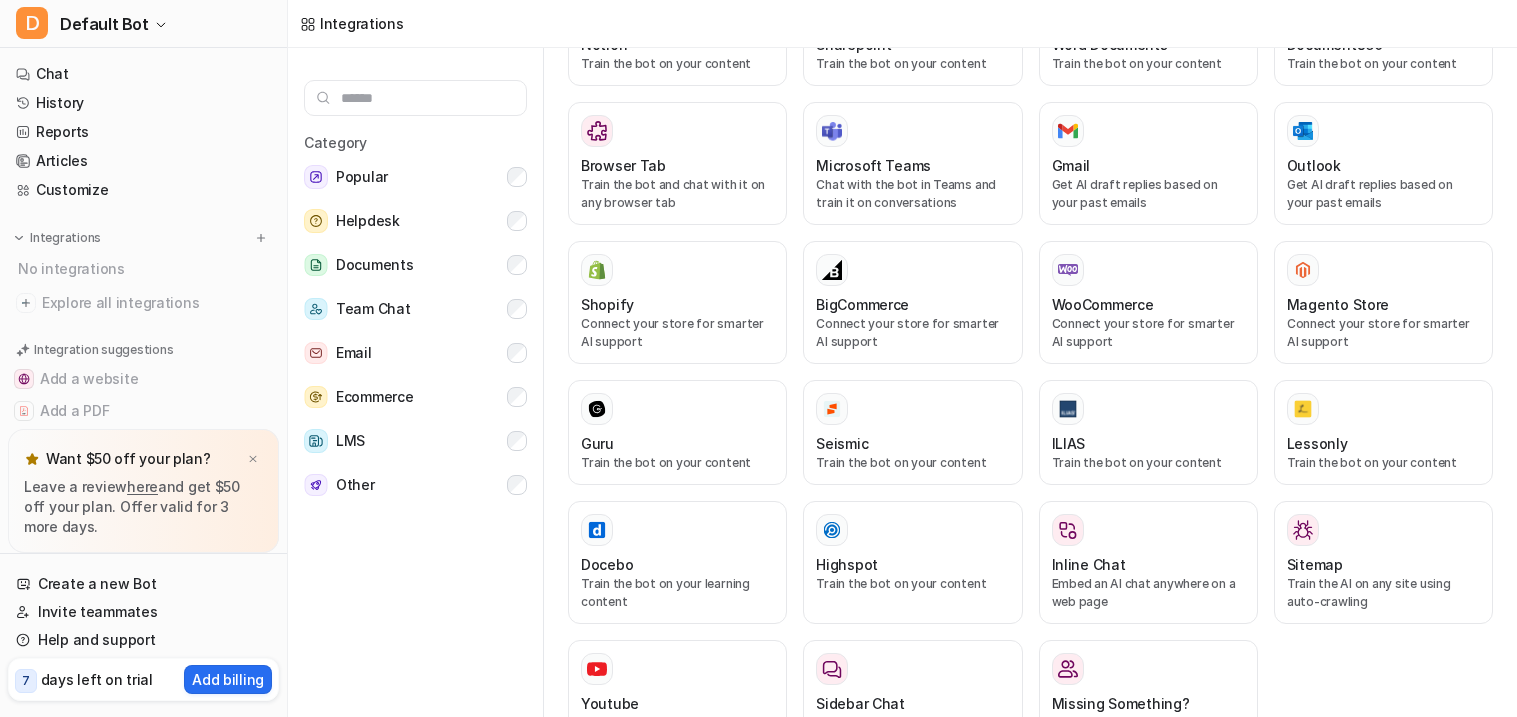 scroll, scrollTop: 971, scrollLeft: 0, axis: vertical 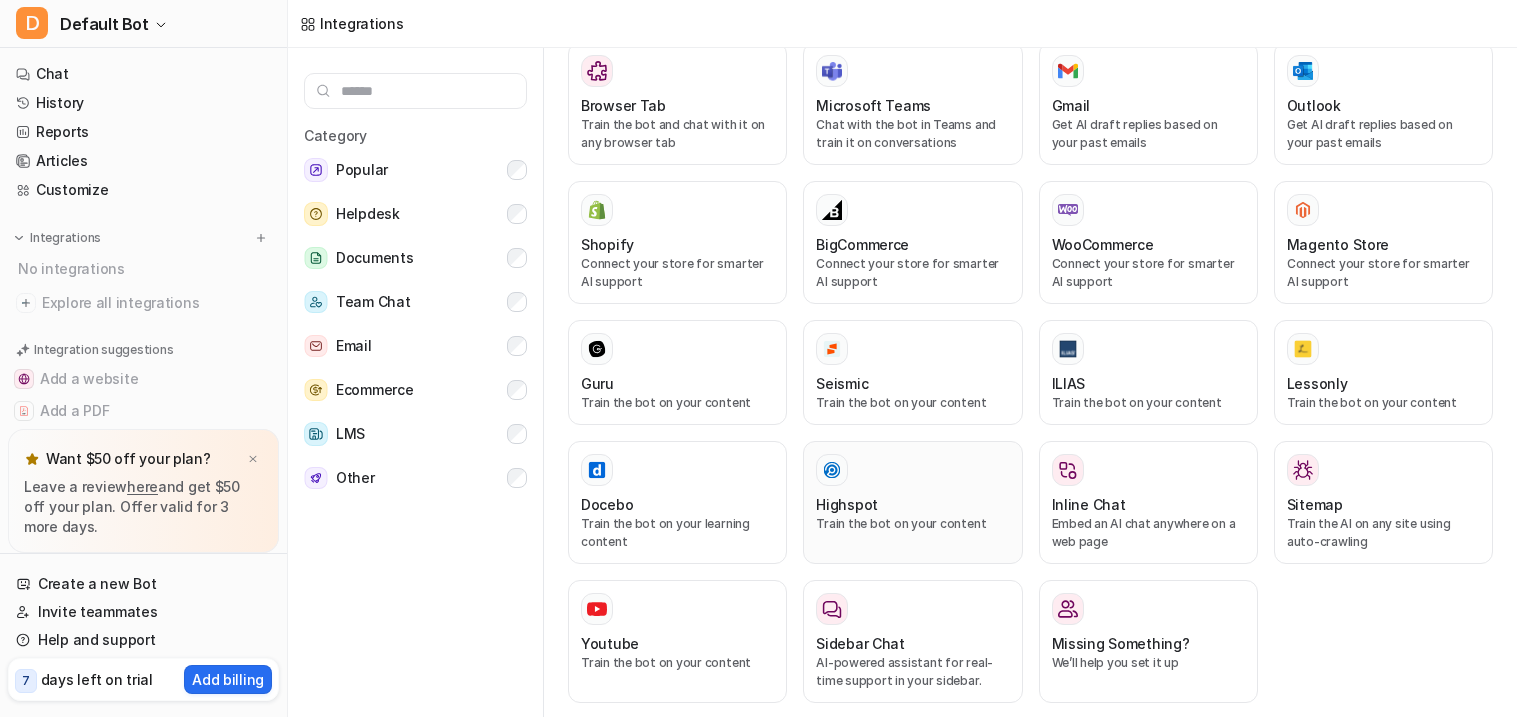 click at bounding box center (912, 470) 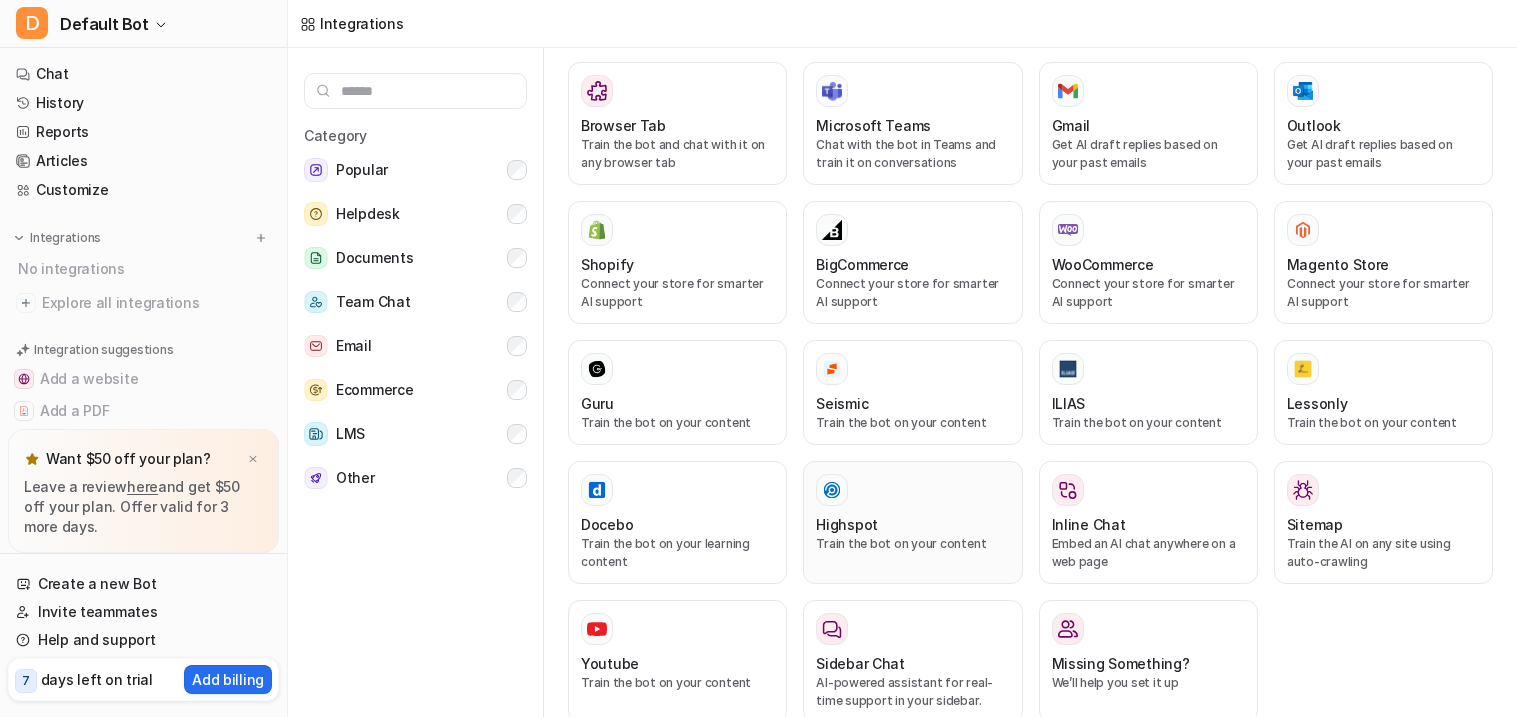 scroll, scrollTop: 899, scrollLeft: 0, axis: vertical 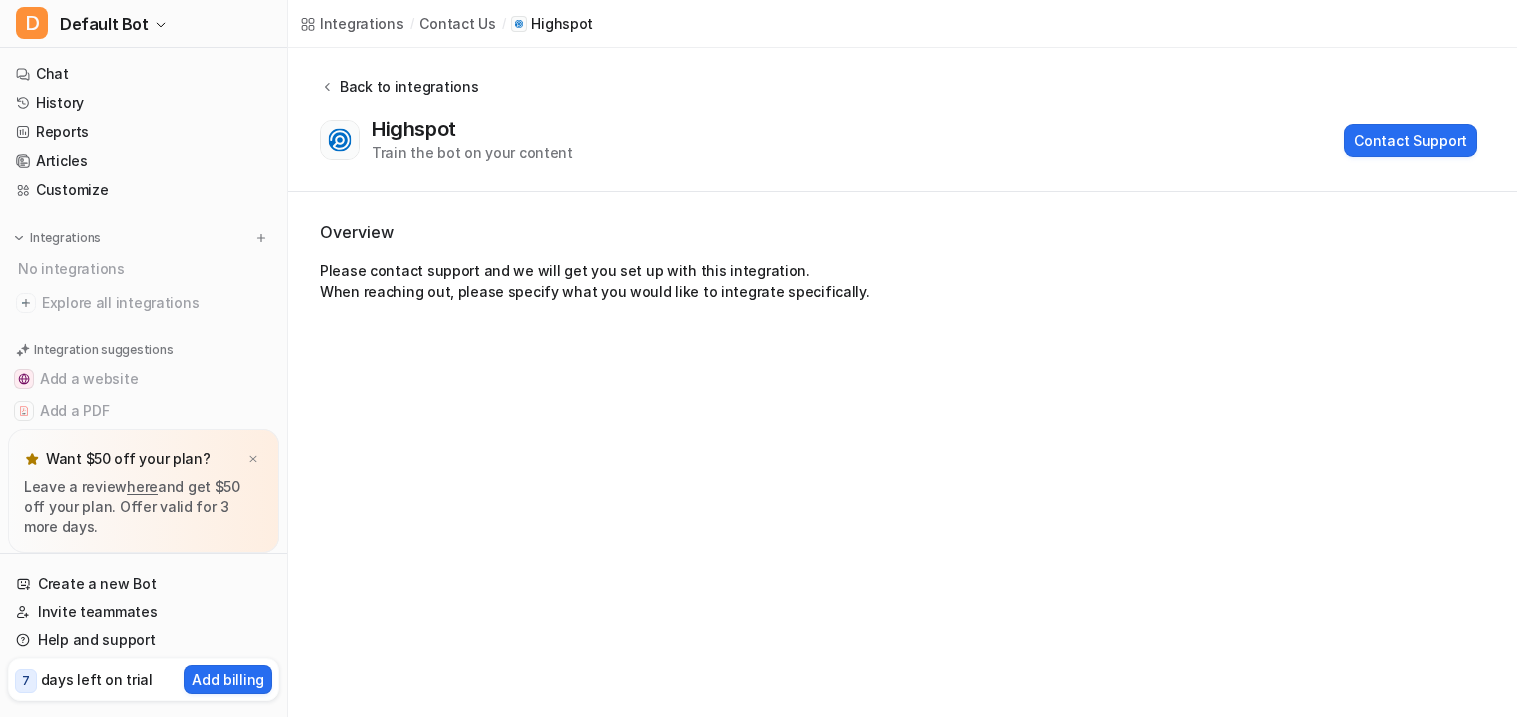 click 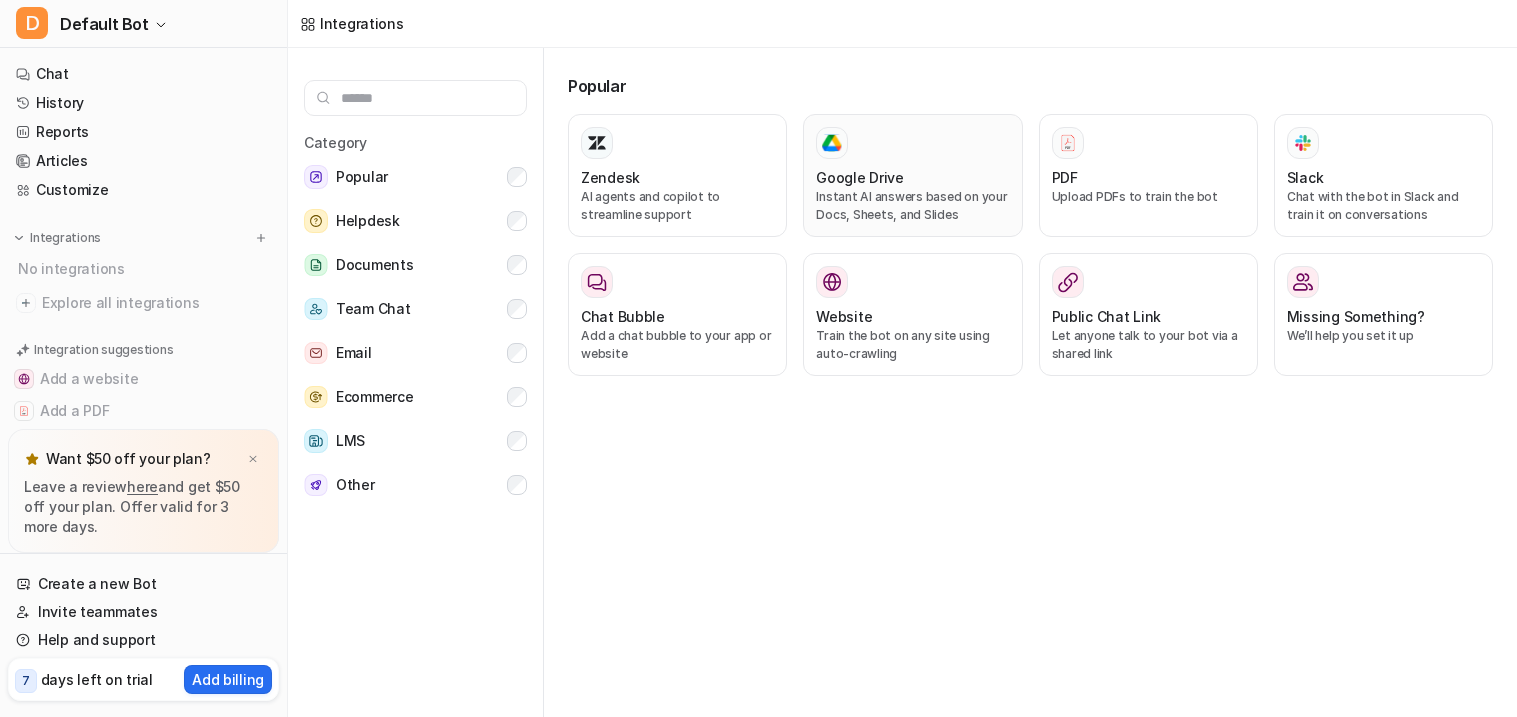 click on "Google Drive" at bounding box center [912, 177] 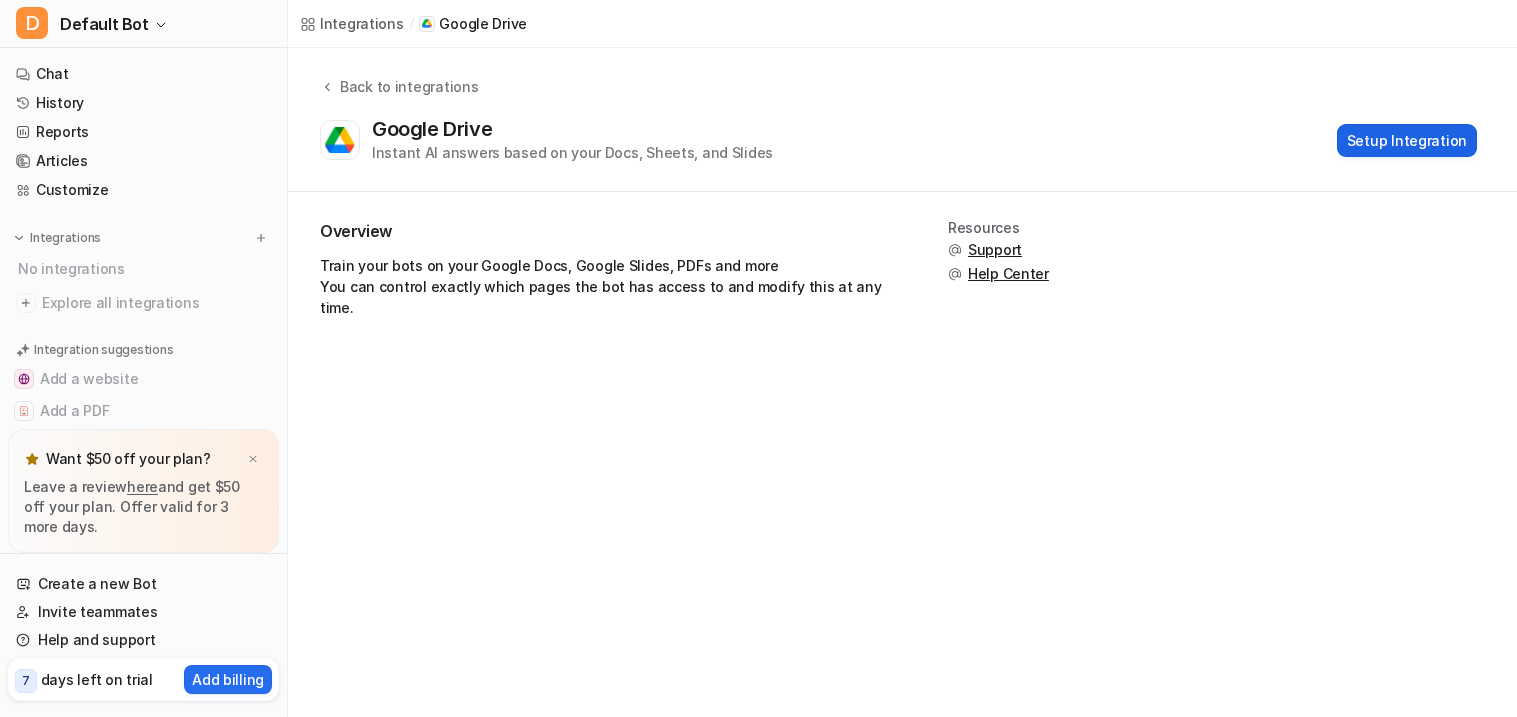click on "Setup Integration" at bounding box center [1407, 140] 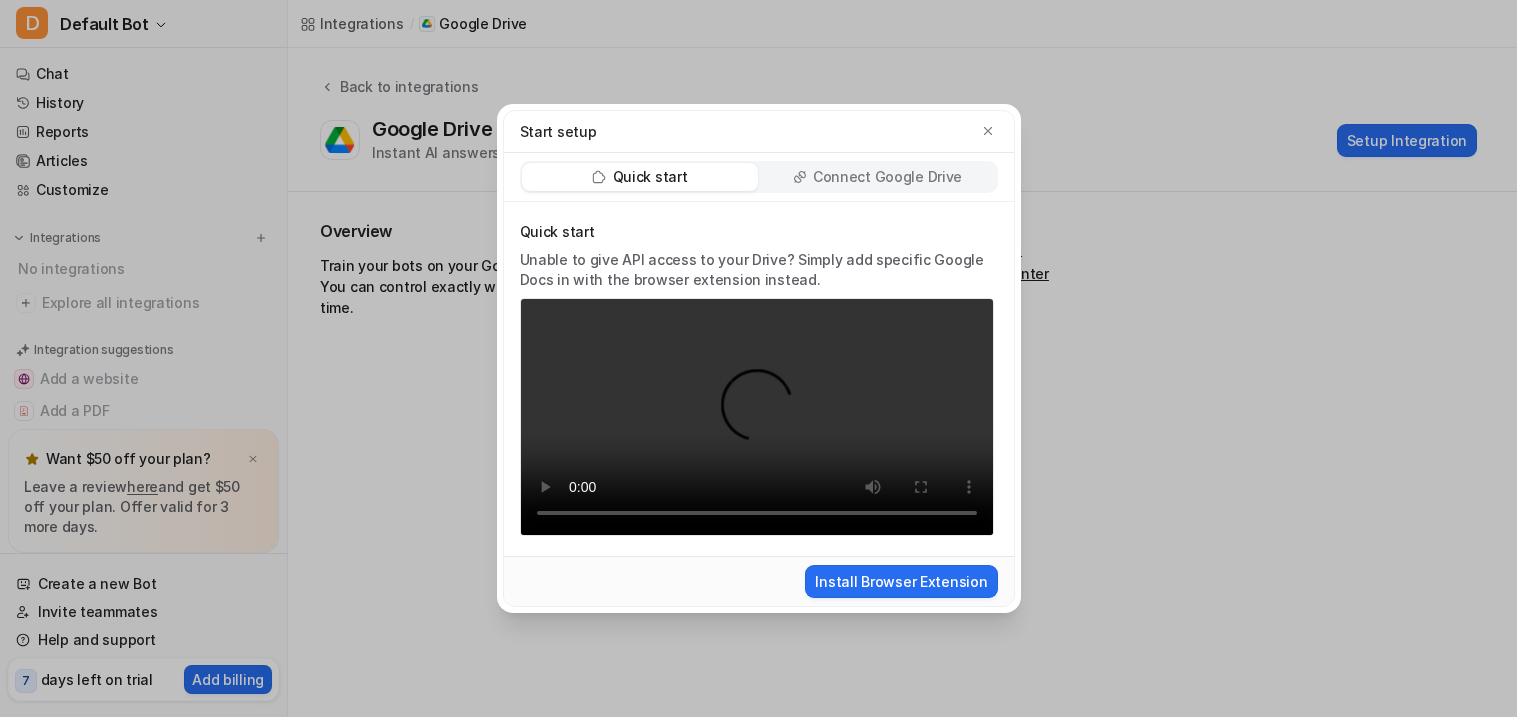 click 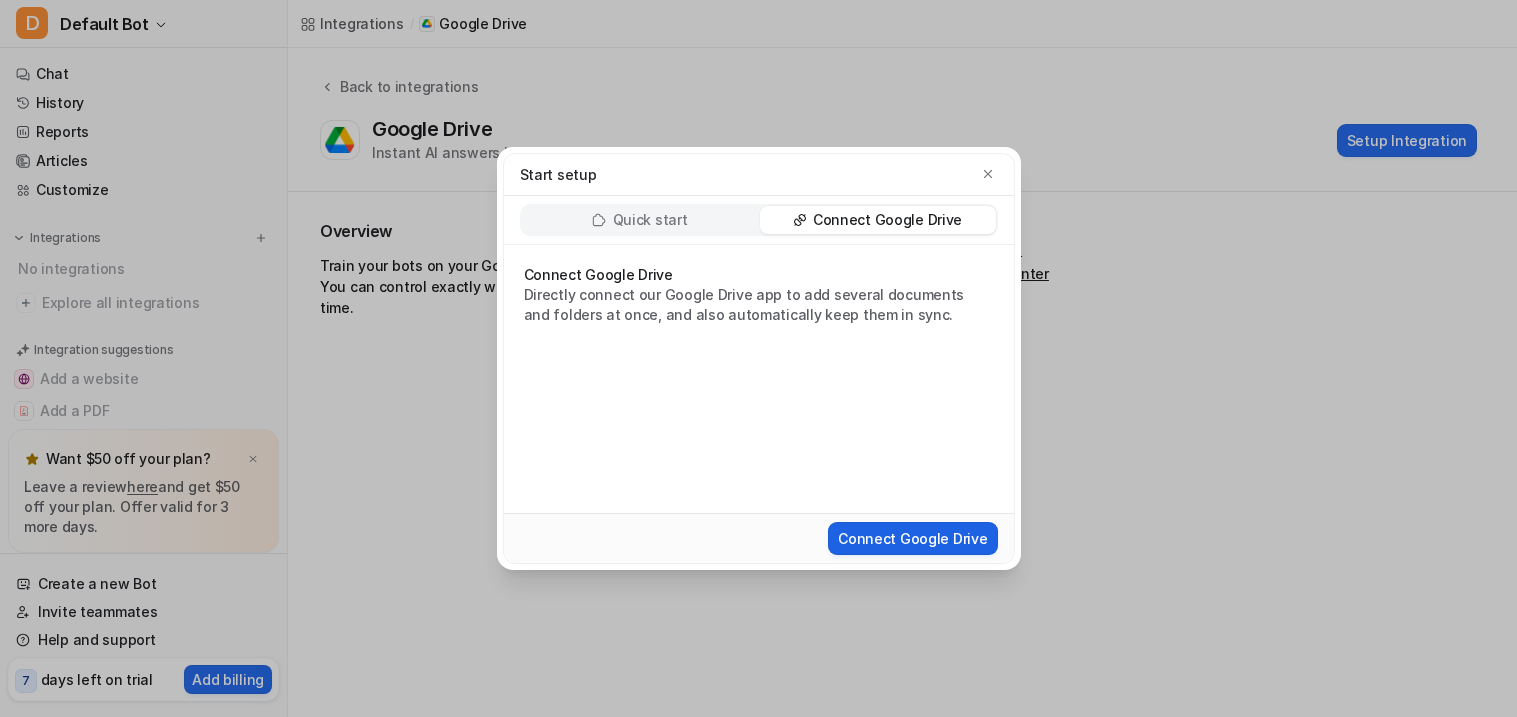 click on "Connect Google Drive" at bounding box center (912, 538) 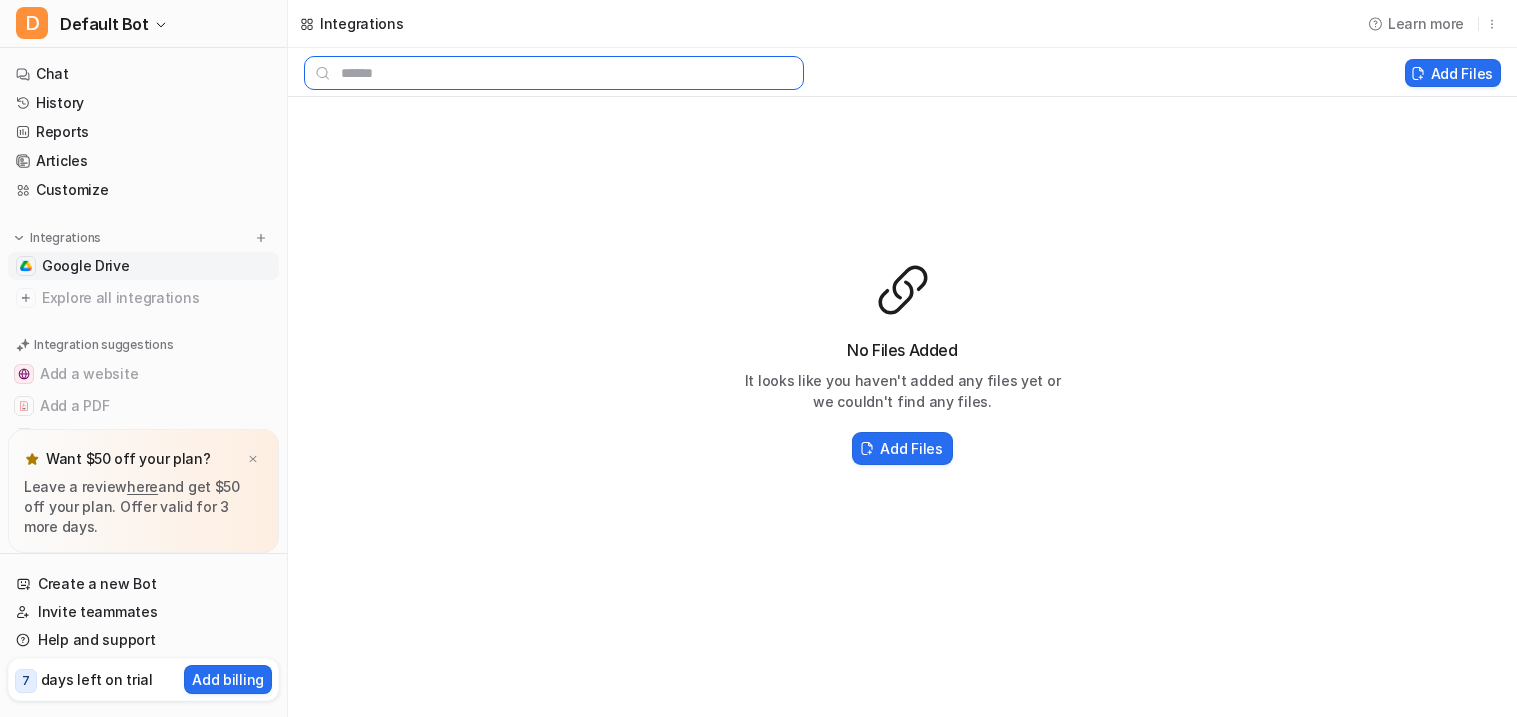 click at bounding box center [554, 73] 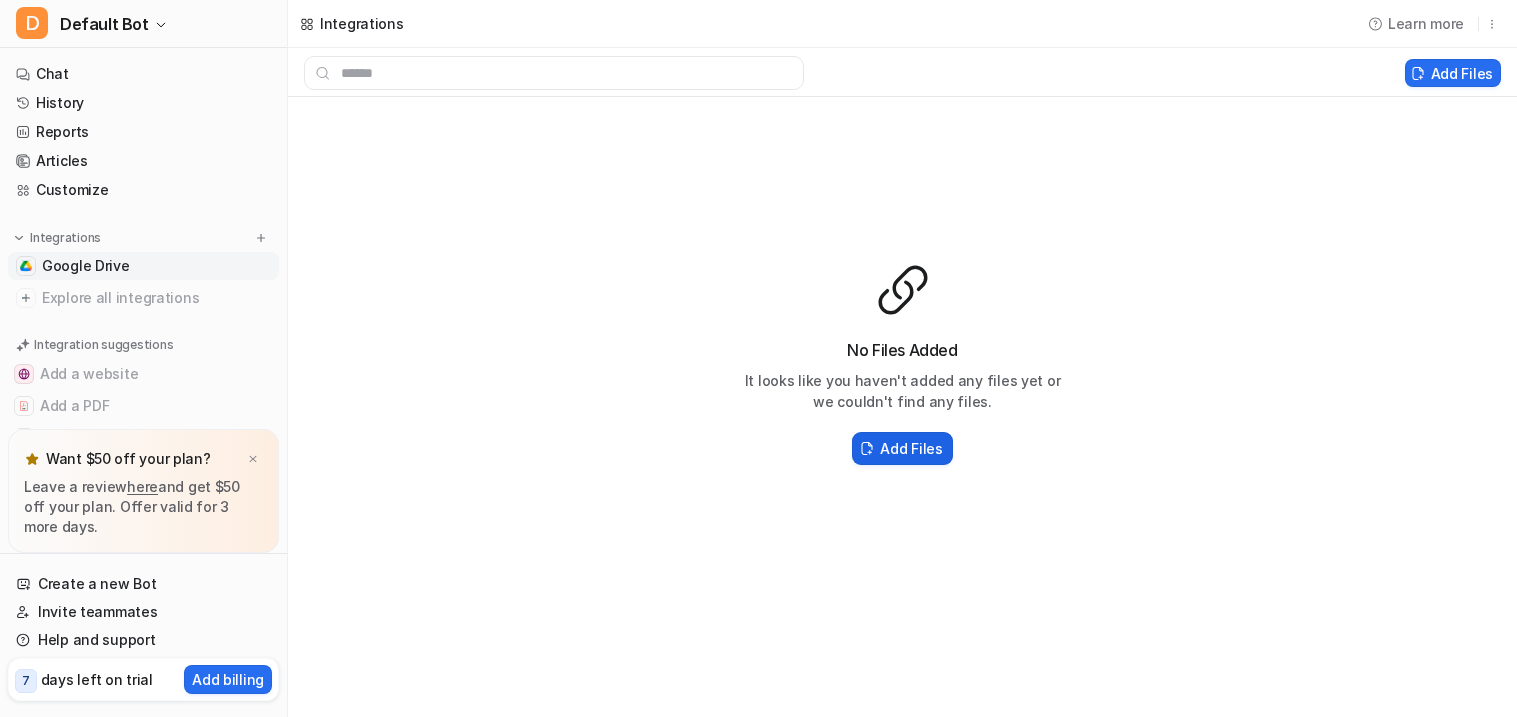 click on "Add Files" at bounding box center (902, 448) 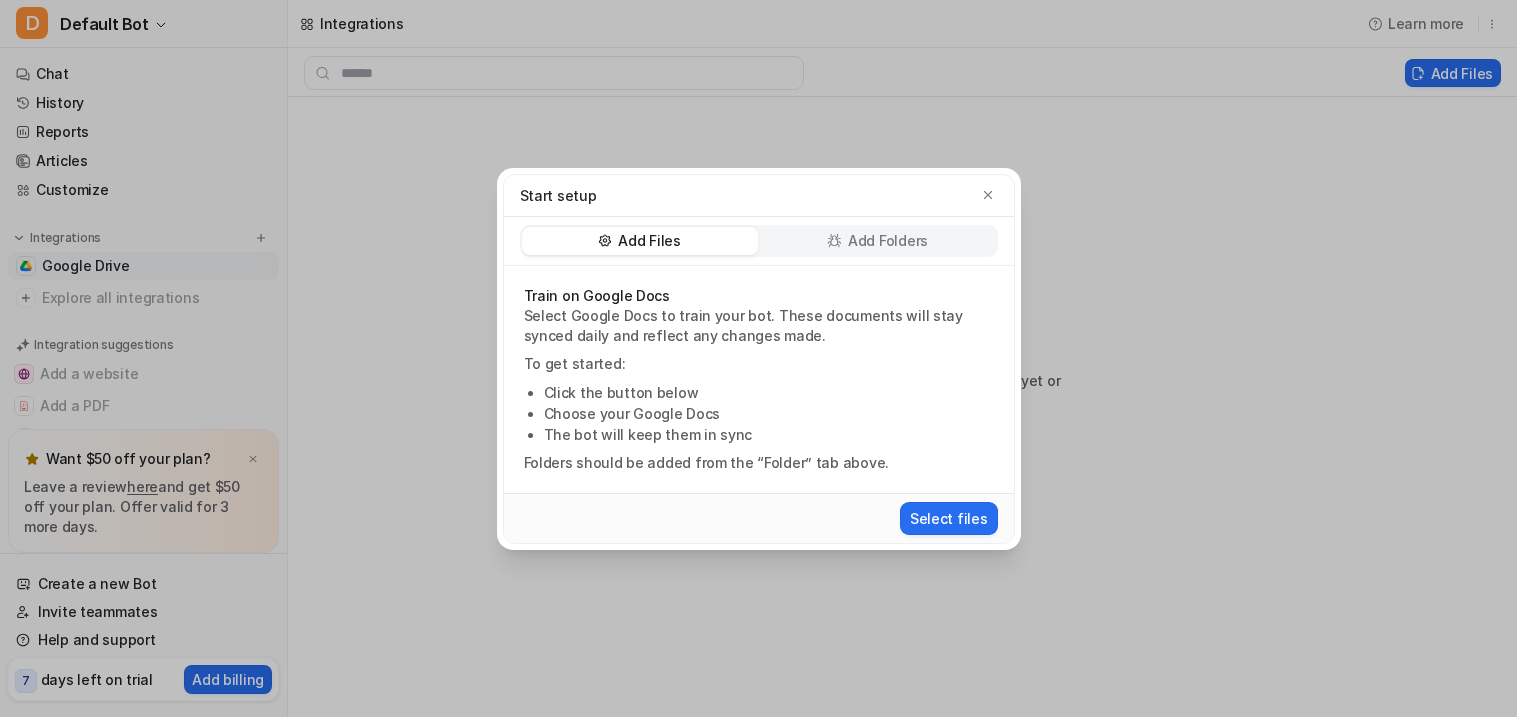 click on "Train on Google Docs Select Google Docs to train your bot. These documents will stay synced daily and reflect any changes made. To get started: Click the button below Choose your Google Docs The bot will keep them in sync Folders should be added from the “Folder” tab above." at bounding box center [759, 379] 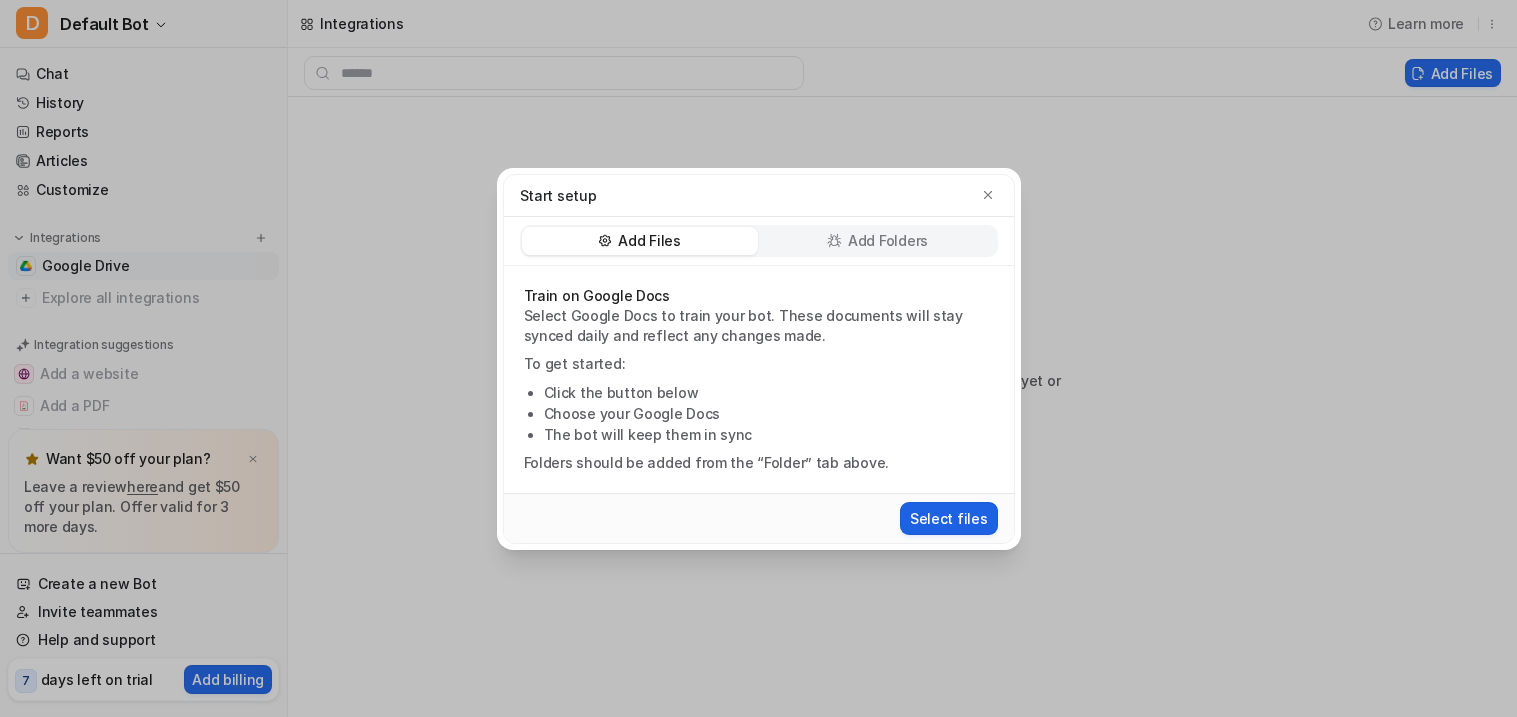 click on "Select files" at bounding box center [949, 518] 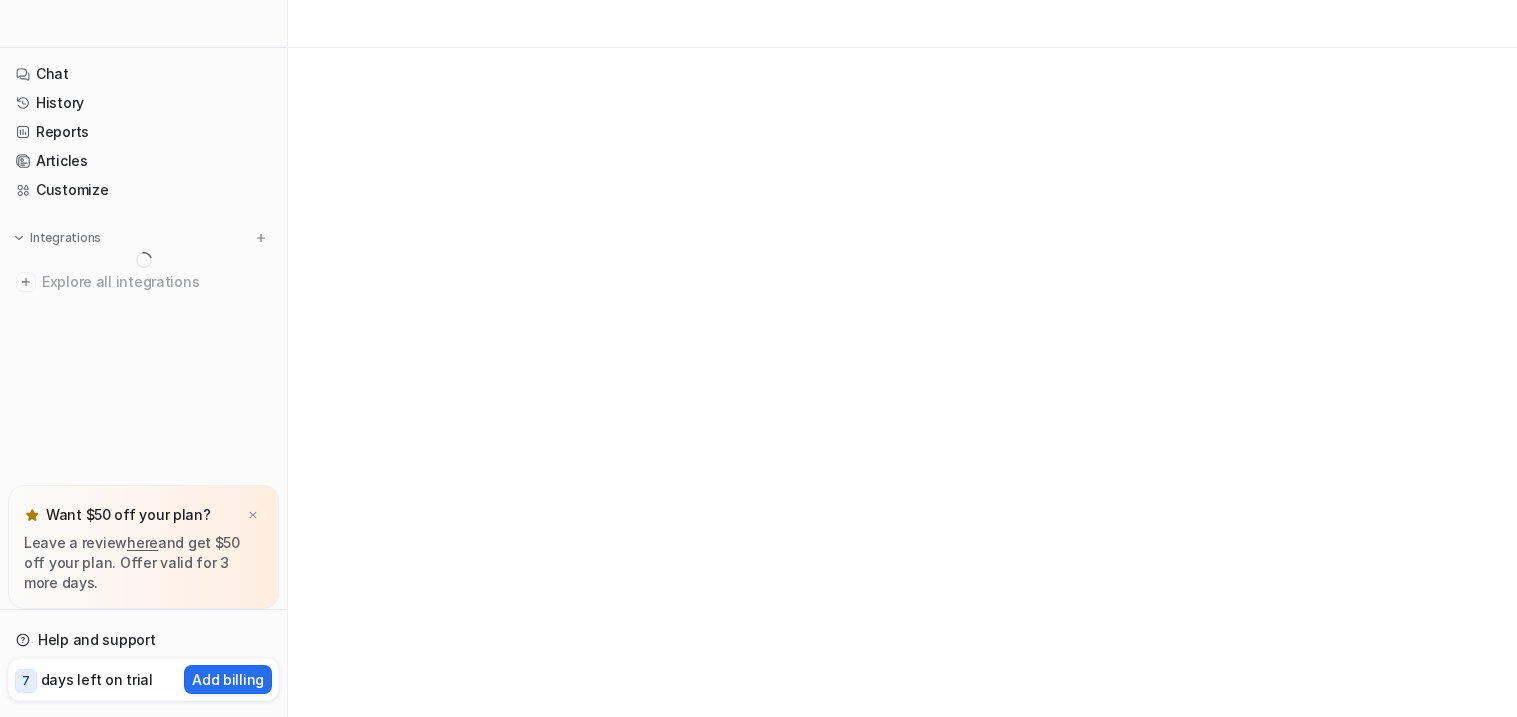 scroll, scrollTop: 0, scrollLeft: 0, axis: both 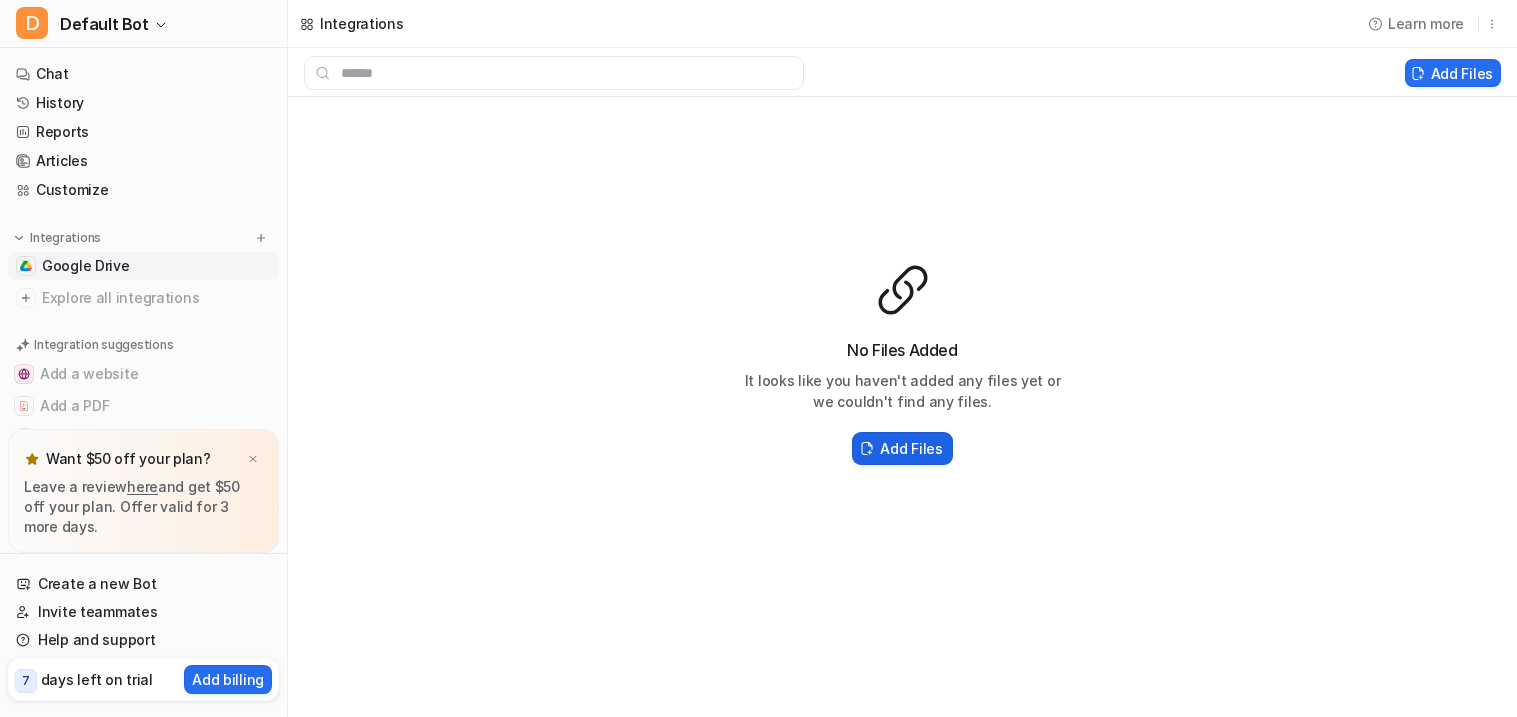 click on "Add Files" at bounding box center (911, 448) 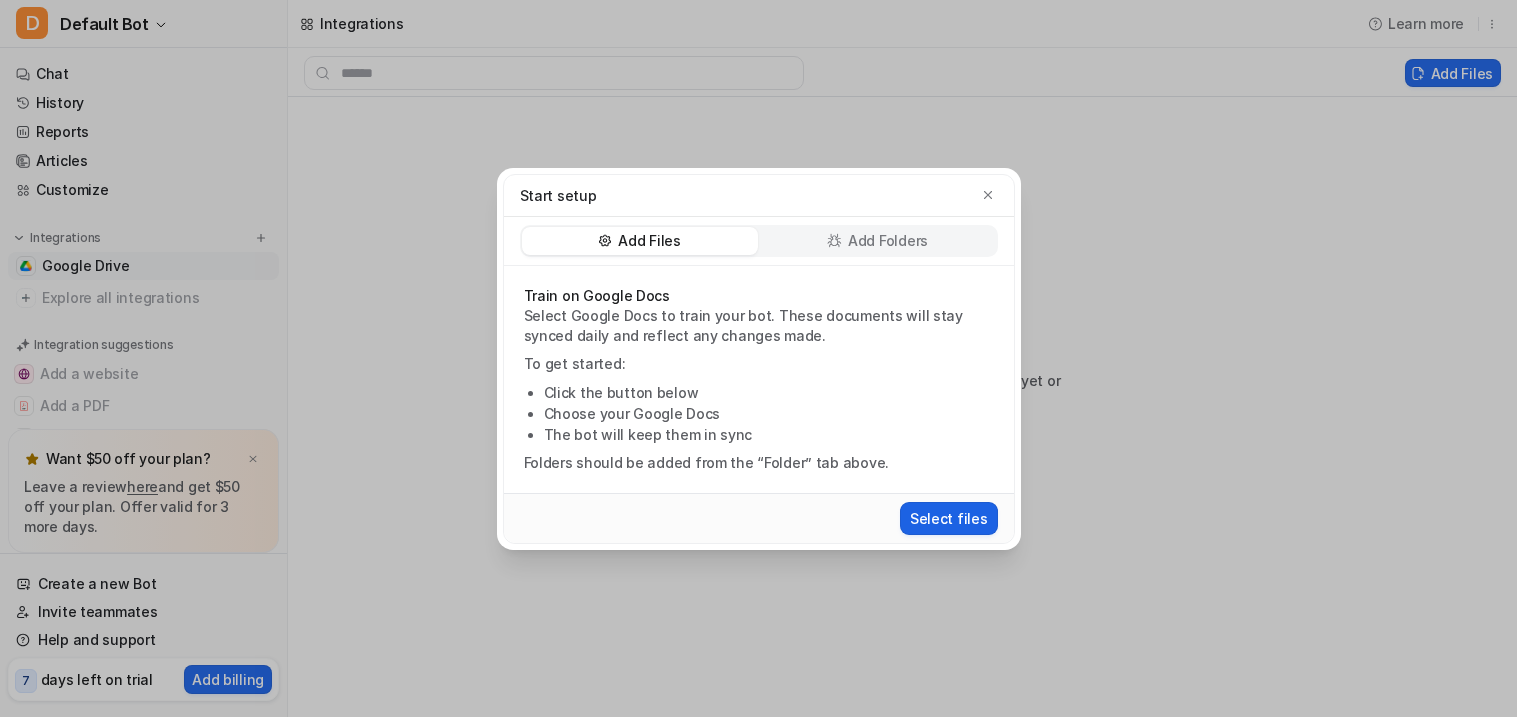 click on "Select files" at bounding box center (949, 518) 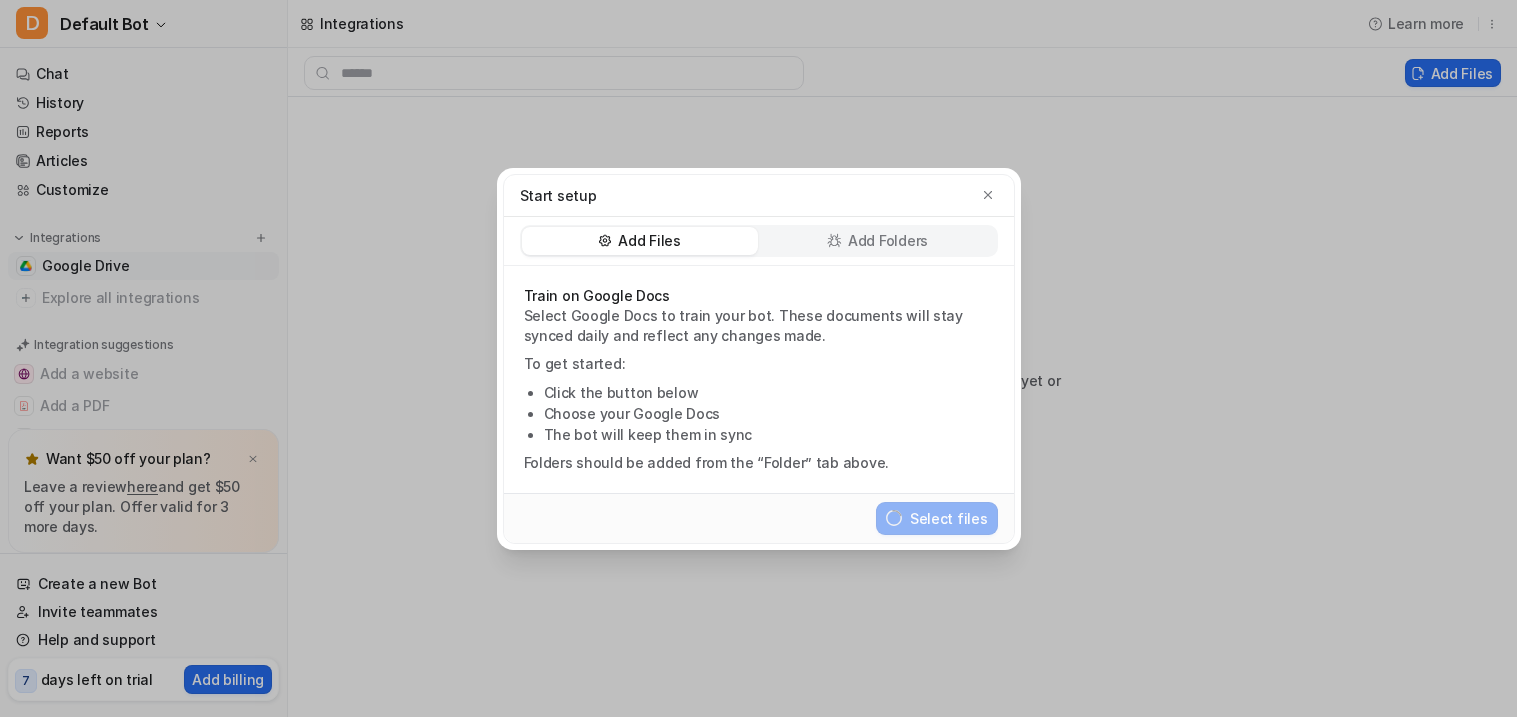 click 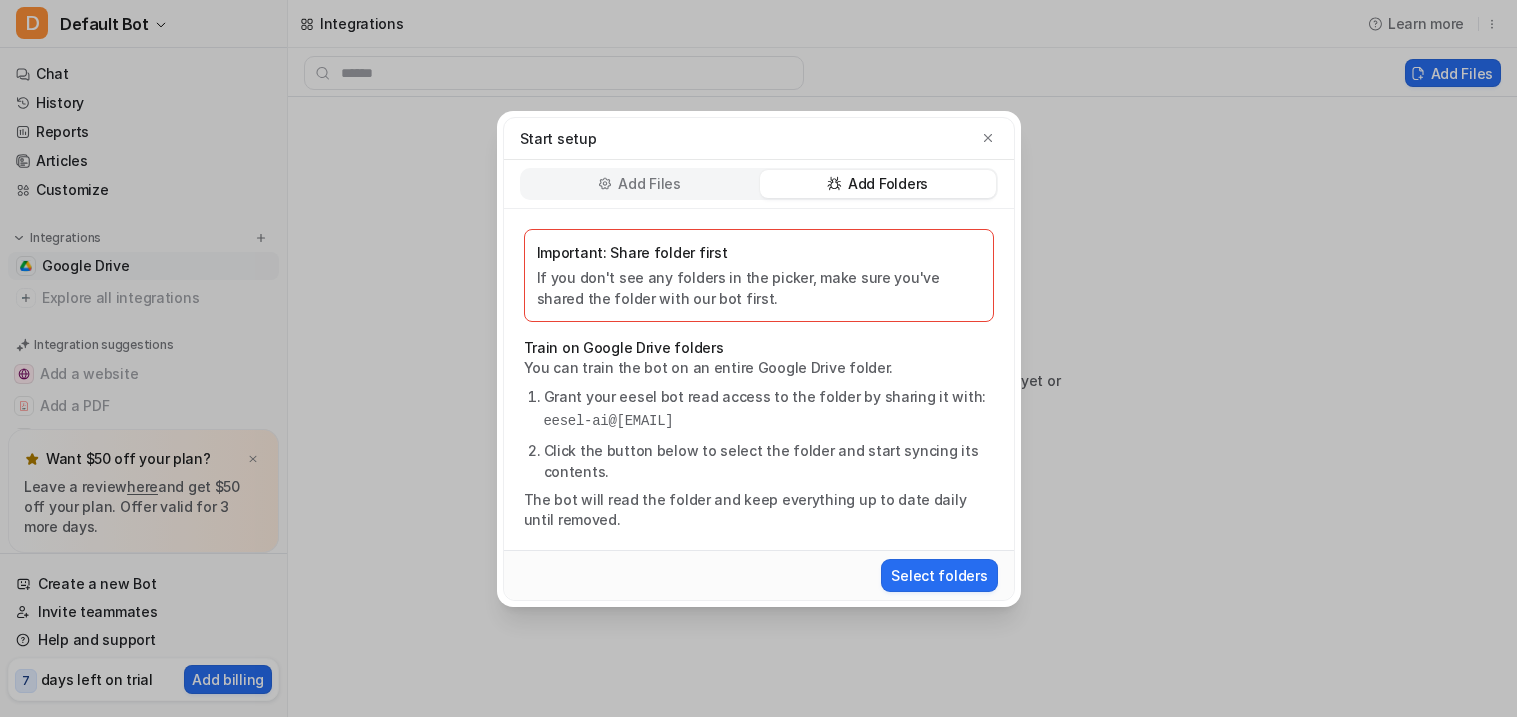 drag, startPoint x: 894, startPoint y: 424, endPoint x: 533, endPoint y: 414, distance: 361.1385 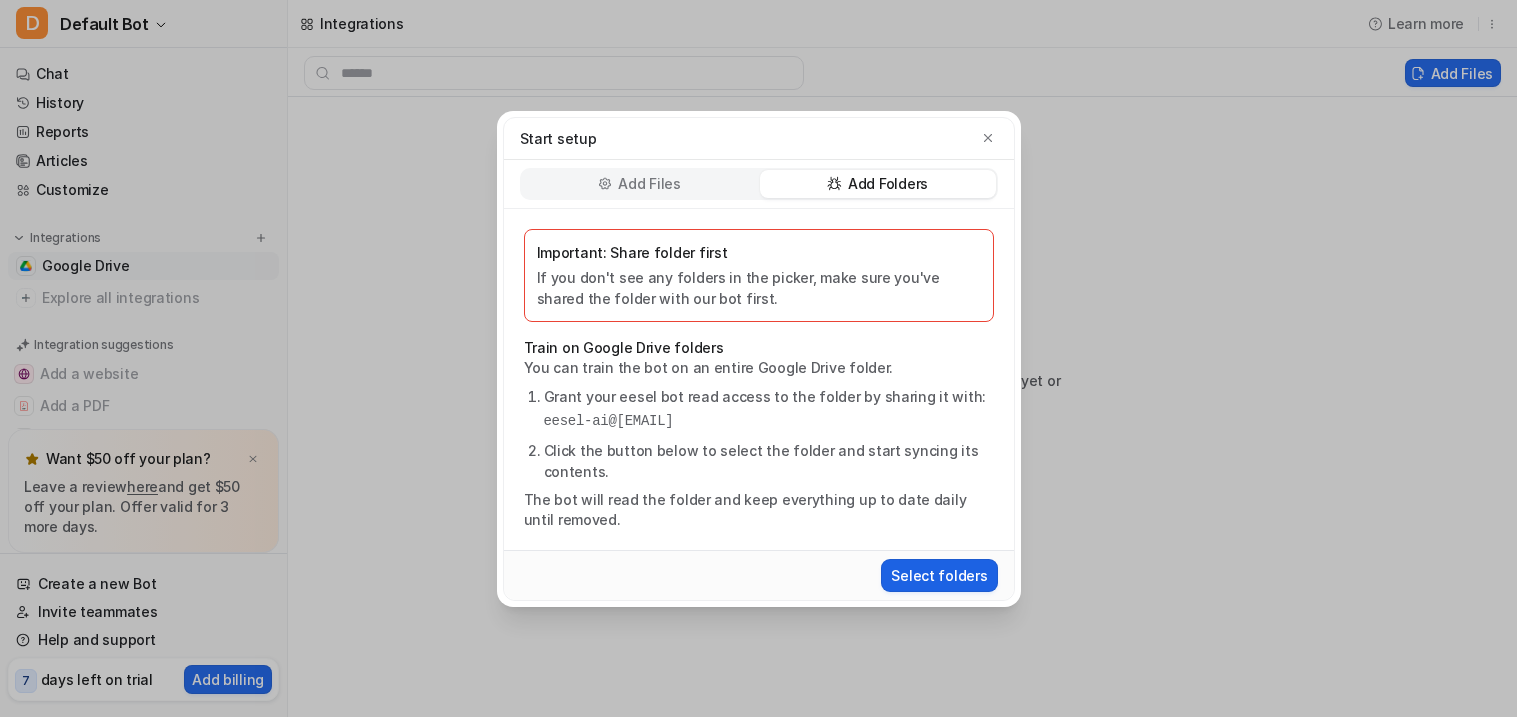 click on "Select folders" at bounding box center (939, 575) 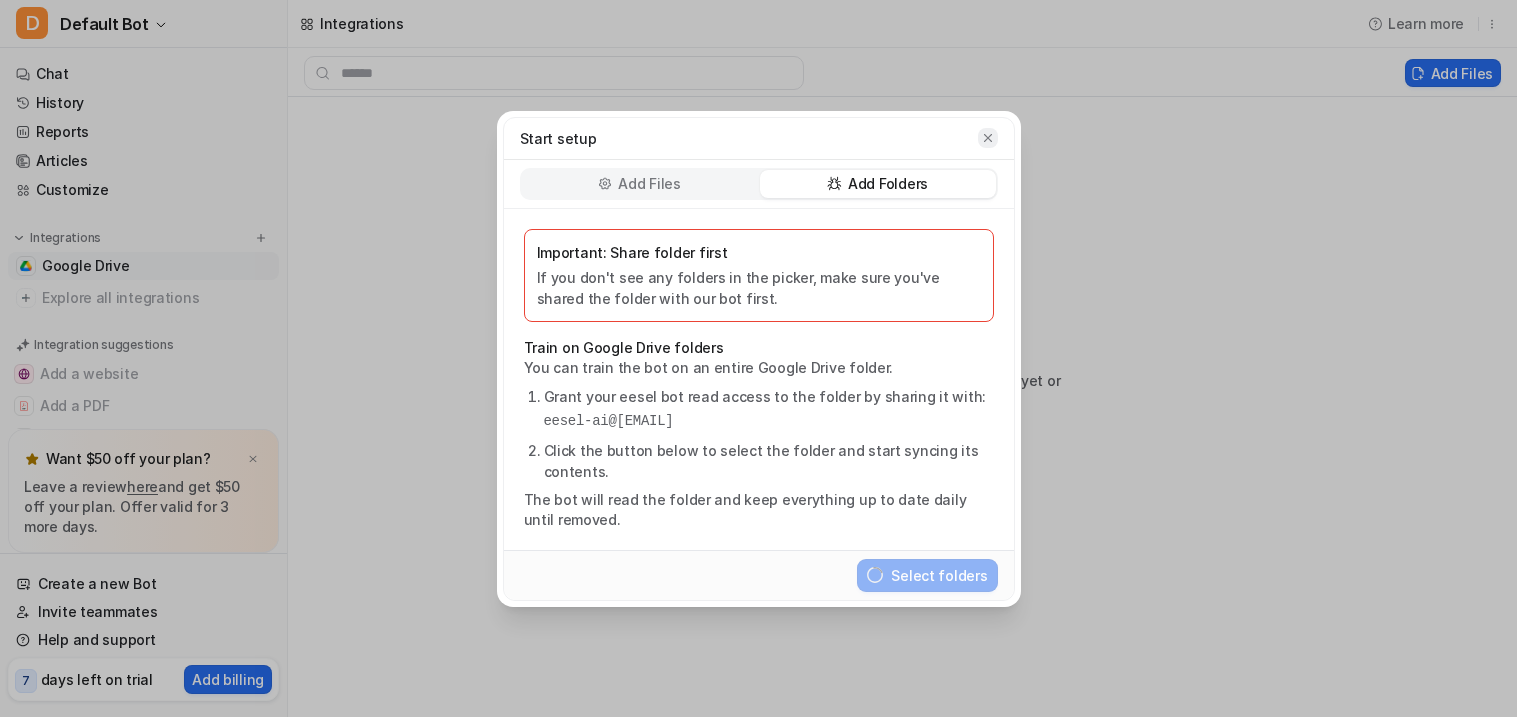 click at bounding box center [988, 138] 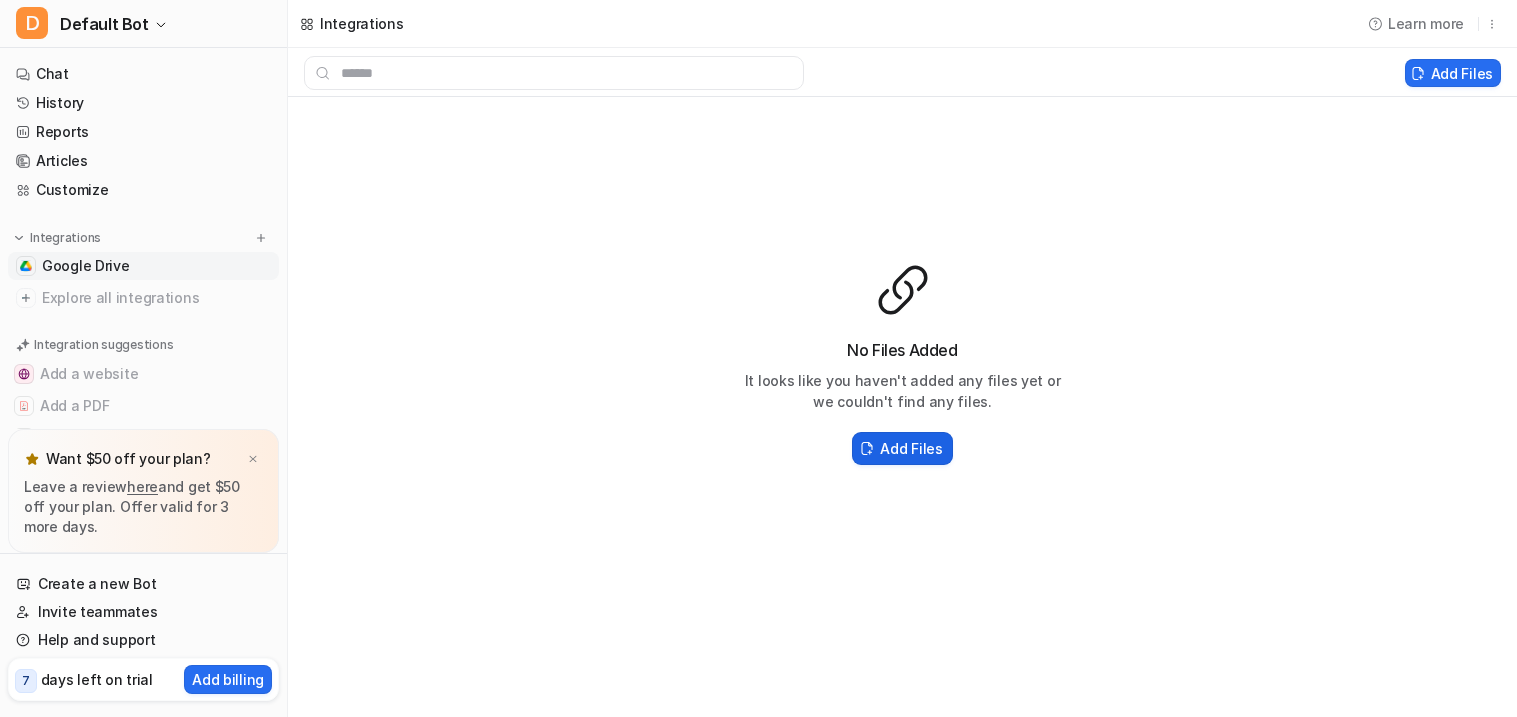 click on "Add Files" at bounding box center (911, 448) 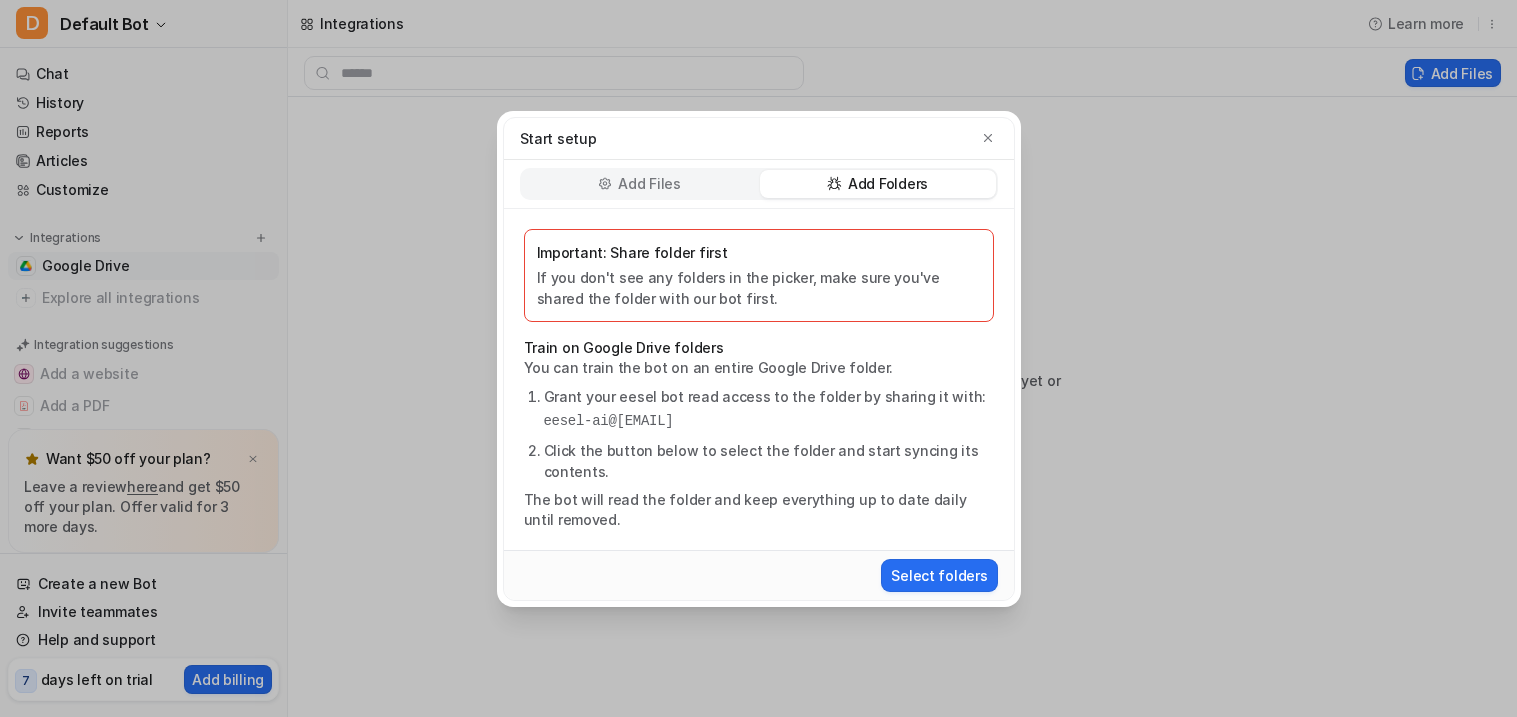 click on "Add Folders" at bounding box center [888, 184] 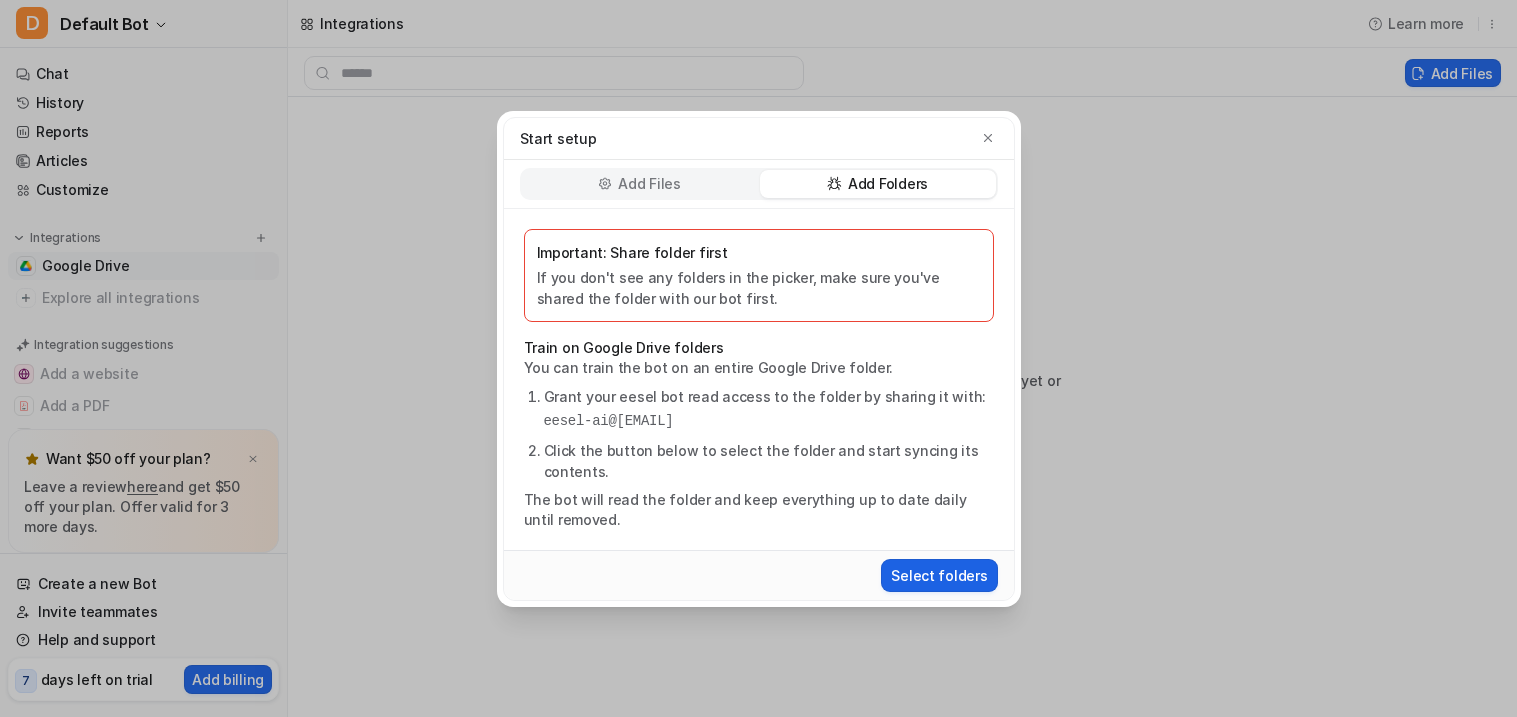 click on "Select folders" at bounding box center (939, 575) 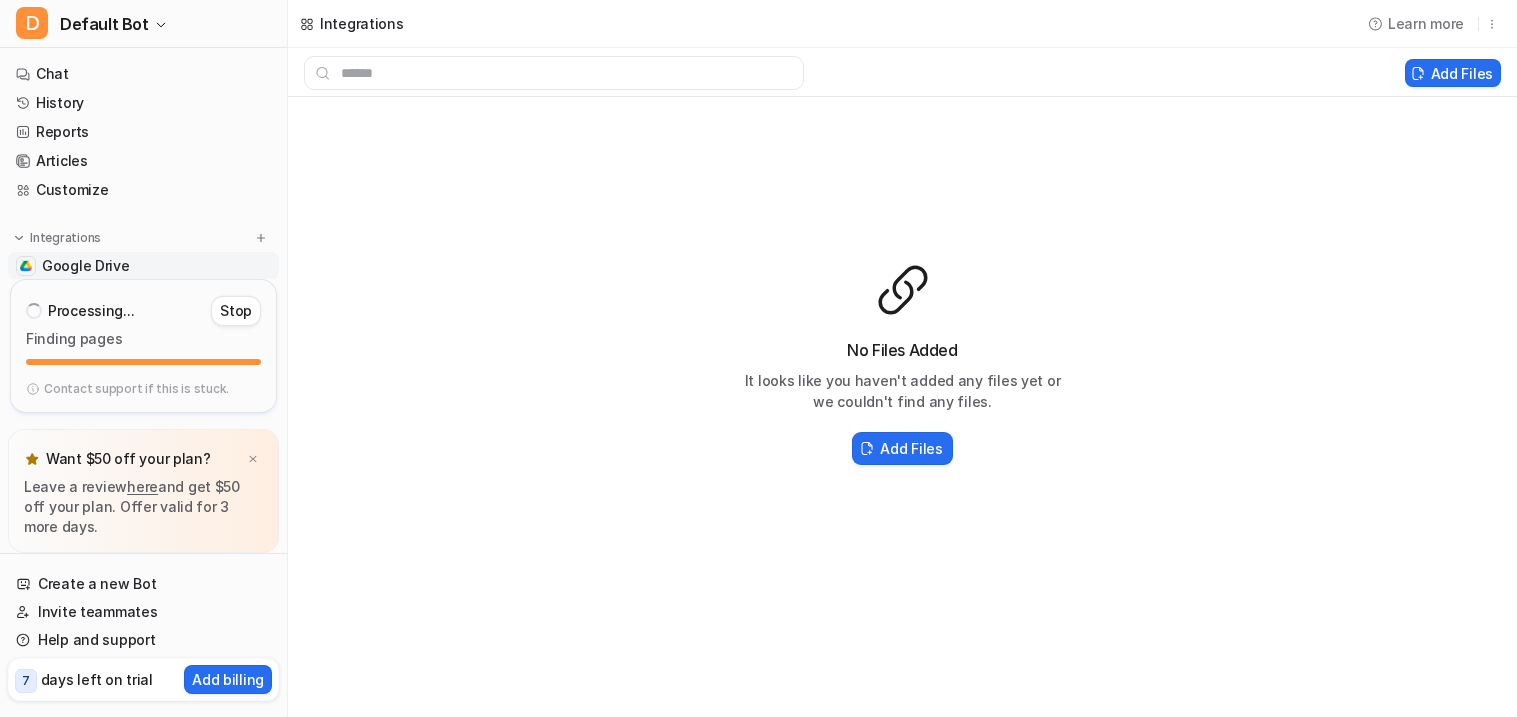 click on "Add Files" at bounding box center (903, 448) 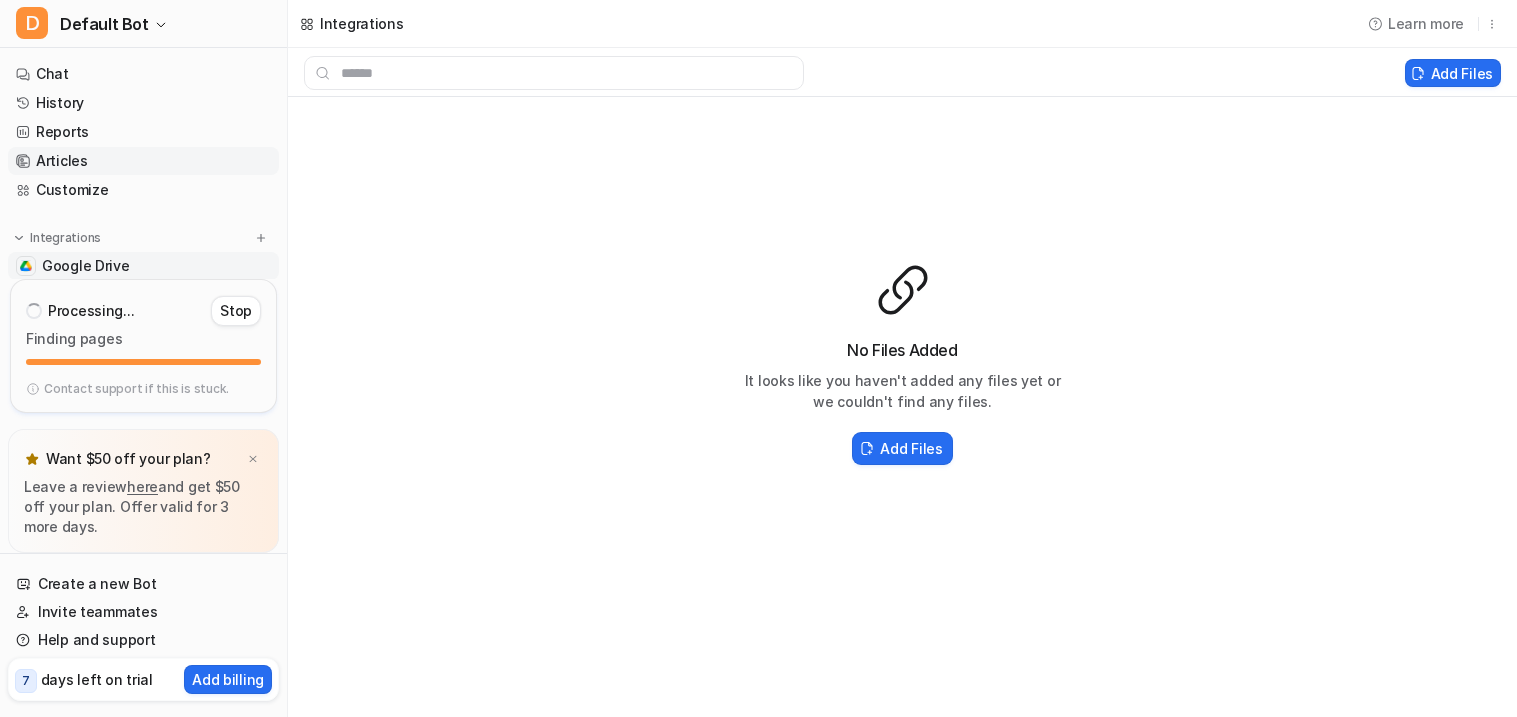 click on "Articles" at bounding box center (143, 161) 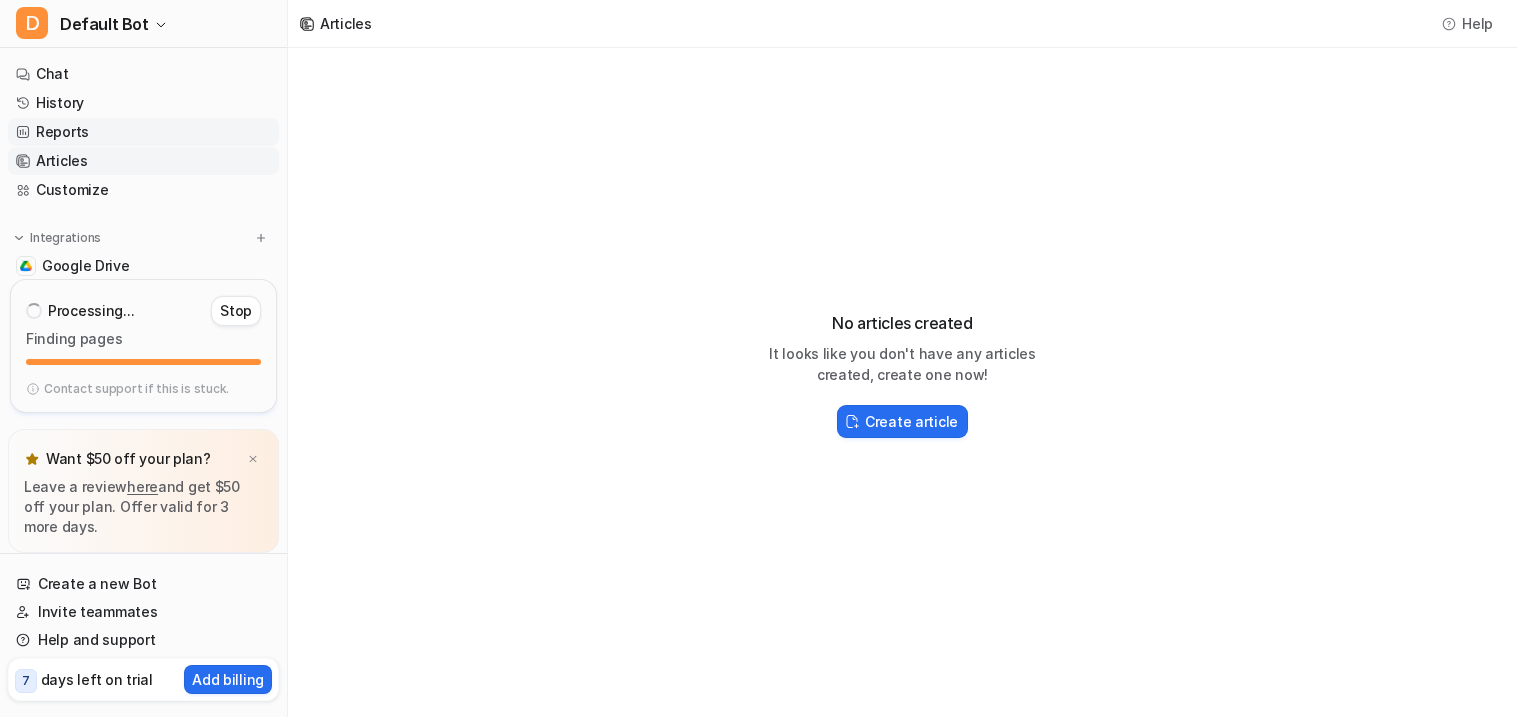 click on "Reports" at bounding box center [143, 132] 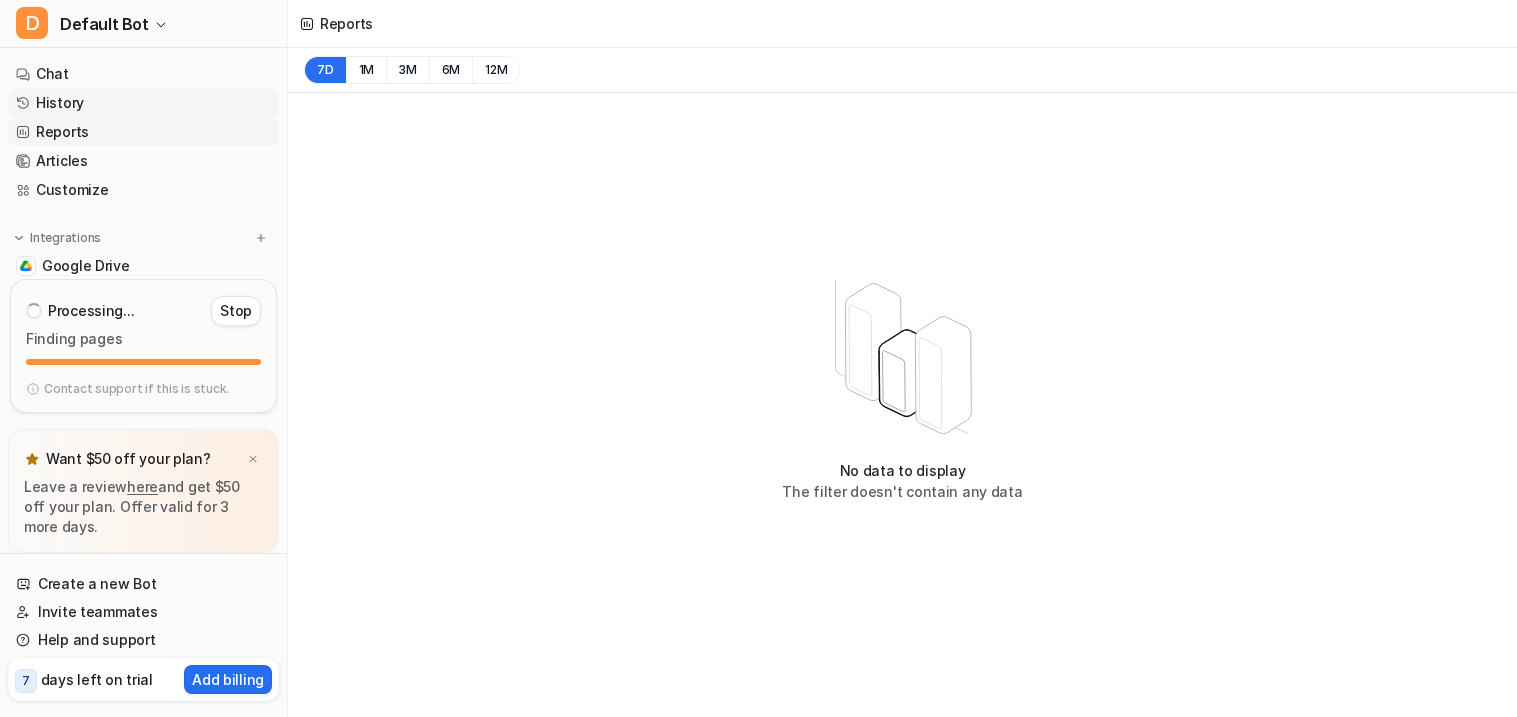 click on "History" at bounding box center (143, 103) 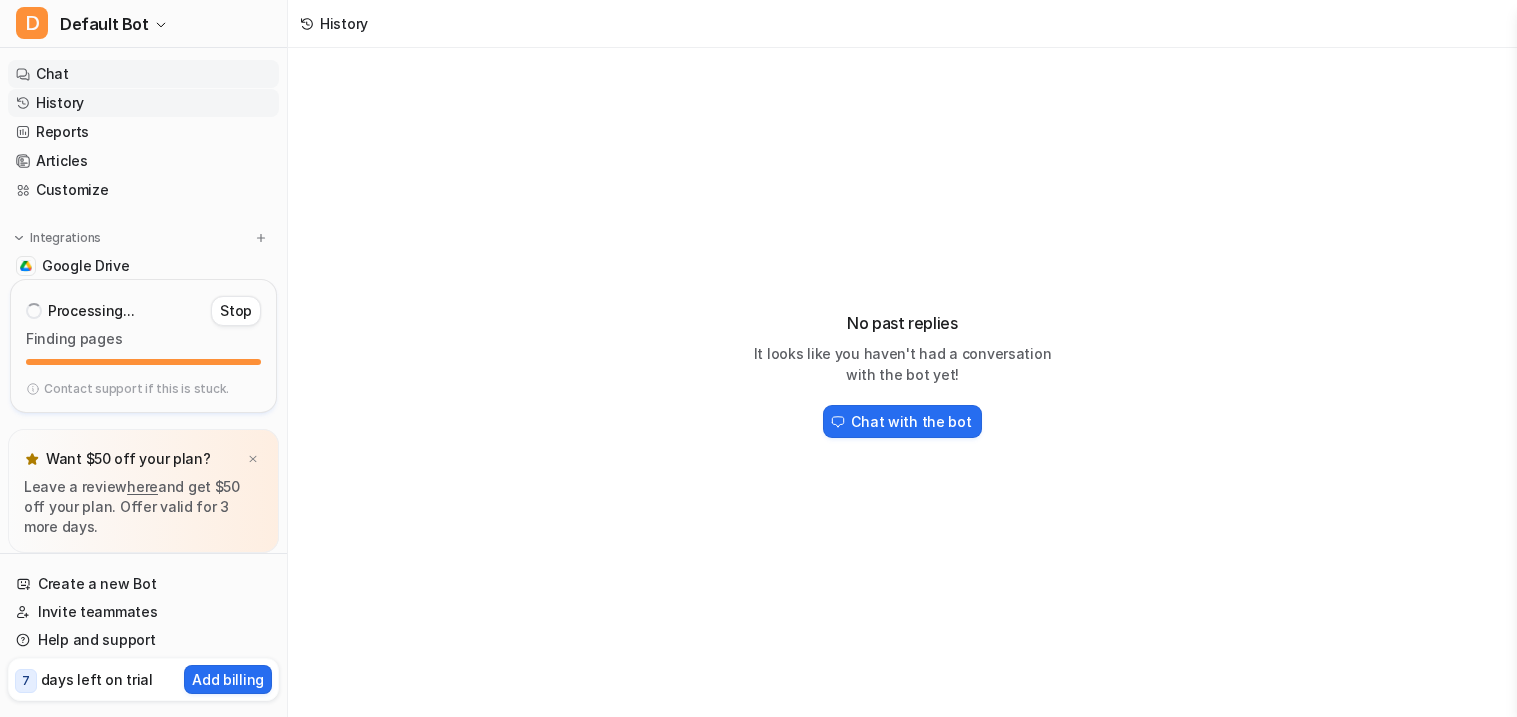 click on "Chat" at bounding box center [143, 74] 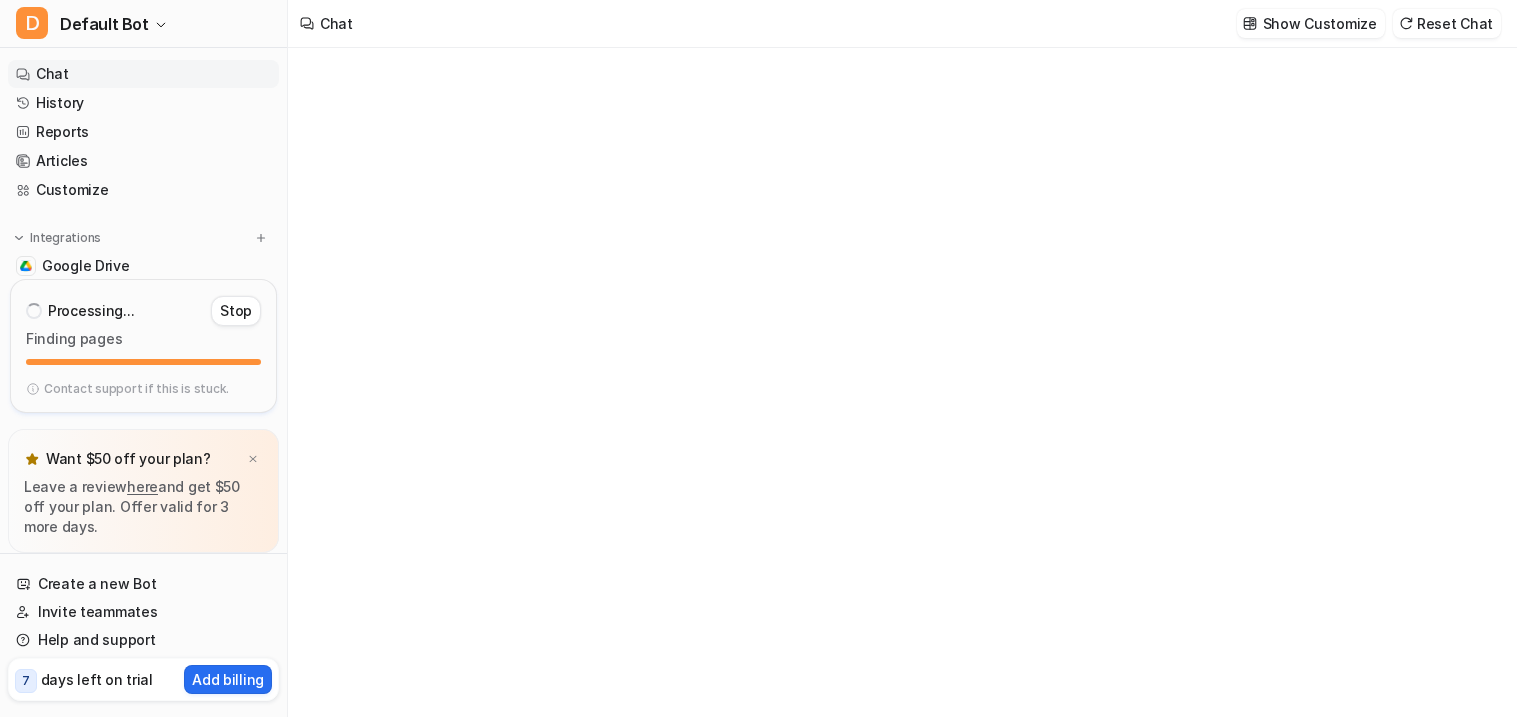 type on "**********" 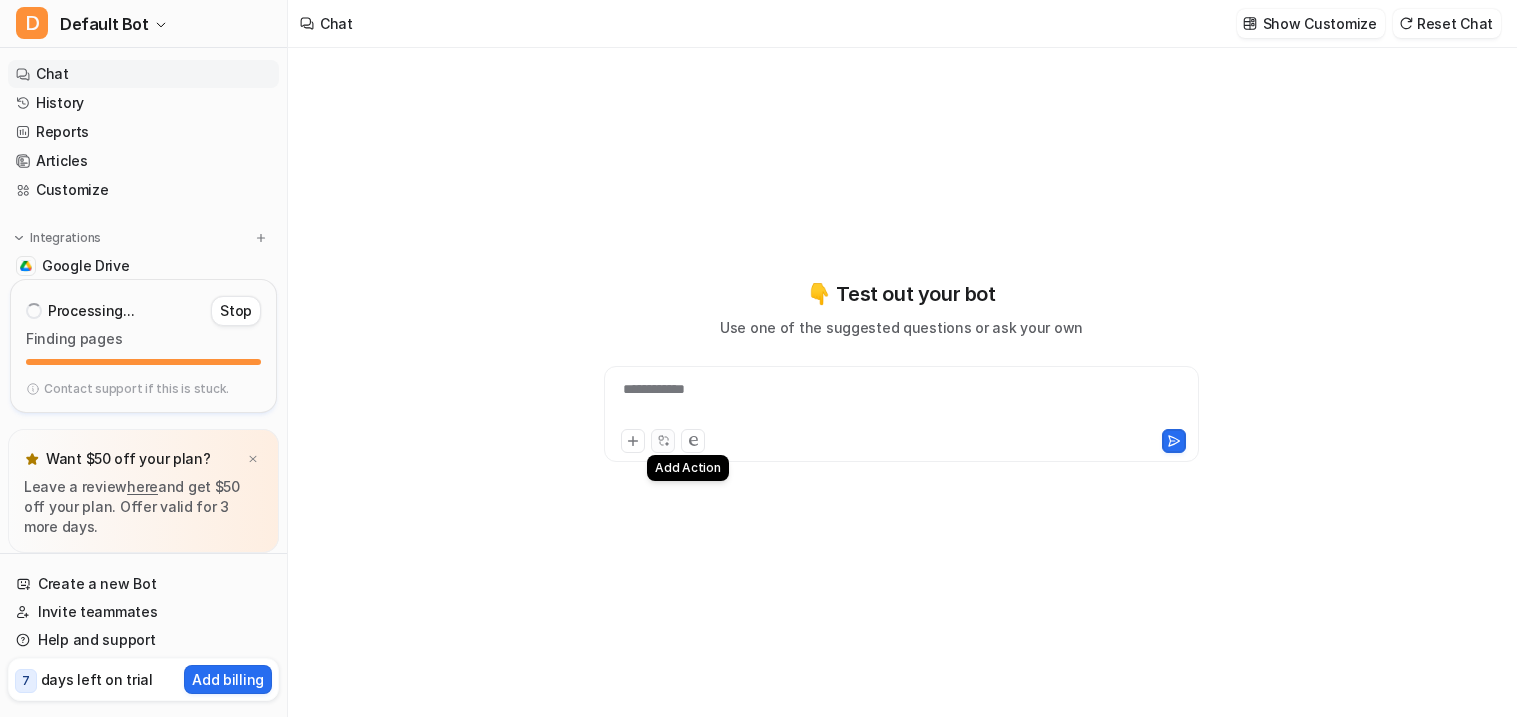 click 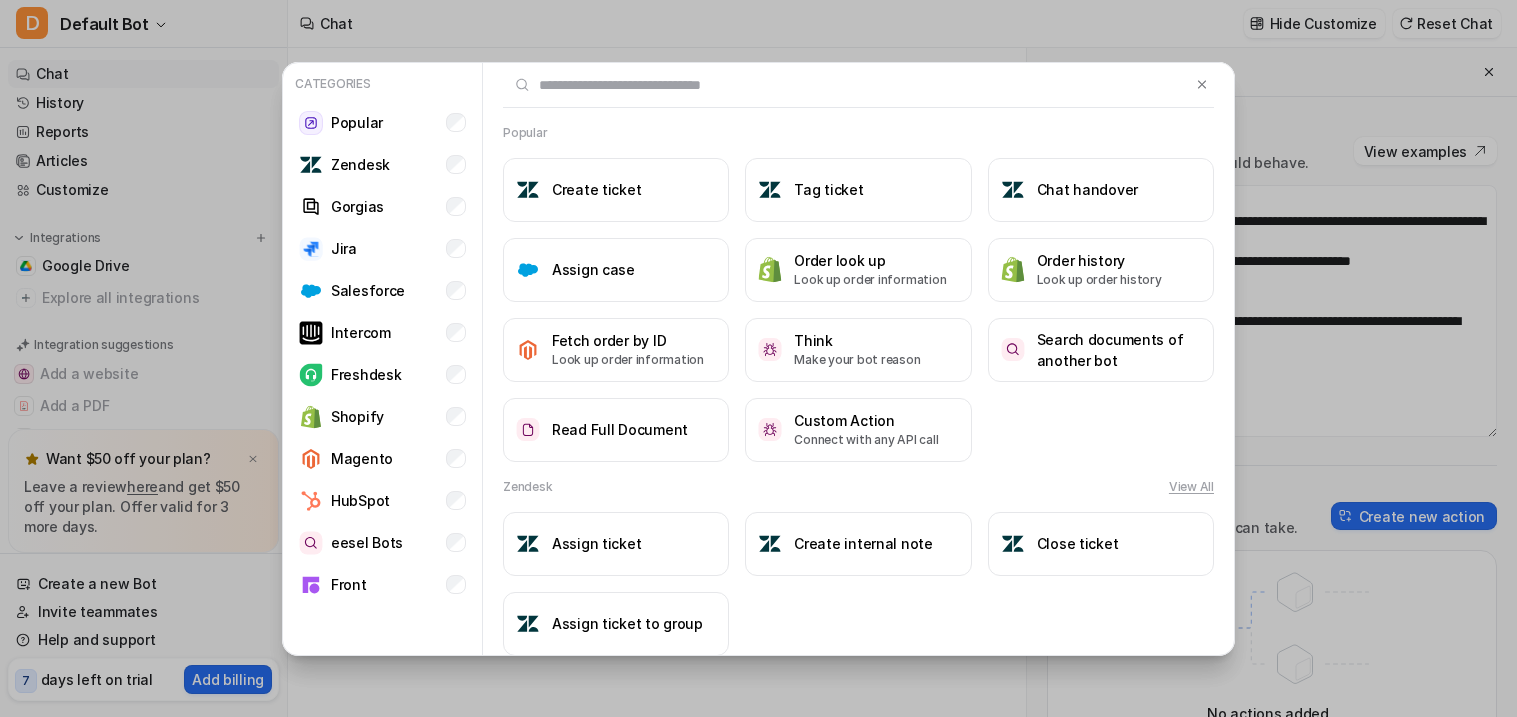 click on "Categories Popular Zendesk Gorgias Jira Salesforce Intercom Freshdesk Shopify Magento HubSpot eesel Bots Front Popular Create ticket Tag ticket Chat handover Assign case Order look up Look up order information Order history Look up order history Fetch order by ID Look up order information Think Make your bot reason Search documents of another bot Read Full Document Custom Action Connect with any API call Zendesk View All Assign ticket Create internal note Close ticket Assign ticket to group Gorgias Create ticket Assign ticket Tag ticket Add internal note Jira Search issues Create issue Label issue Assign issue Comment on issue Salesforce Create case Label case Intercom Assign conversation Tag conversation Close conversation Create internal note Get ticket fields Get conversation fields Unassign conversation User lookup Update conversation Freshdesk Tag ticket Create internal note Create ticket Assign ticket Close ticket Update ticket status Magento Fetch orders by email HubSpot Change ticket priority View All" at bounding box center (758, 358) 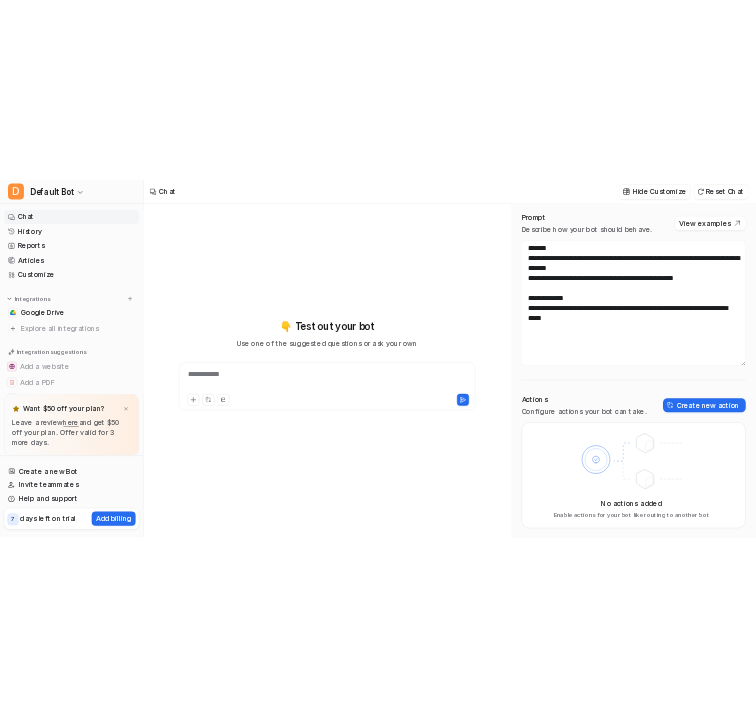 scroll, scrollTop: 0, scrollLeft: 0, axis: both 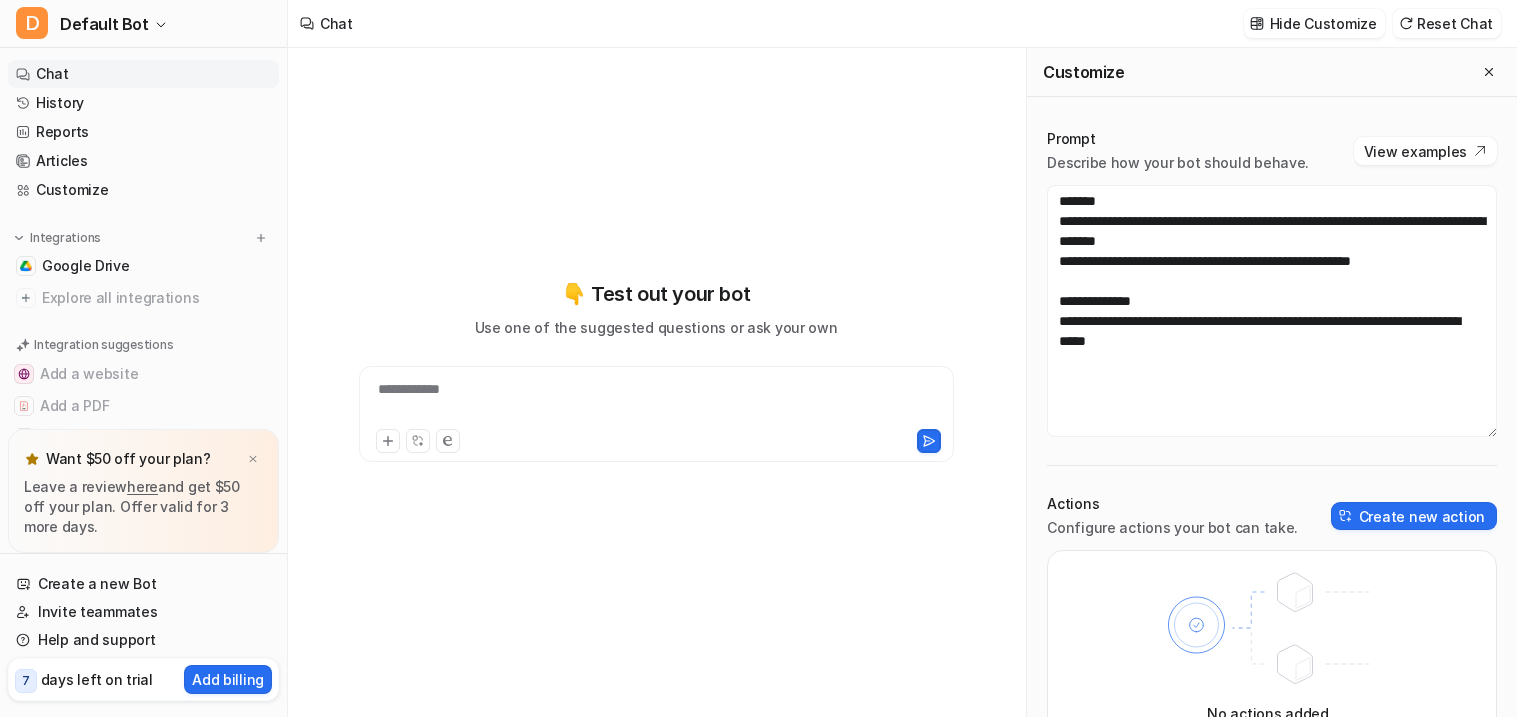 click on "Customize" at bounding box center [1272, 72] 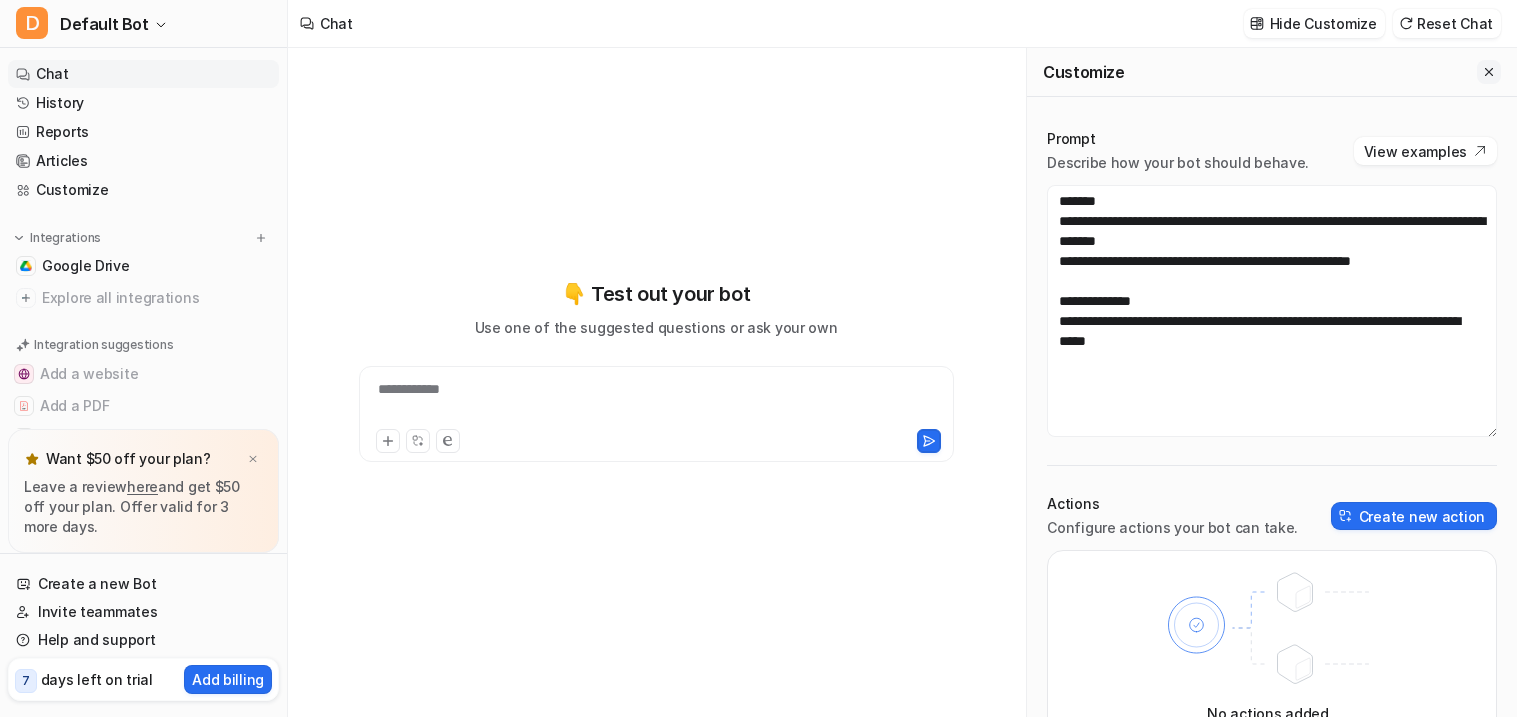 click 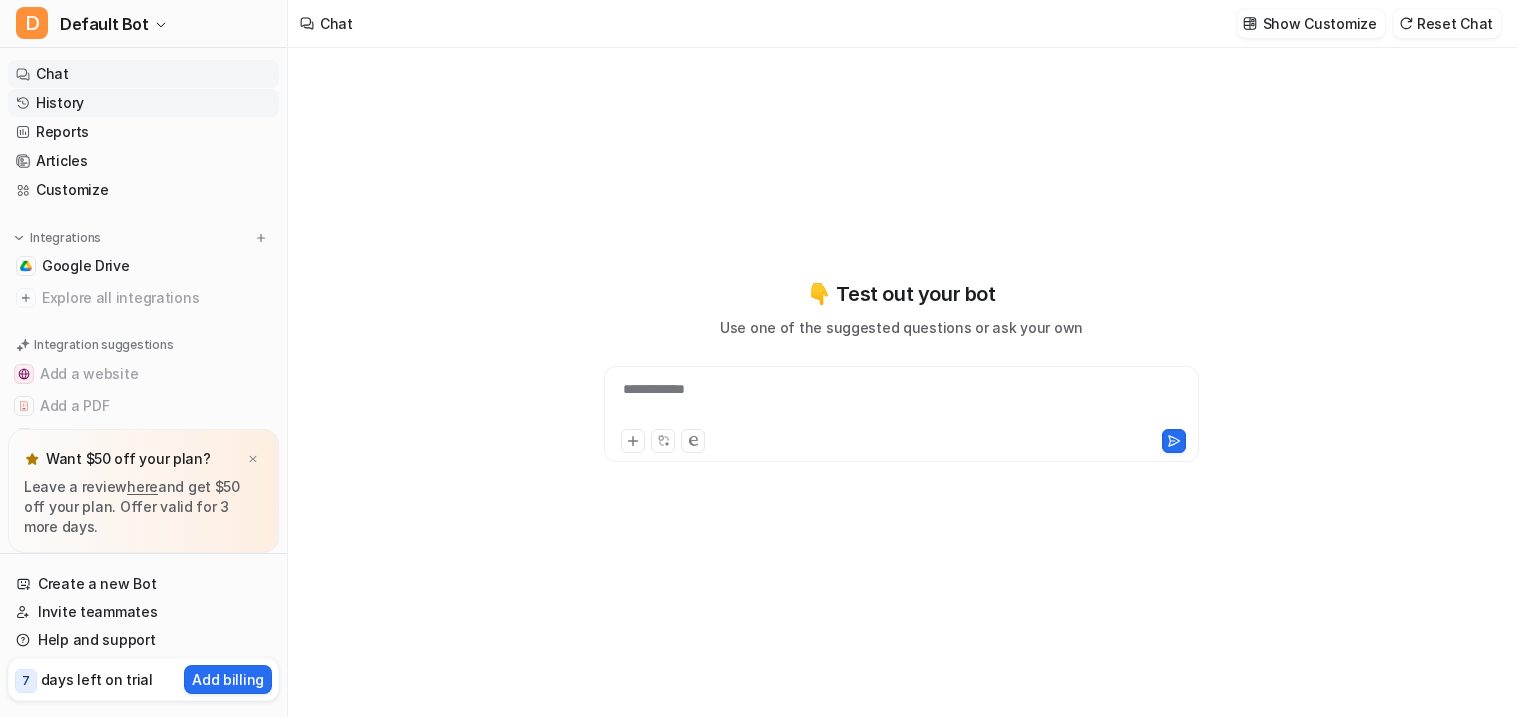 click on "History" at bounding box center (143, 103) 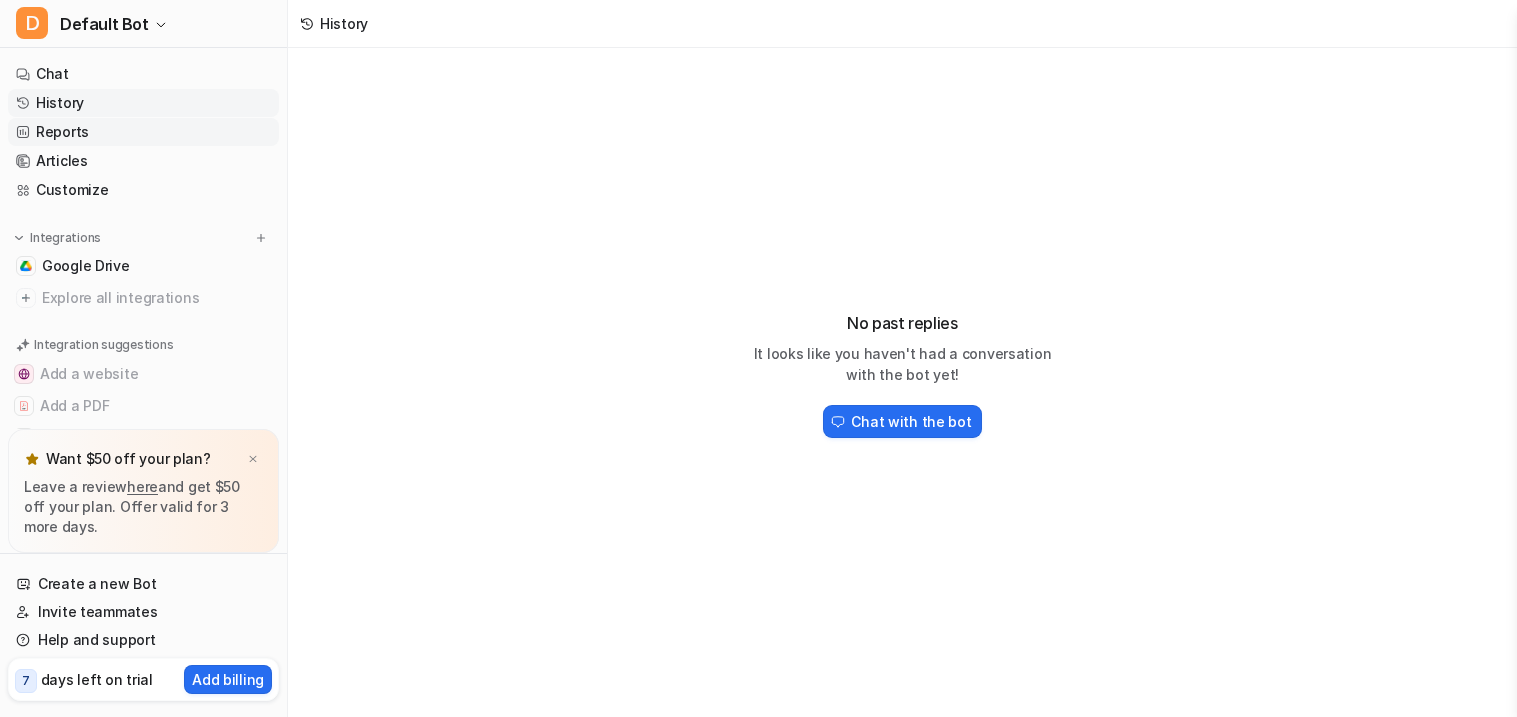 click on "Reports" at bounding box center [143, 132] 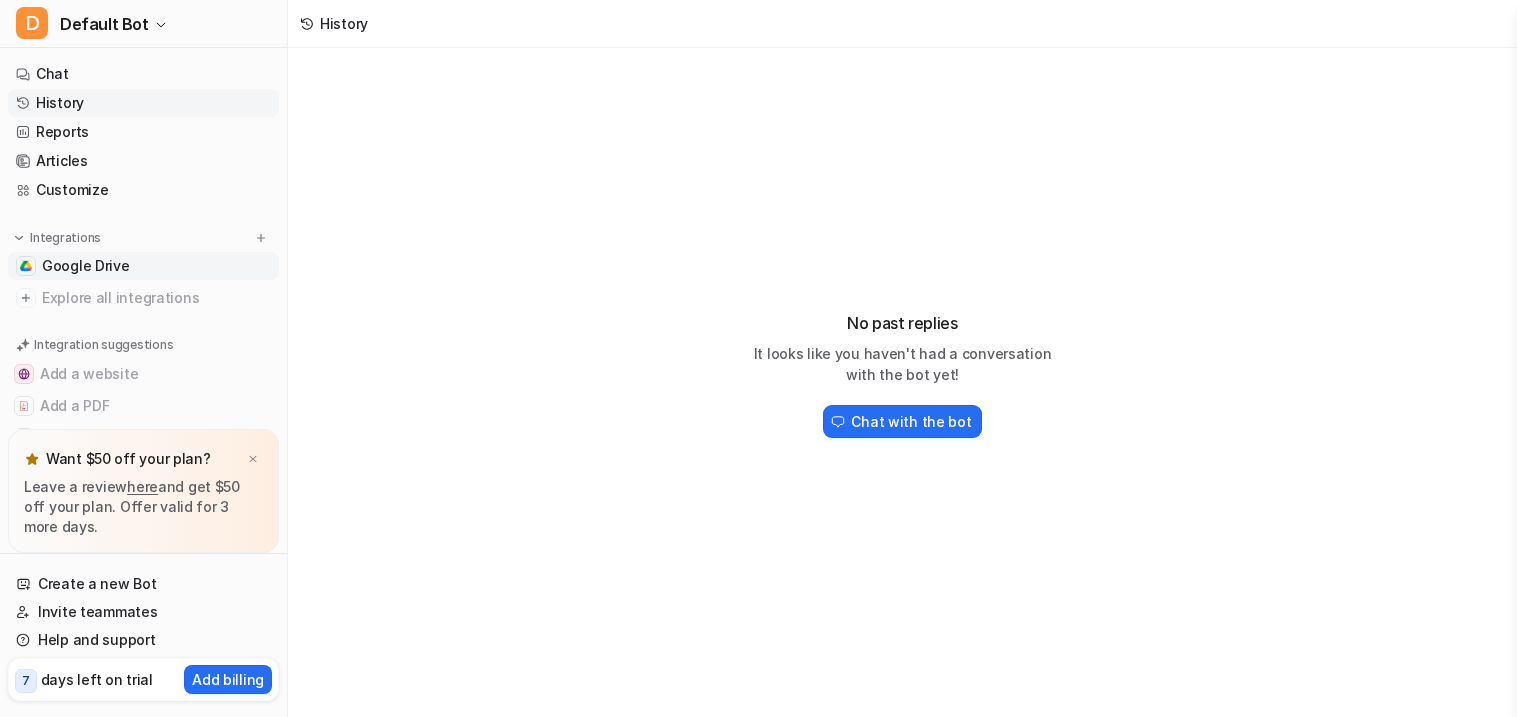 click on "Google Drive" at bounding box center [86, 266] 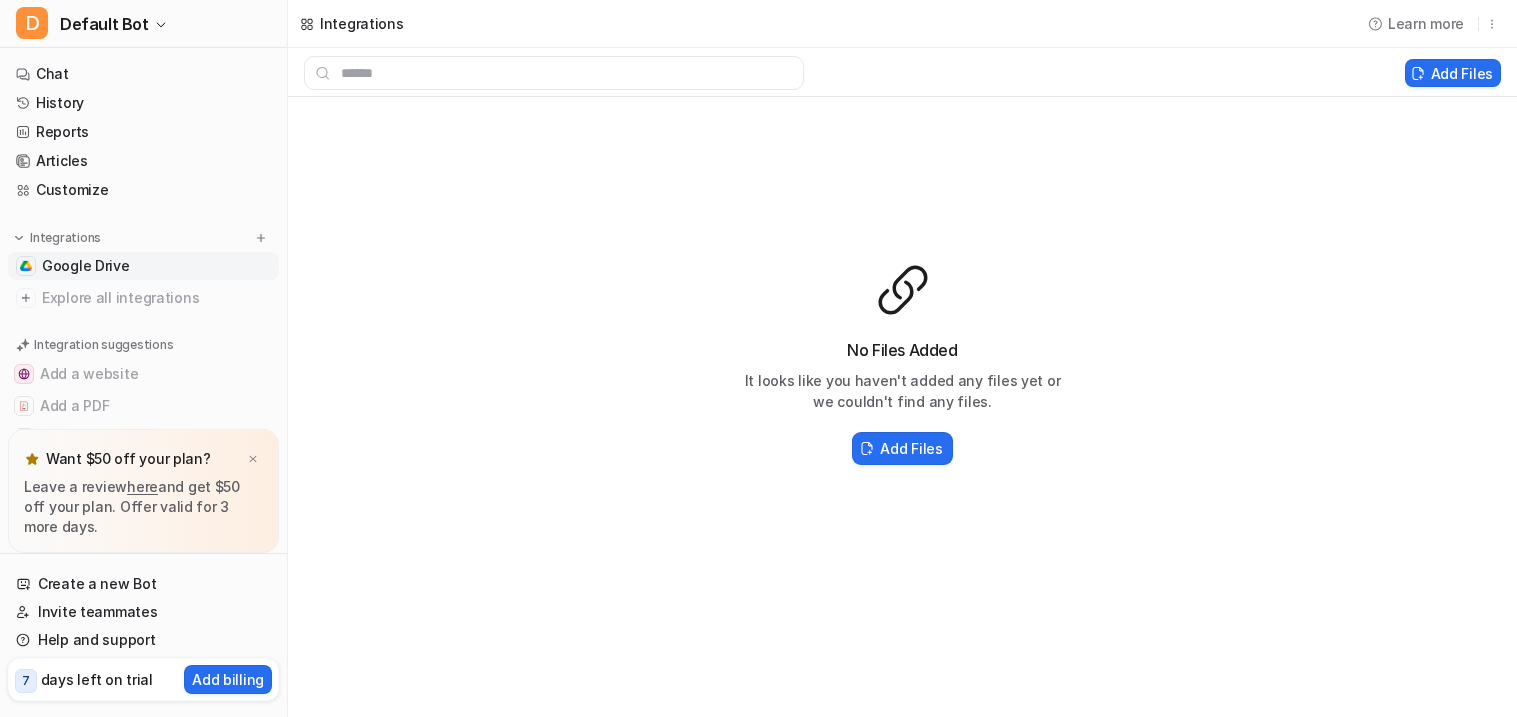 click on "No Files Added It looks like you haven't added any files yet or we couldn't find any files. Add Files" at bounding box center (902, 365) 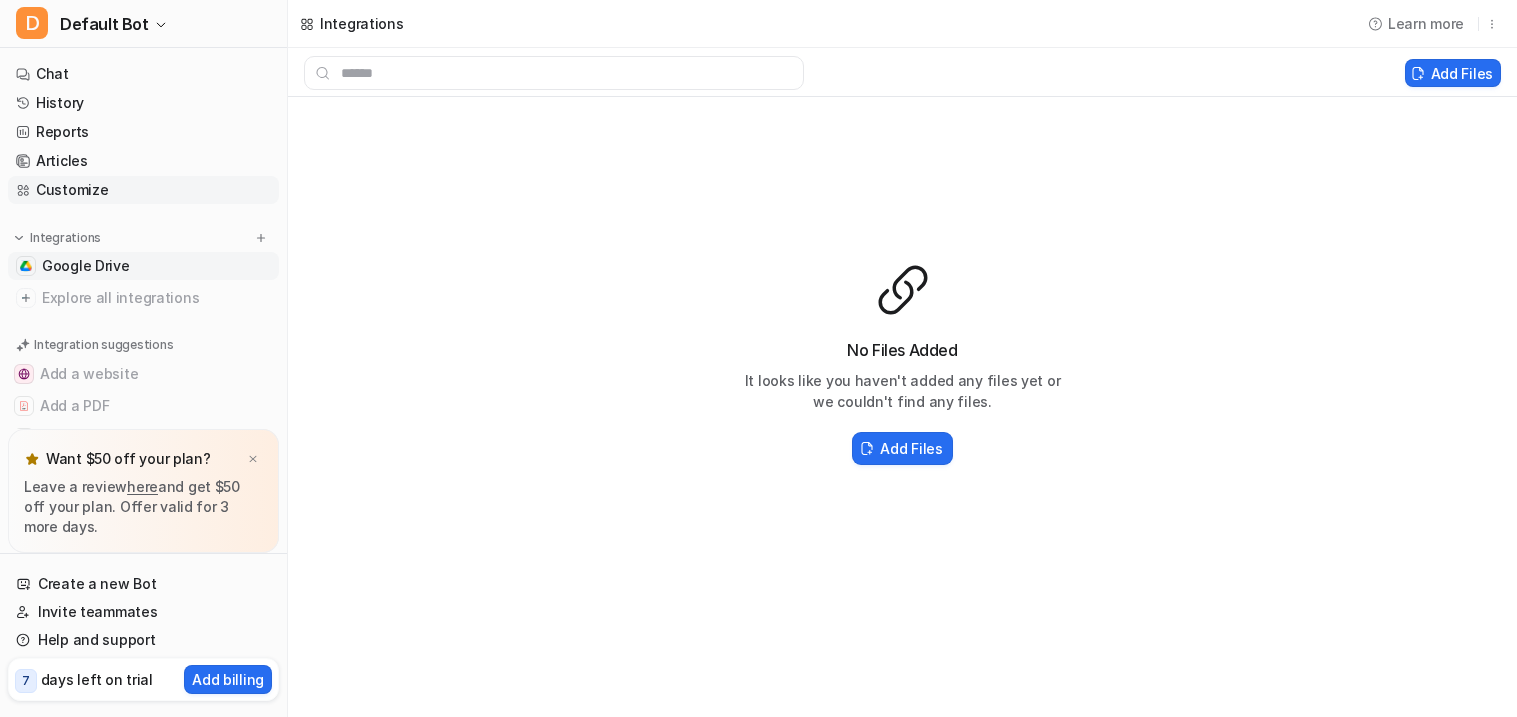 click on "Customize" at bounding box center [143, 190] 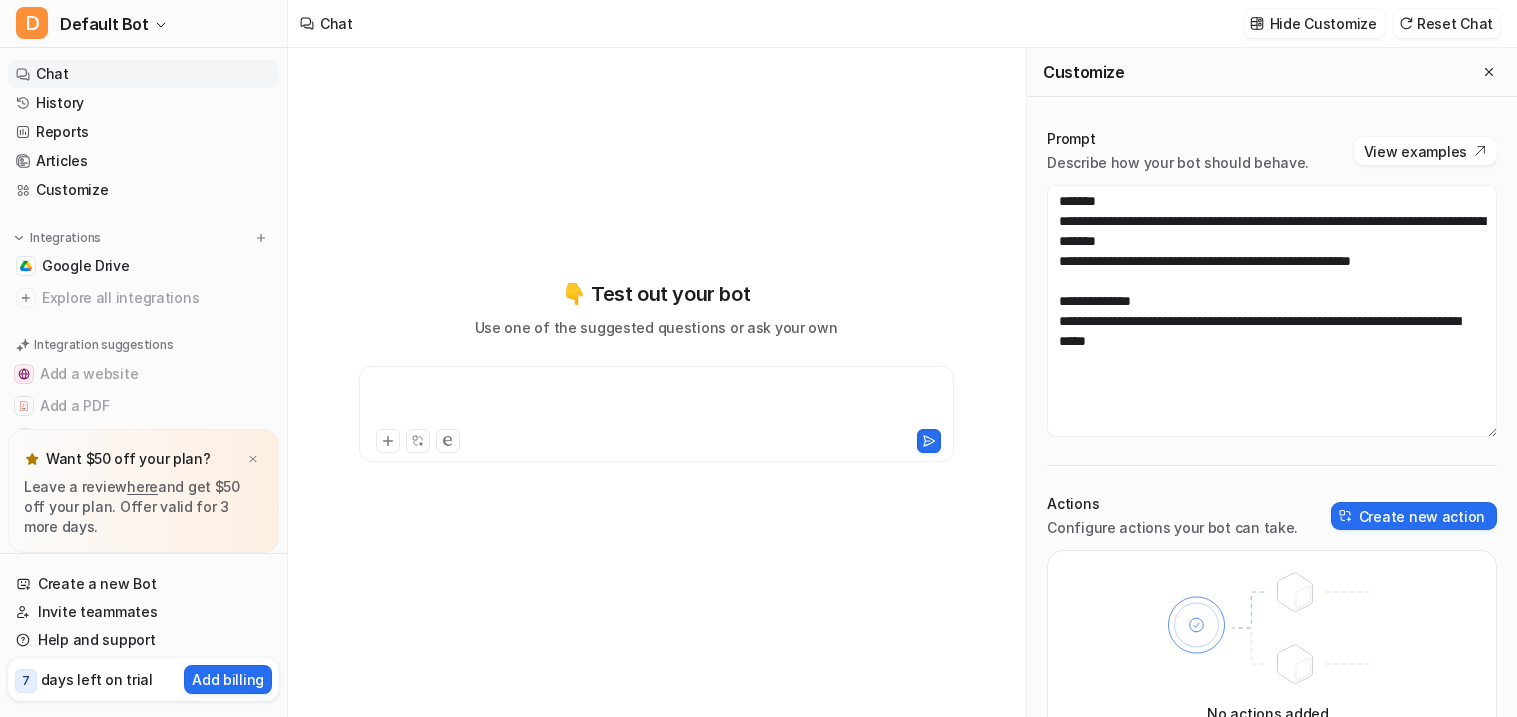 click at bounding box center (656, 402) 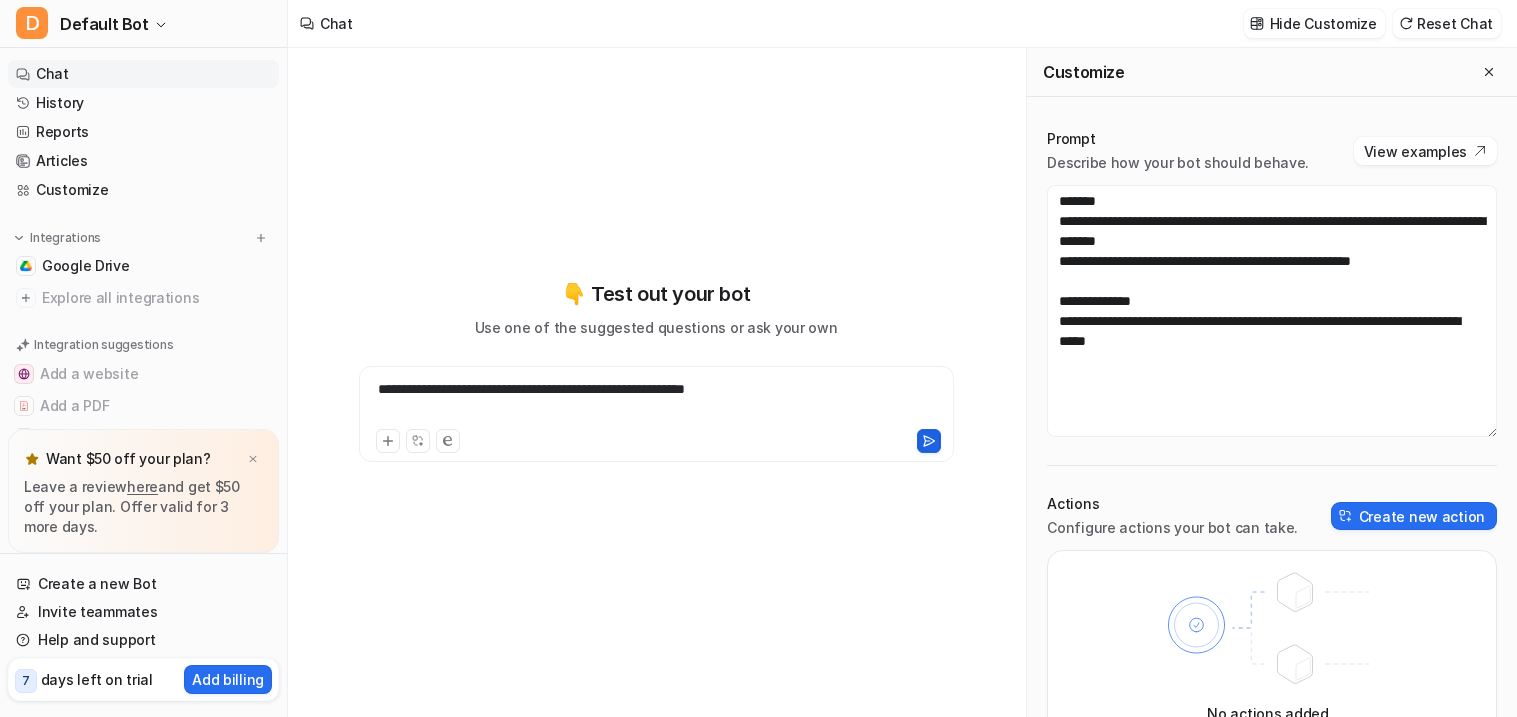 click at bounding box center (929, 441) 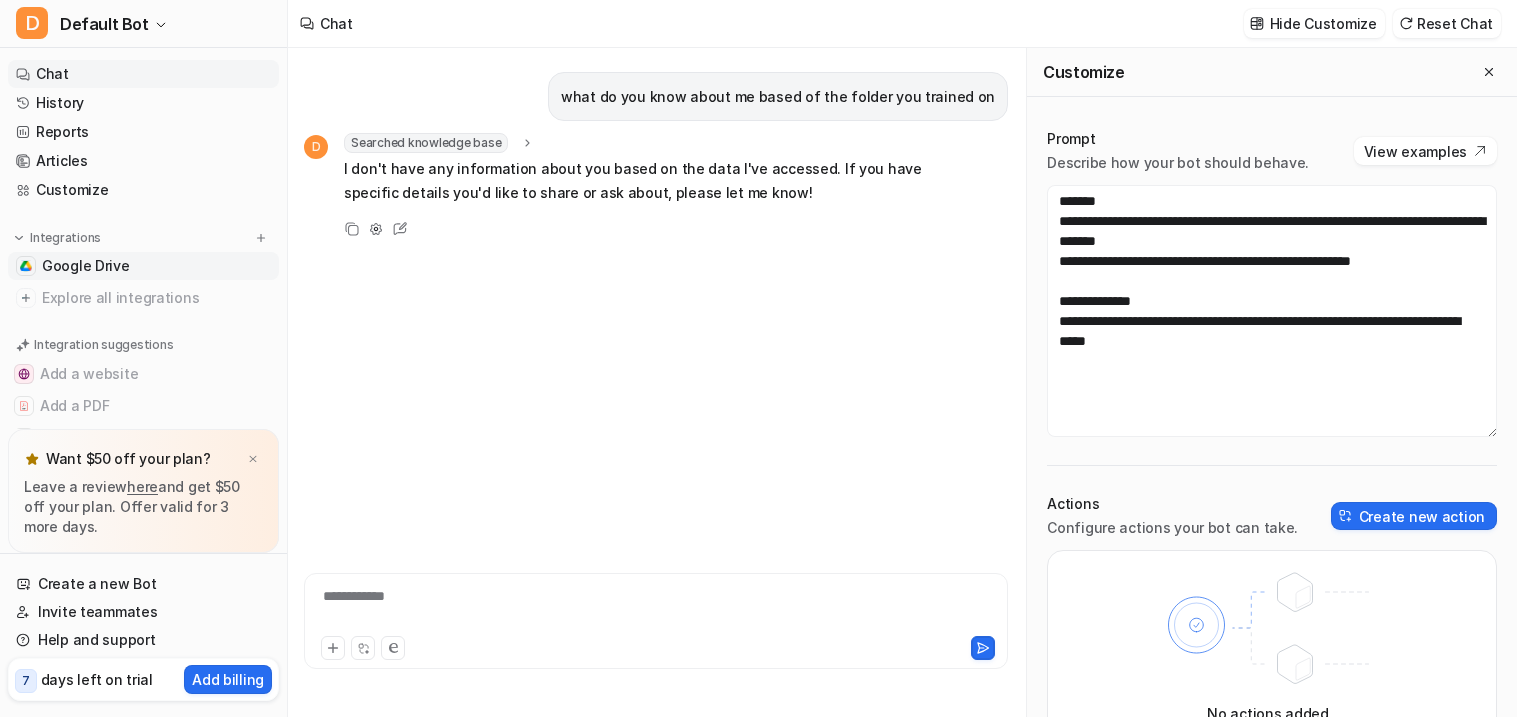 click at bounding box center [26, 266] 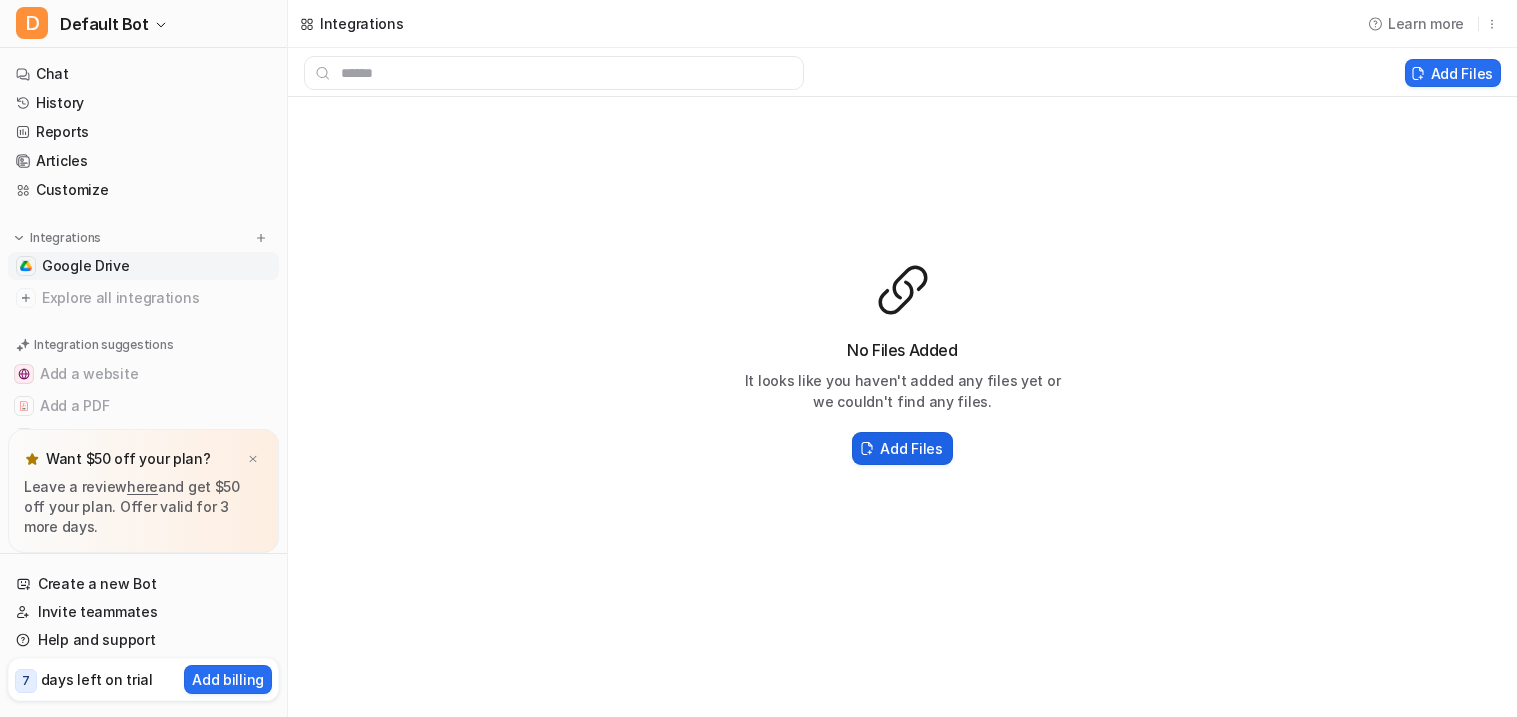 click on "Add Files" at bounding box center [911, 448] 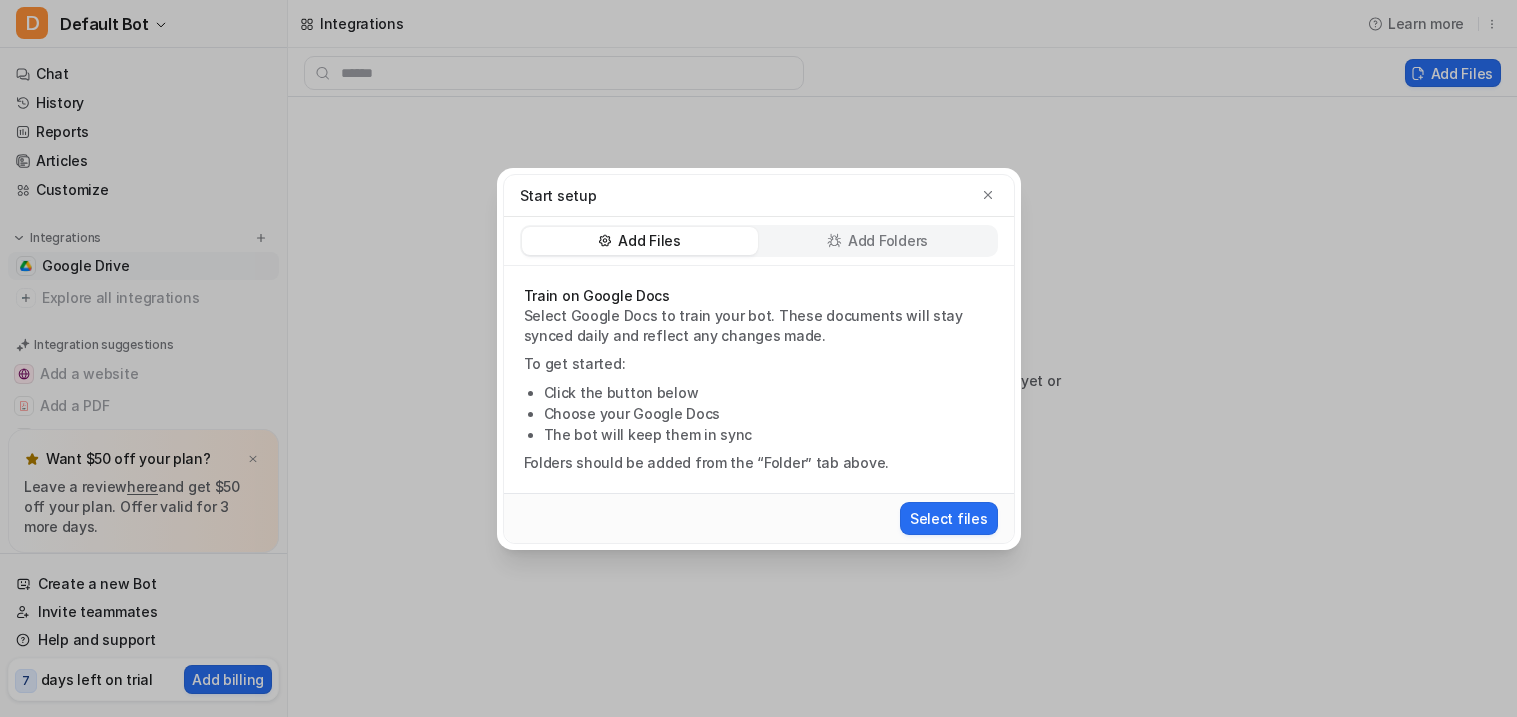 click on "Add Folders" at bounding box center [878, 241] 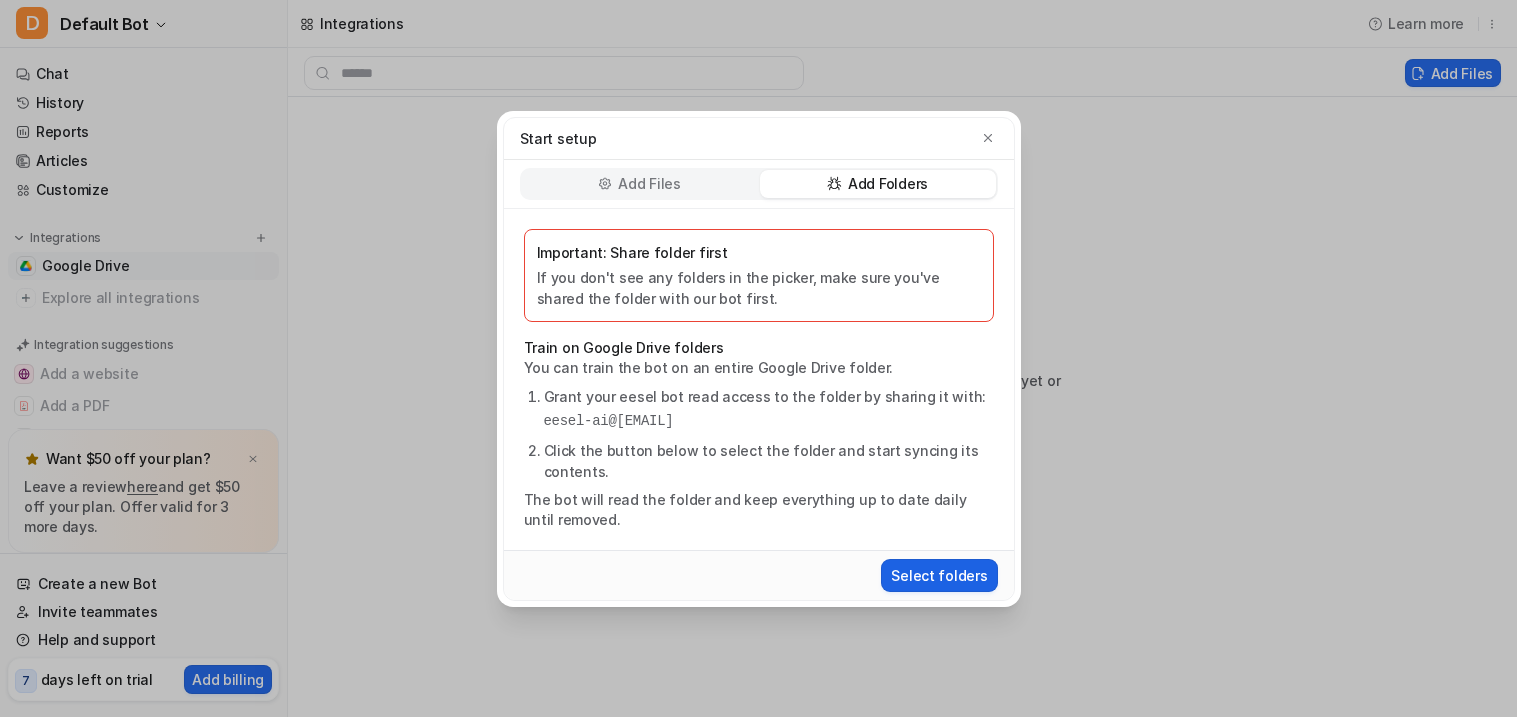 click on "Select folders" at bounding box center (939, 575) 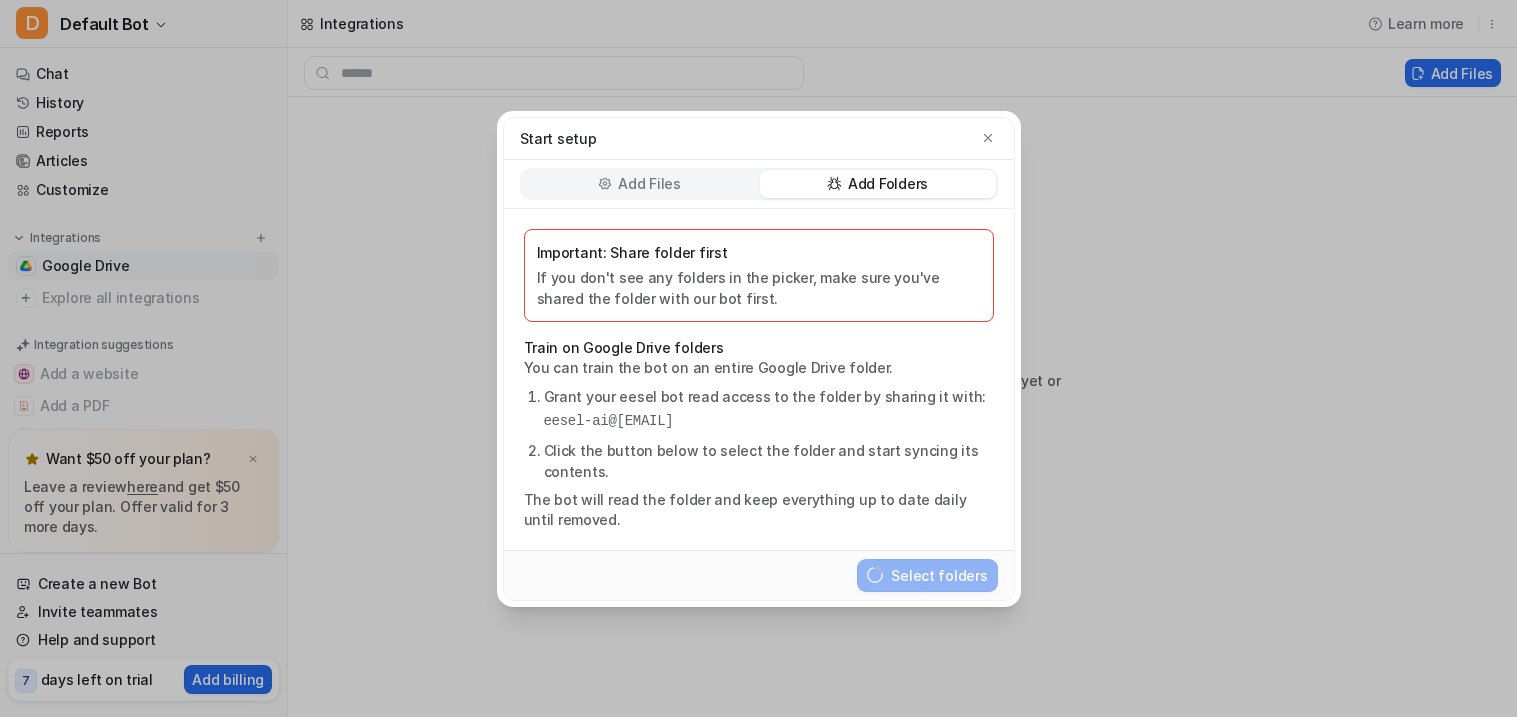 click on "Add Files" at bounding box center (649, 184) 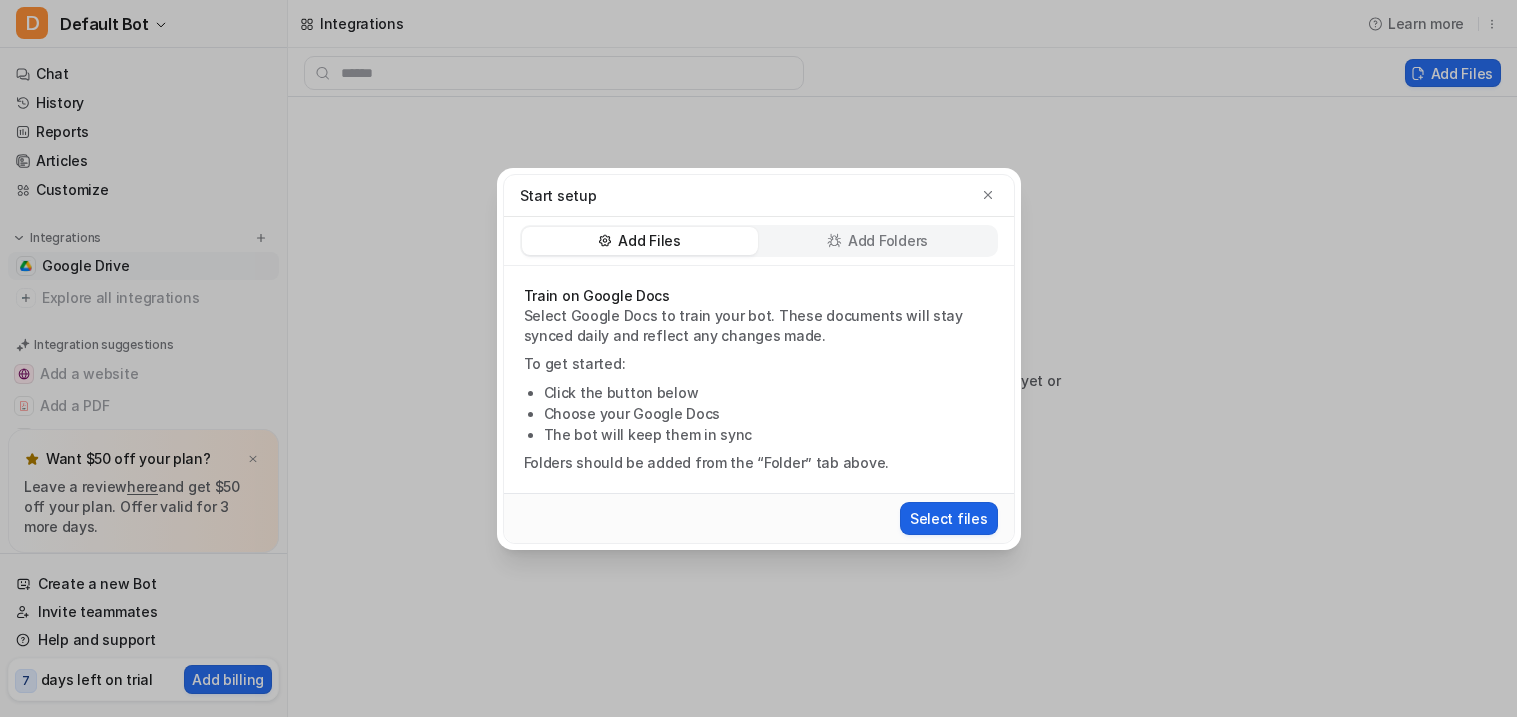 click on "Select files" at bounding box center [949, 518] 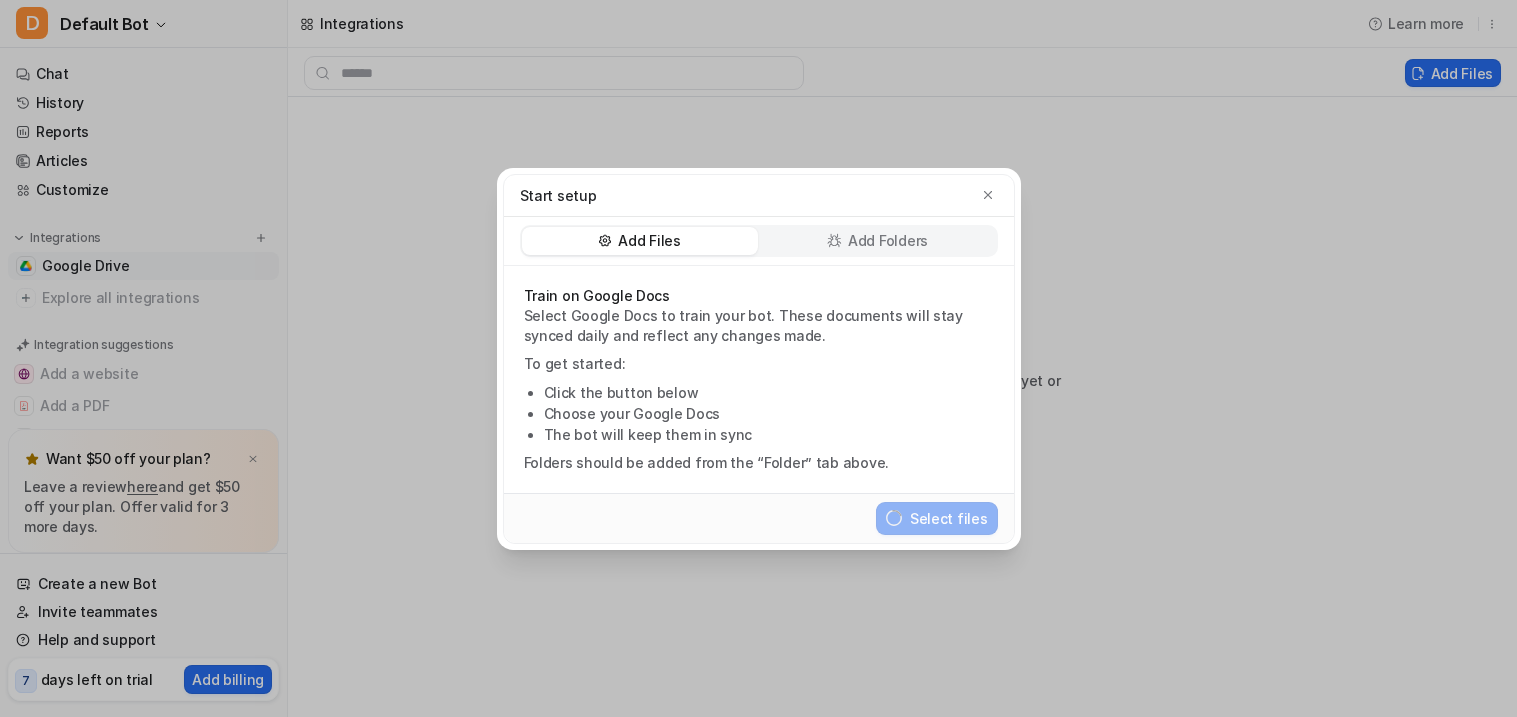 click on "Add Files" at bounding box center [640, 241] 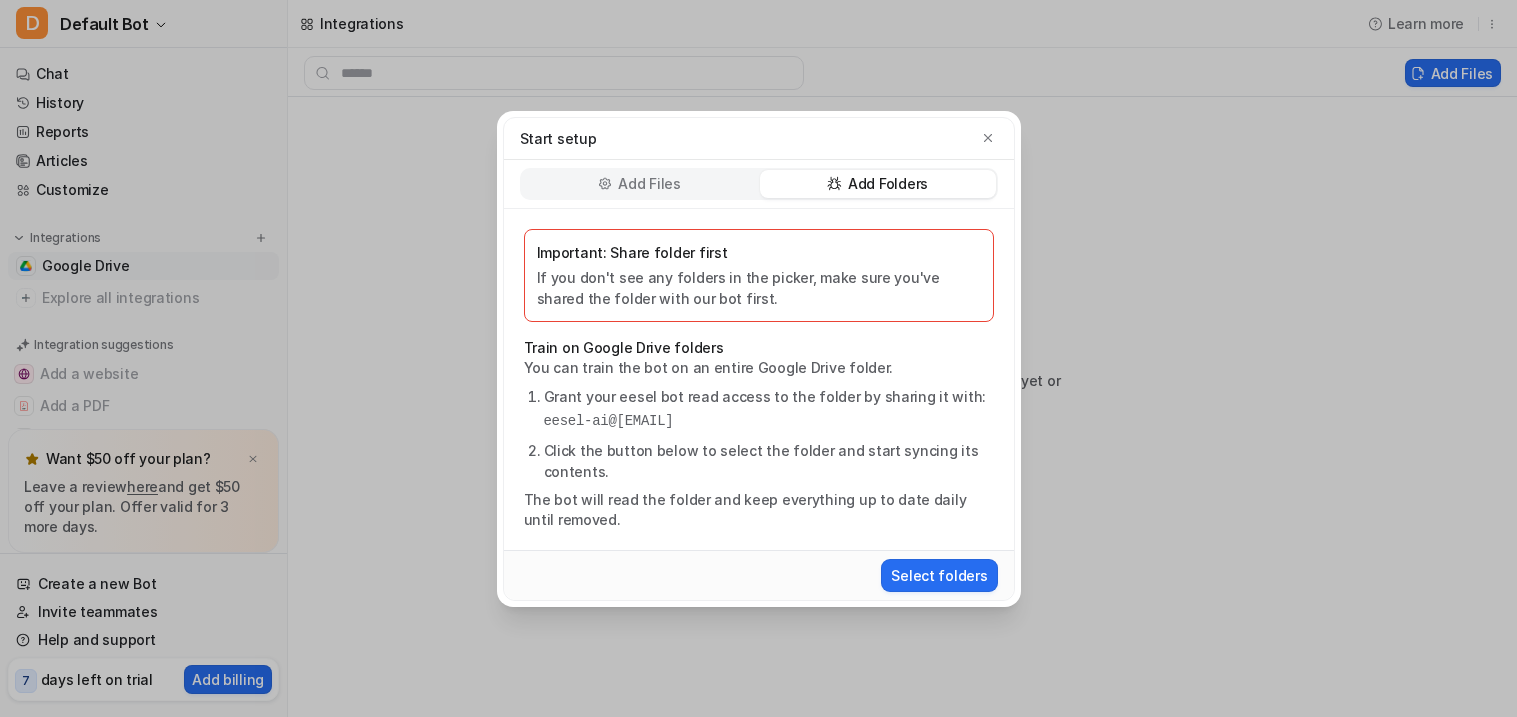 click on "Add Files" at bounding box center [640, 184] 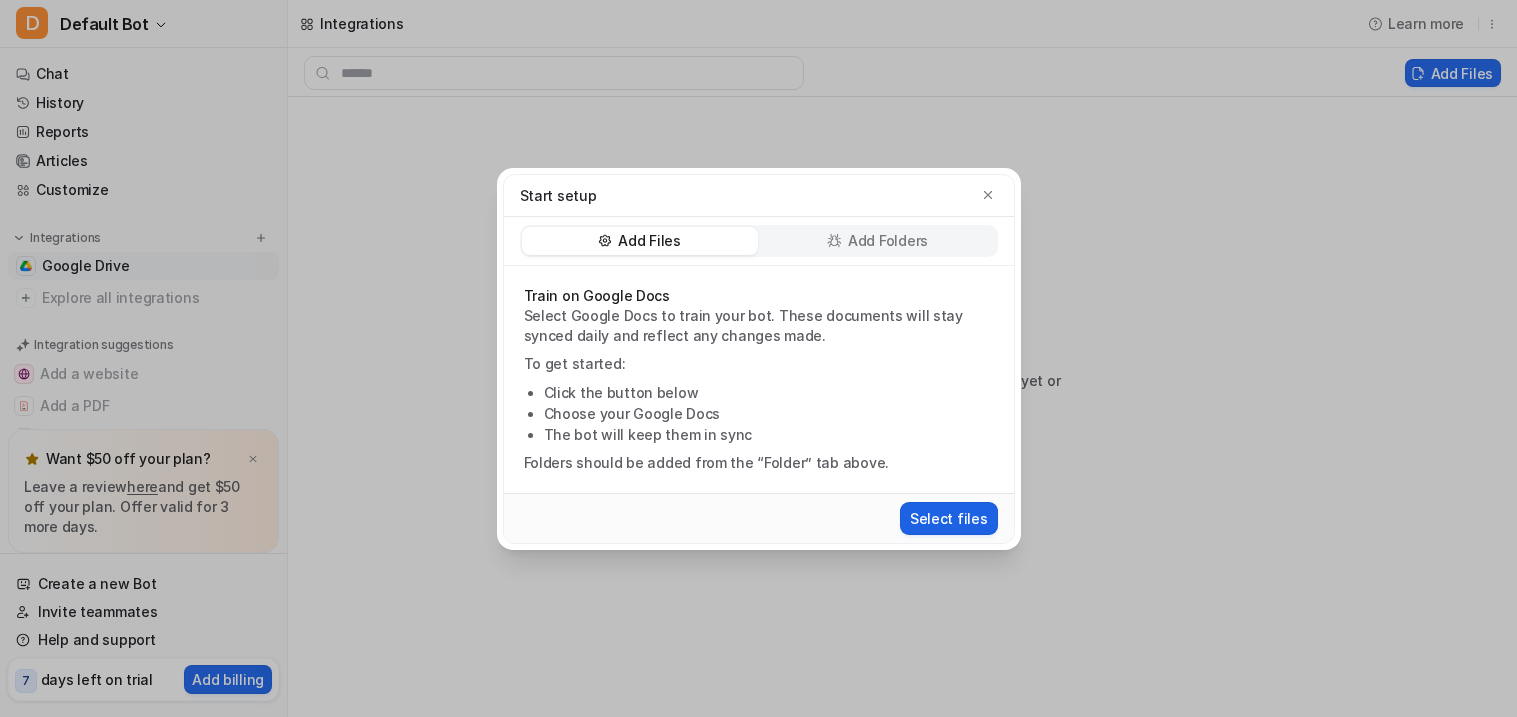 click on "Select files" at bounding box center (949, 518) 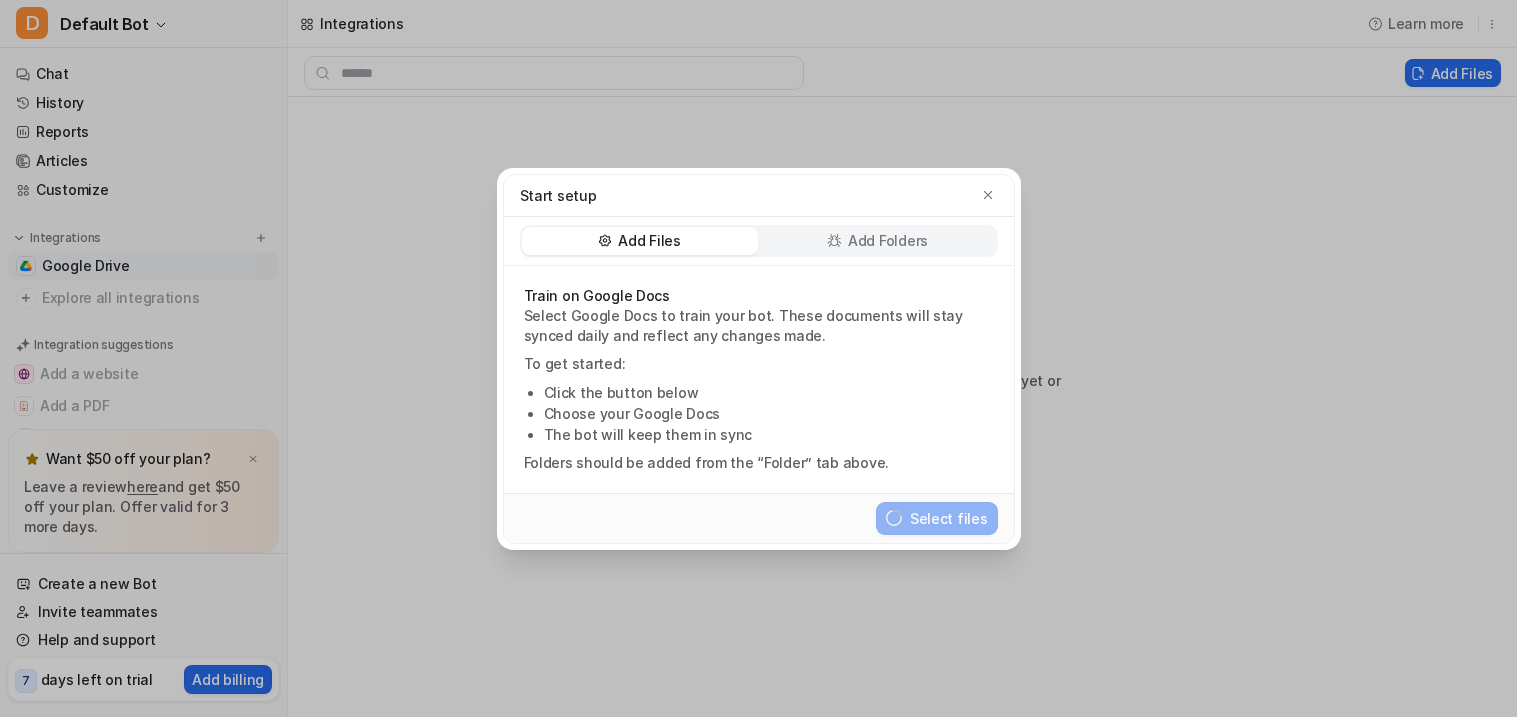 click on "Add Files" at bounding box center (640, 241) 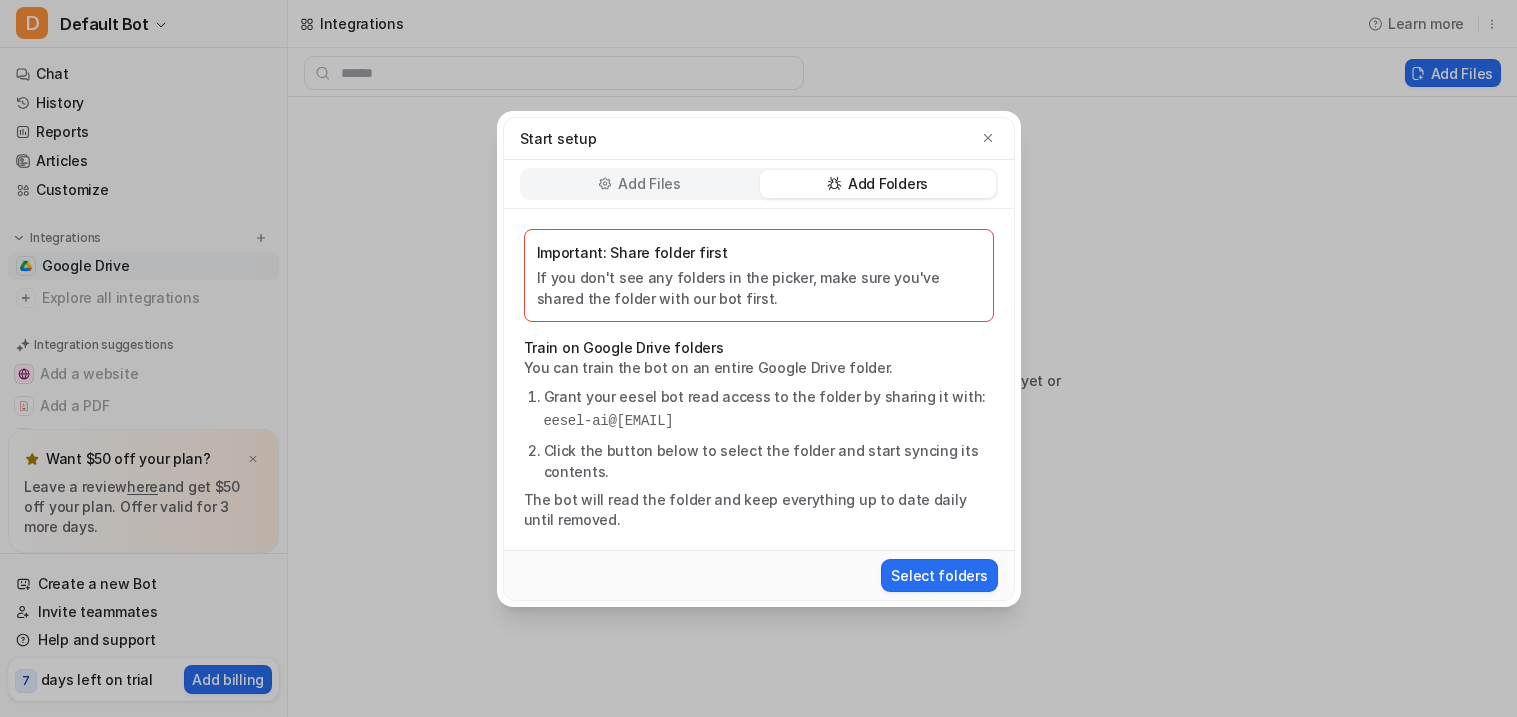 click on "Add Files" at bounding box center [649, 184] 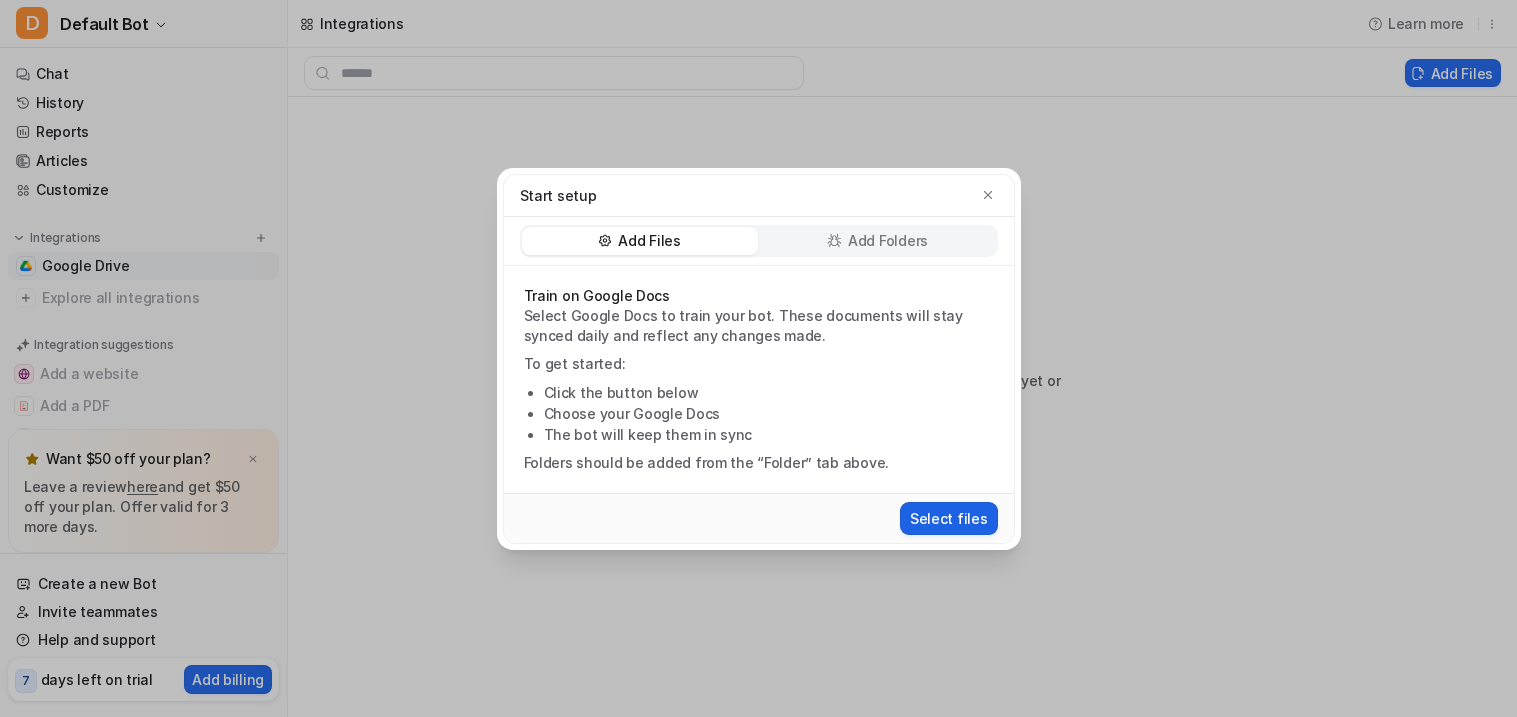 click on "Select files" at bounding box center (949, 518) 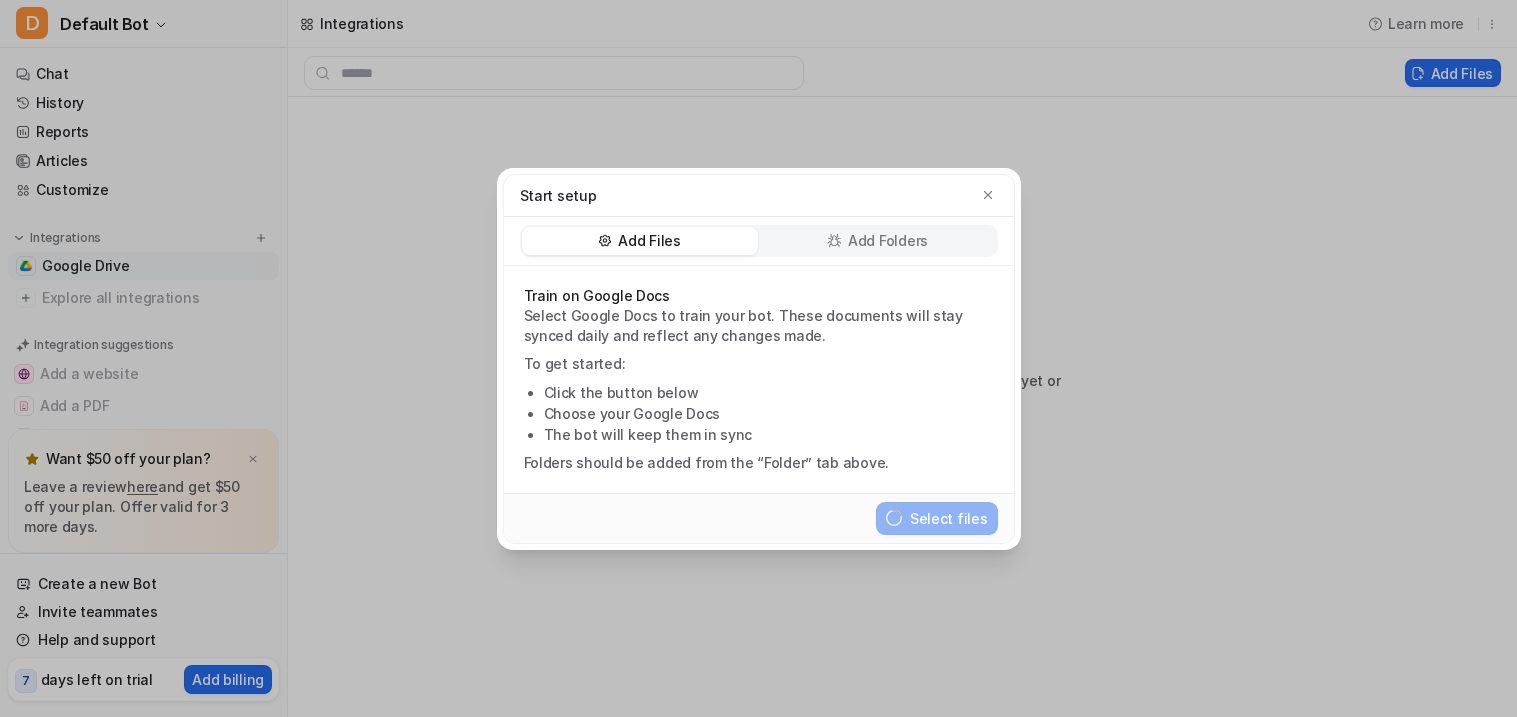 click on "Start setup Add Files Add Folders Train on Google Docs Select Google Docs to train your bot. These documents will stay synced daily and reflect any changes made. To get started: Click the button below Choose your Google Docs The bot will keep them in sync Folders should be added from the “Folder” tab above. Select files" at bounding box center (758, 358) 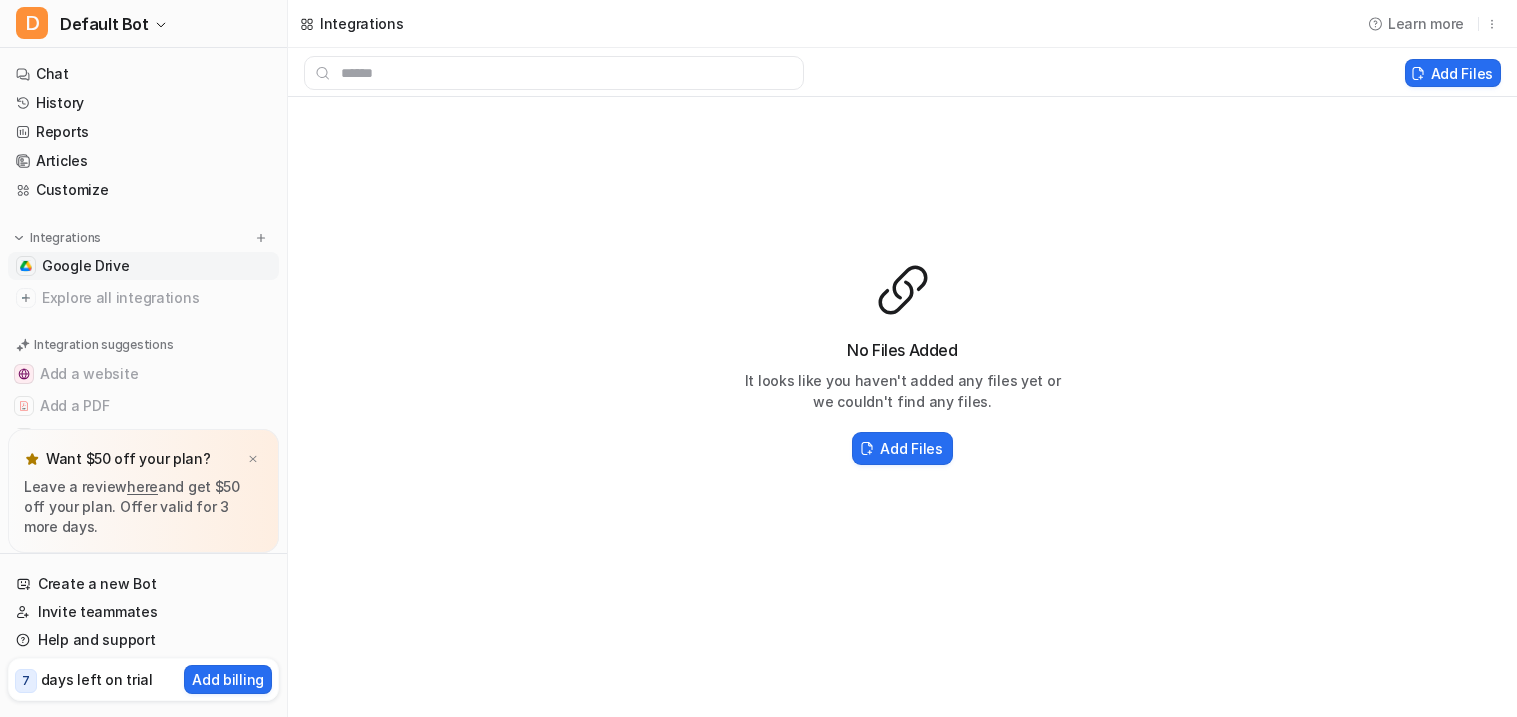 click on "Google Drive" at bounding box center (86, 266) 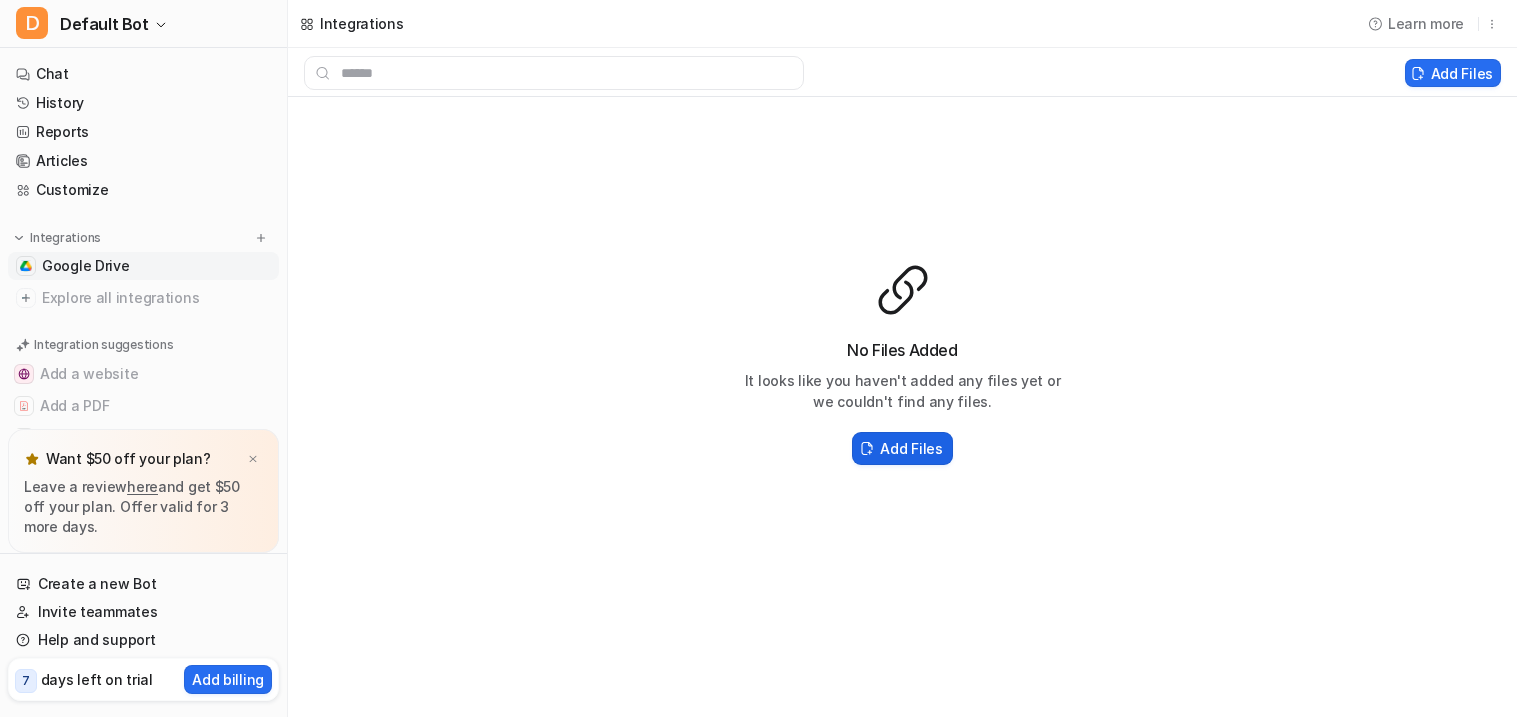 click on "Add Files" at bounding box center (911, 448) 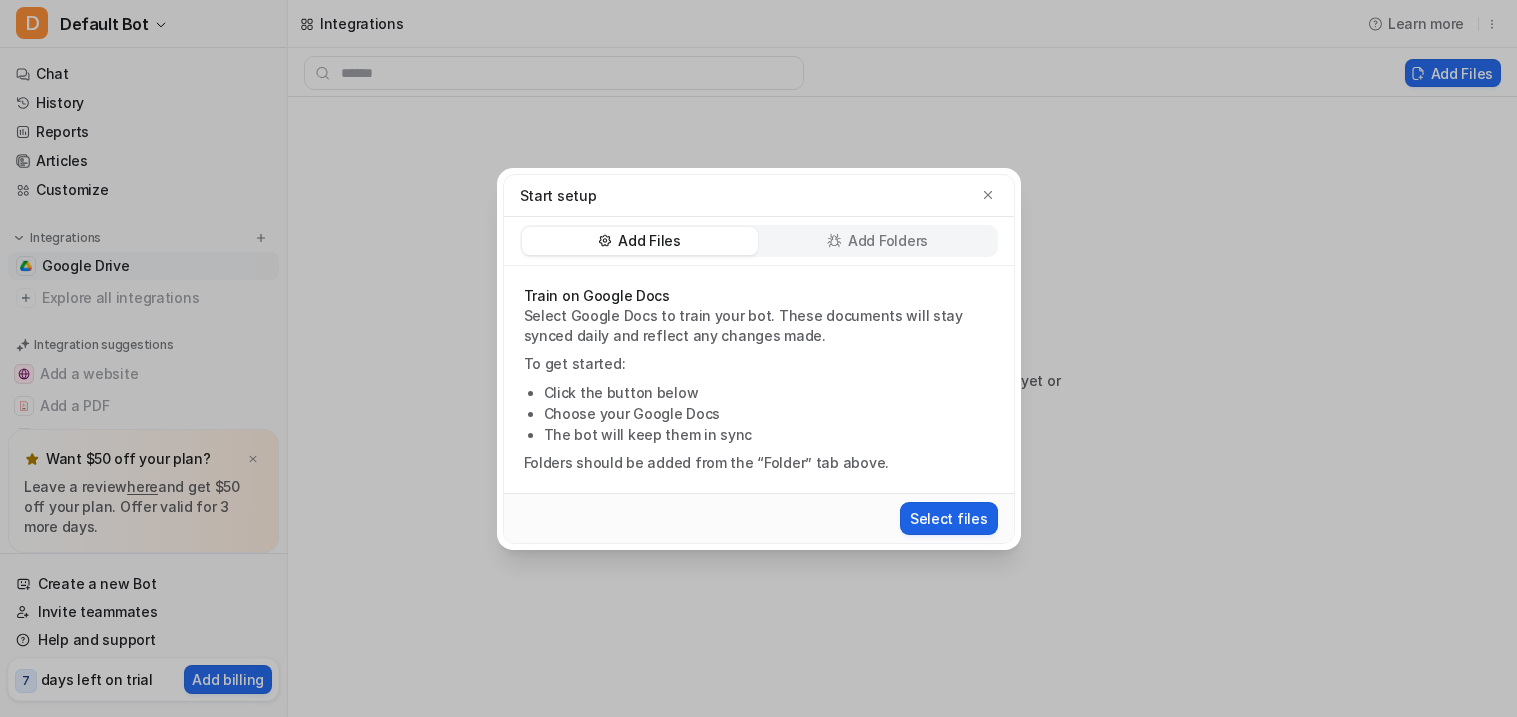 click on "Select files" at bounding box center [949, 518] 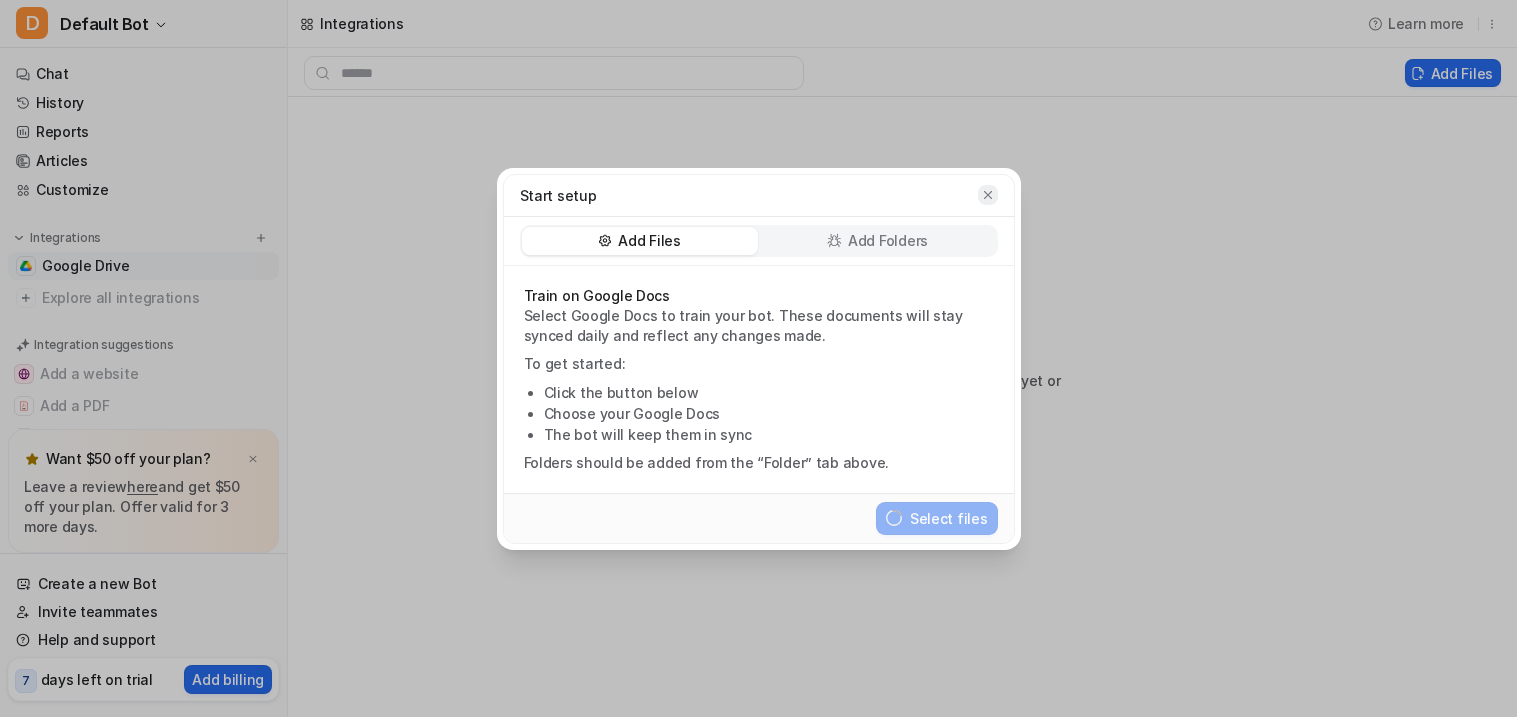 click 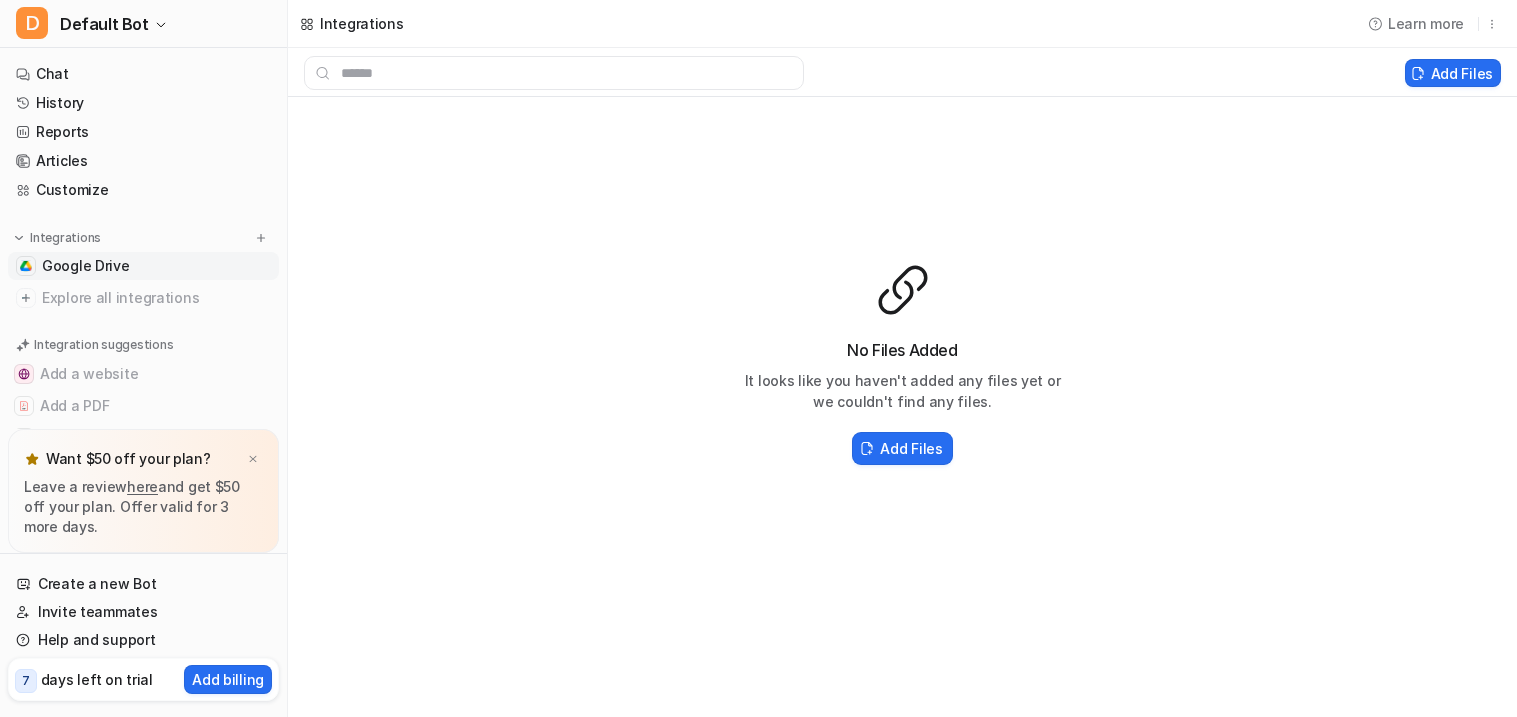 click on "No Files Added It looks like you haven't added any files yet or we couldn't find any files. Add Files" at bounding box center [902, 365] 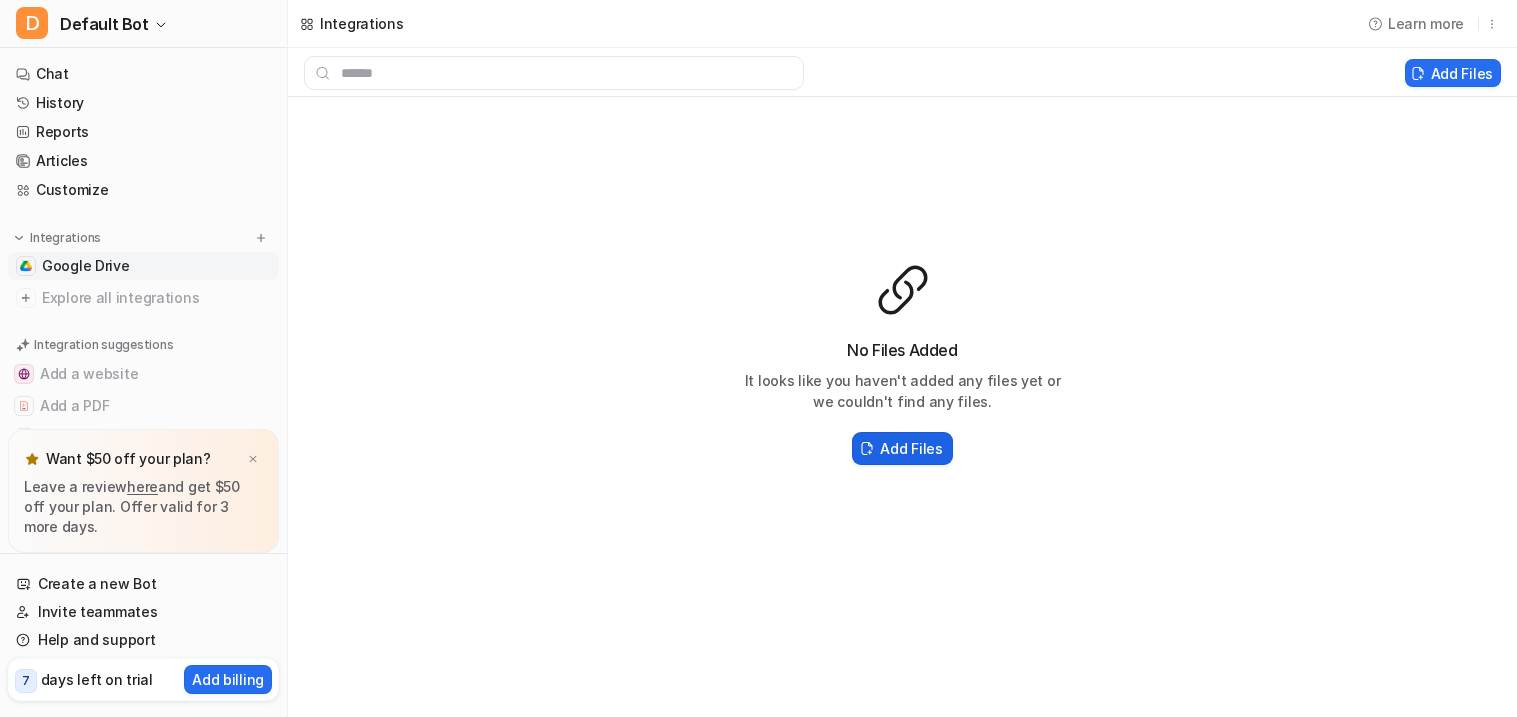 click on "Add Files" at bounding box center [911, 448] 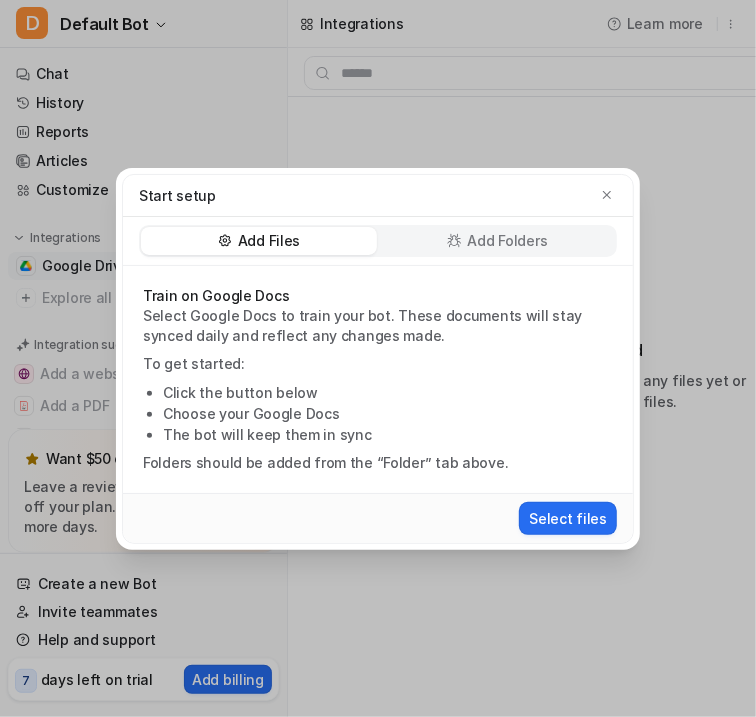 click on "Add Folders" at bounding box center [497, 241] 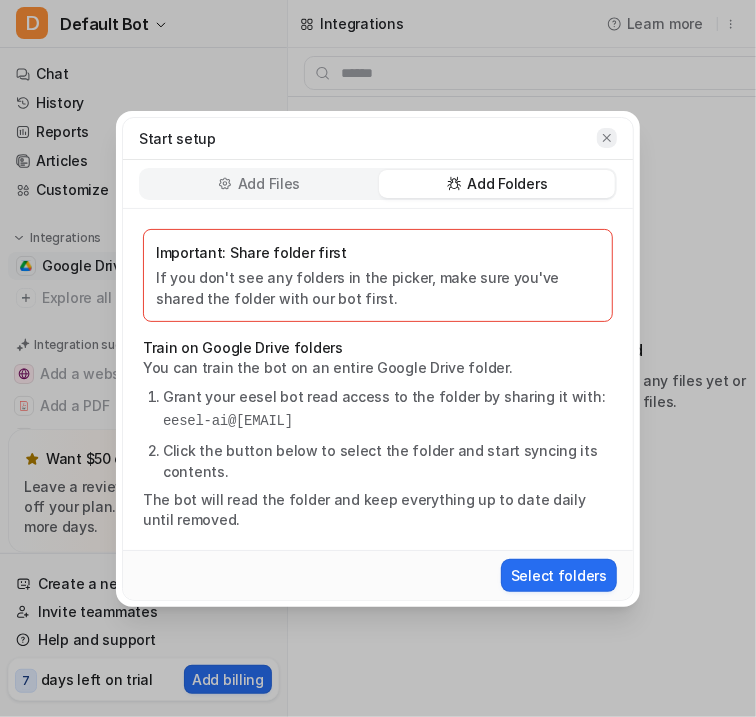 click 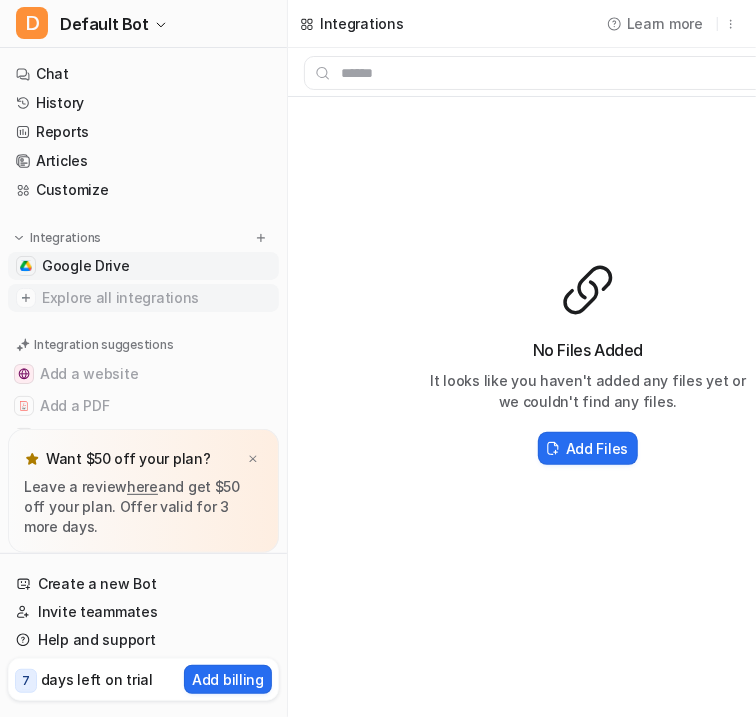 click on "Explore all integrations" at bounding box center (143, 298) 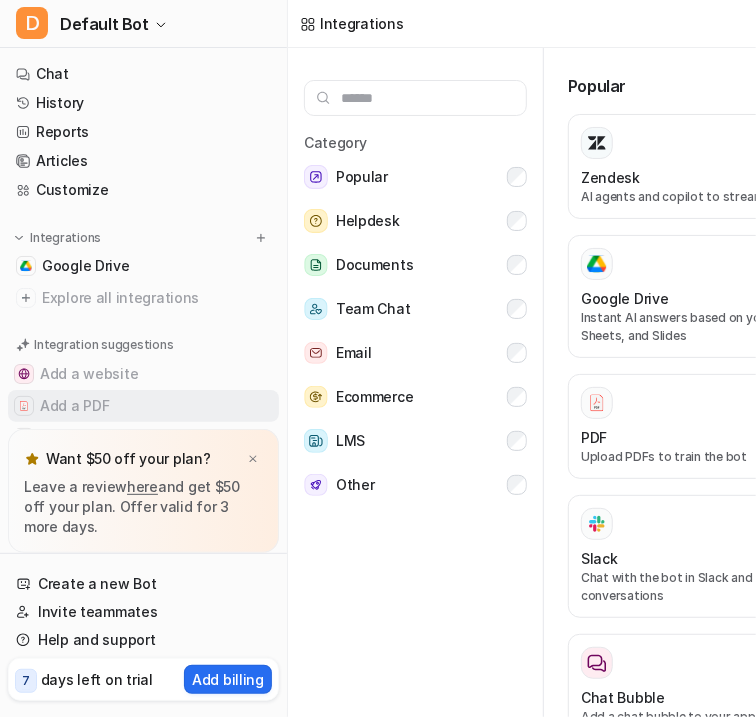 click on "Add a PDF" at bounding box center [143, 406] 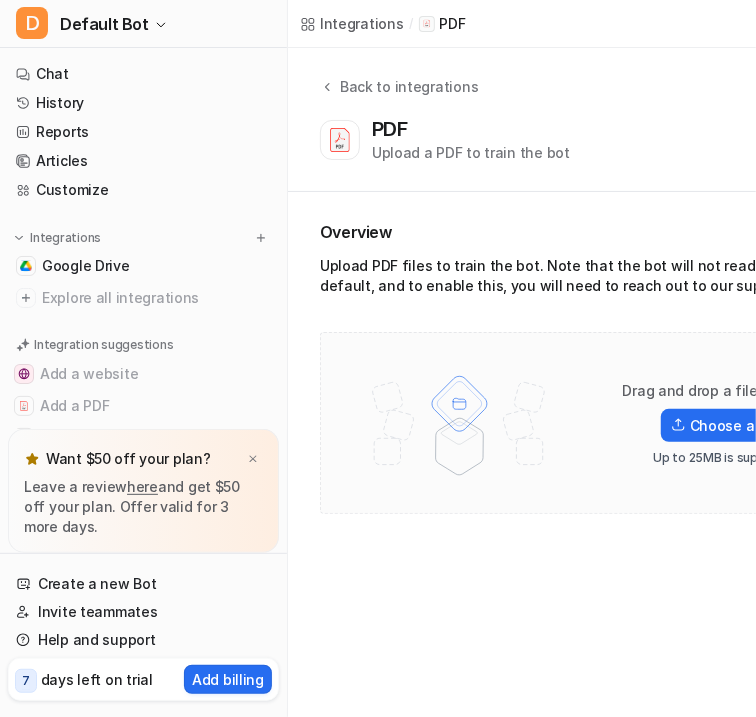 scroll, scrollTop: 0, scrollLeft: 132, axis: horizontal 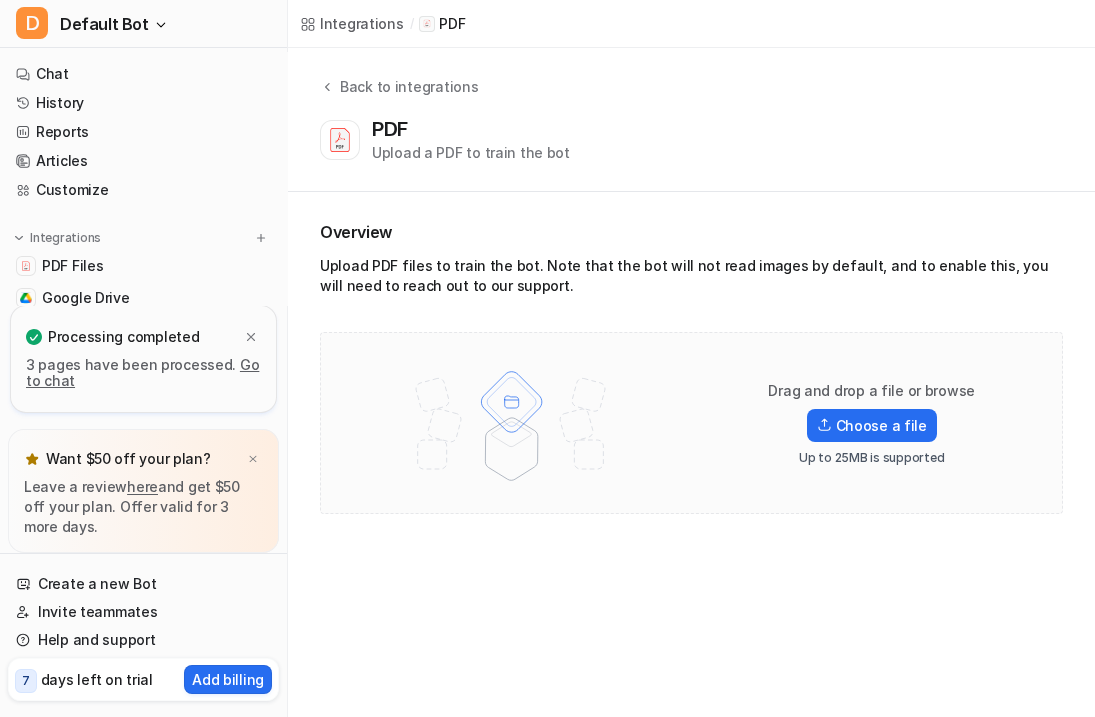 click at bounding box center (511, 423) 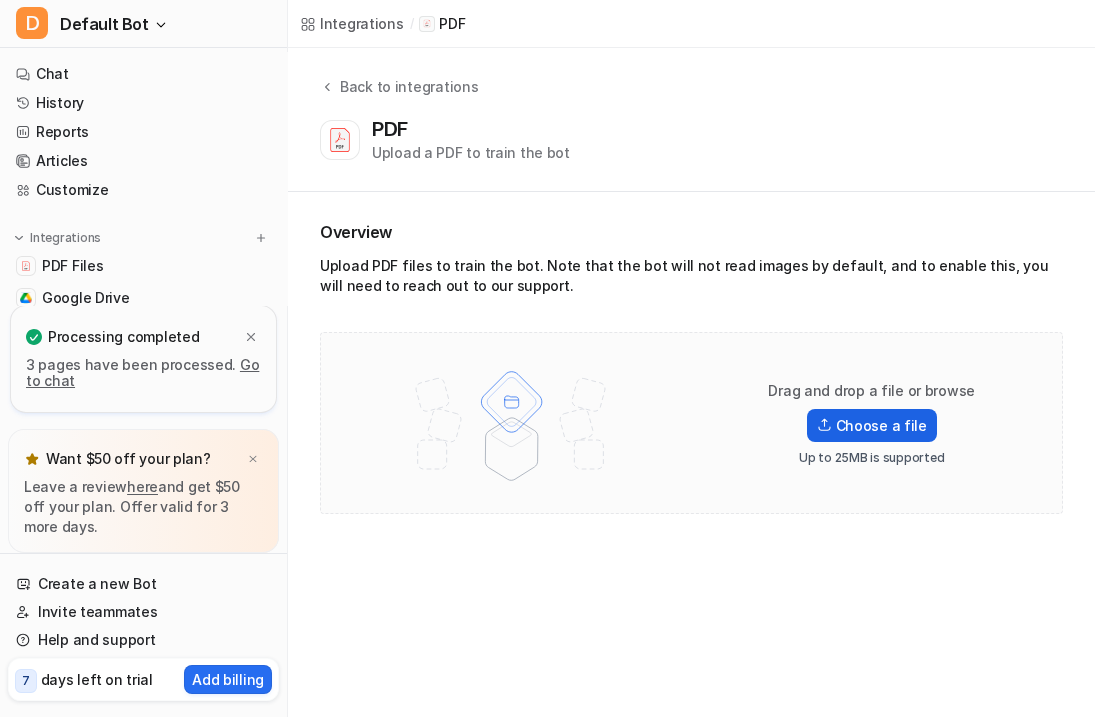 click on "Choose a file" at bounding box center (872, 425) 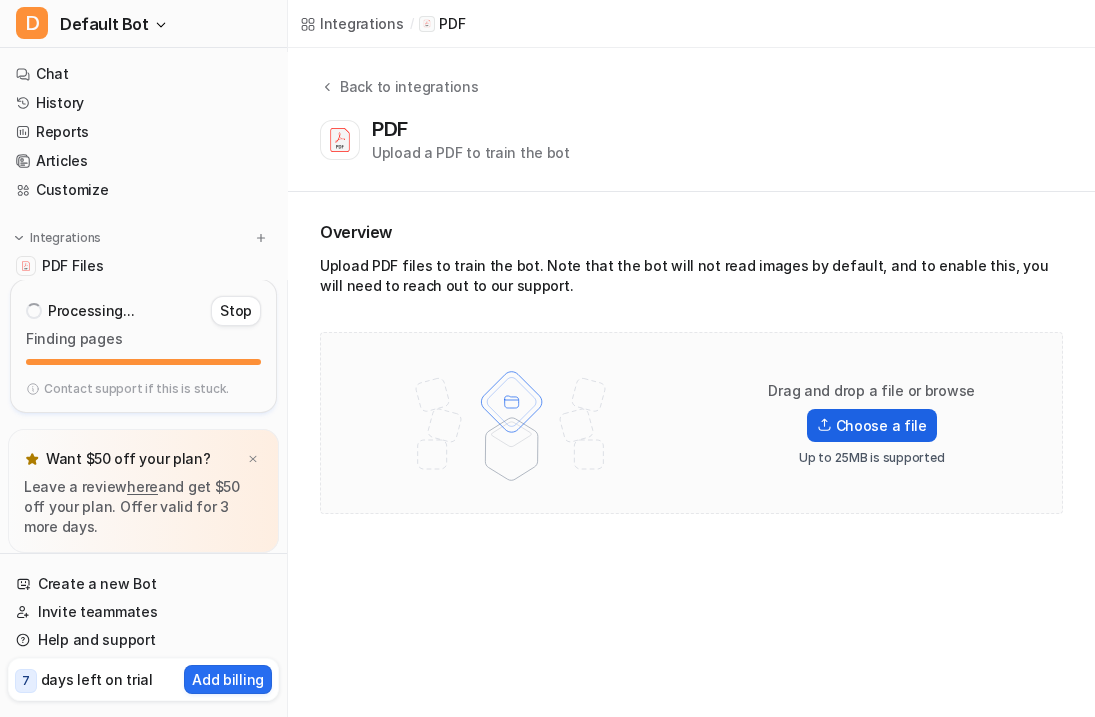 click on "Choose a file" at bounding box center [872, 425] 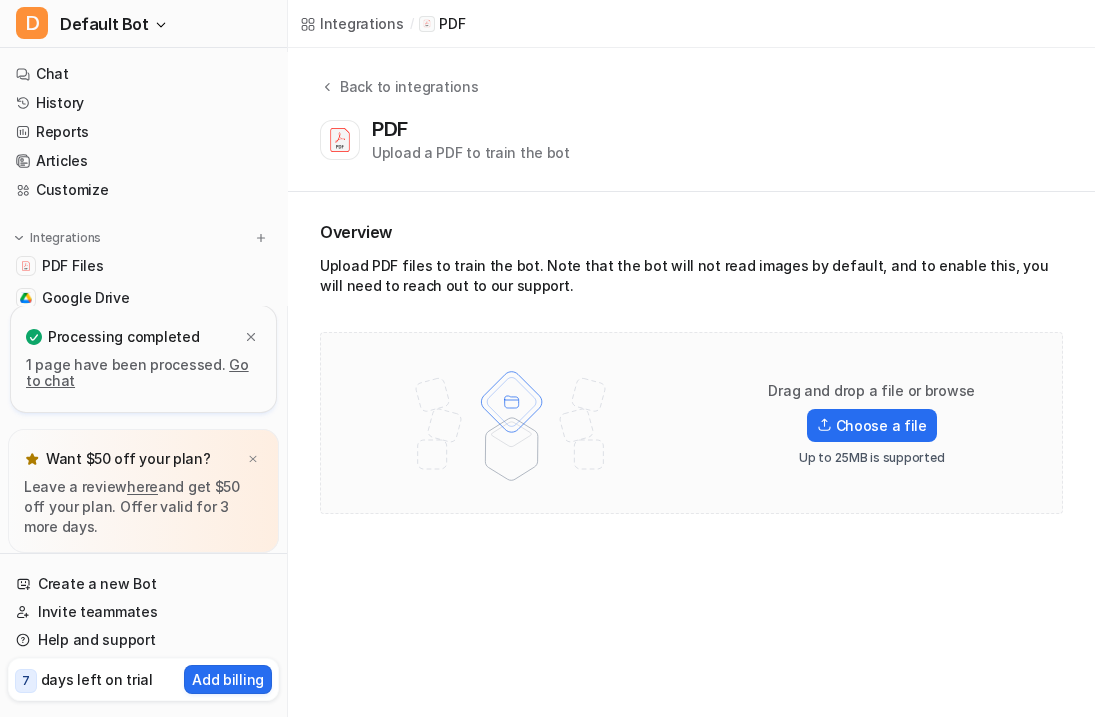 click at bounding box center [511, 423] 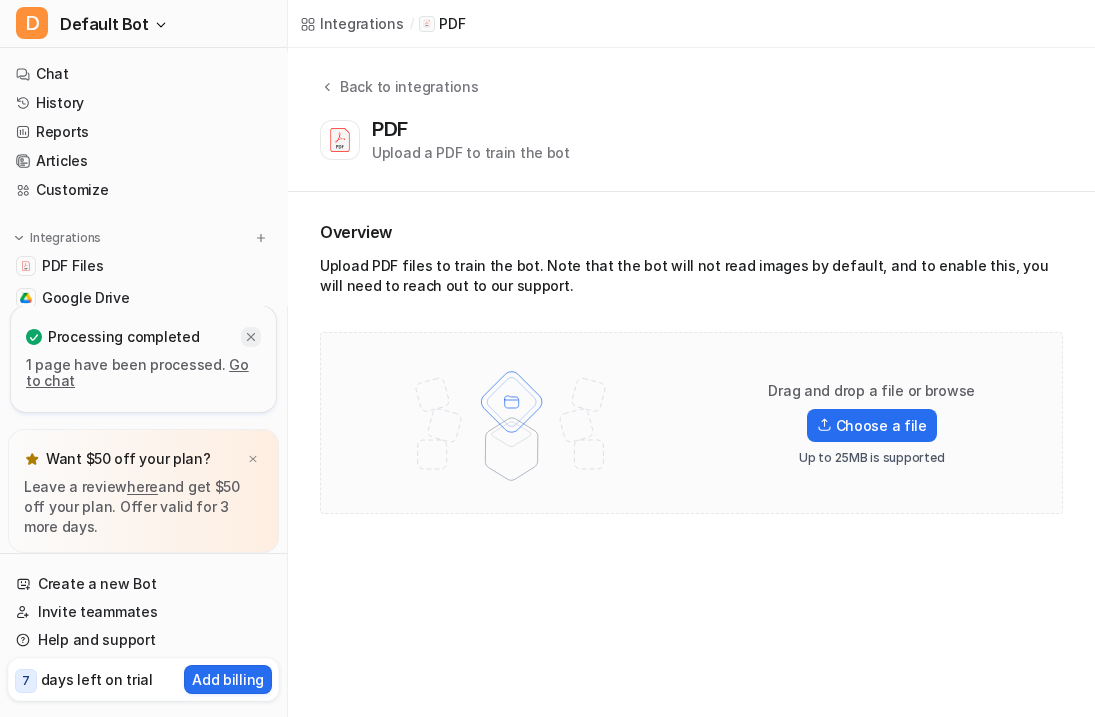 click 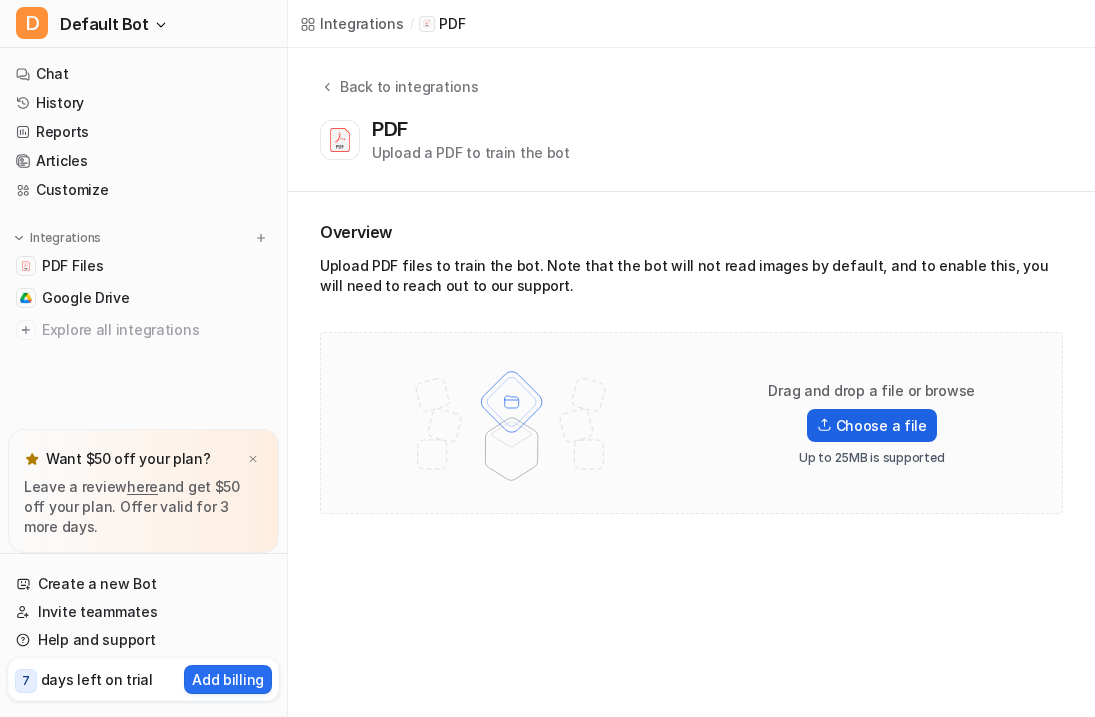 click at bounding box center (824, 425) 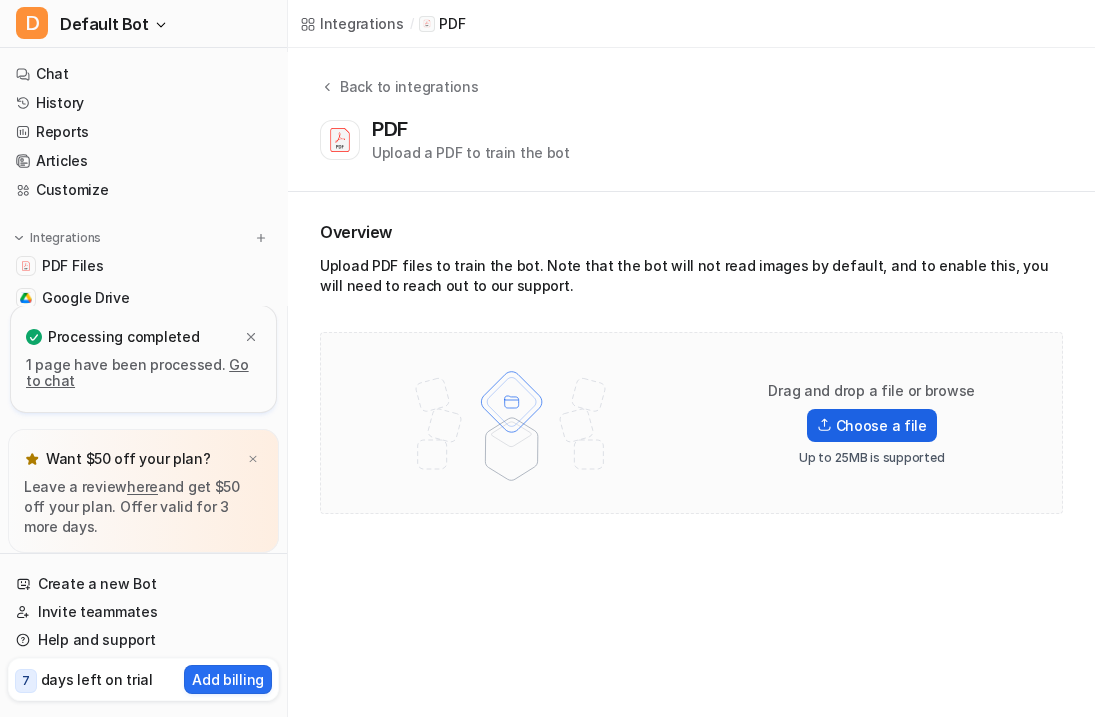 click on "Choose a file" at bounding box center [872, 425] 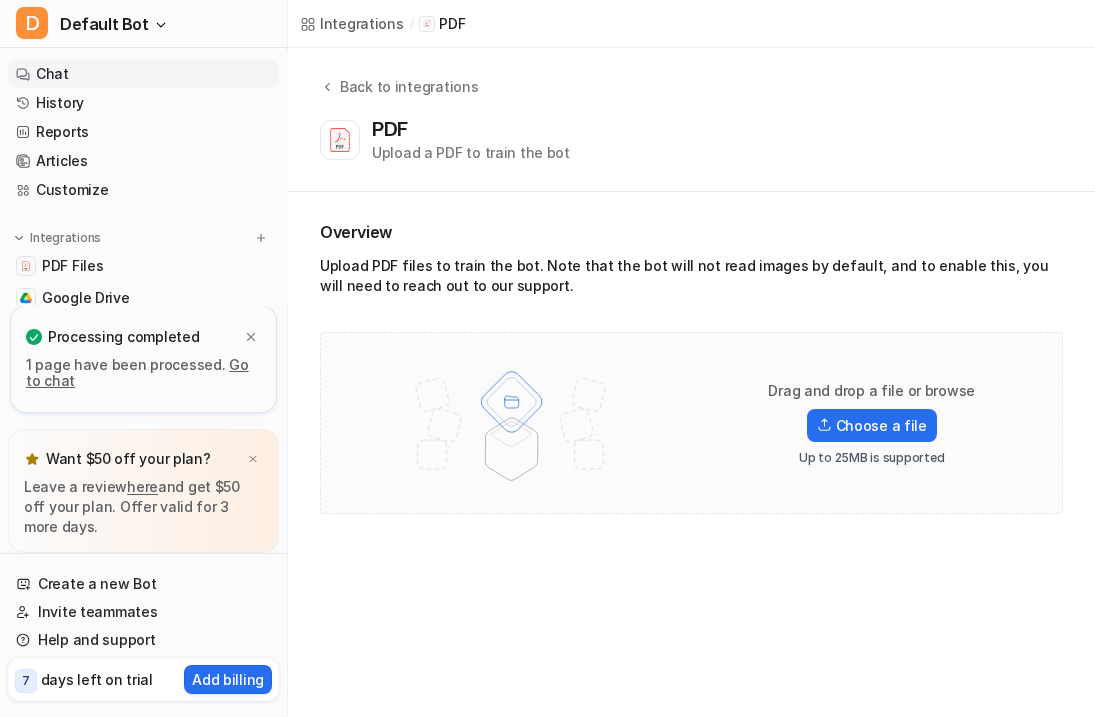 click on "Chat" at bounding box center (143, 74) 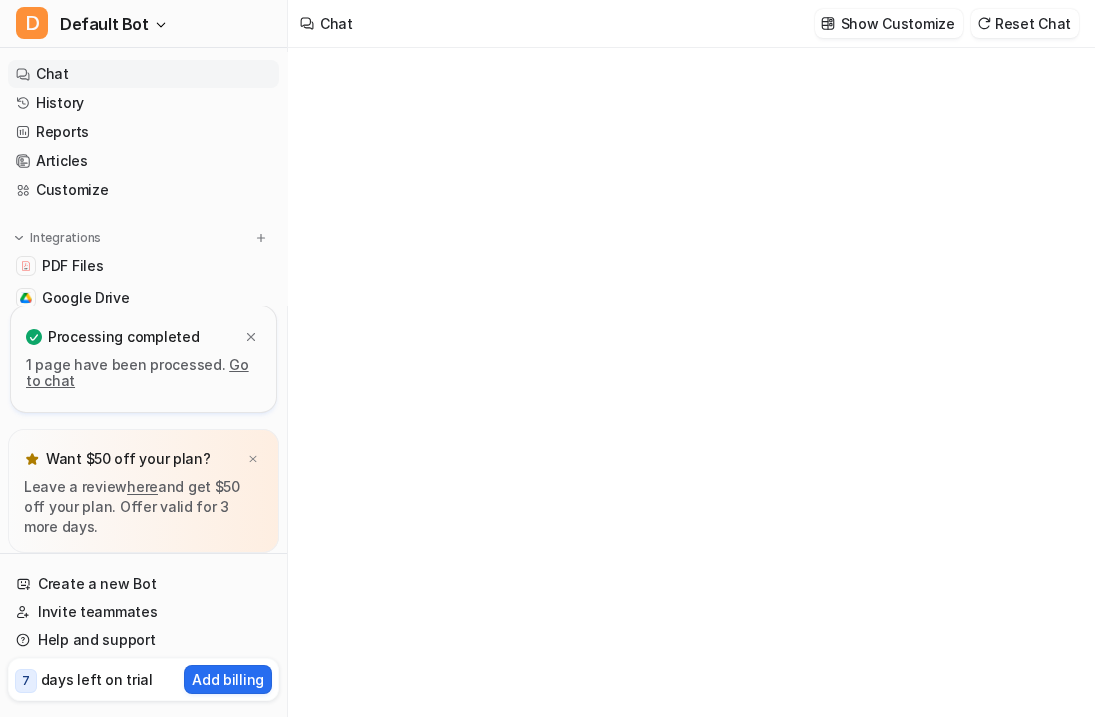 type on "**********" 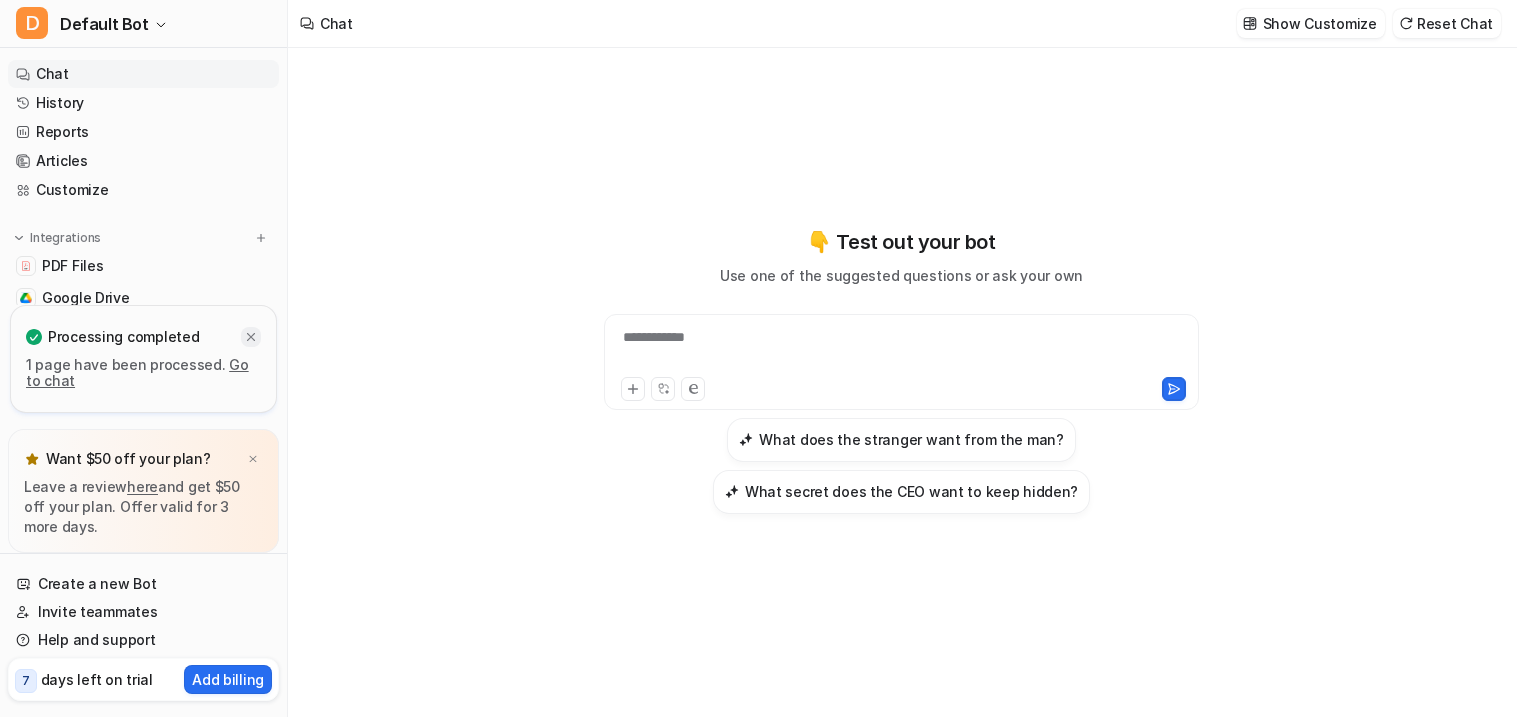 click 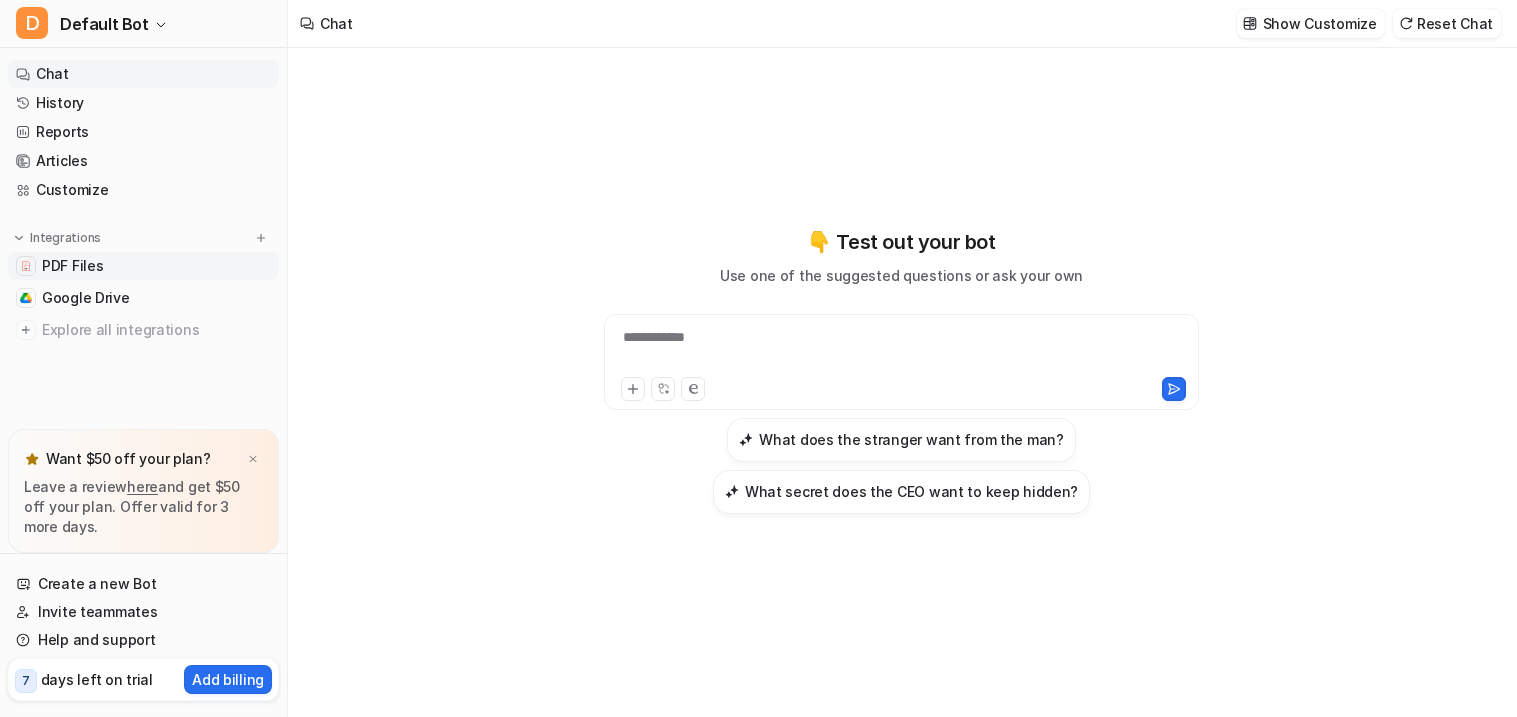 click on "PDF Files" at bounding box center [72, 266] 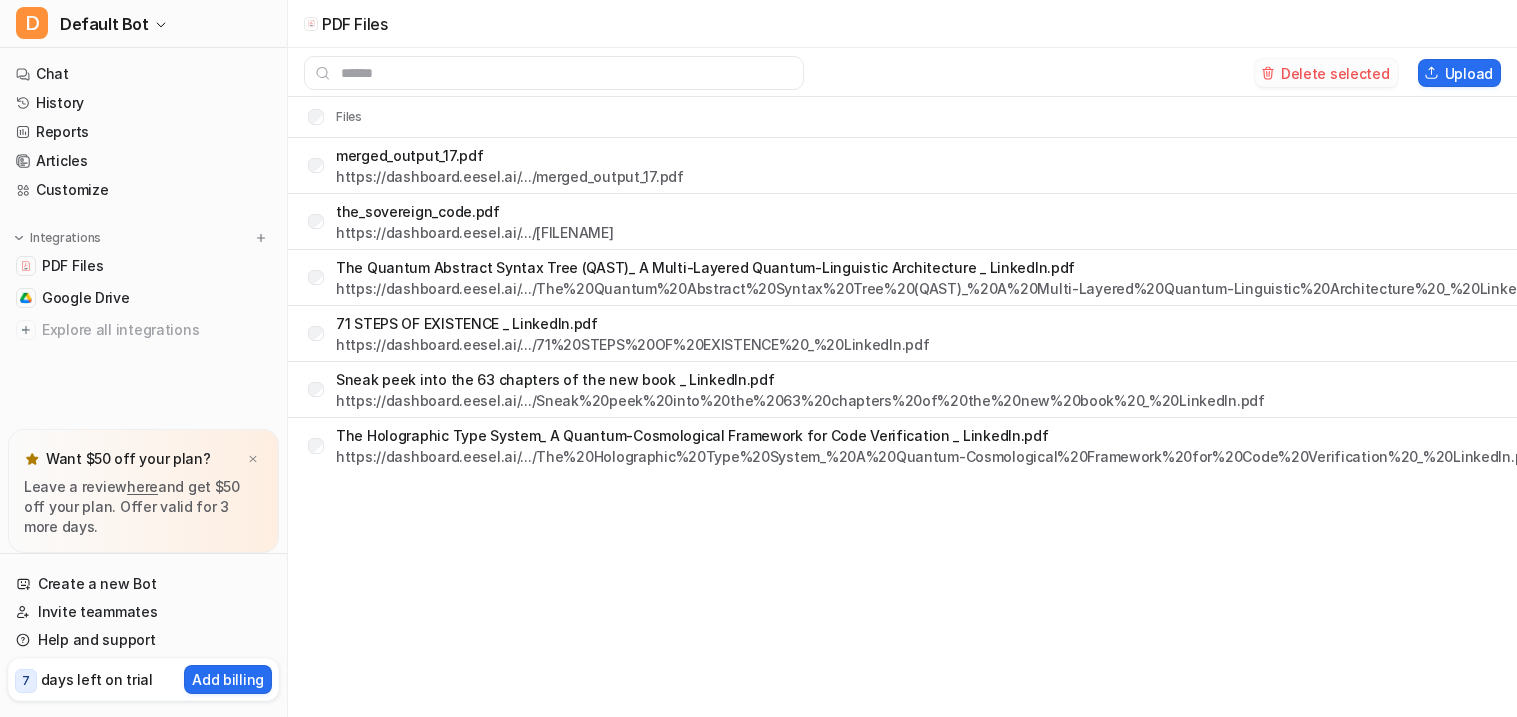 click on "Delete selected" at bounding box center (1326, 73) 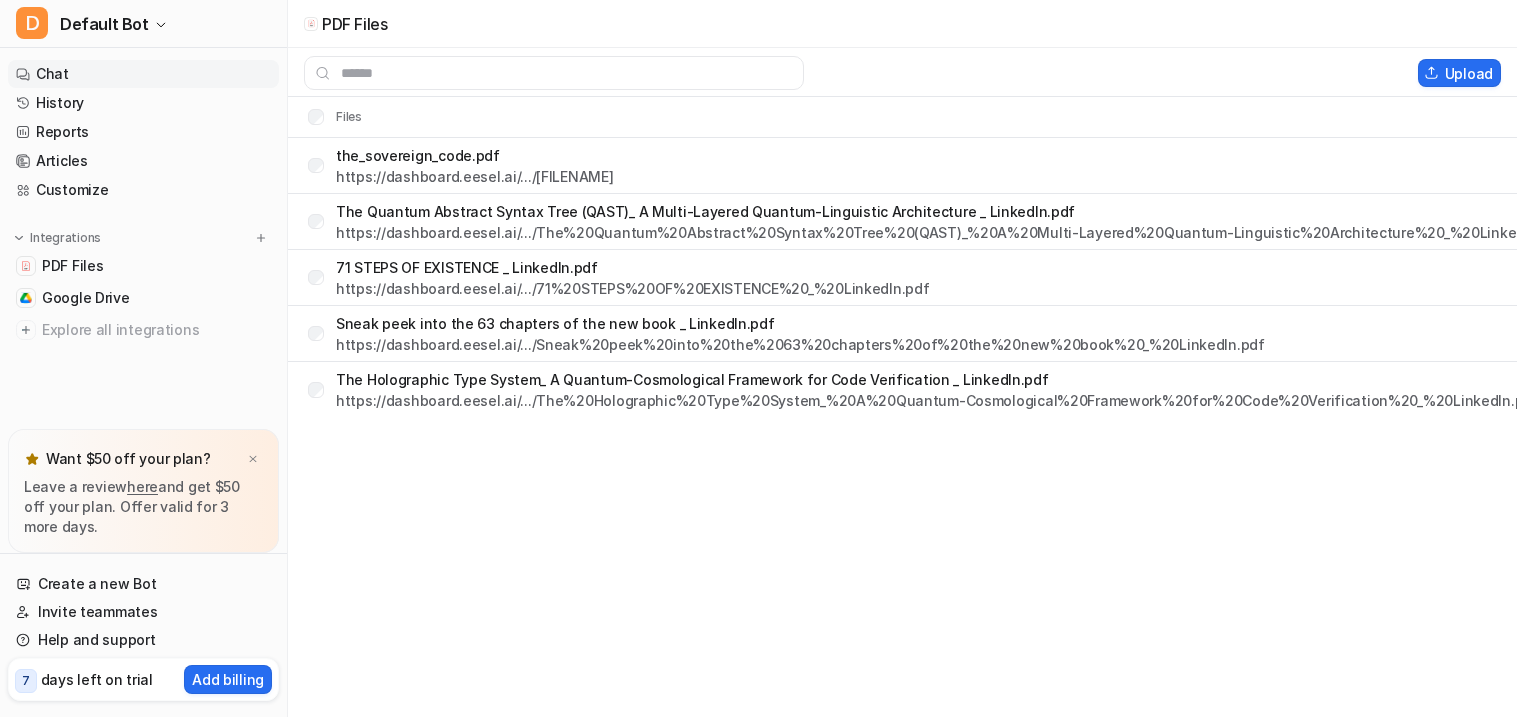 click on "Chat" at bounding box center (143, 74) 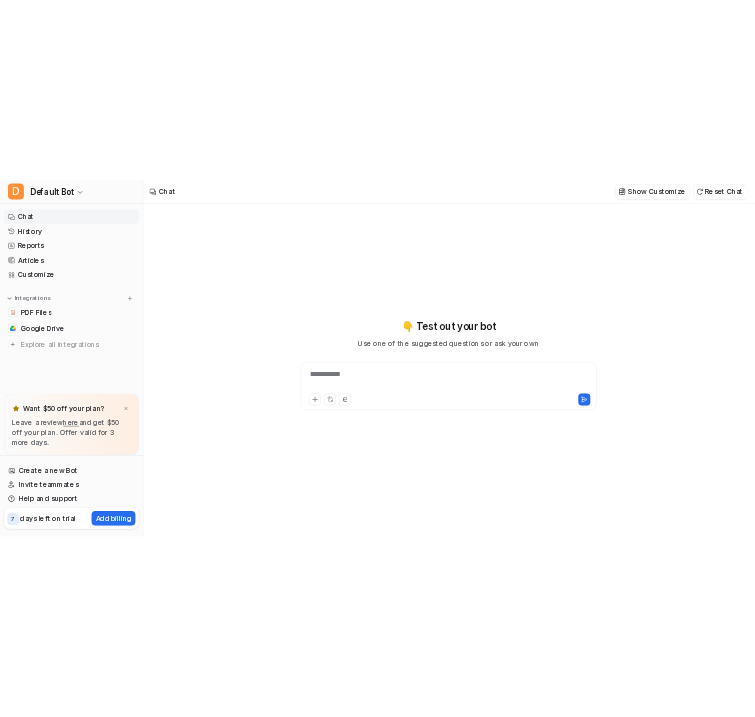 scroll, scrollTop: 0, scrollLeft: 0, axis: both 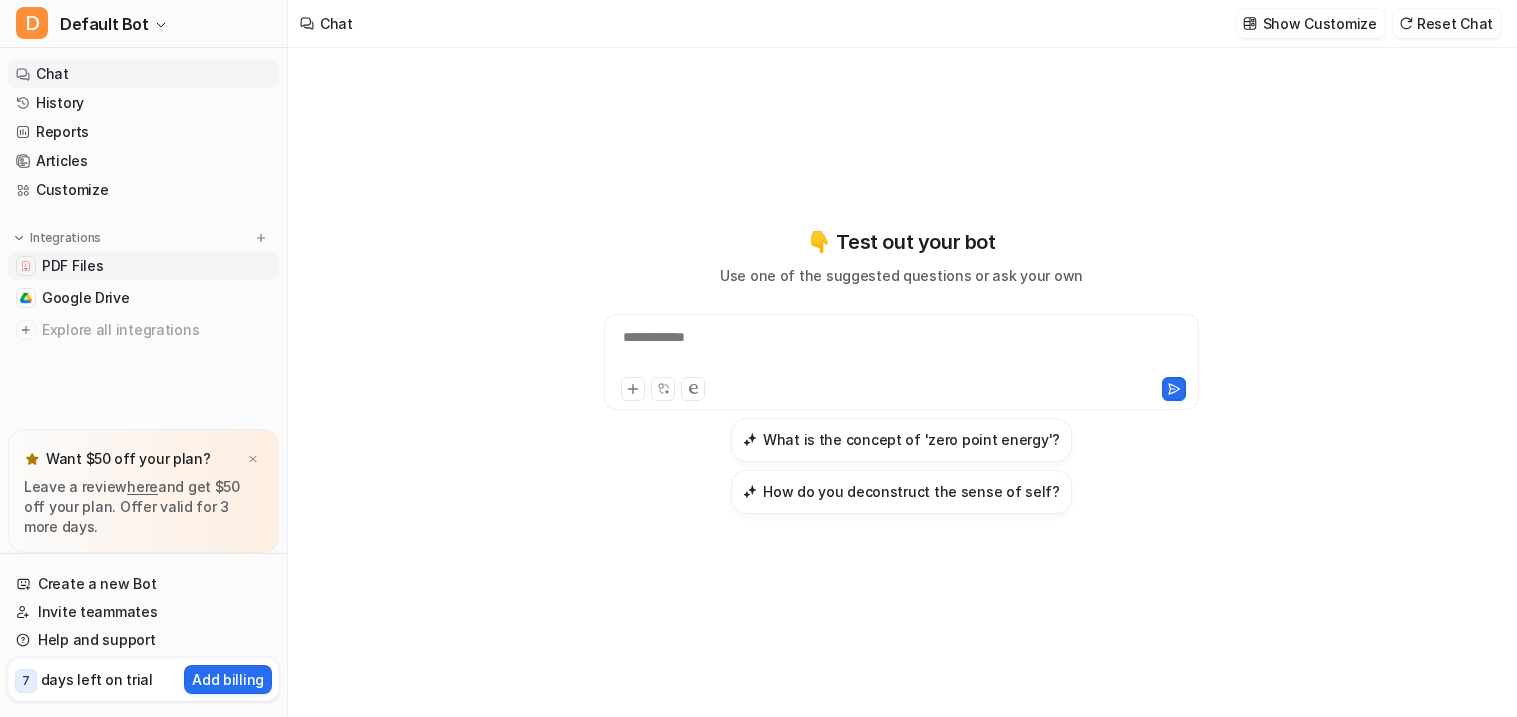click on "PDF Files" at bounding box center [72, 266] 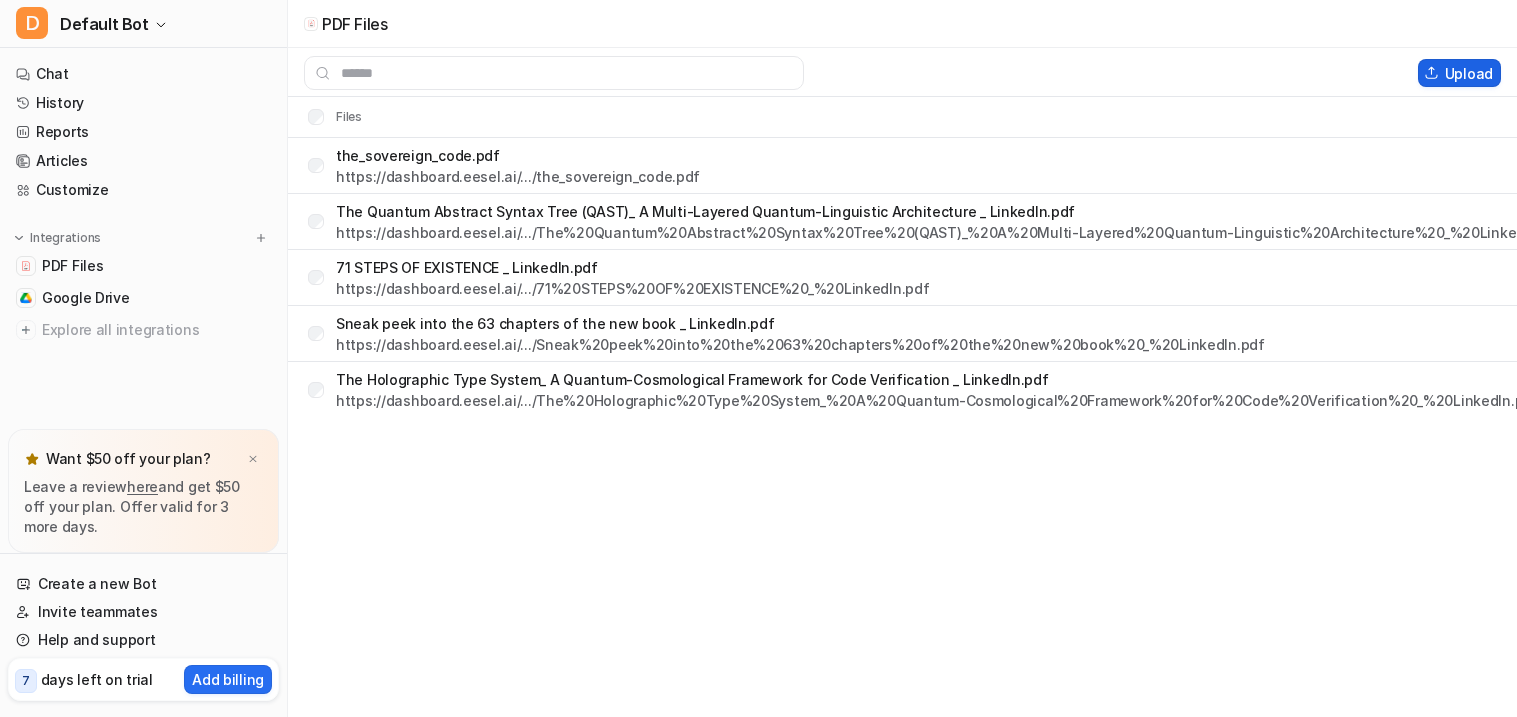 click on "Upload" at bounding box center [1459, 73] 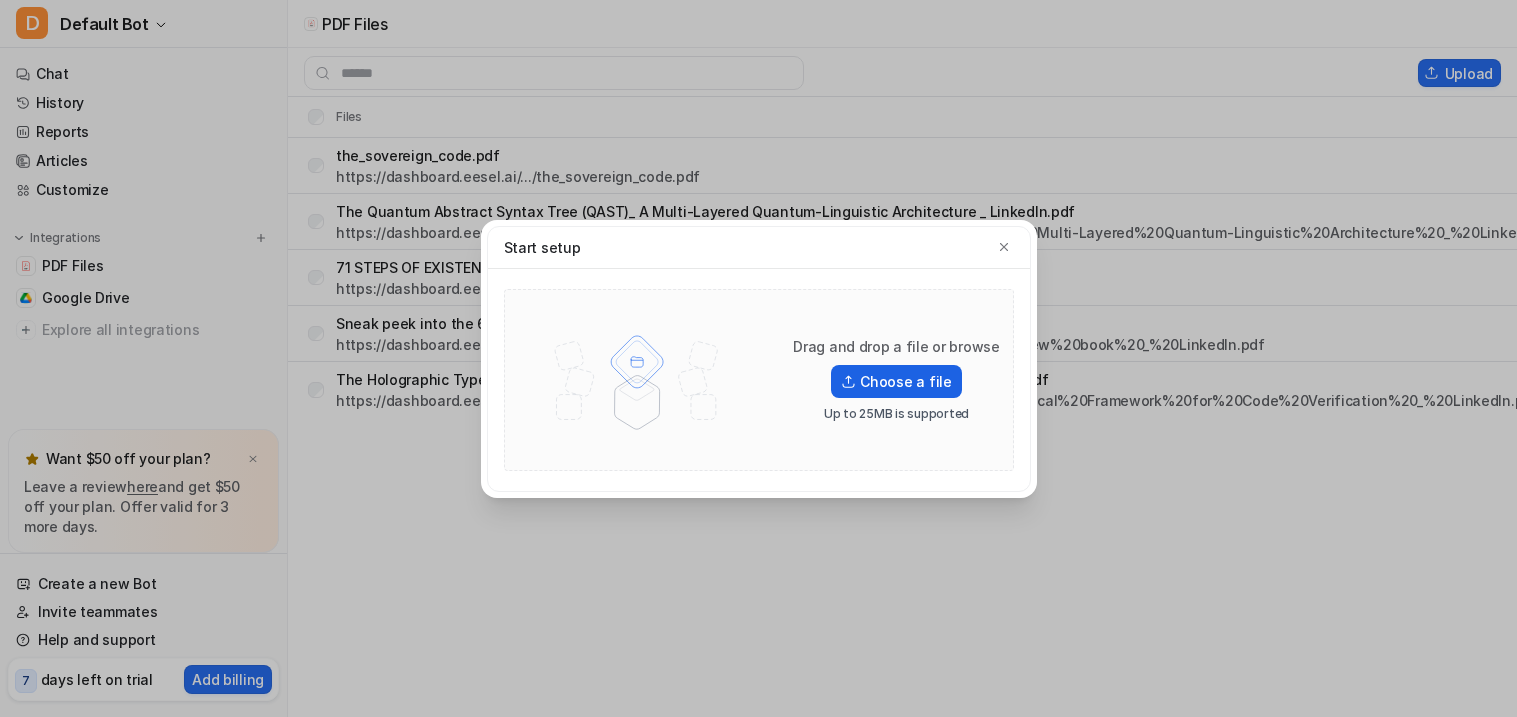 click on "Choose a file" at bounding box center (896, 381) 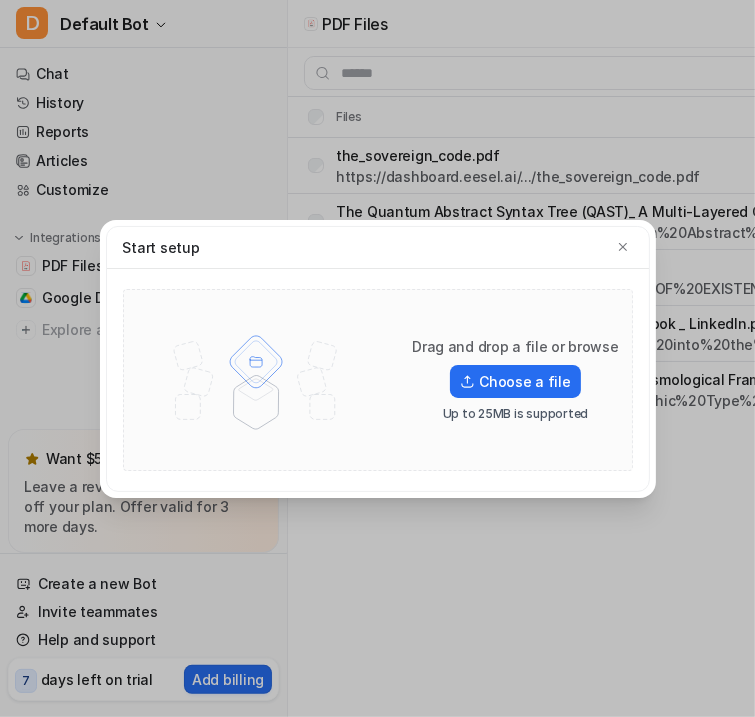 drag, startPoint x: 414, startPoint y: 243, endPoint x: 395, endPoint y: 500, distance: 257.7014 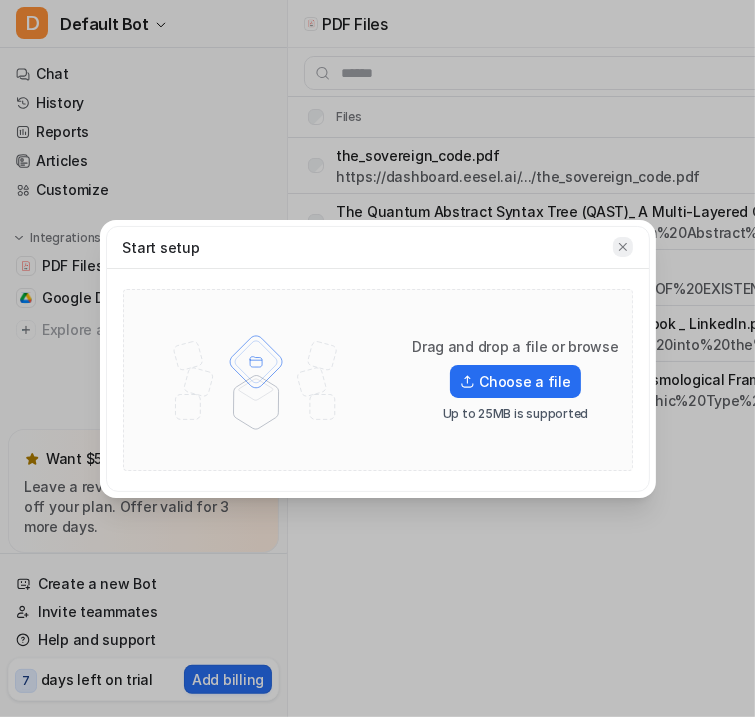 click 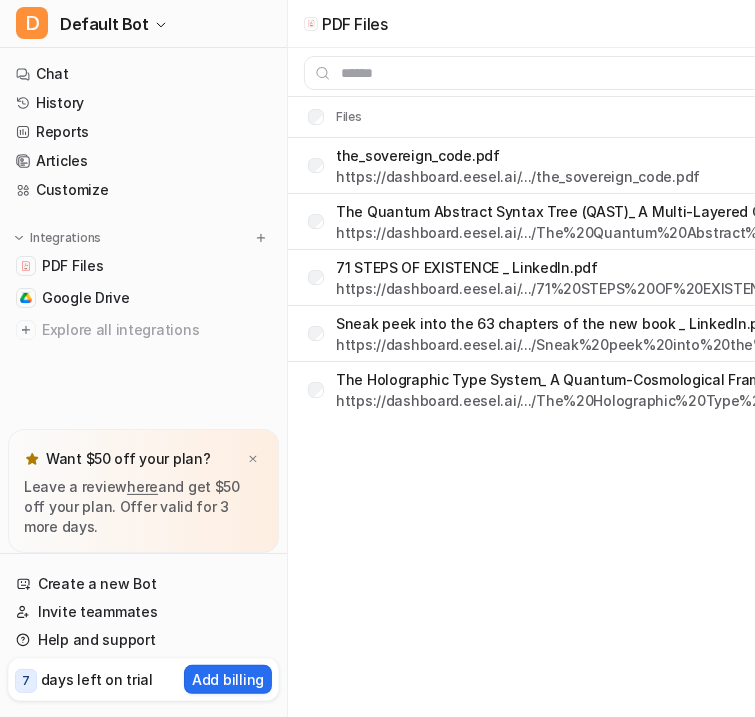 type 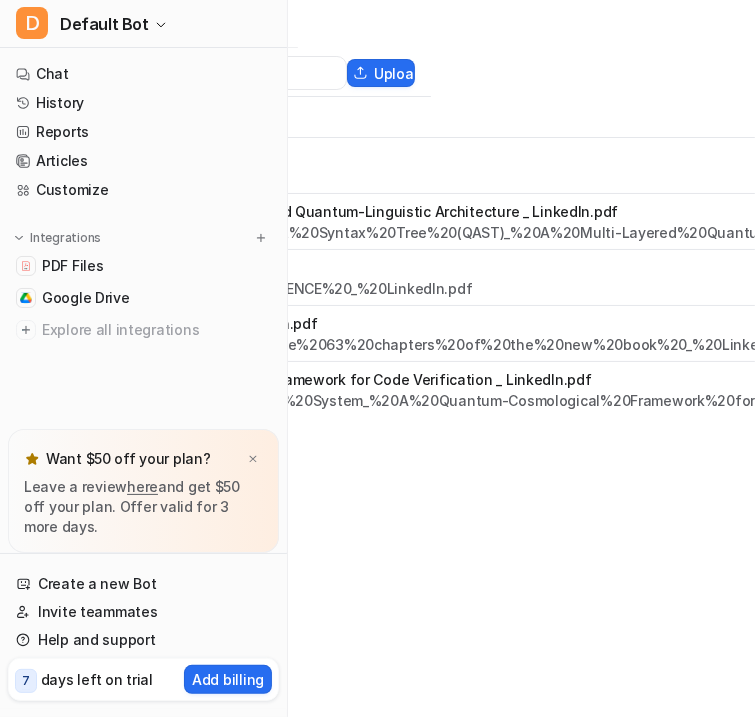 scroll, scrollTop: 0, scrollLeft: 414, axis: horizontal 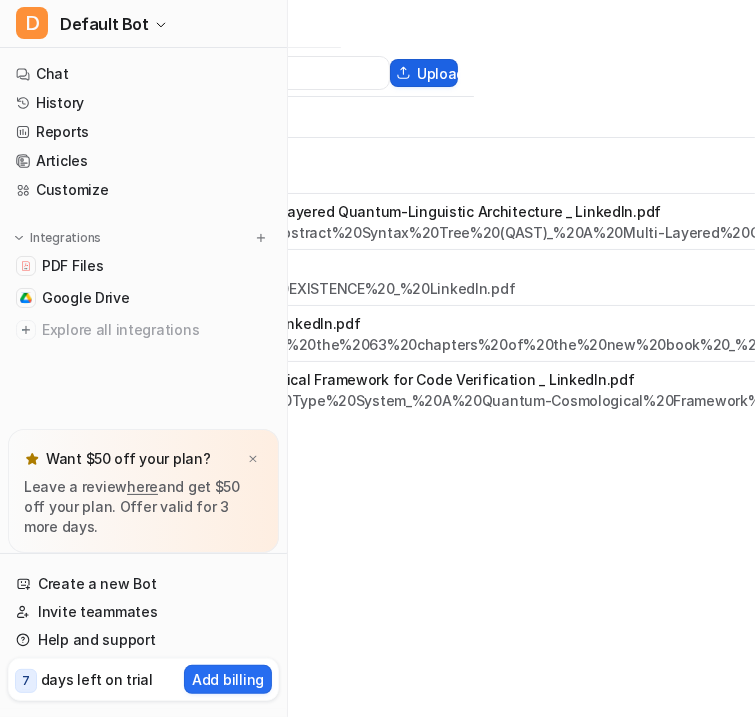 click on "Upload" at bounding box center [424, 73] 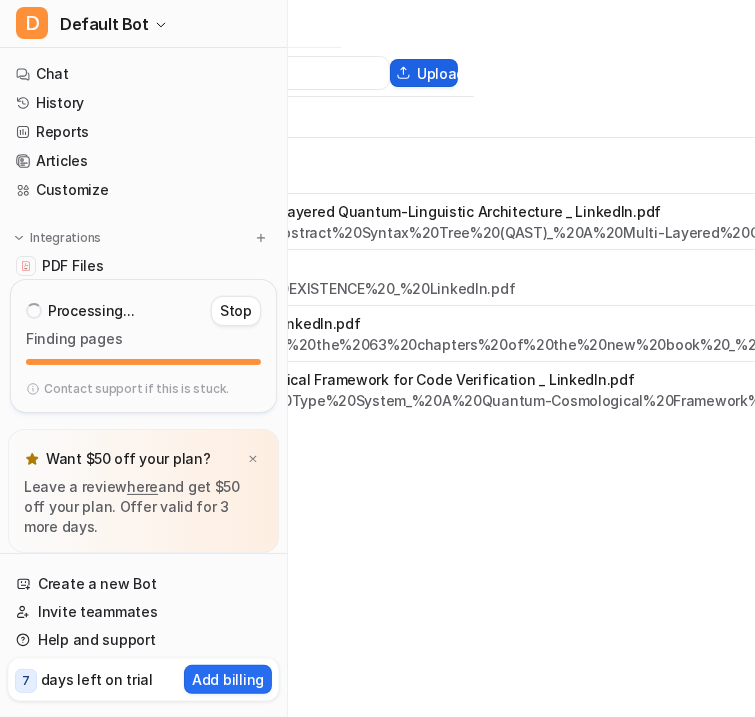 click on "Upload" at bounding box center (424, 73) 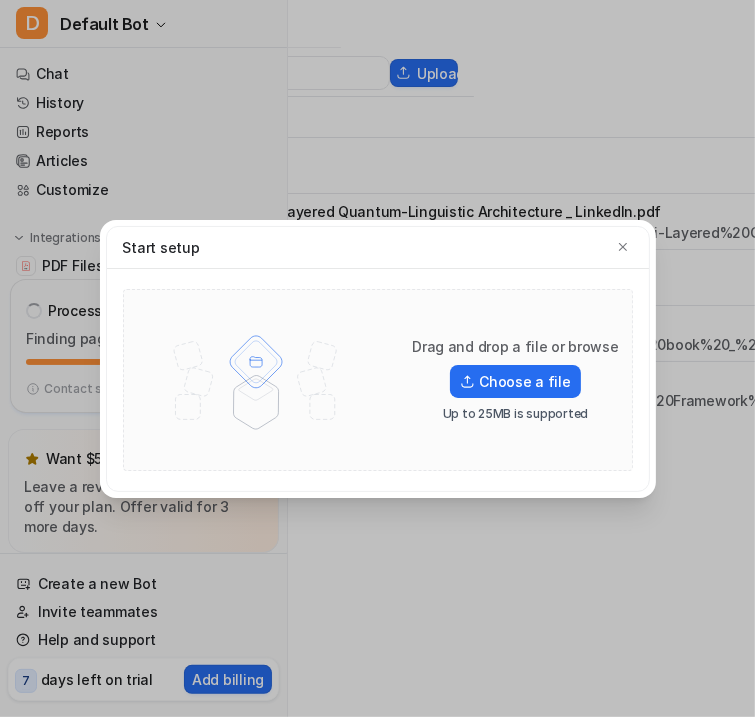type 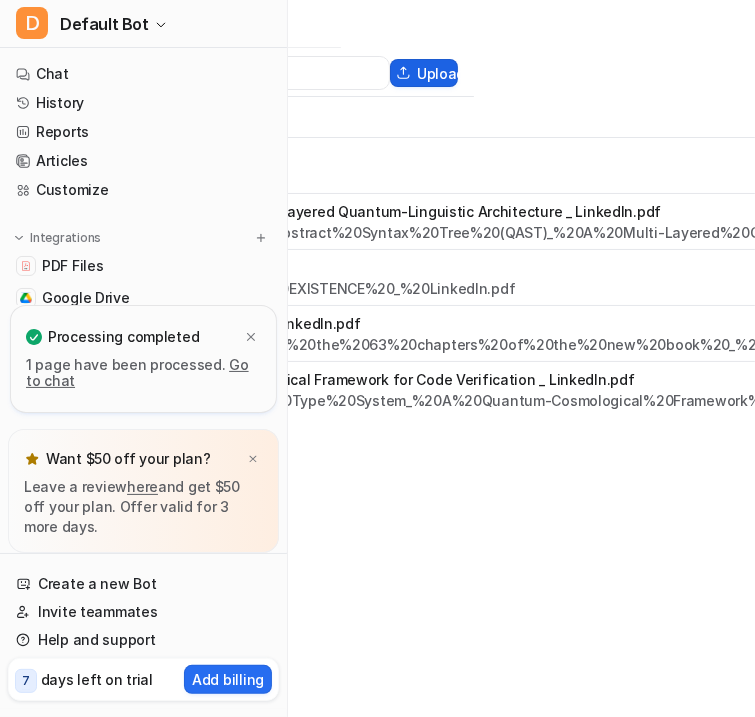 click on "Upload" at bounding box center (424, 73) 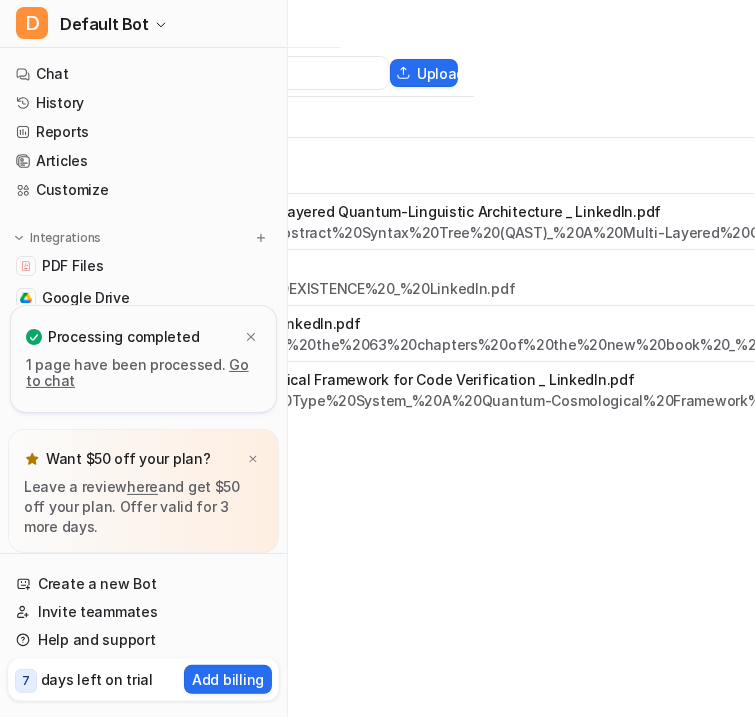 click on "the_sovereign_code.pdf https://dashboard.eesel.ai/.../the_sovereign_code.pdf" at bounding box center (515, 166) 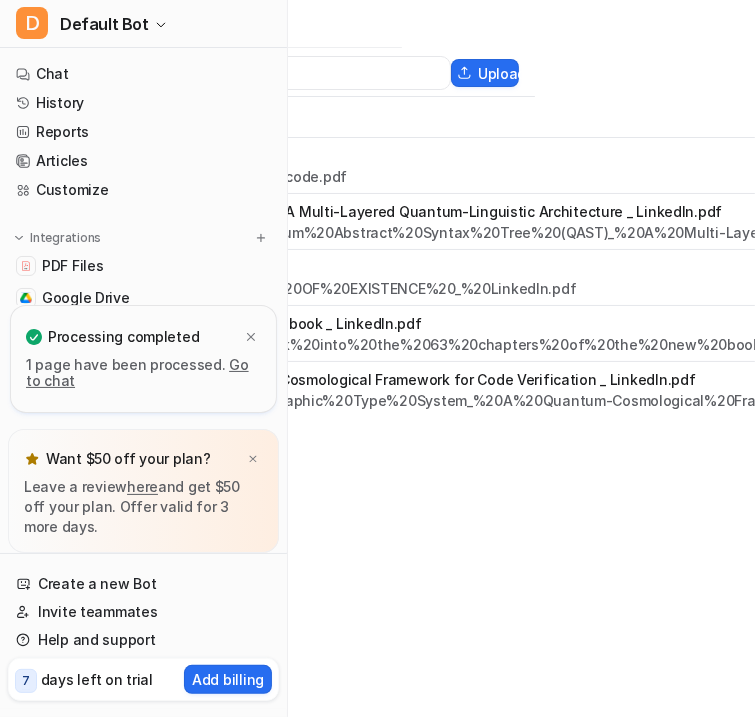 scroll, scrollTop: 0, scrollLeft: 325, axis: horizontal 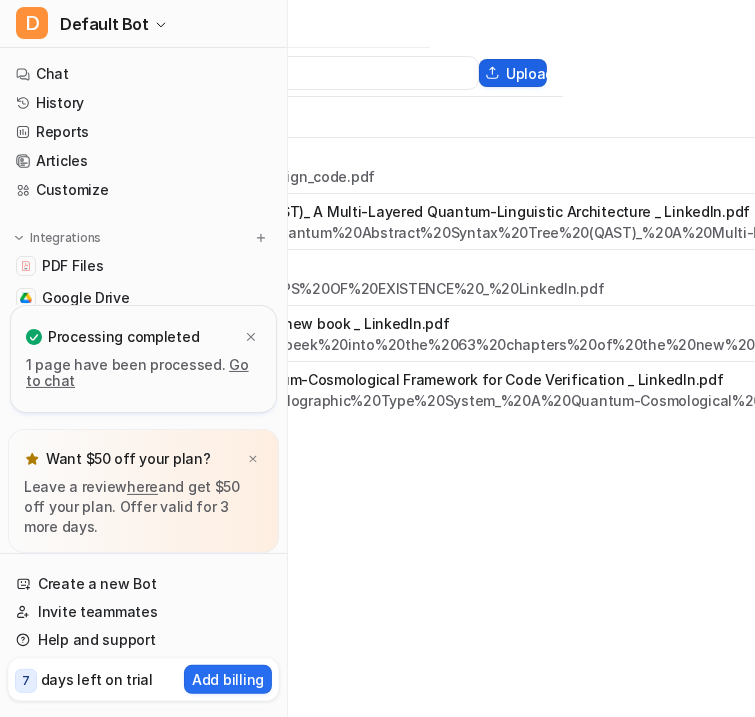 click on "Upload" at bounding box center (513, 73) 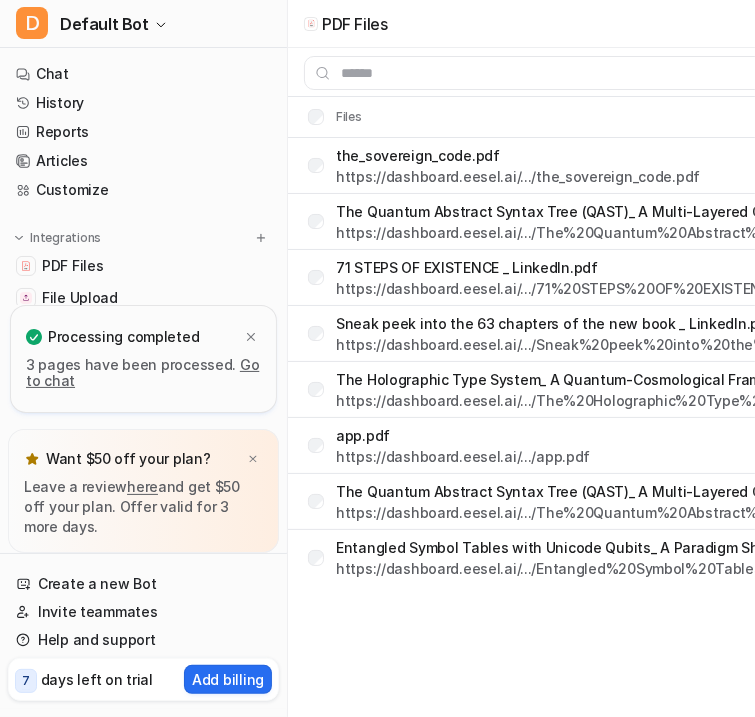 scroll, scrollTop: 0, scrollLeft: 252, axis: horizontal 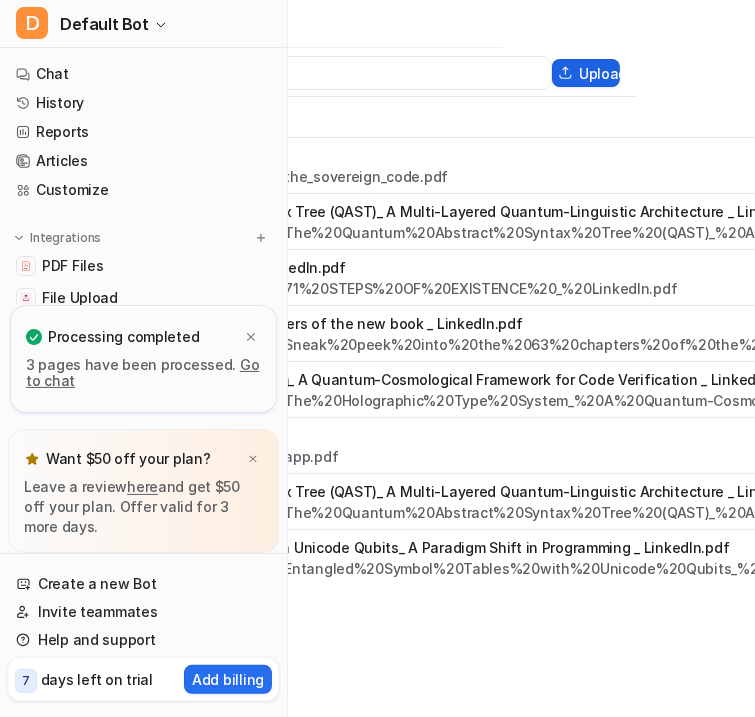 click on "Upload" at bounding box center [586, 73] 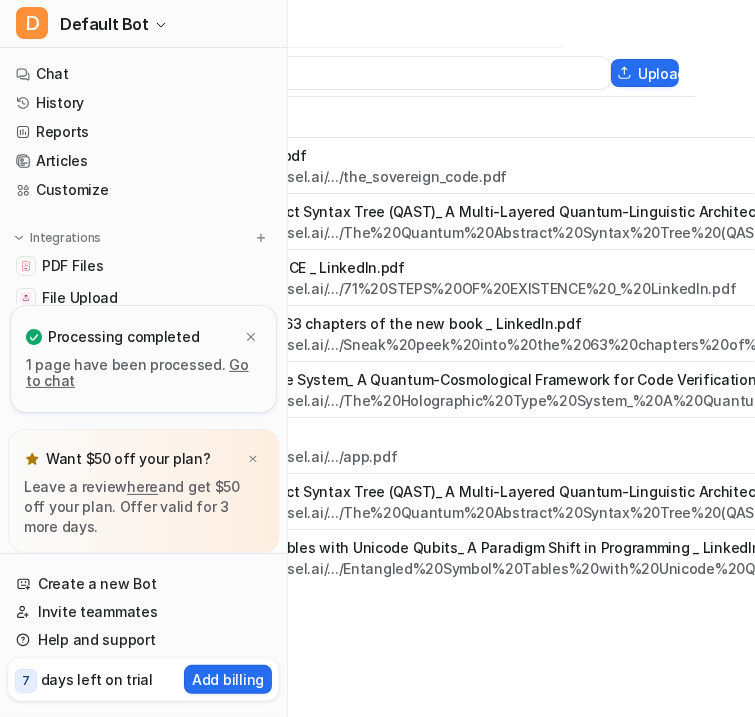 scroll, scrollTop: 0, scrollLeft: 262, axis: horizontal 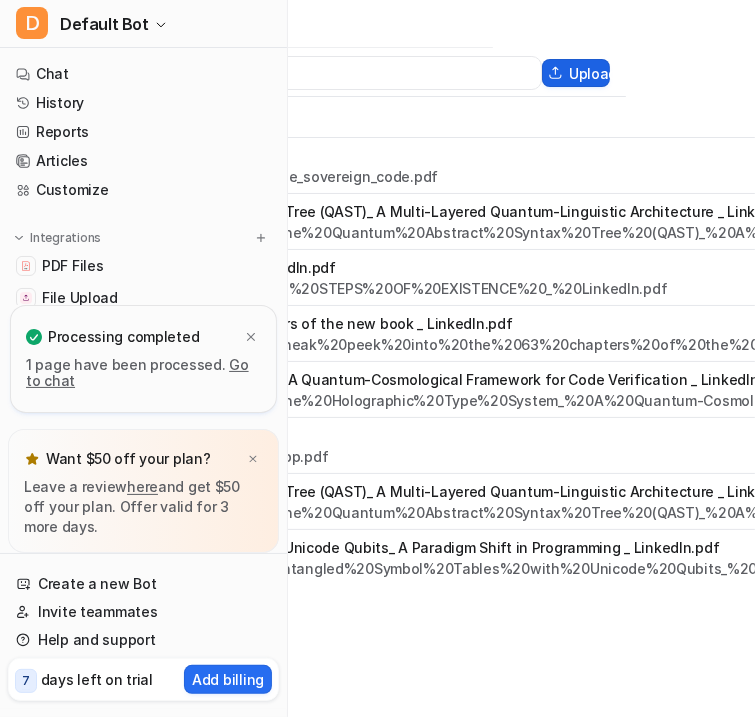 click on "Upload" at bounding box center [576, 73] 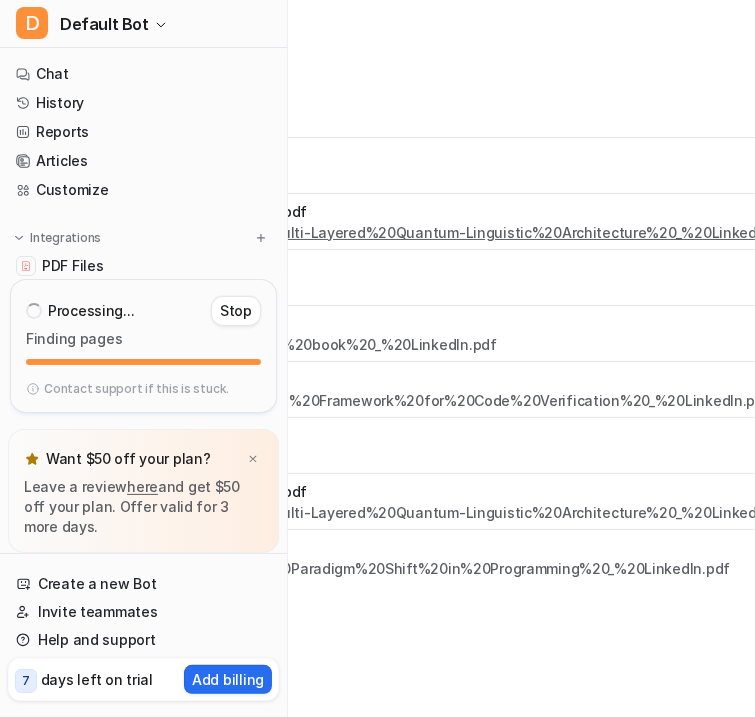 scroll, scrollTop: 0, scrollLeft: 0, axis: both 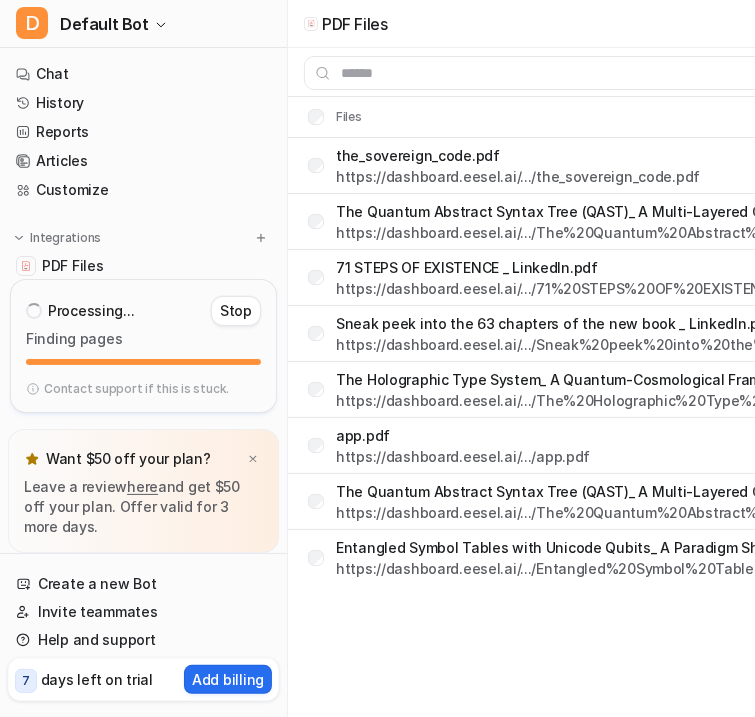 click on "The Quantum Abstract Syntax Tree (QAST)_ A Multi-Layered Quantum-Linguistic Architecture _ LinkedIn.pdf https://dashboard.eesel.ai/.../The%20Quantum%20Abstract%20Syntax%20Tree%20(QAST)_%20A%20Multi-Layered%20Quantum-Linguistic%20Architecture%20_%20LinkedIn.pdf" at bounding box center [929, 222] 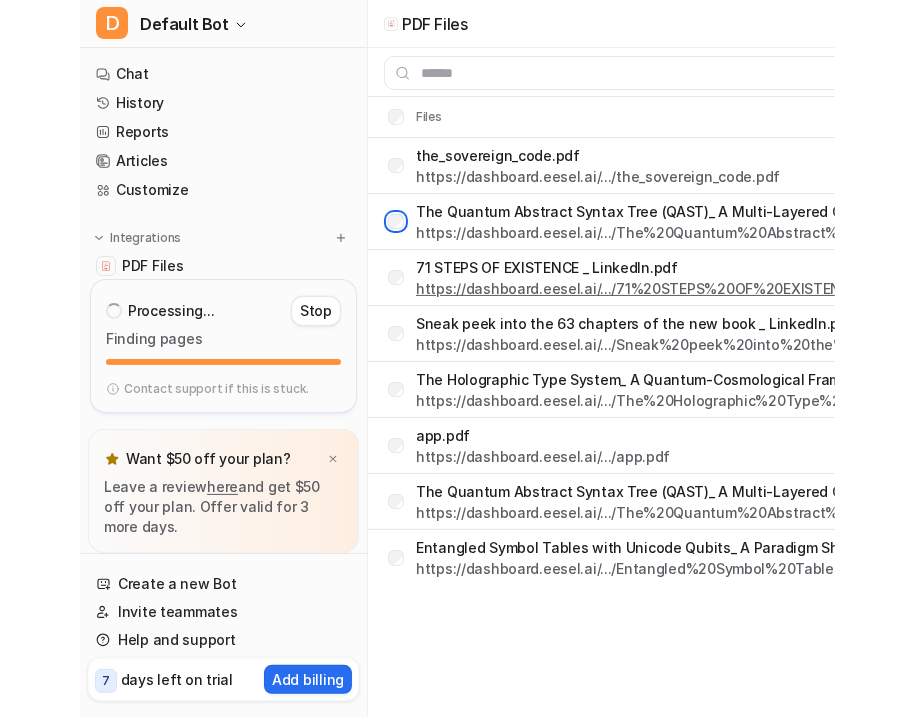 scroll, scrollTop: 0, scrollLeft: 14, axis: horizontal 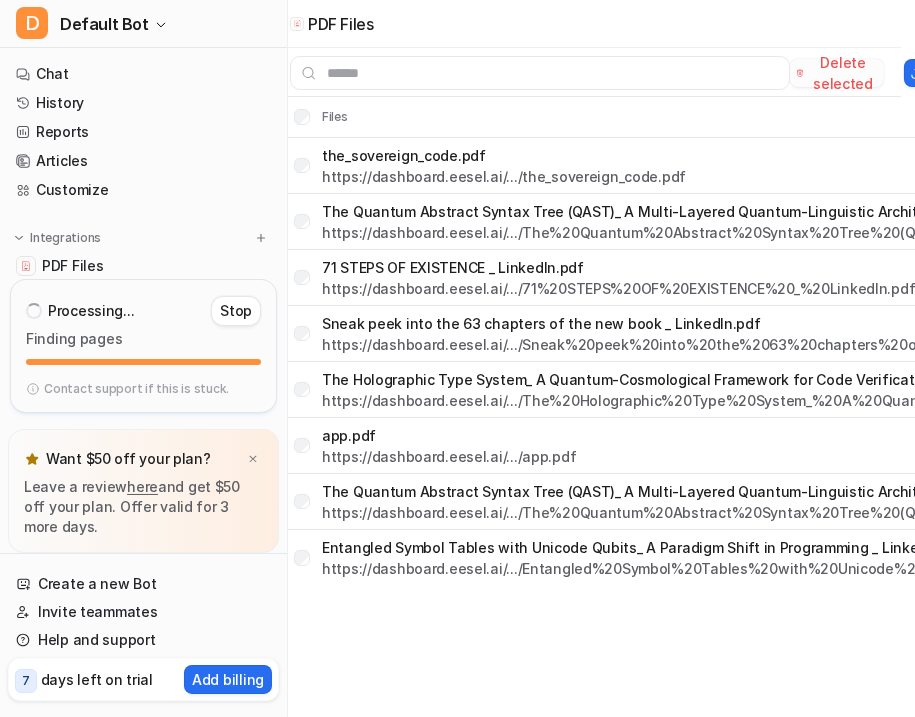 click on "Delete selected" at bounding box center [837, 73] 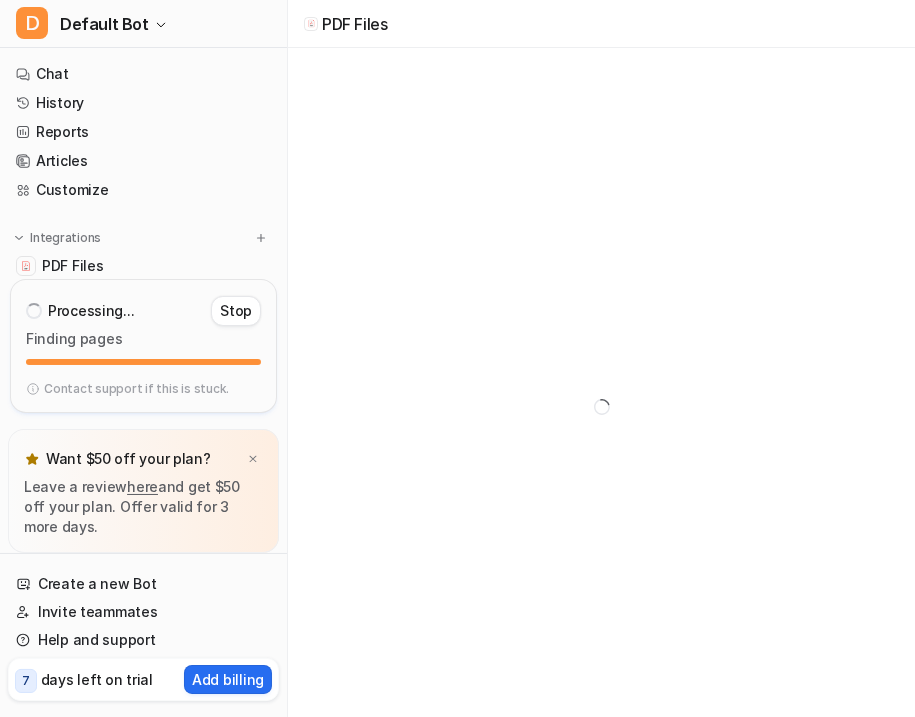 scroll, scrollTop: 0, scrollLeft: 0, axis: both 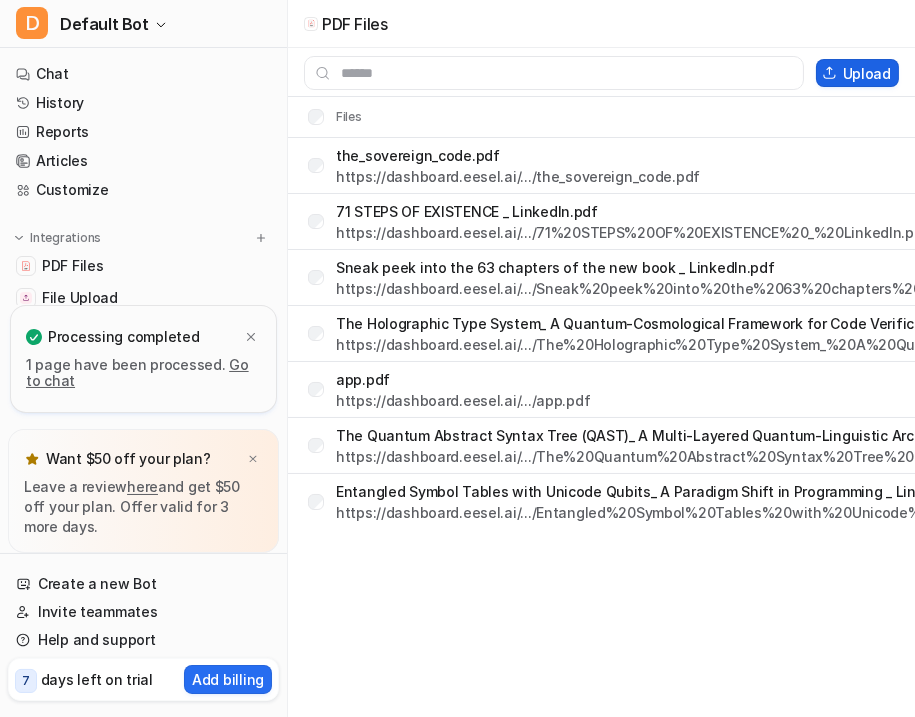 click on "Upload" at bounding box center (857, 73) 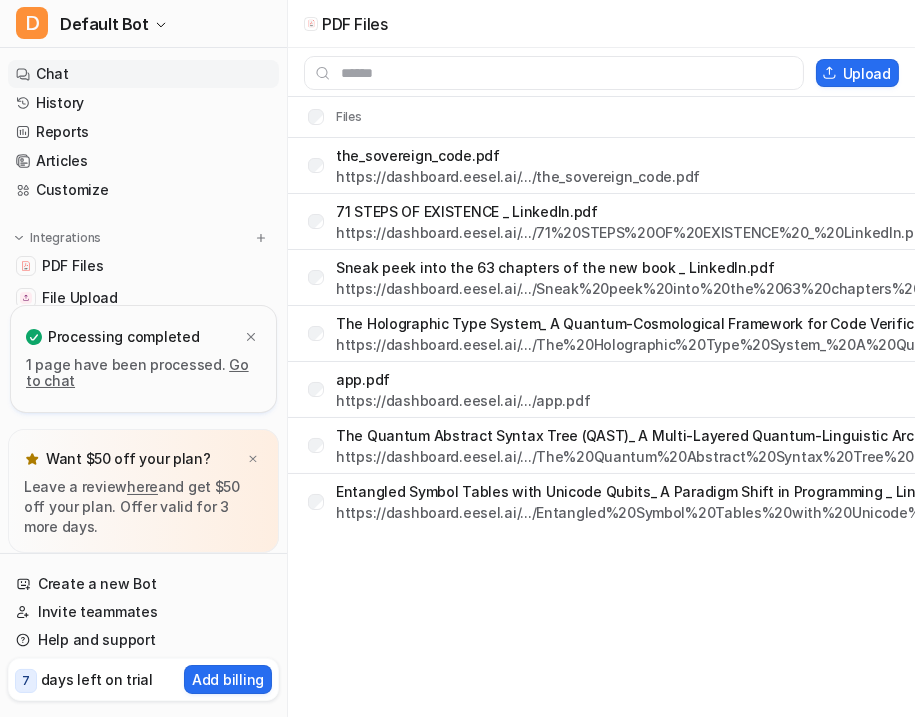 click on "Chat" at bounding box center [143, 74] 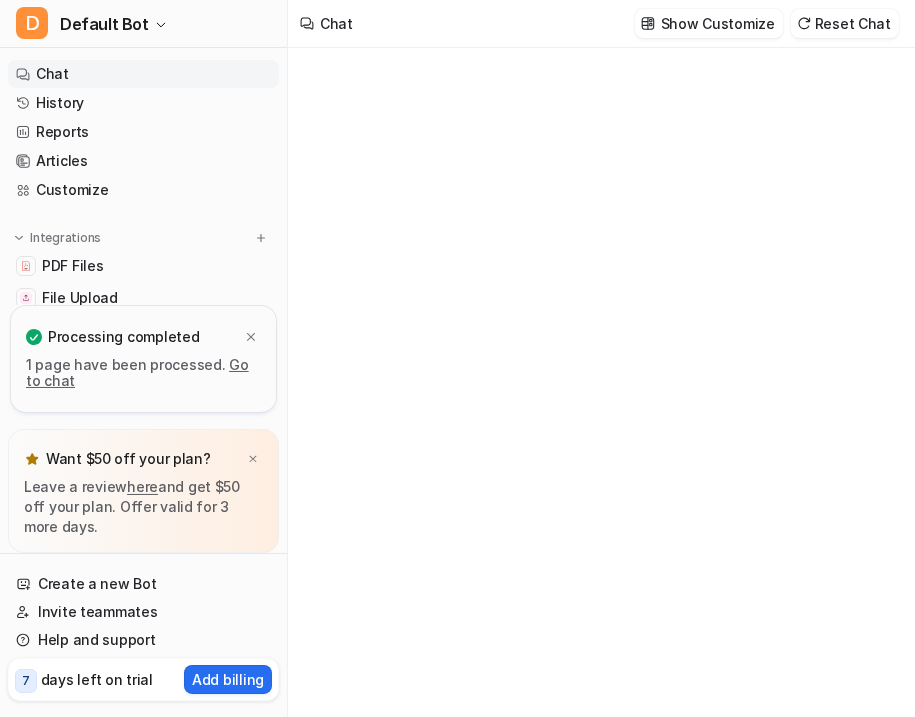type on "**********" 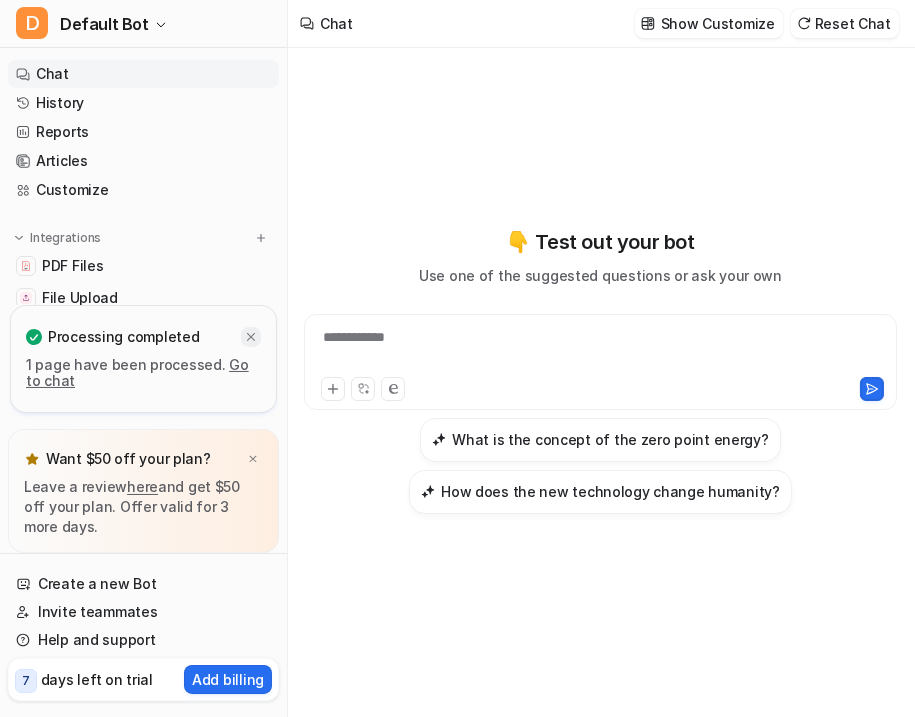 click 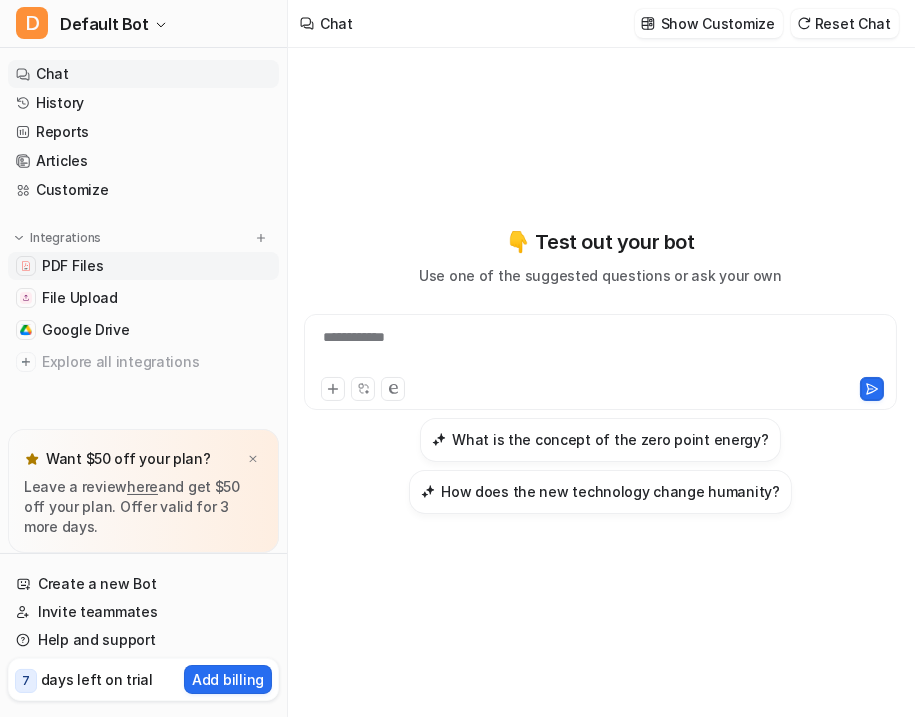 click on "PDF Files" at bounding box center (72, 266) 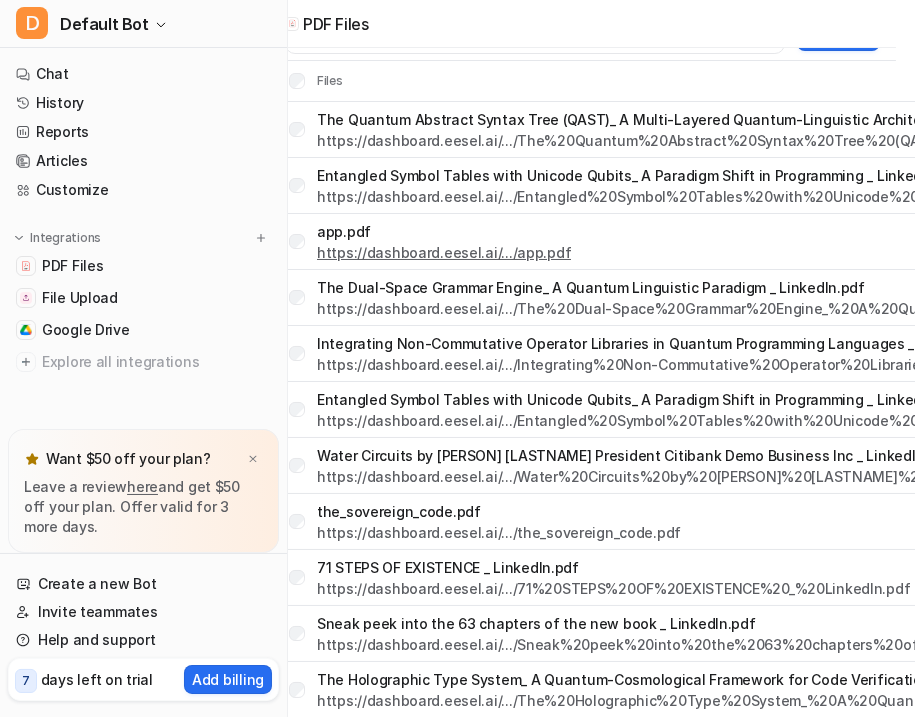 scroll, scrollTop: 36, scrollLeft: 13, axis: both 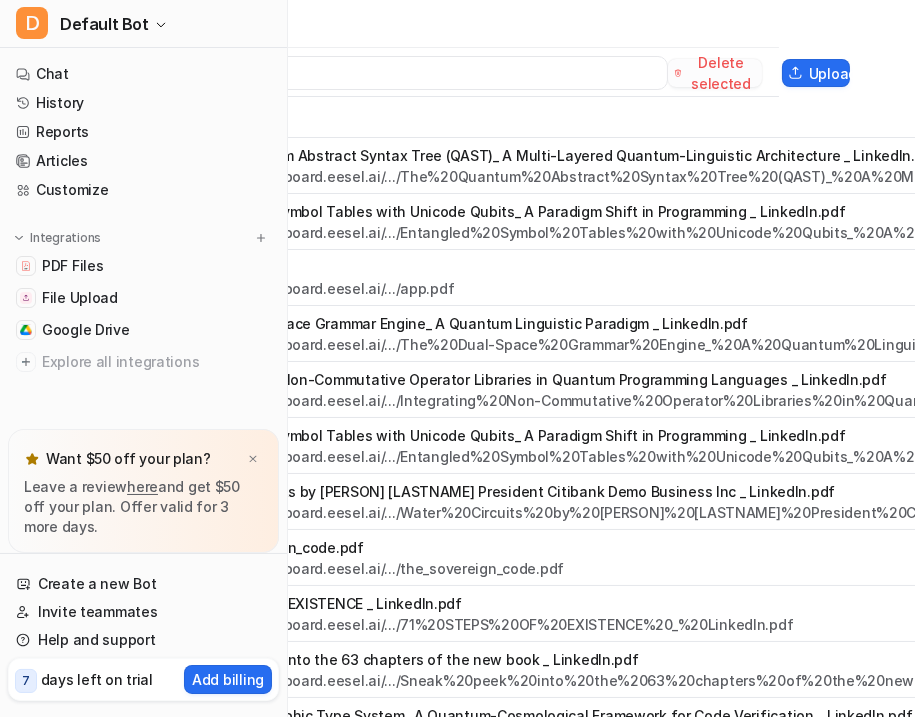 click on "Delete selected" at bounding box center (715, 73) 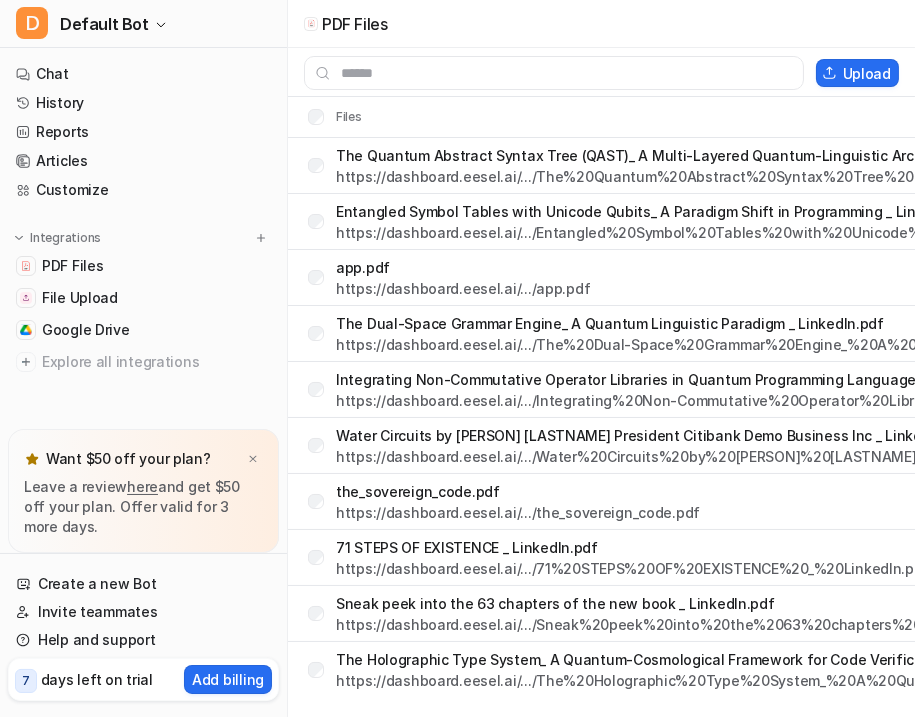 scroll, scrollTop: 0, scrollLeft: 0, axis: both 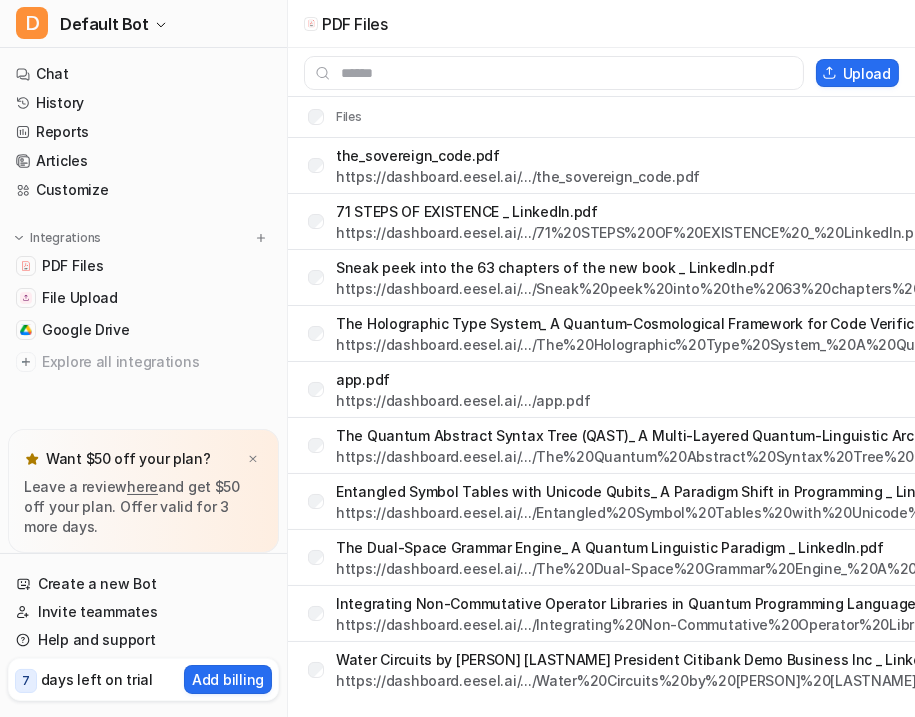 click on "Files" at bounding box center [327, 117] 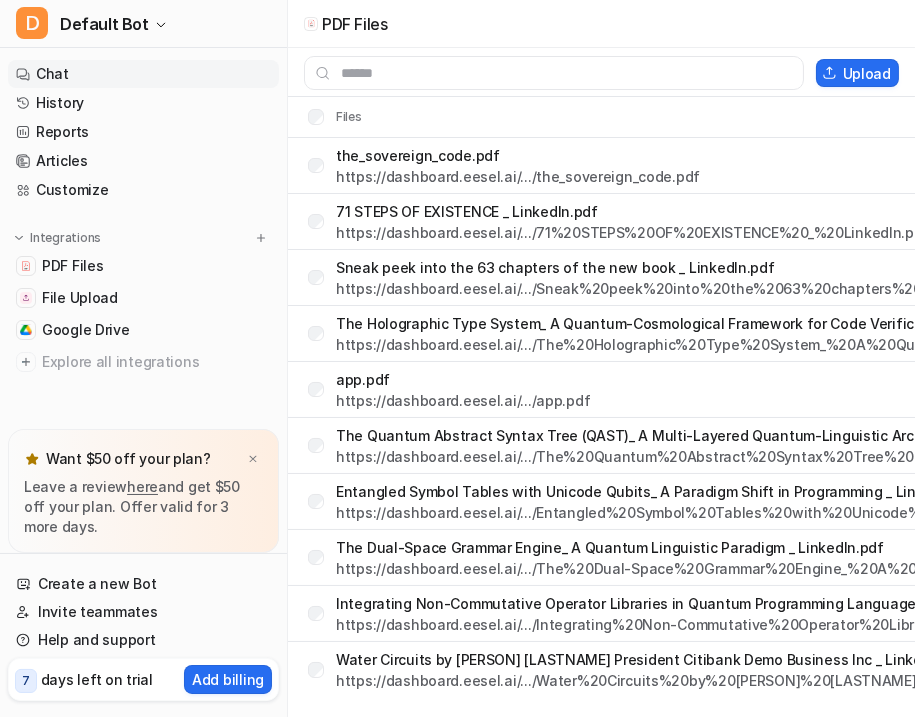 click 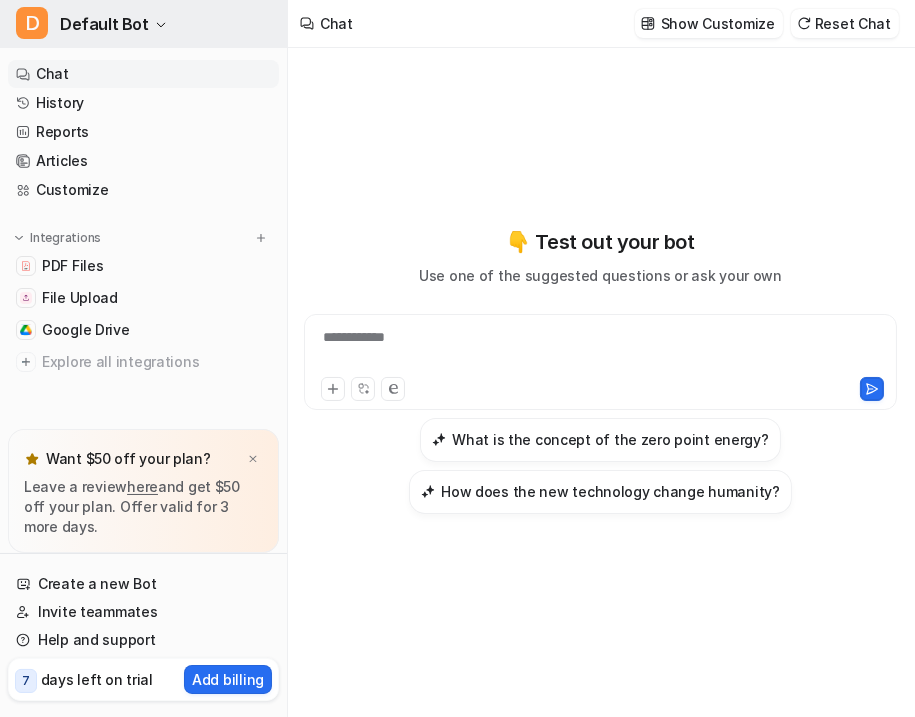 click on "Default Bot" at bounding box center [104, 24] 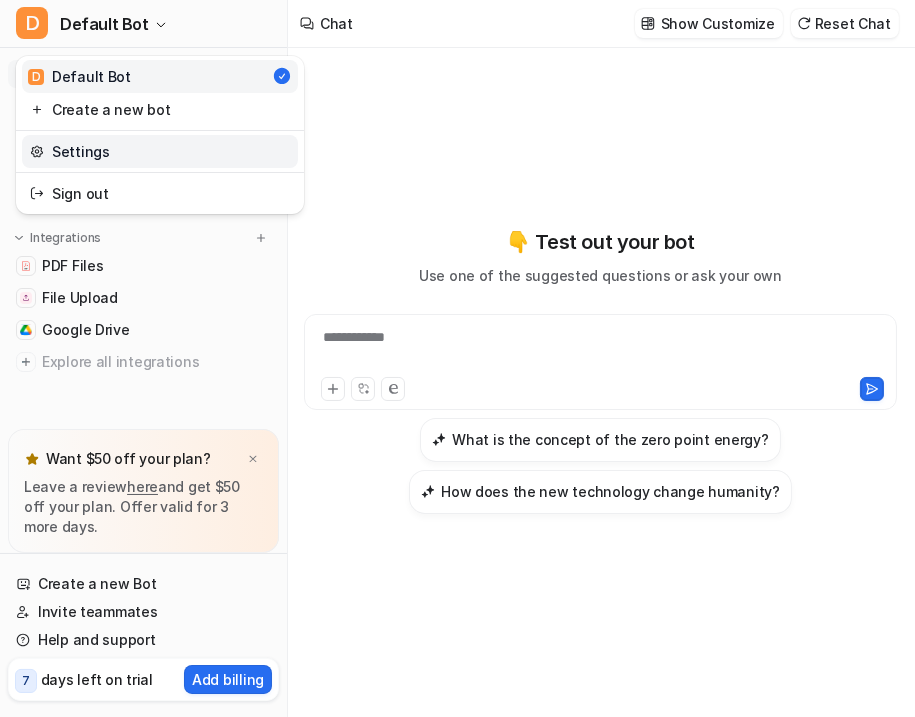 click on "Settings" at bounding box center (160, 151) 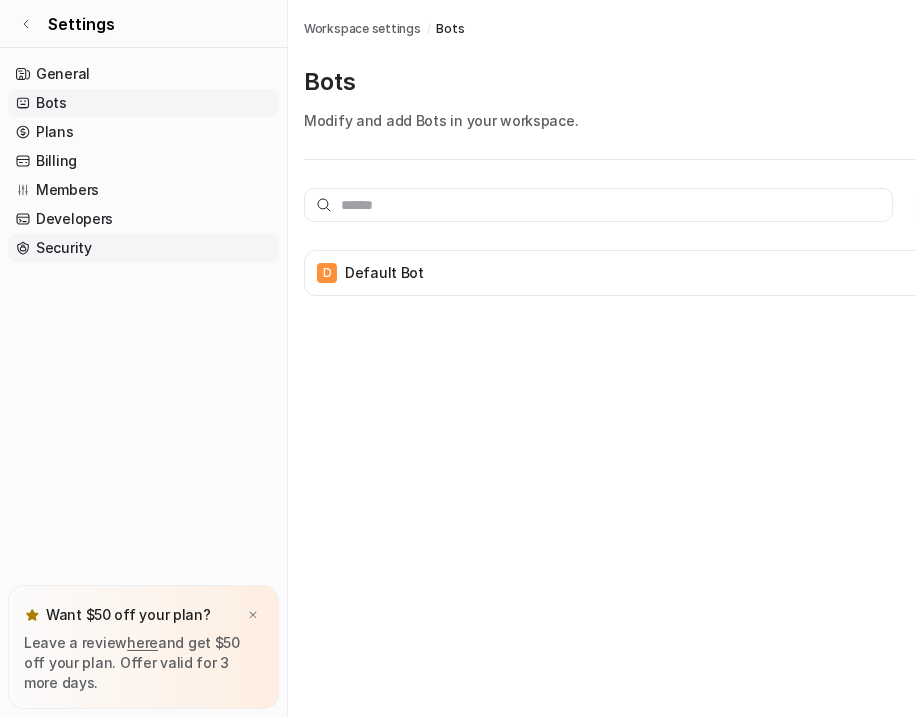 click on "Security" at bounding box center (143, 248) 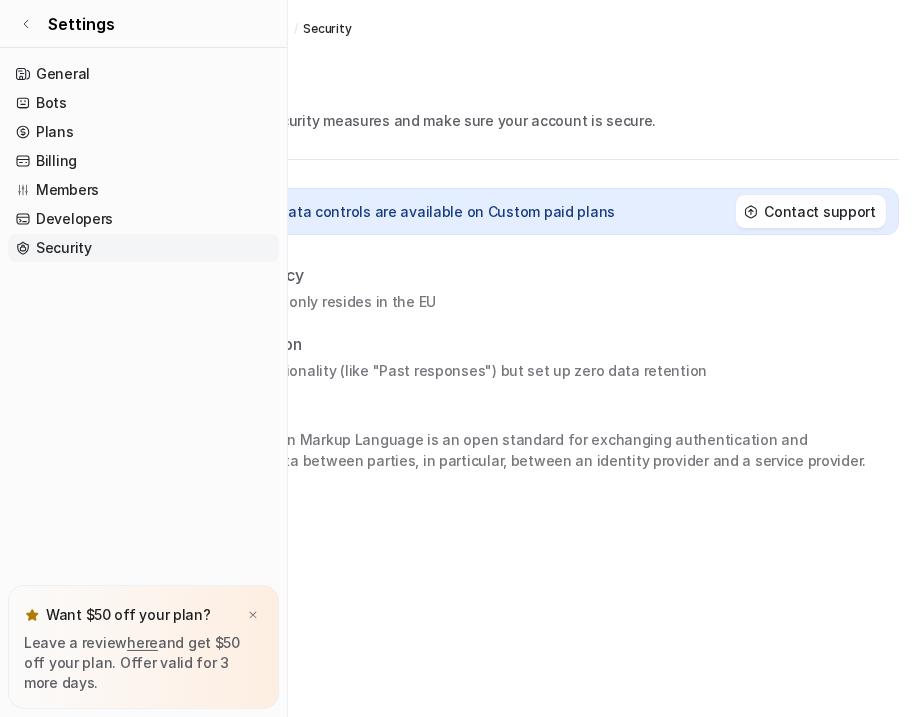 scroll, scrollTop: 0, scrollLeft: 0, axis: both 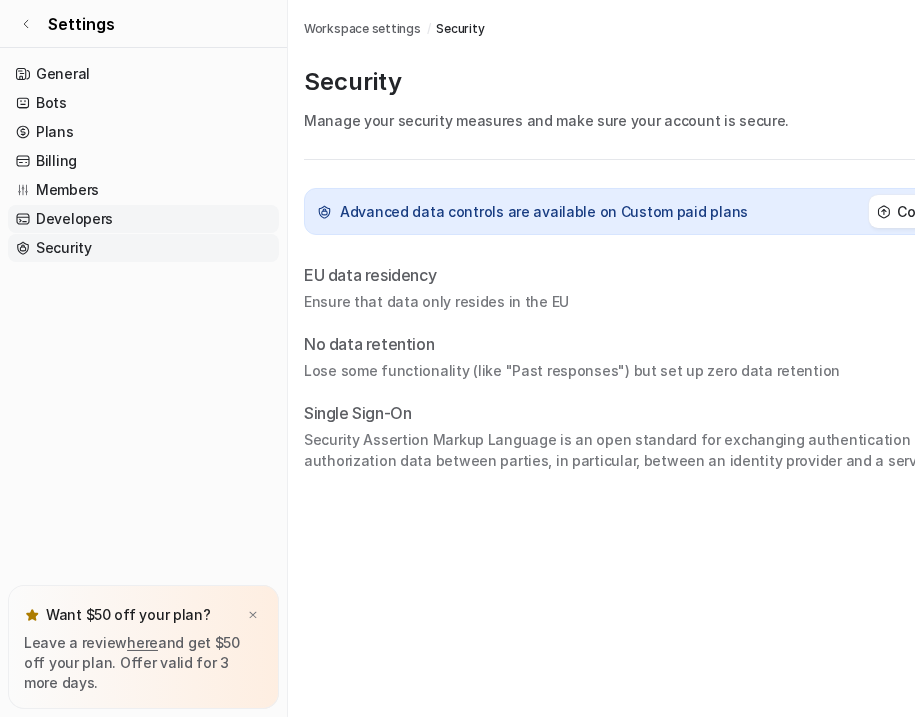 click on "Developers" at bounding box center [143, 219] 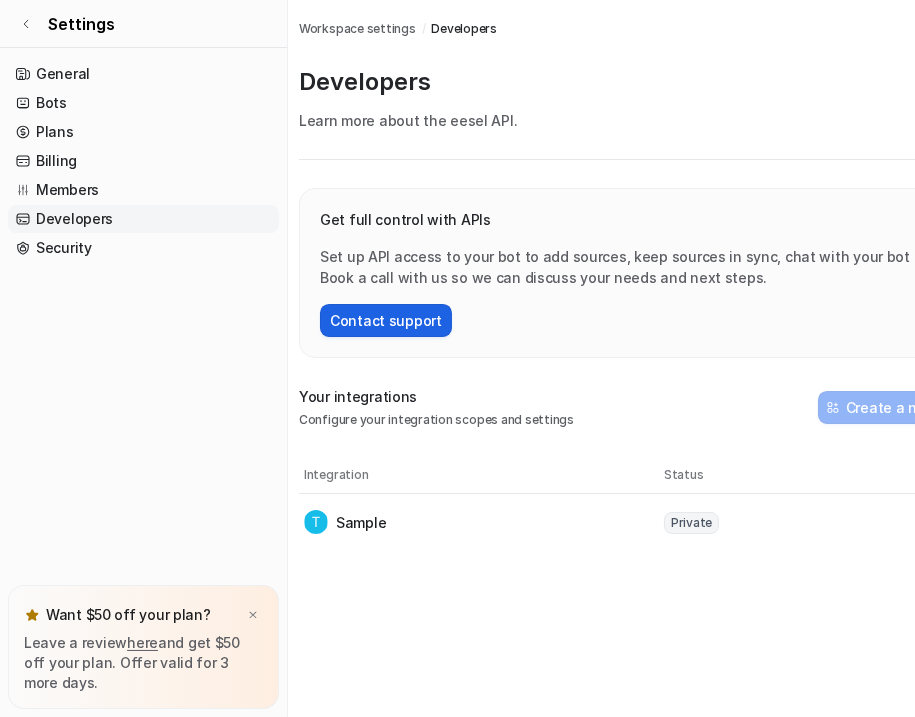 scroll, scrollTop: 0, scrollLeft: 0, axis: both 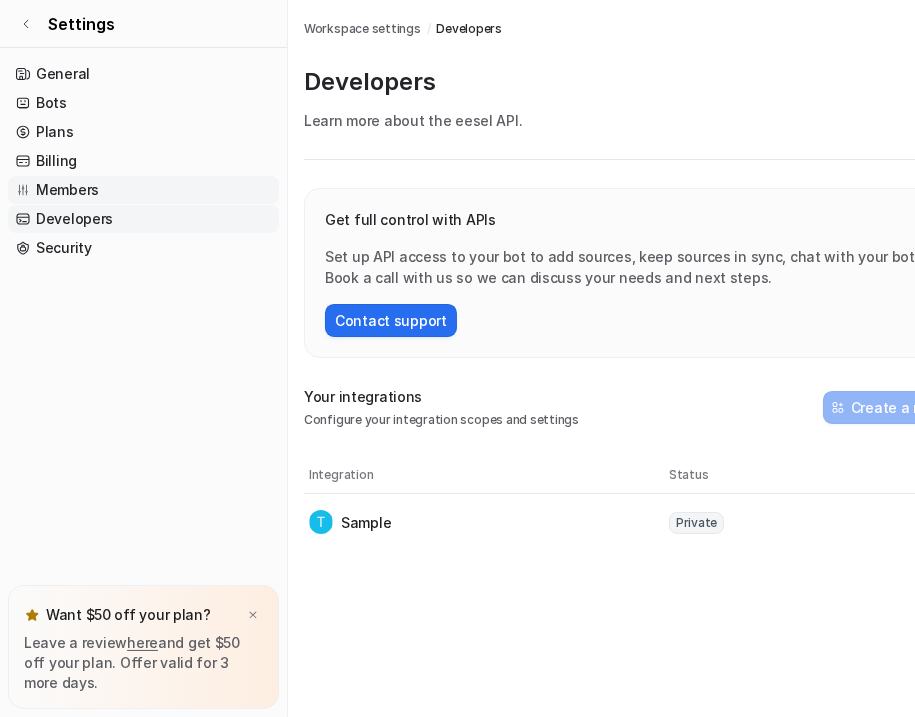 click on "Members" at bounding box center (143, 190) 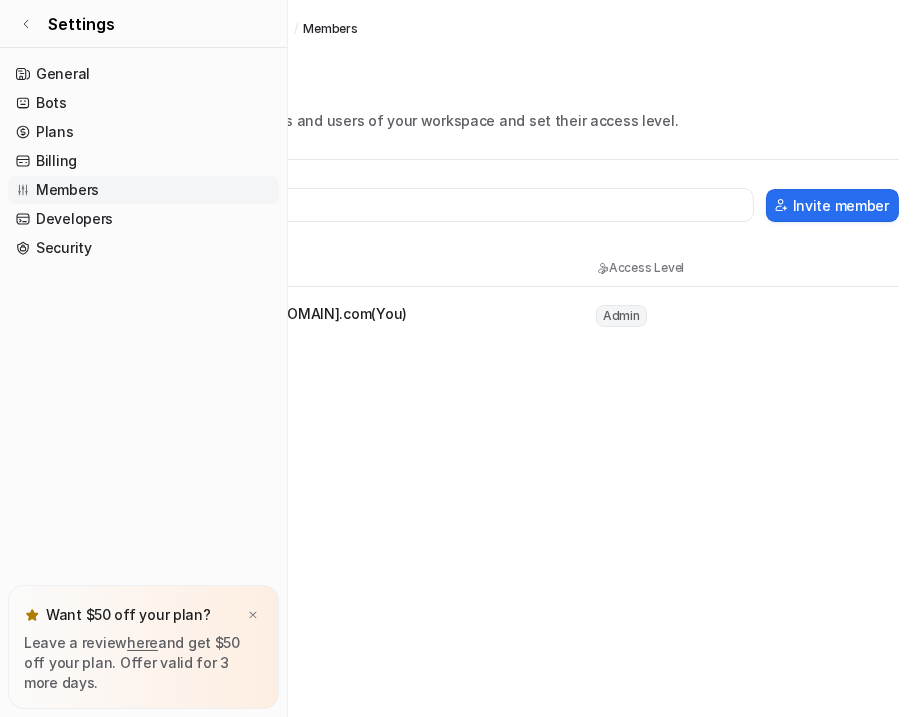 scroll, scrollTop: 0, scrollLeft: 0, axis: both 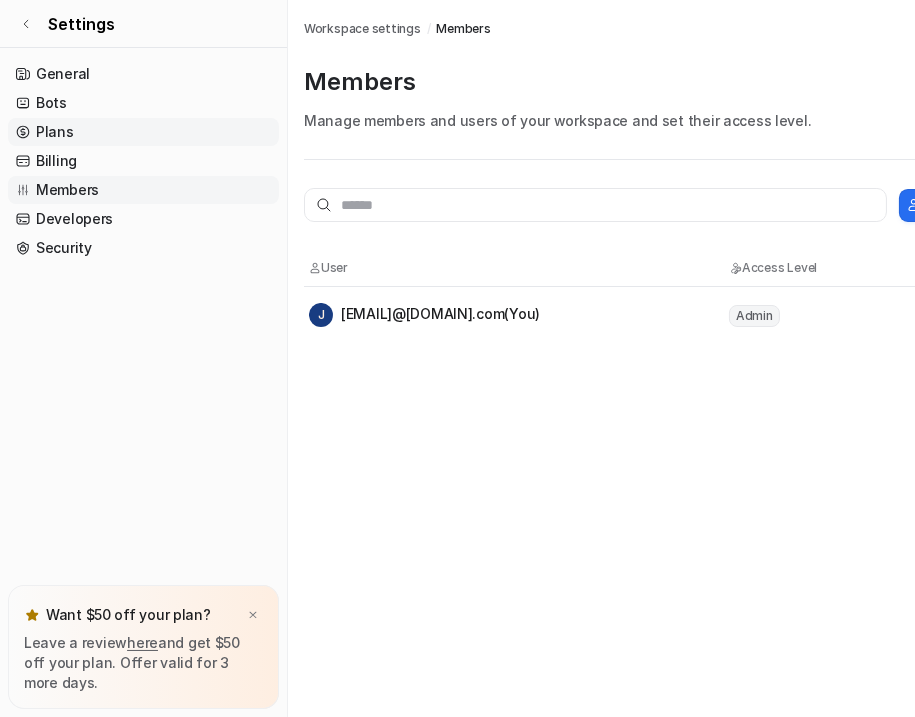 click on "Plans" at bounding box center (143, 132) 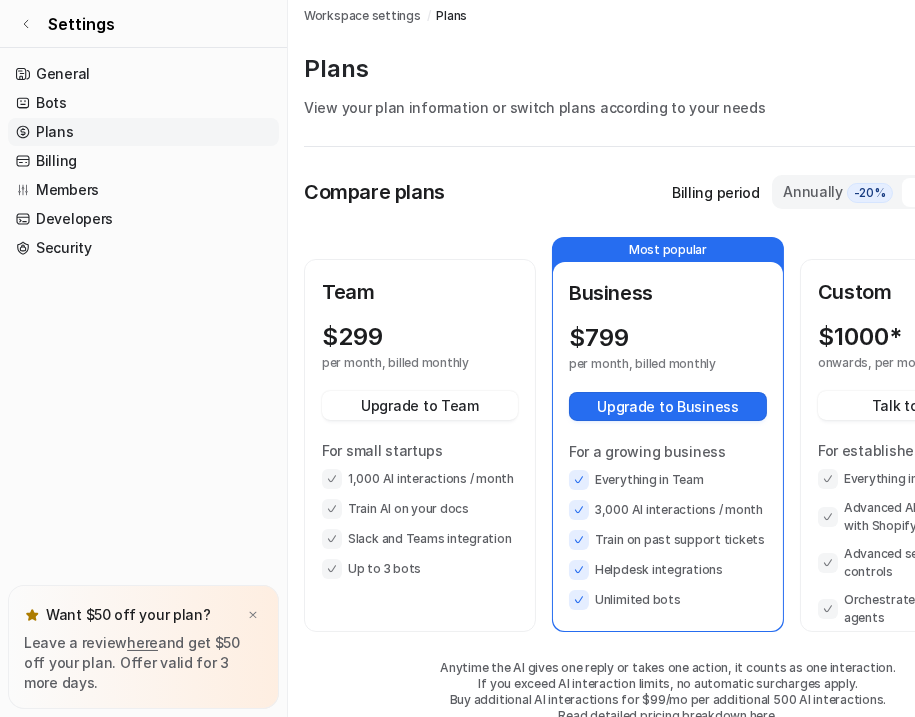 scroll, scrollTop: 0, scrollLeft: 0, axis: both 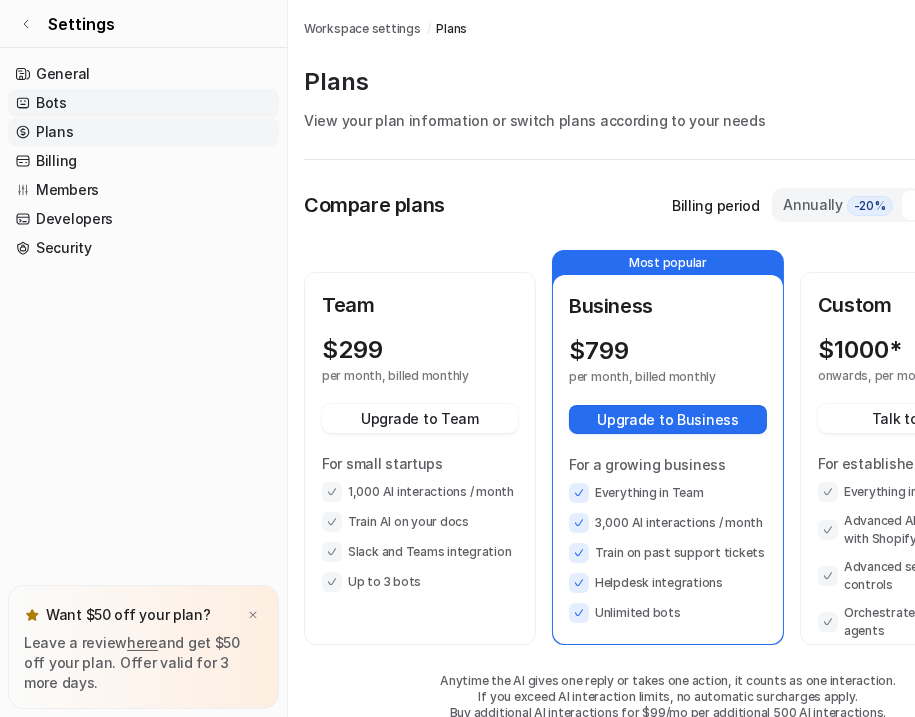 click on "Bots" at bounding box center (143, 103) 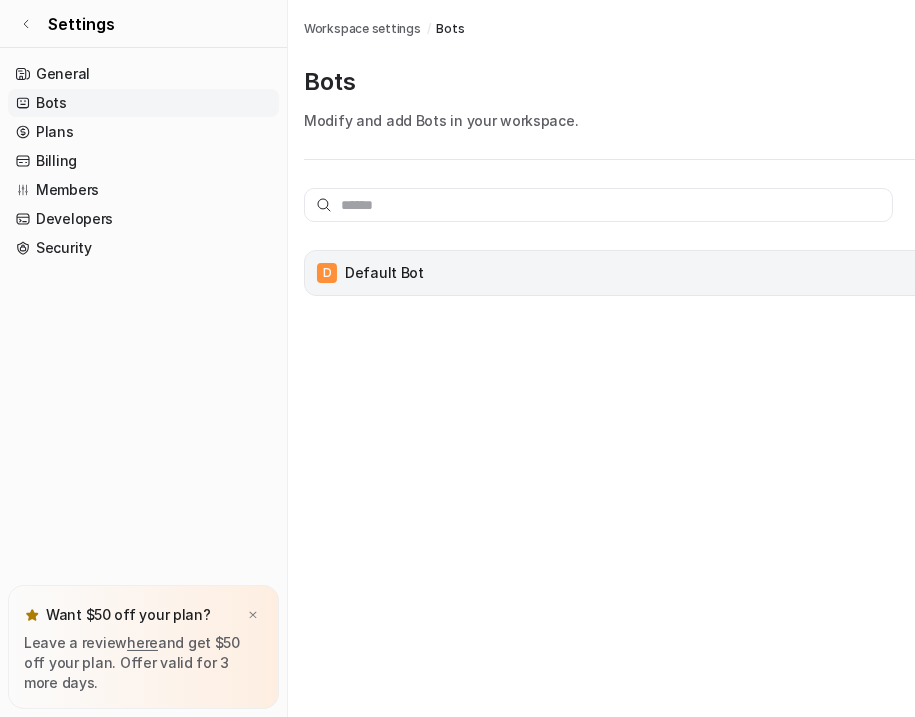 scroll, scrollTop: 0, scrollLeft: 133, axis: horizontal 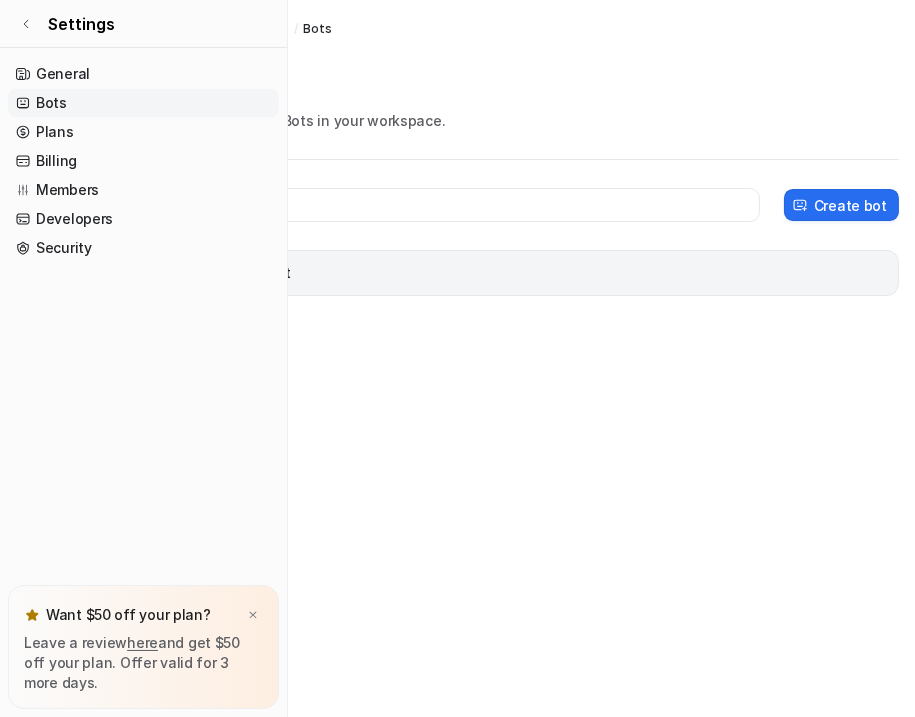 click on "D Default Bot" at bounding box center (535, 273) 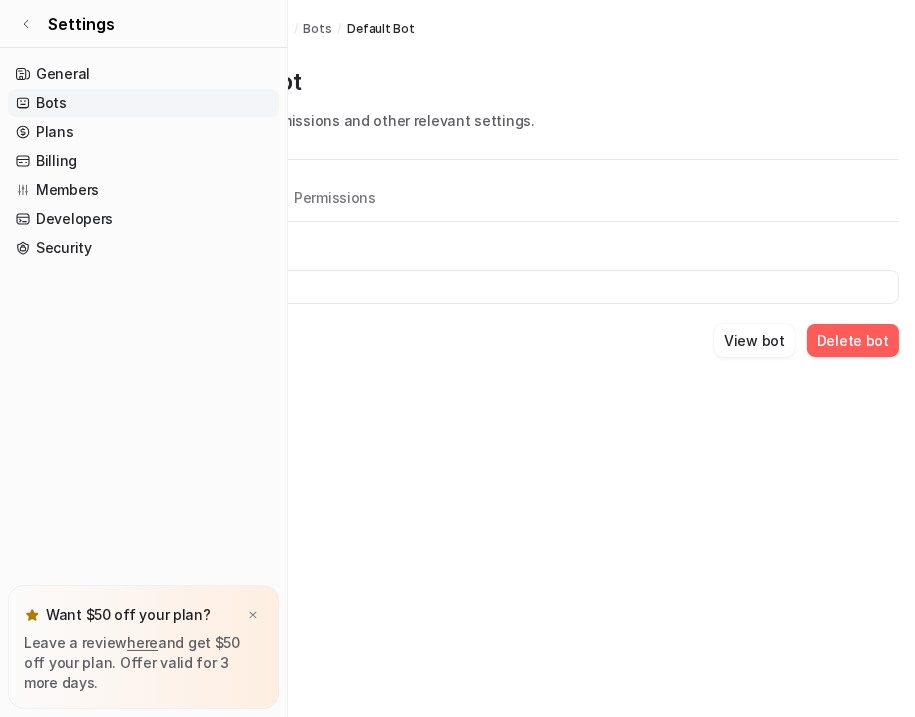 scroll, scrollTop: 0, scrollLeft: 0, axis: both 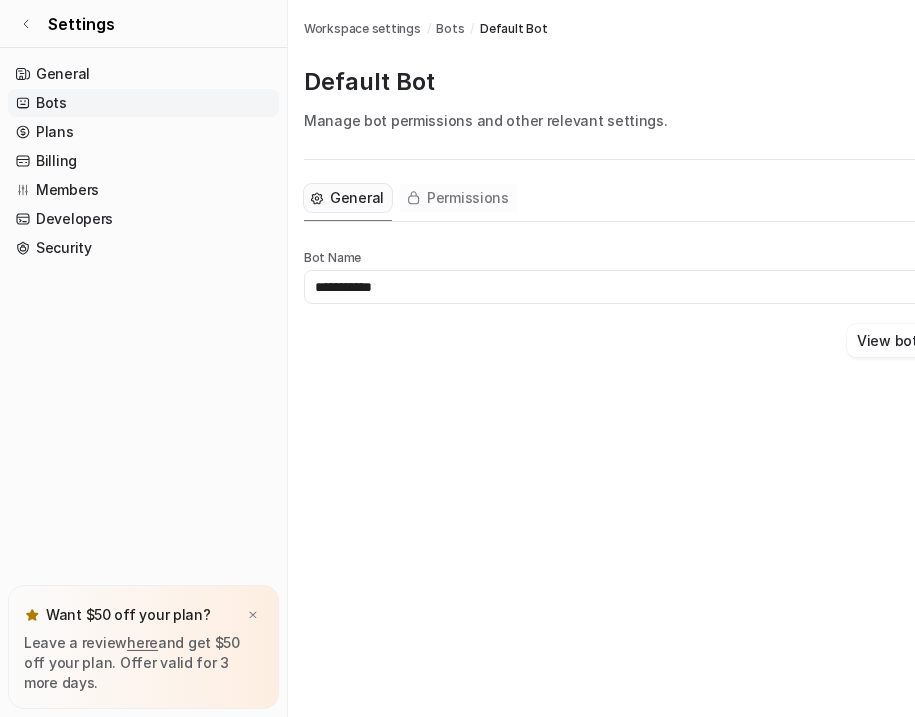 click on "Permissions" at bounding box center [468, 198] 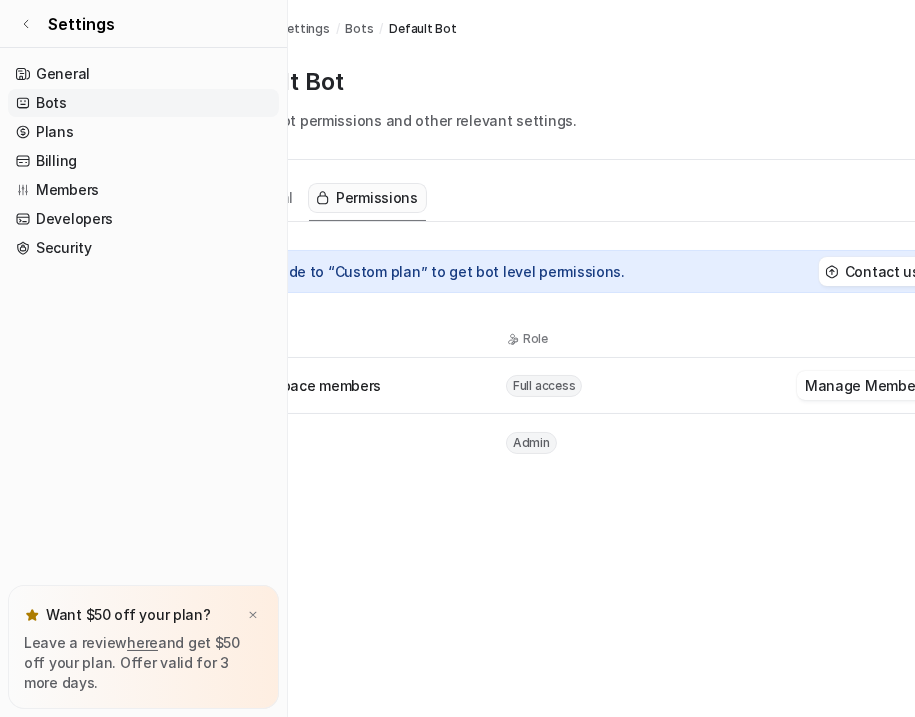 scroll, scrollTop: 0, scrollLeft: 0, axis: both 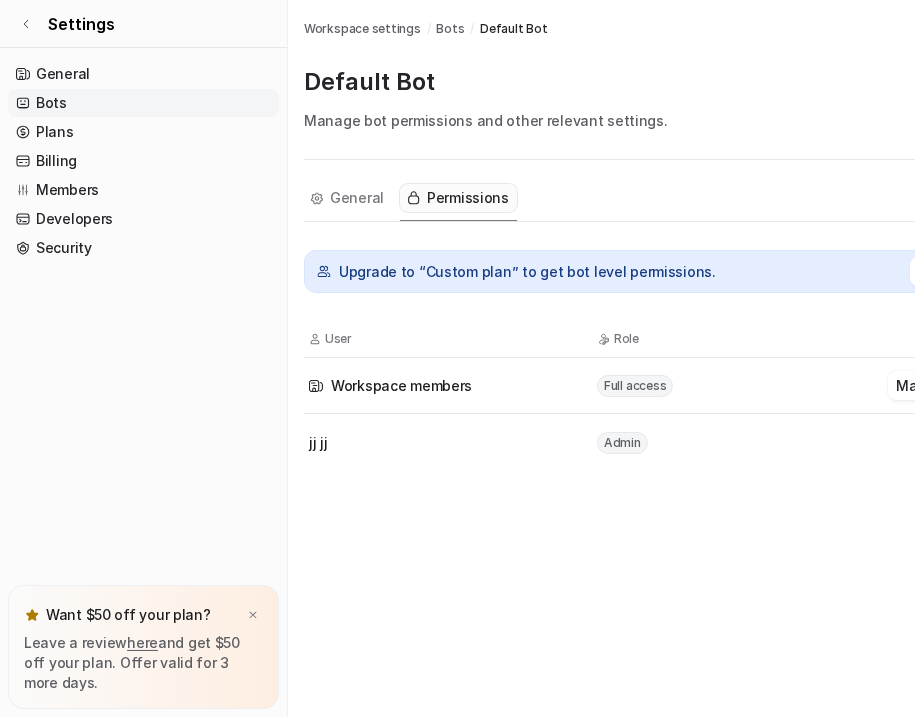 click on "jj jj" at bounding box center [452, 442] 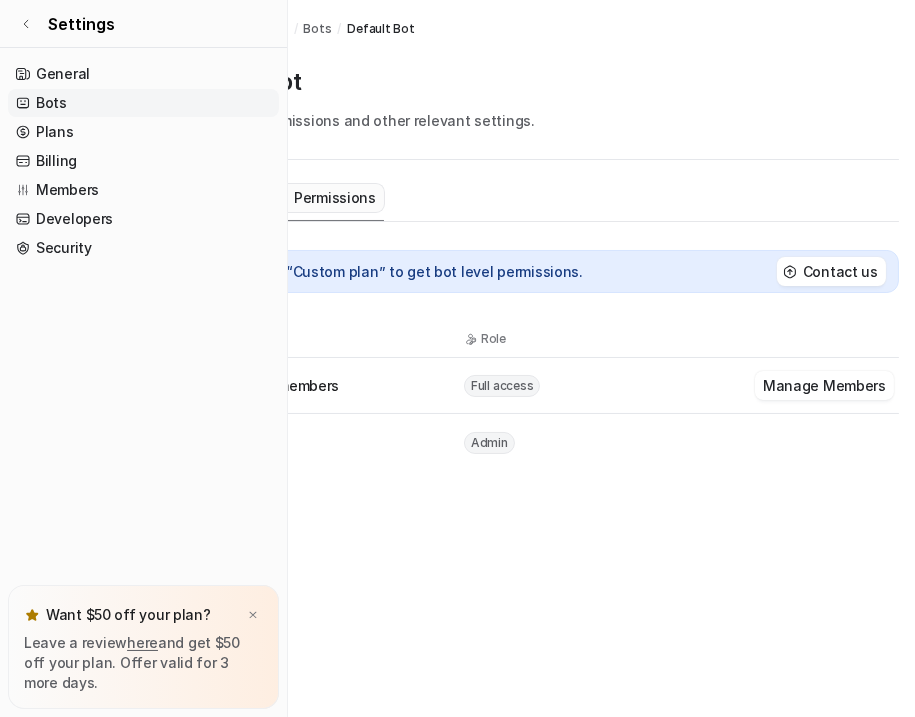 scroll, scrollTop: 0, scrollLeft: 0, axis: both 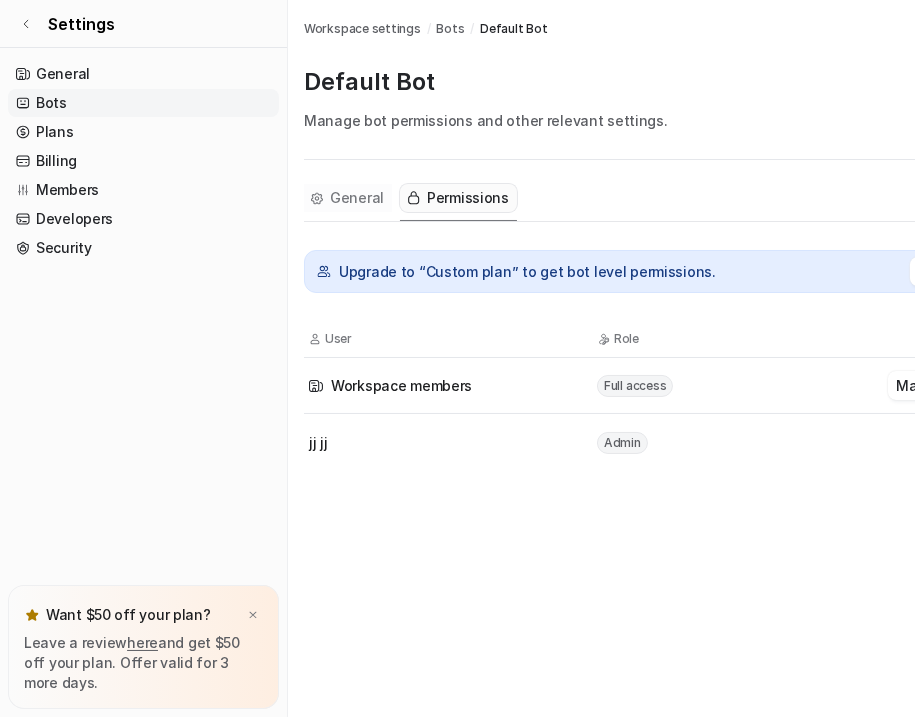 click on "General" at bounding box center (348, 198) 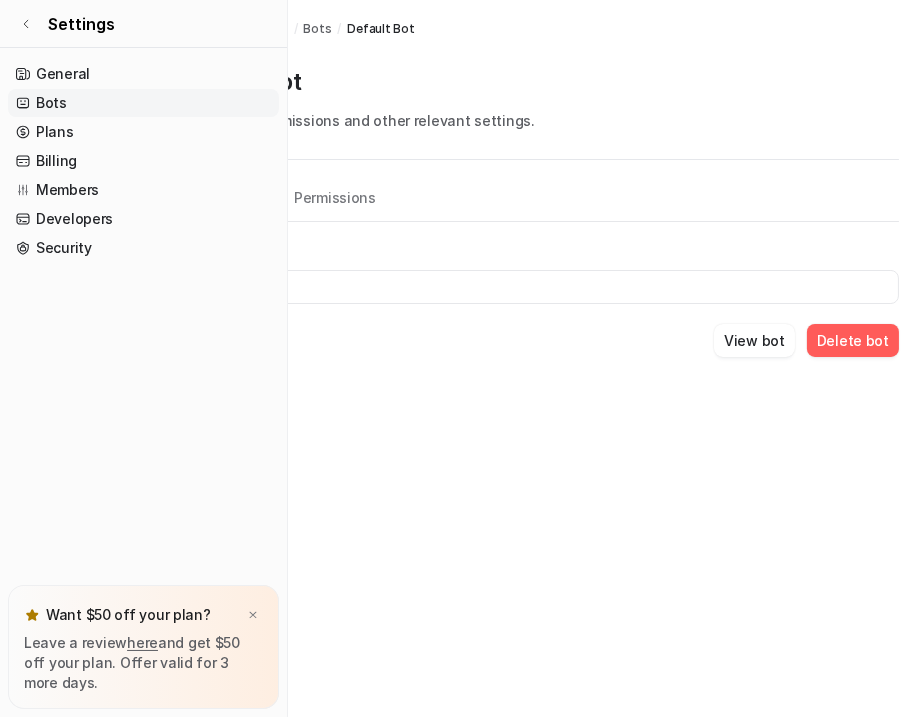 scroll, scrollTop: 0, scrollLeft: 0, axis: both 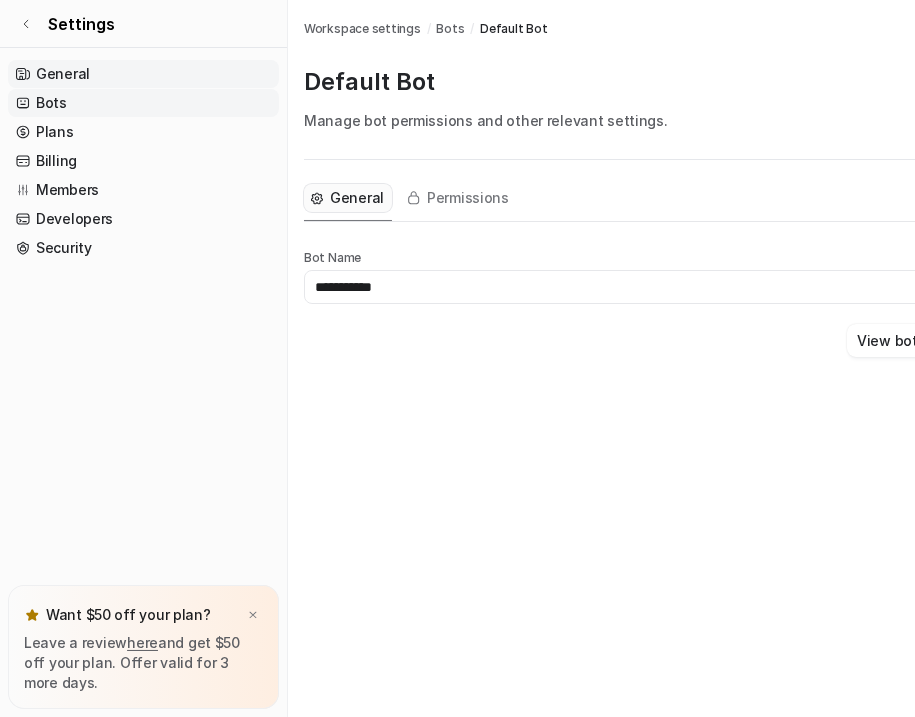 click on "General" at bounding box center (143, 74) 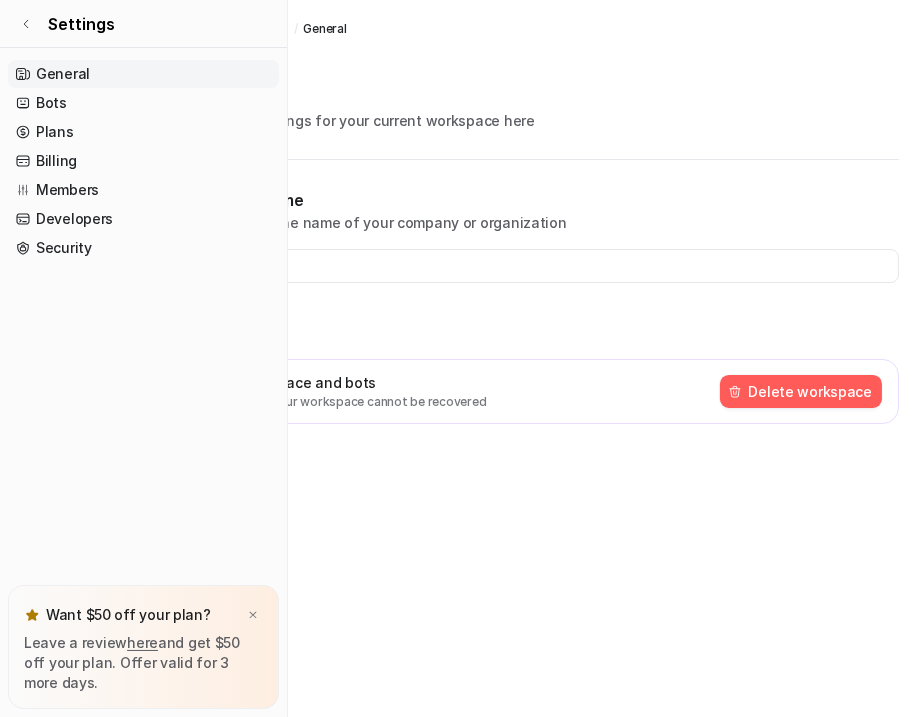 scroll, scrollTop: 0, scrollLeft: 0, axis: both 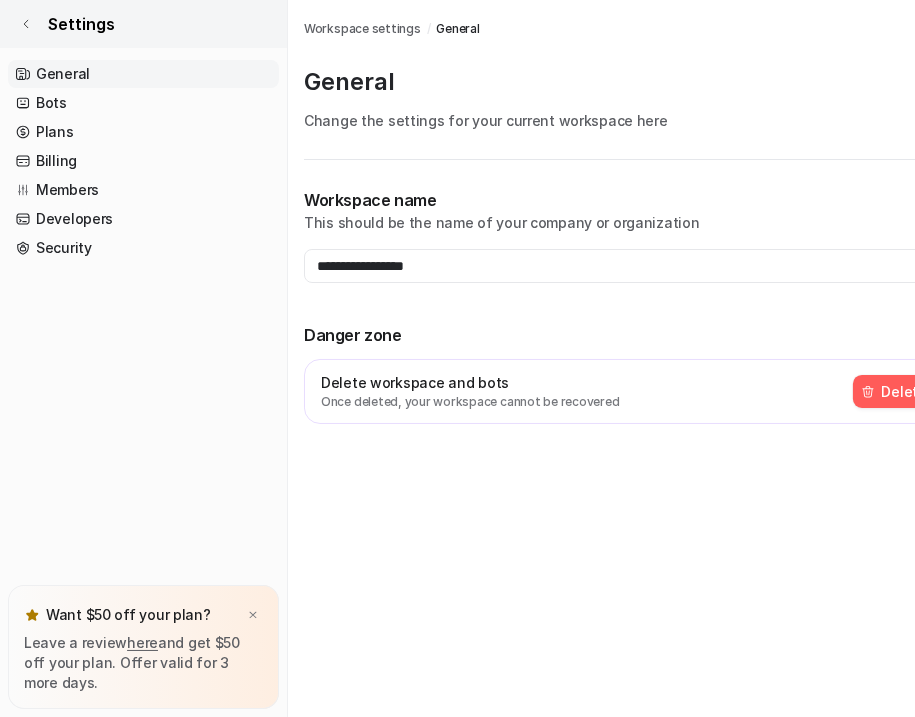 click on "Settings" at bounding box center [143, 24] 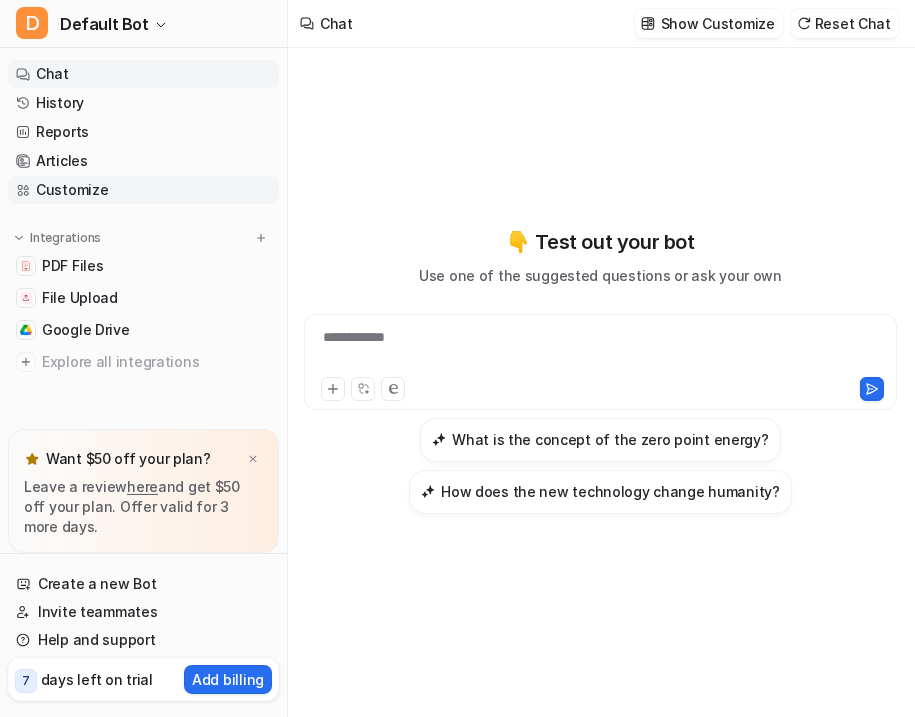 click on "Customize" at bounding box center (143, 190) 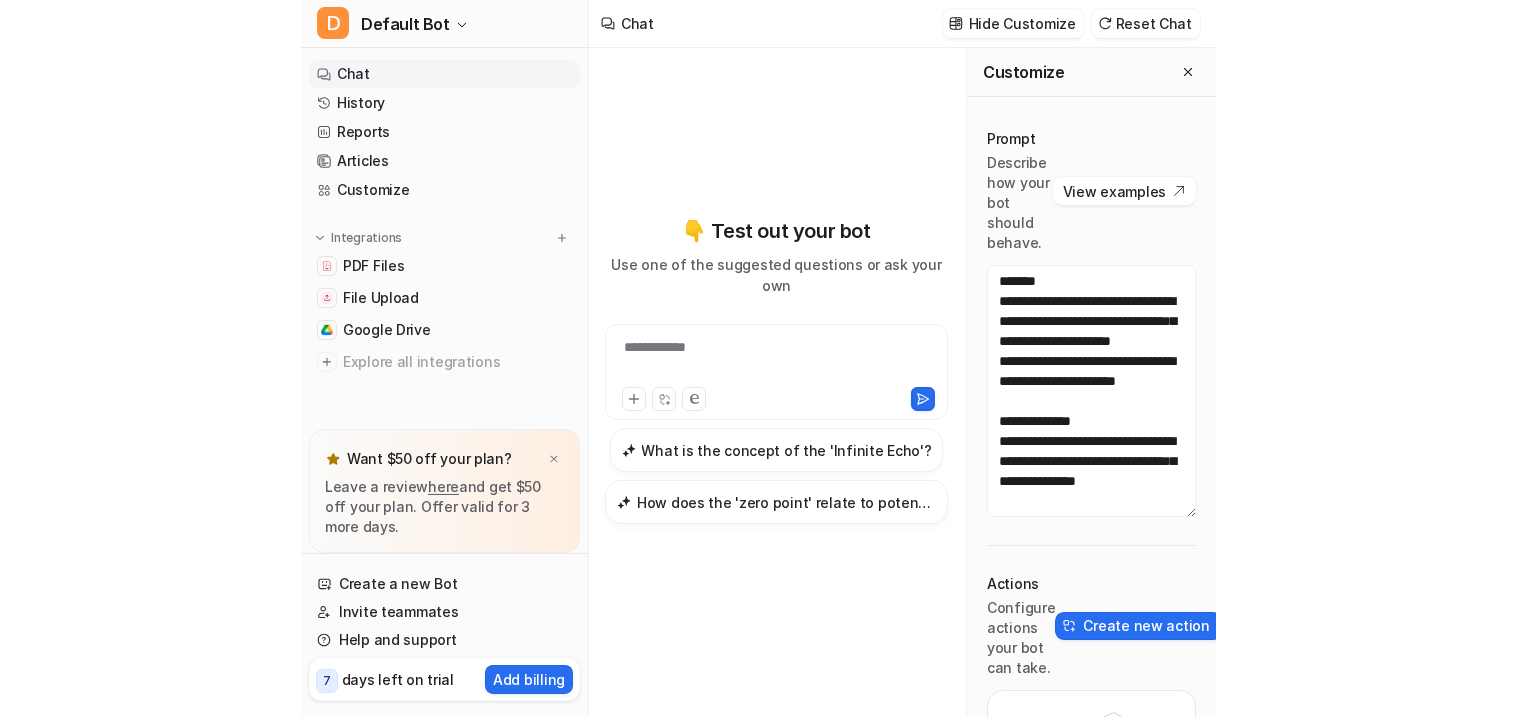 scroll, scrollTop: 0, scrollLeft: 0, axis: both 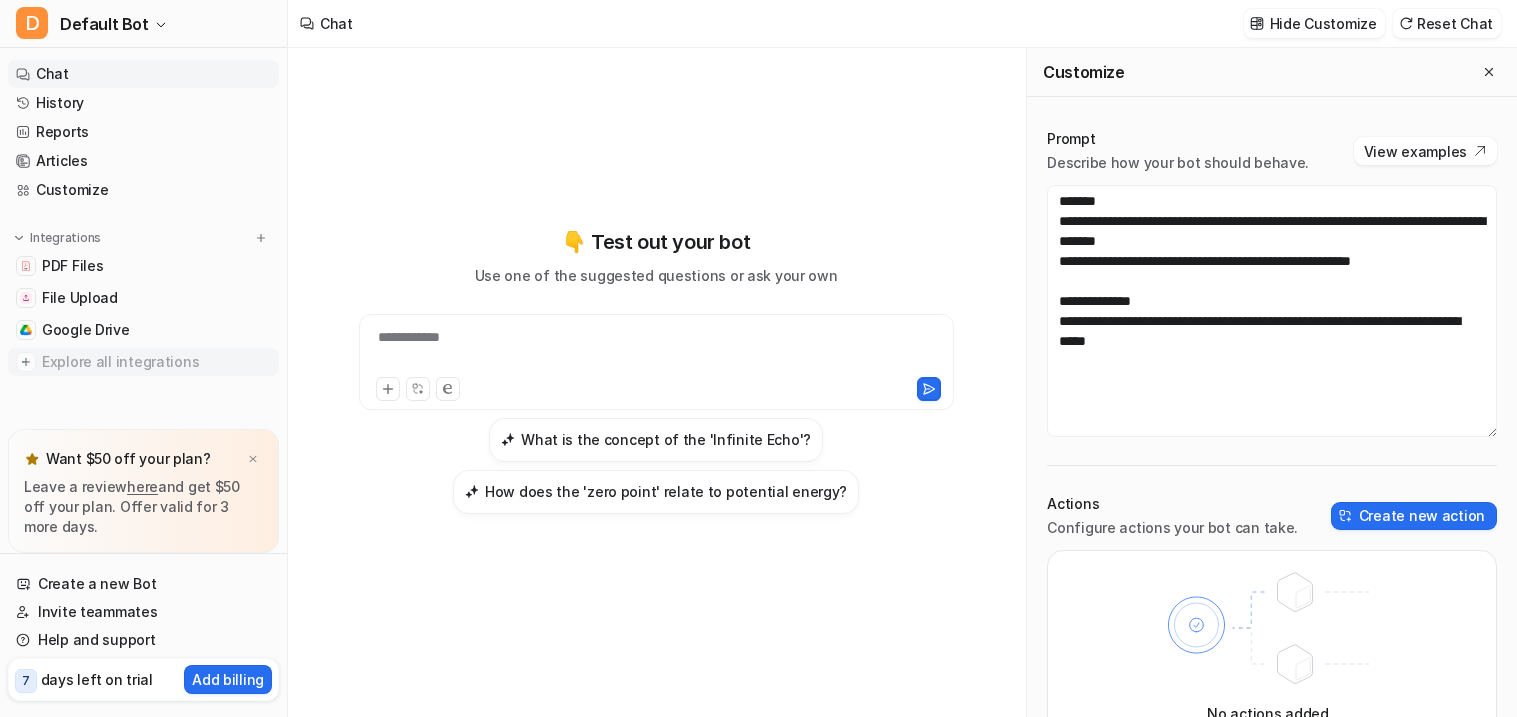 click on "Explore all integrations" at bounding box center [156, 362] 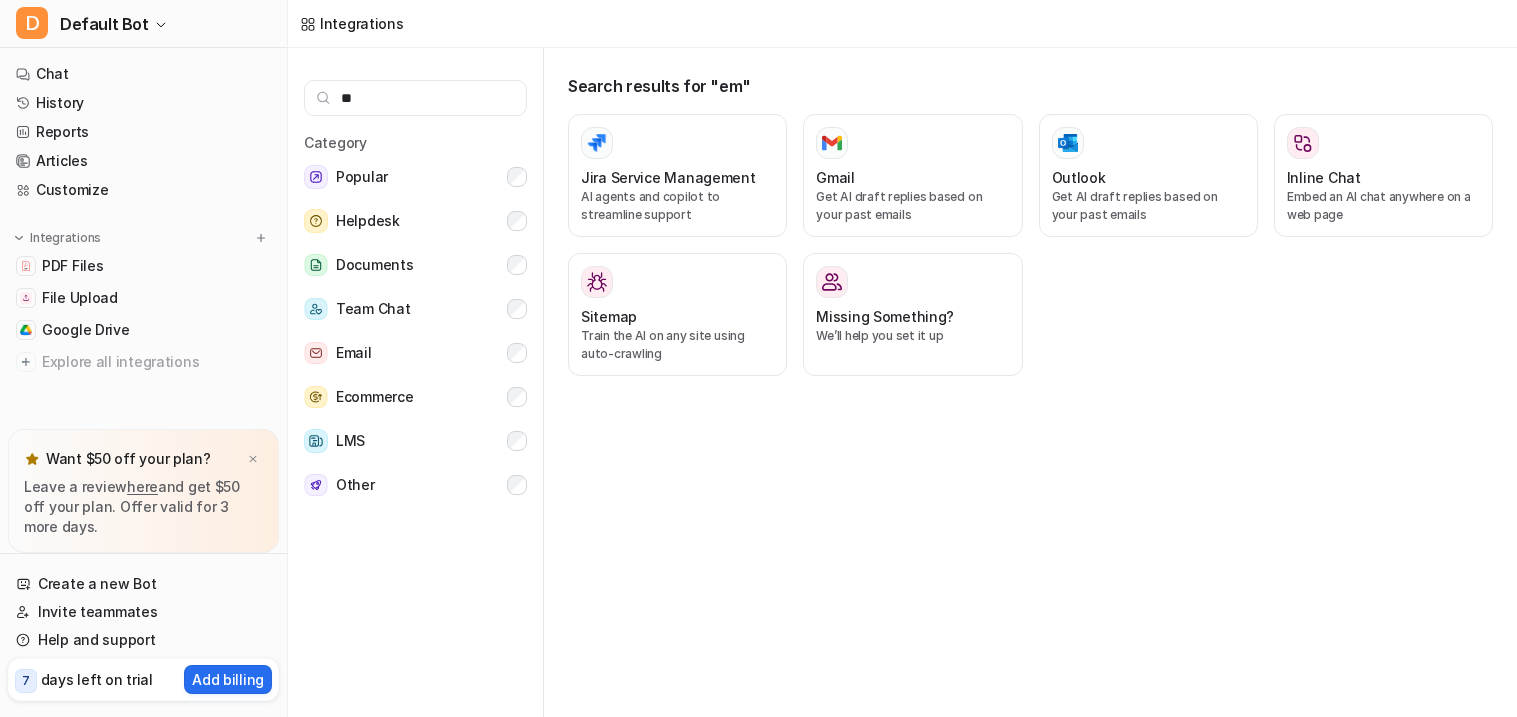scroll, scrollTop: 0, scrollLeft: 0, axis: both 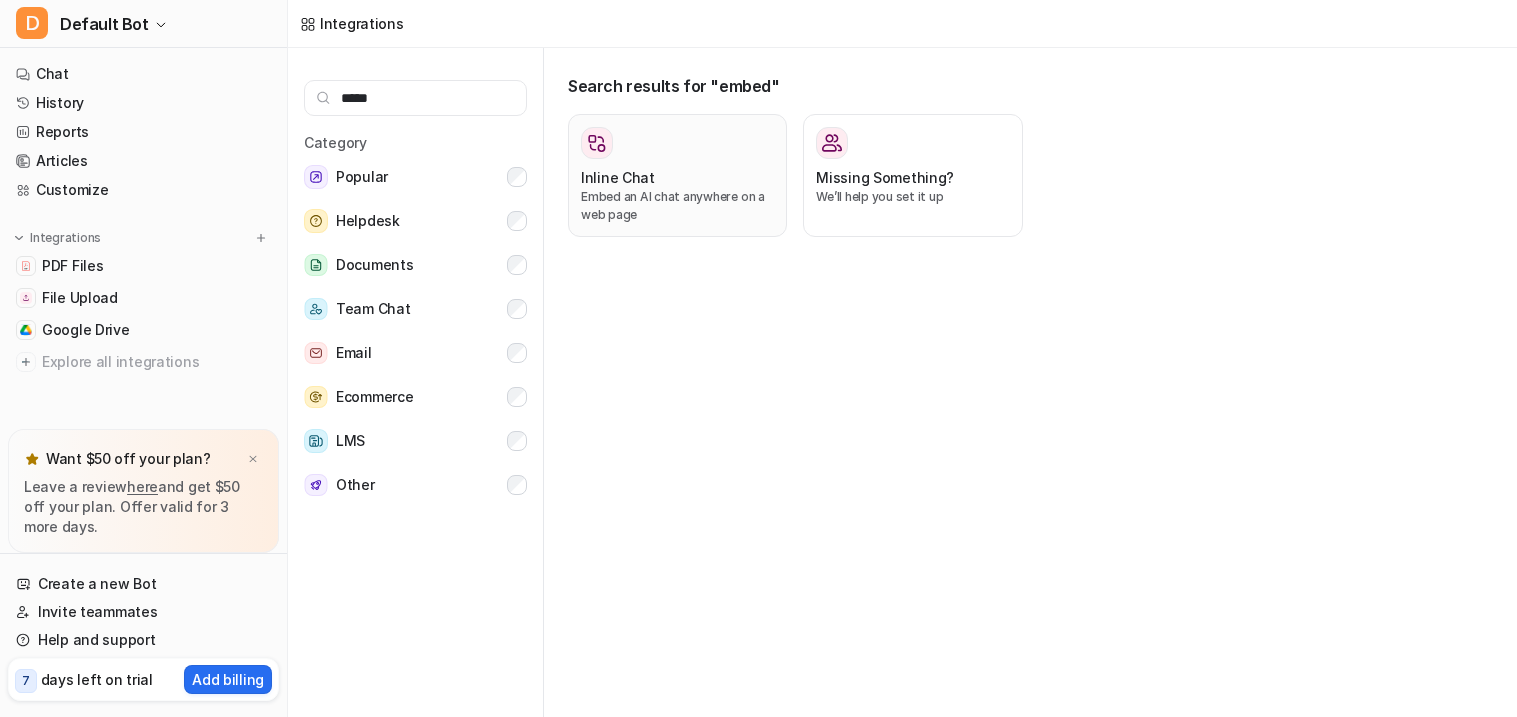 type on "*****" 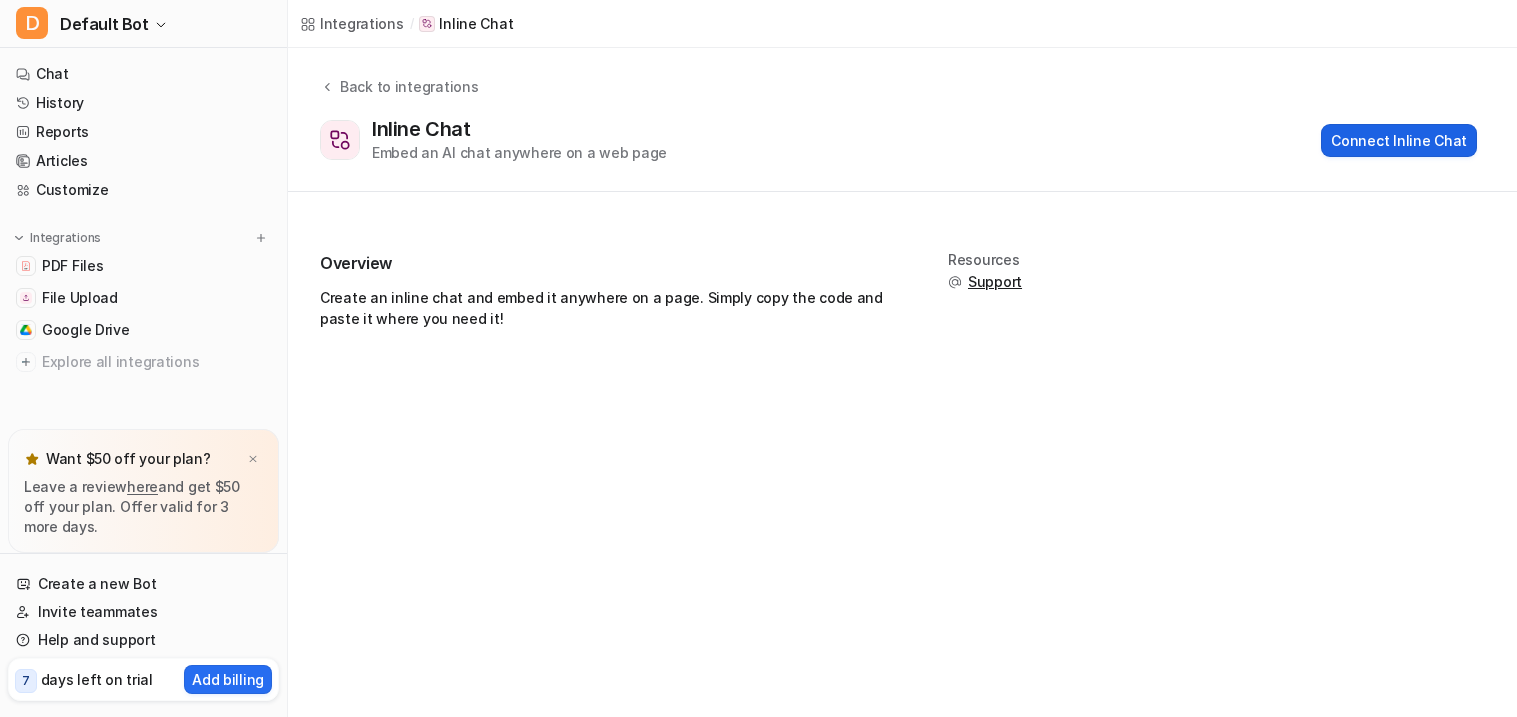 click on "Connect Inline Chat" at bounding box center [1399, 140] 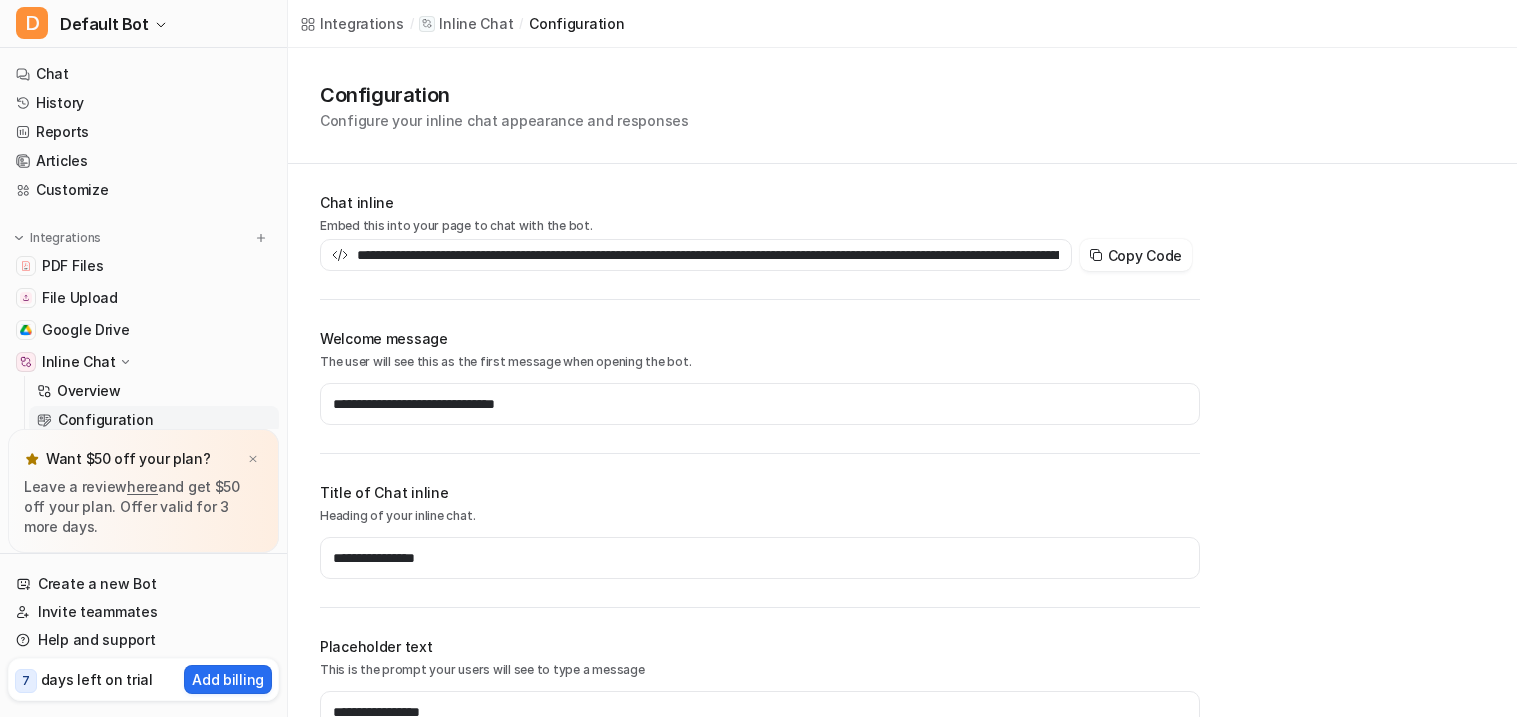 type on "**********" 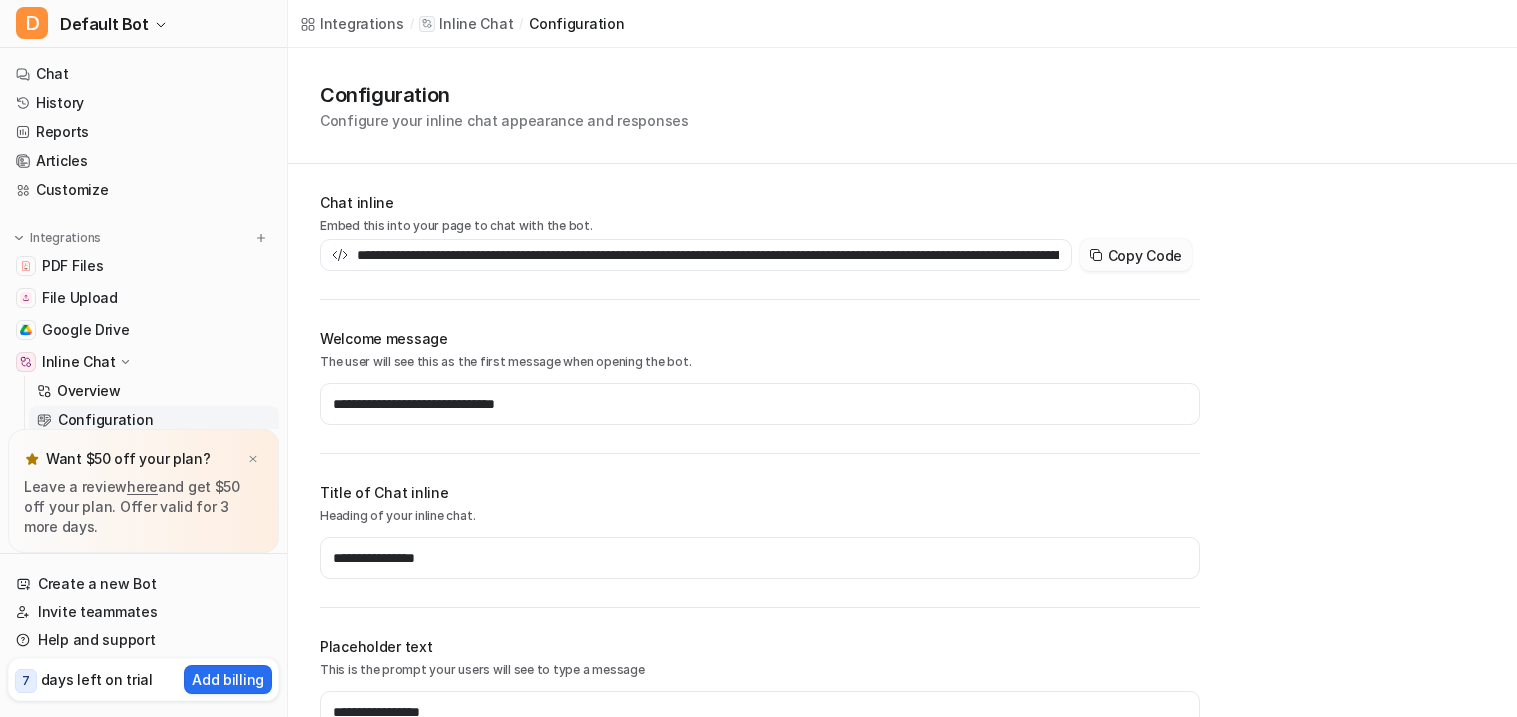 click on "Copy Code" at bounding box center [1136, 255] 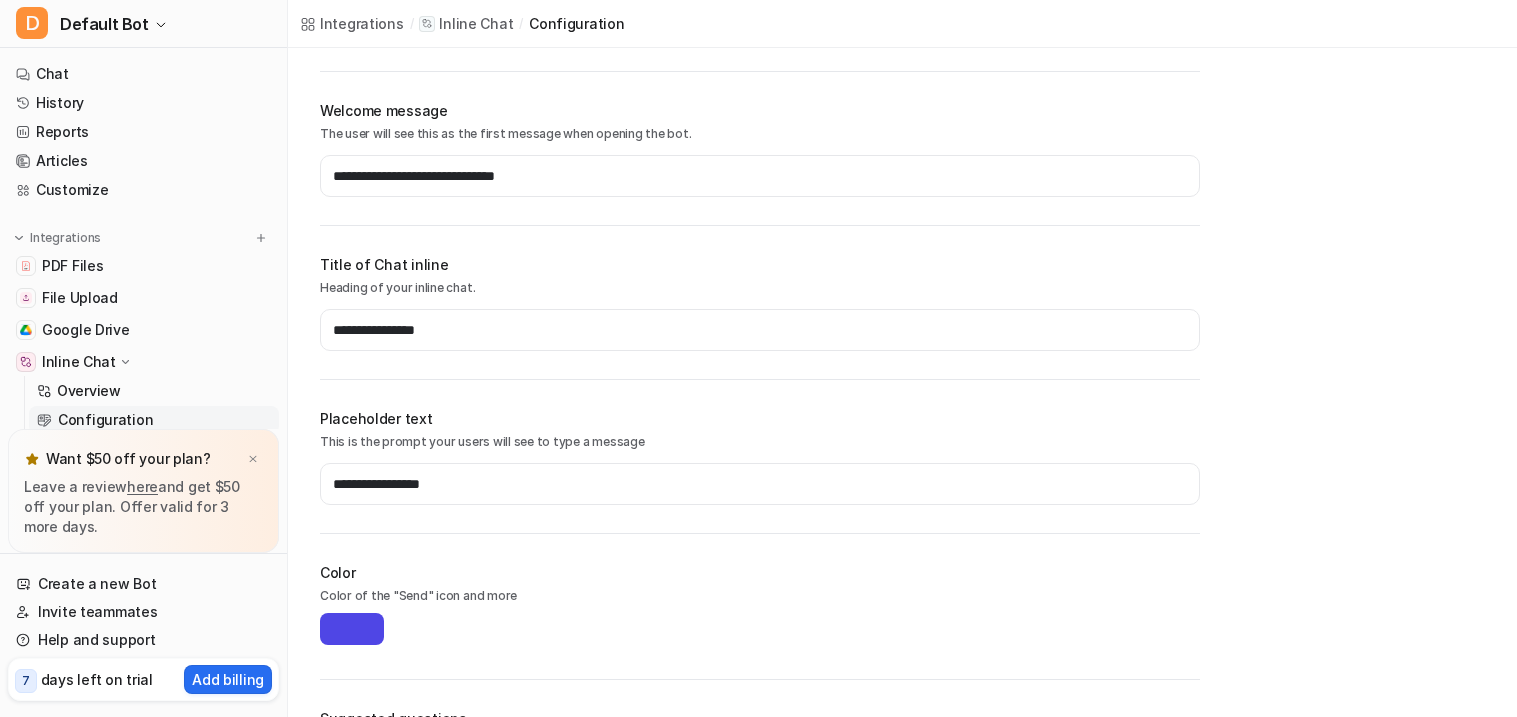 scroll, scrollTop: 266, scrollLeft: 0, axis: vertical 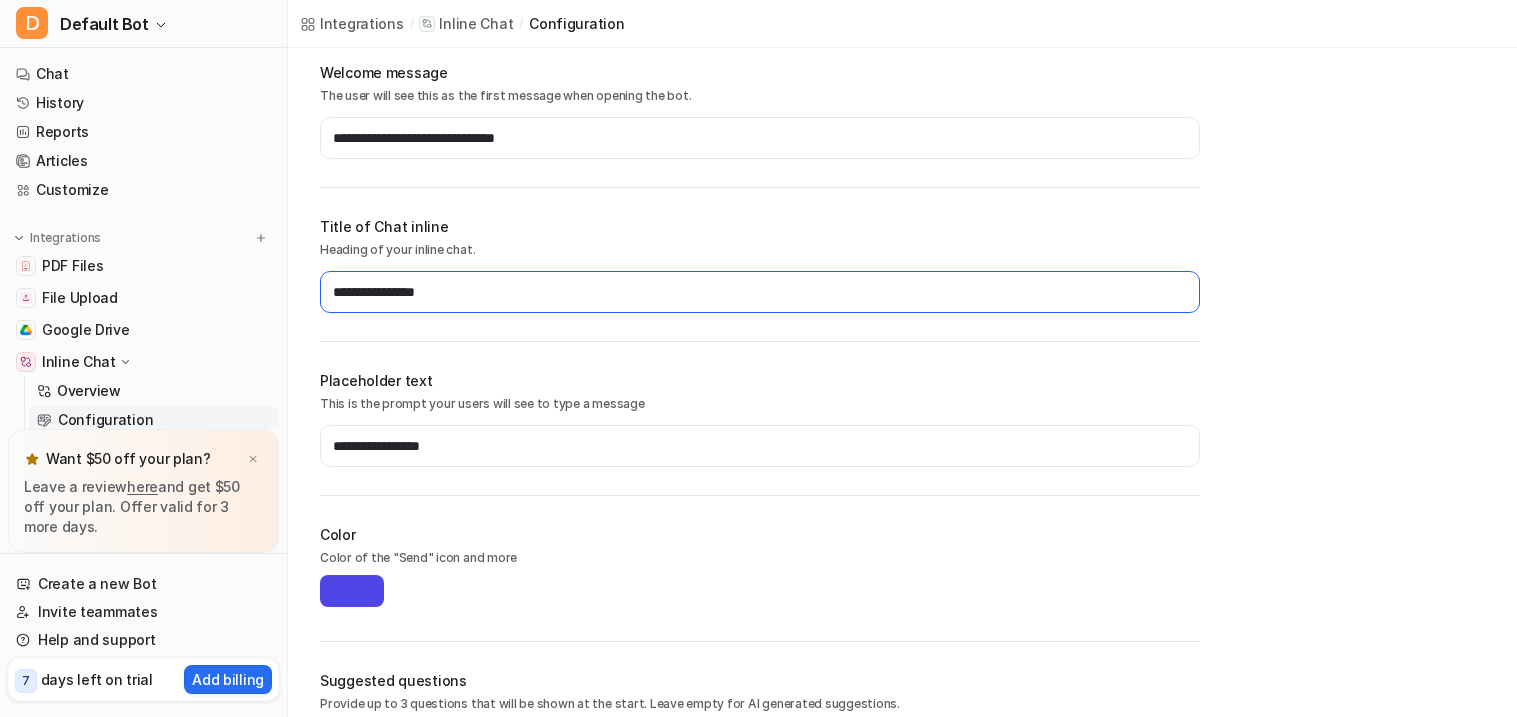 click on "**********" at bounding box center [760, 292] 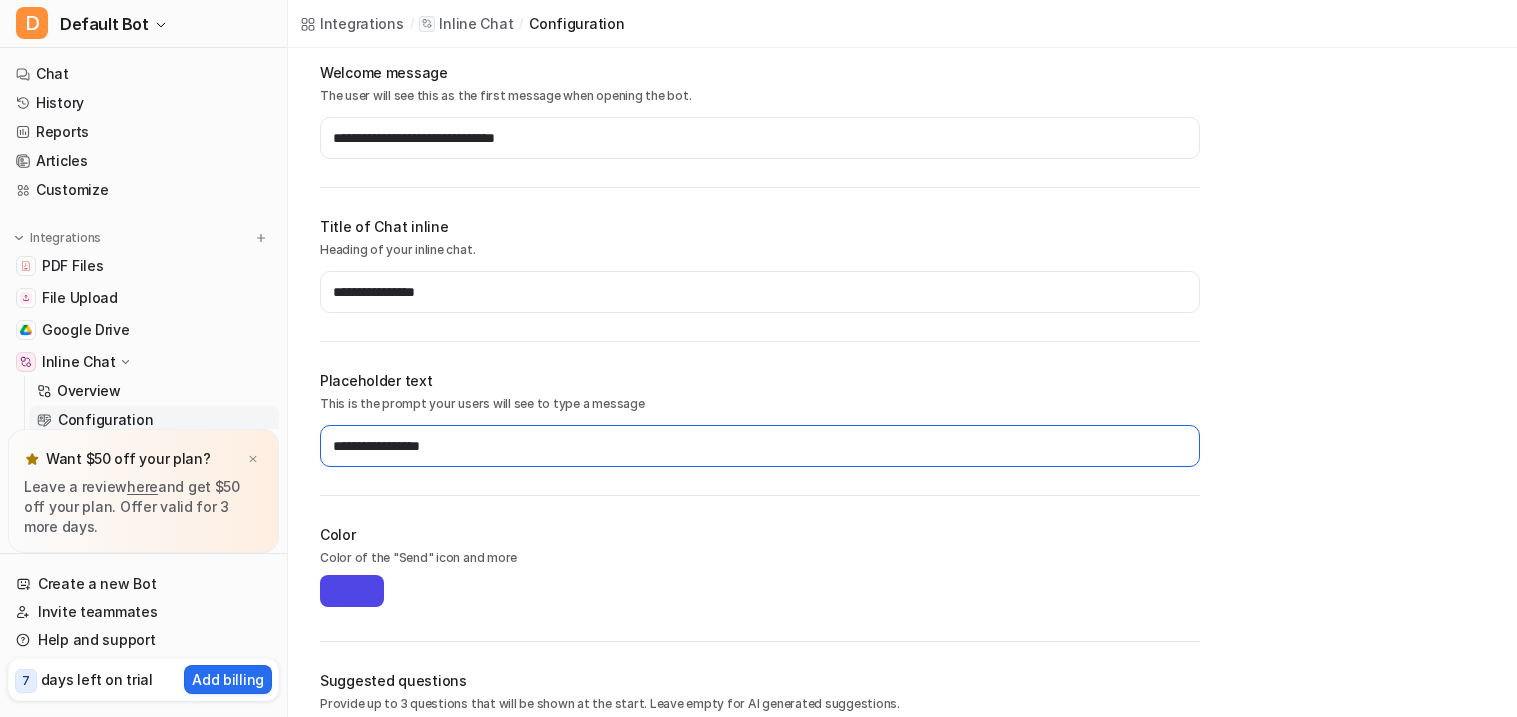 click on "**********" at bounding box center (760, 446) 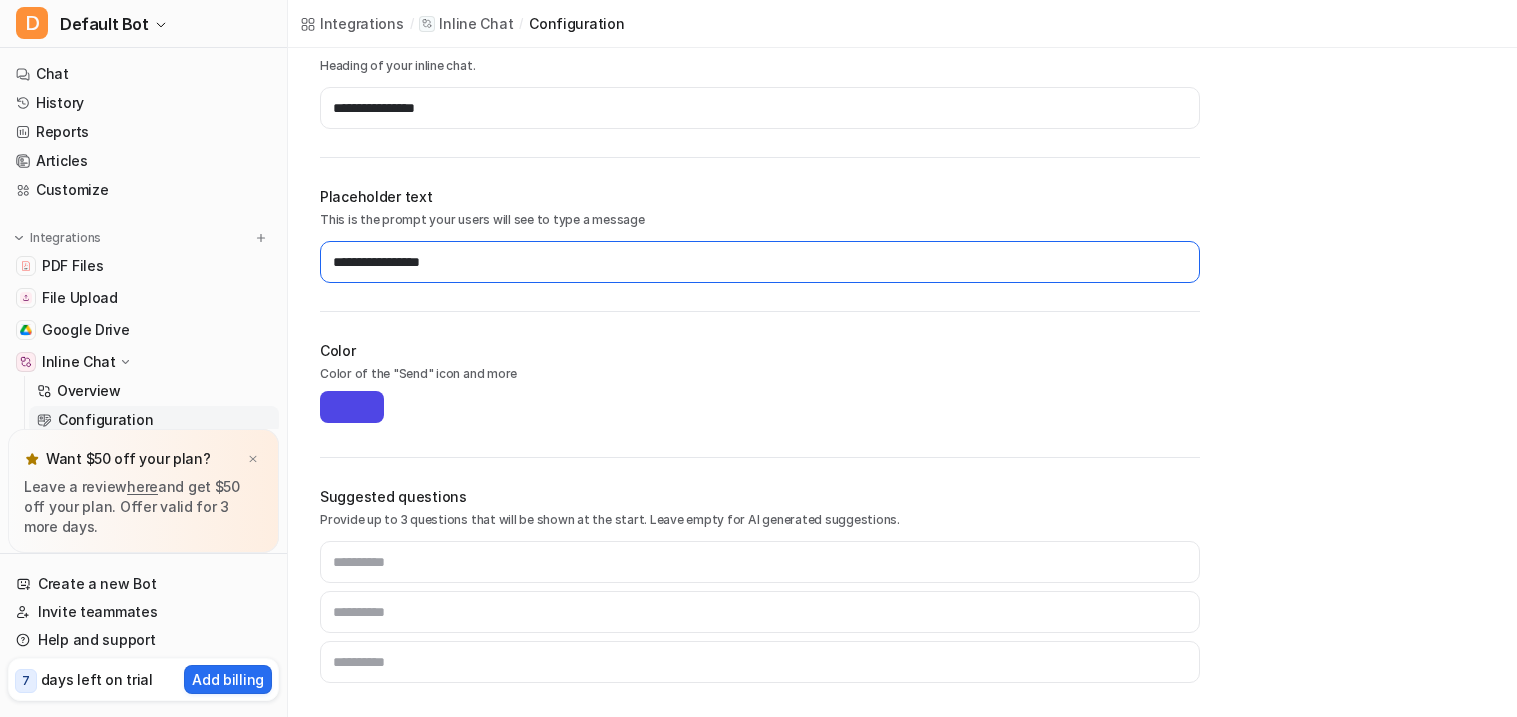 scroll, scrollTop: 0, scrollLeft: 0, axis: both 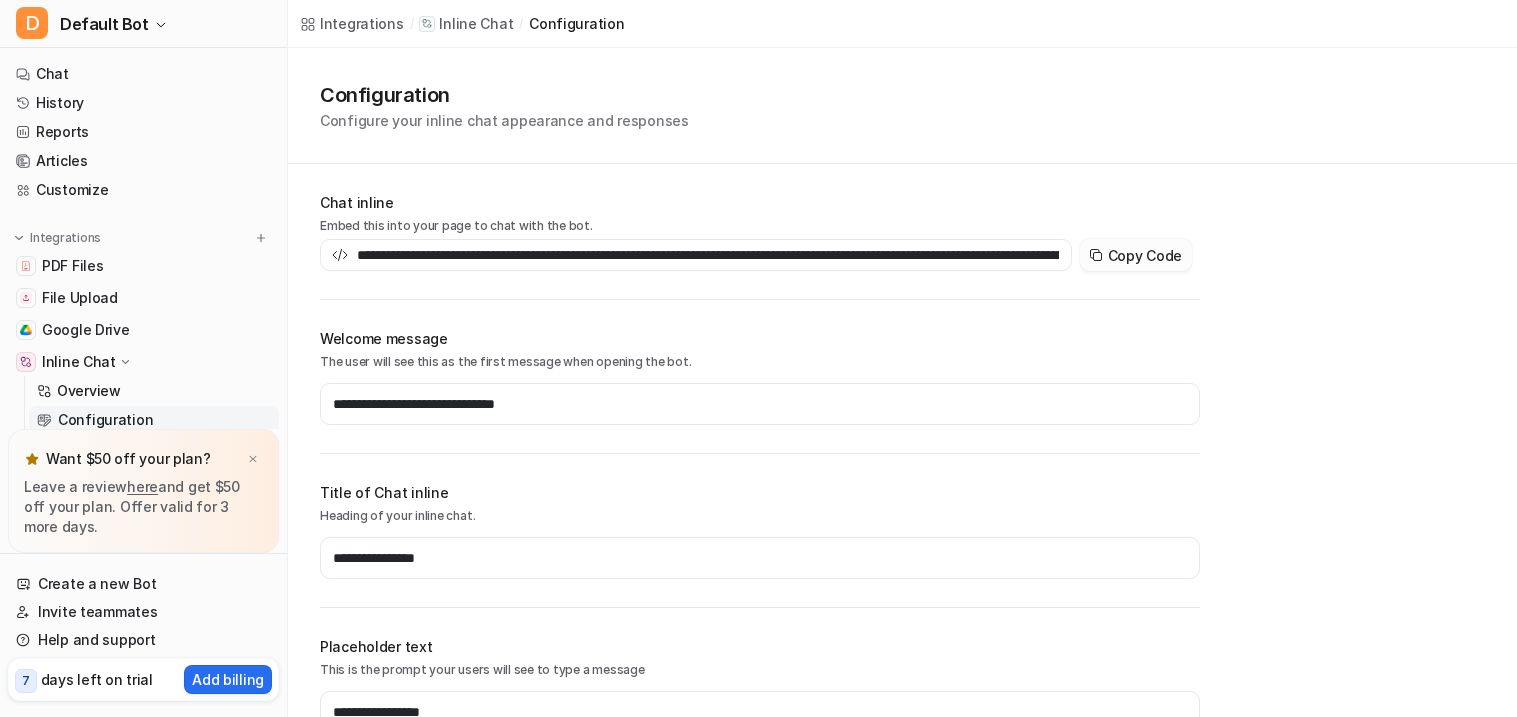 click on "Copy Code" at bounding box center [1136, 255] 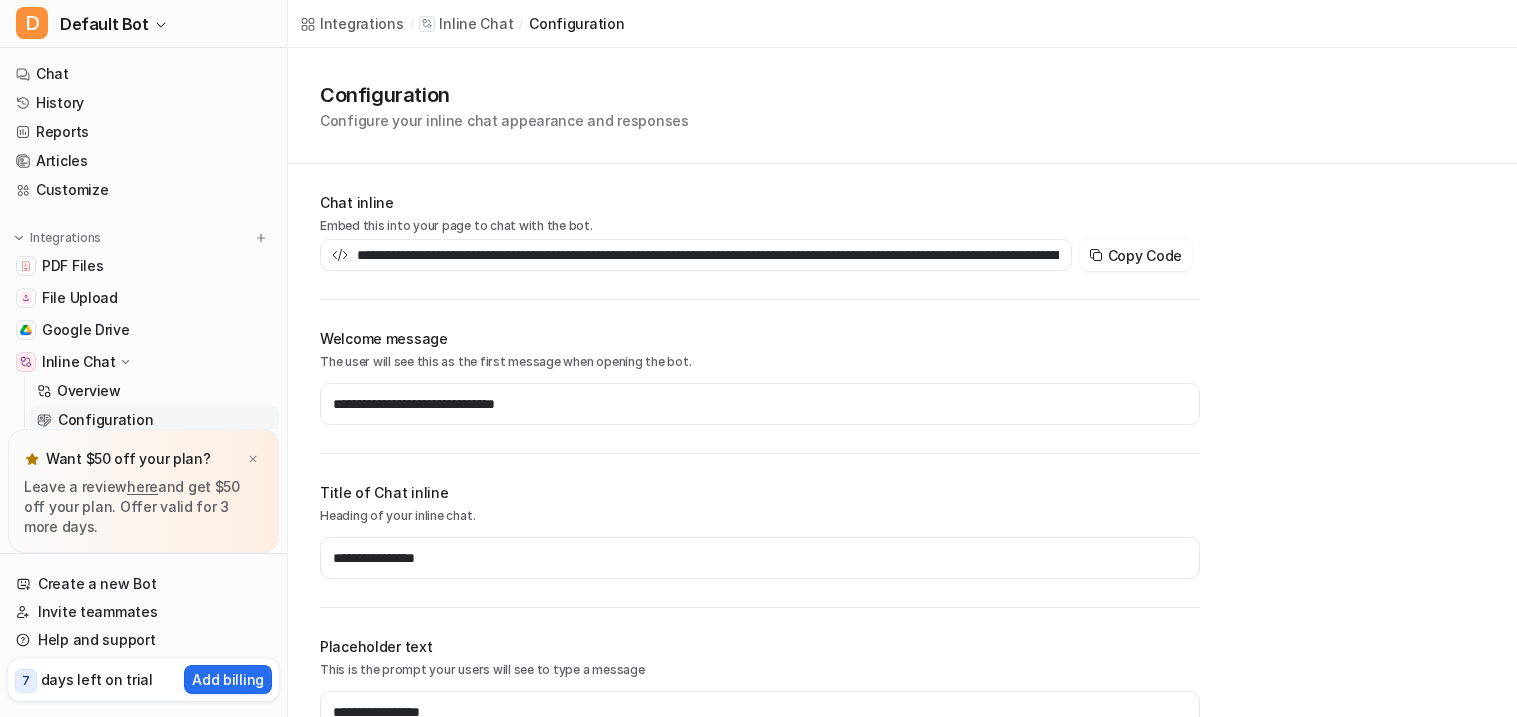 type on "**********" 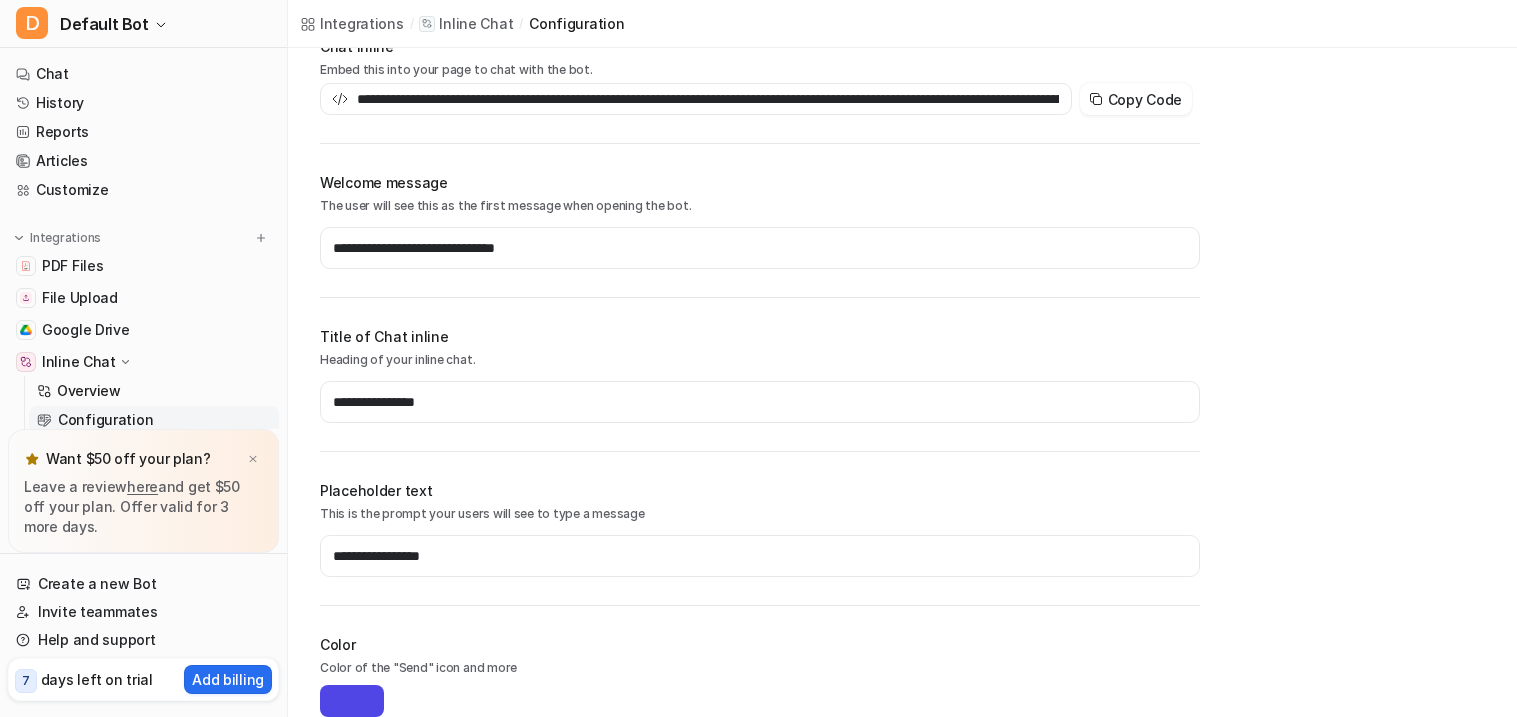 scroll, scrollTop: 157, scrollLeft: 0, axis: vertical 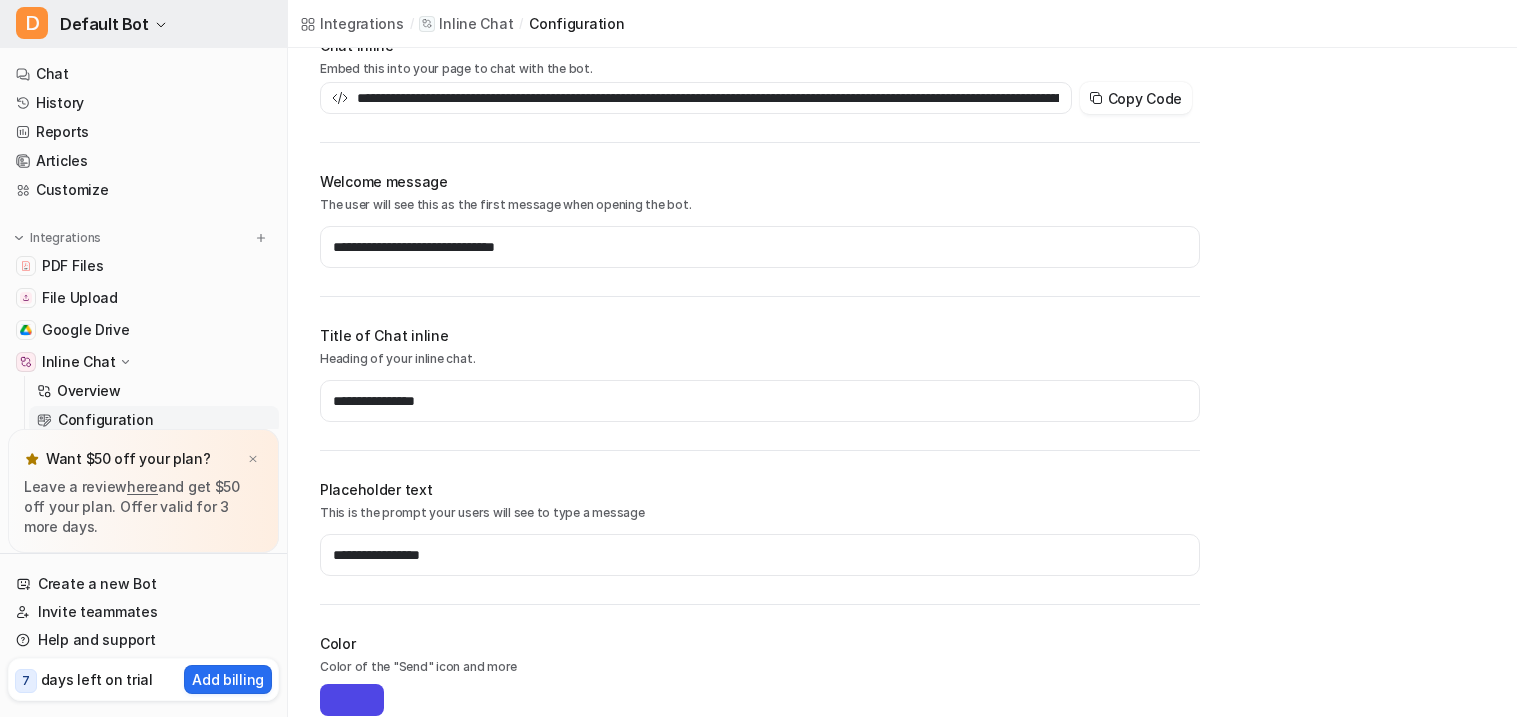 click on "Default Bot" at bounding box center [104, 24] 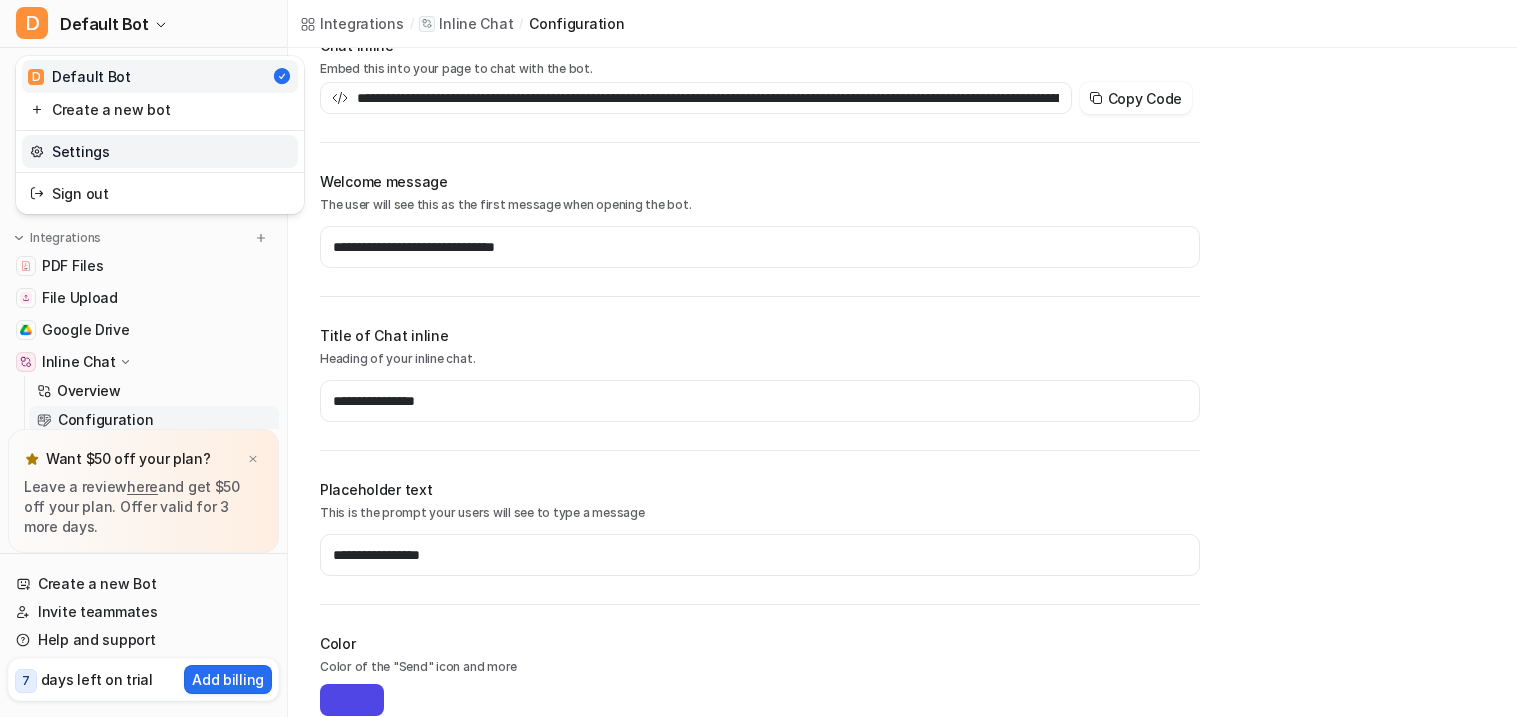 click on "Settings" at bounding box center [160, 151] 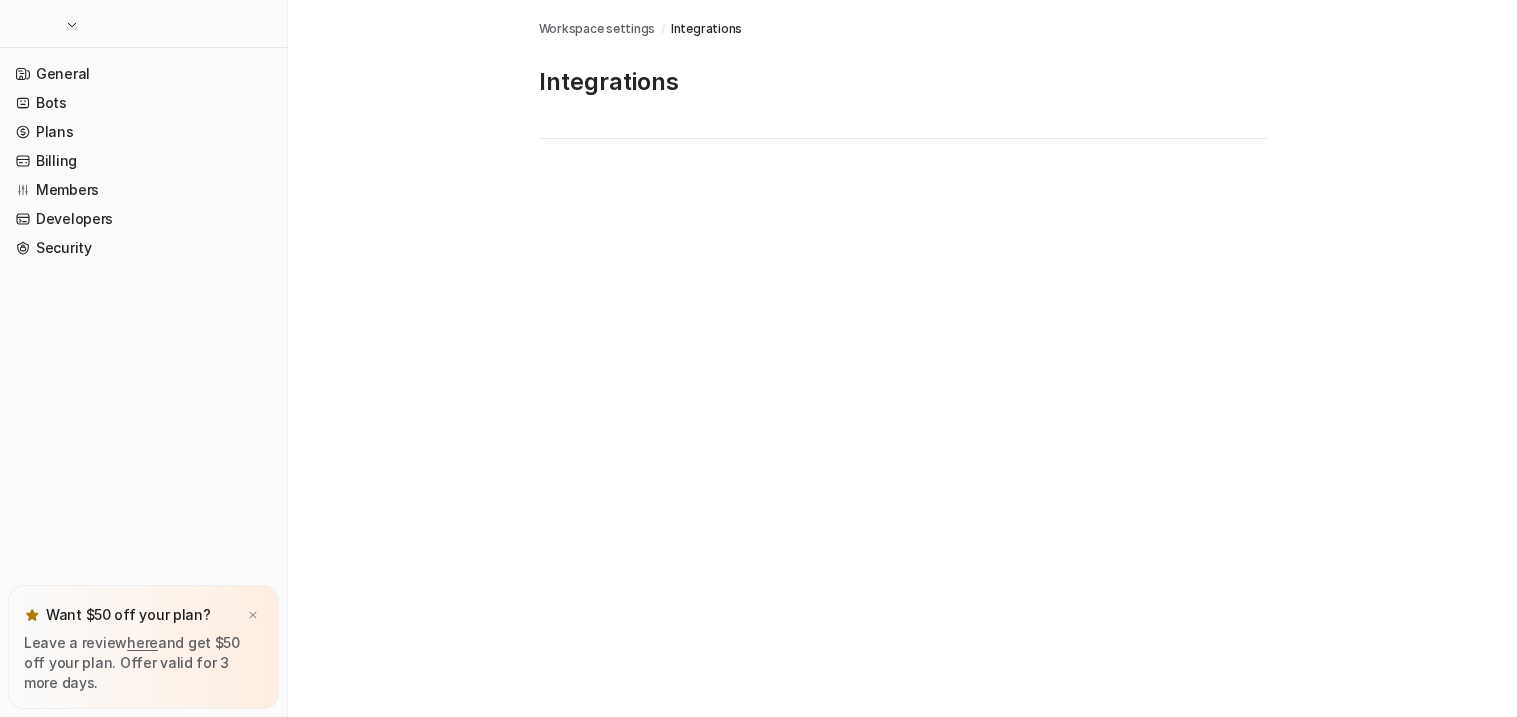scroll, scrollTop: 0, scrollLeft: 0, axis: both 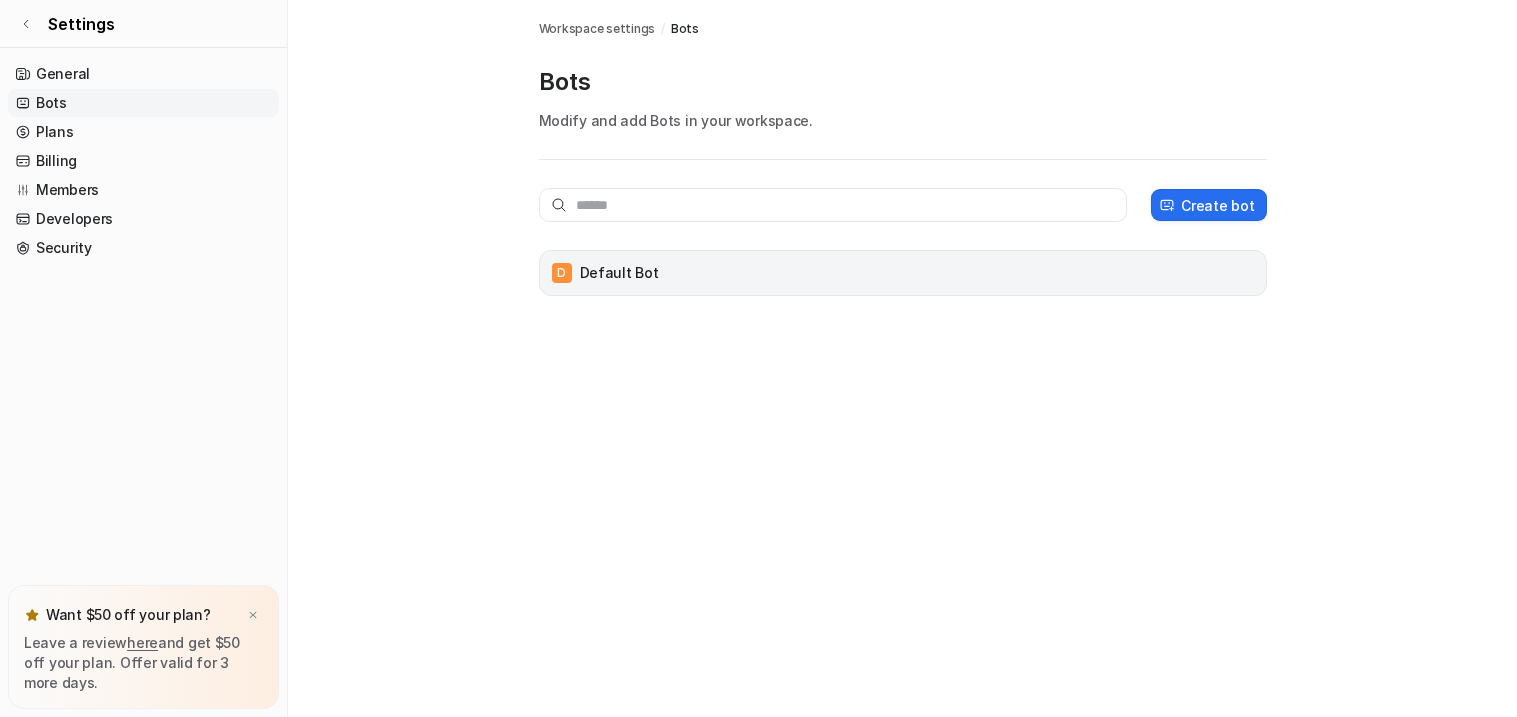 click on "D Default Bot" at bounding box center [903, 273] 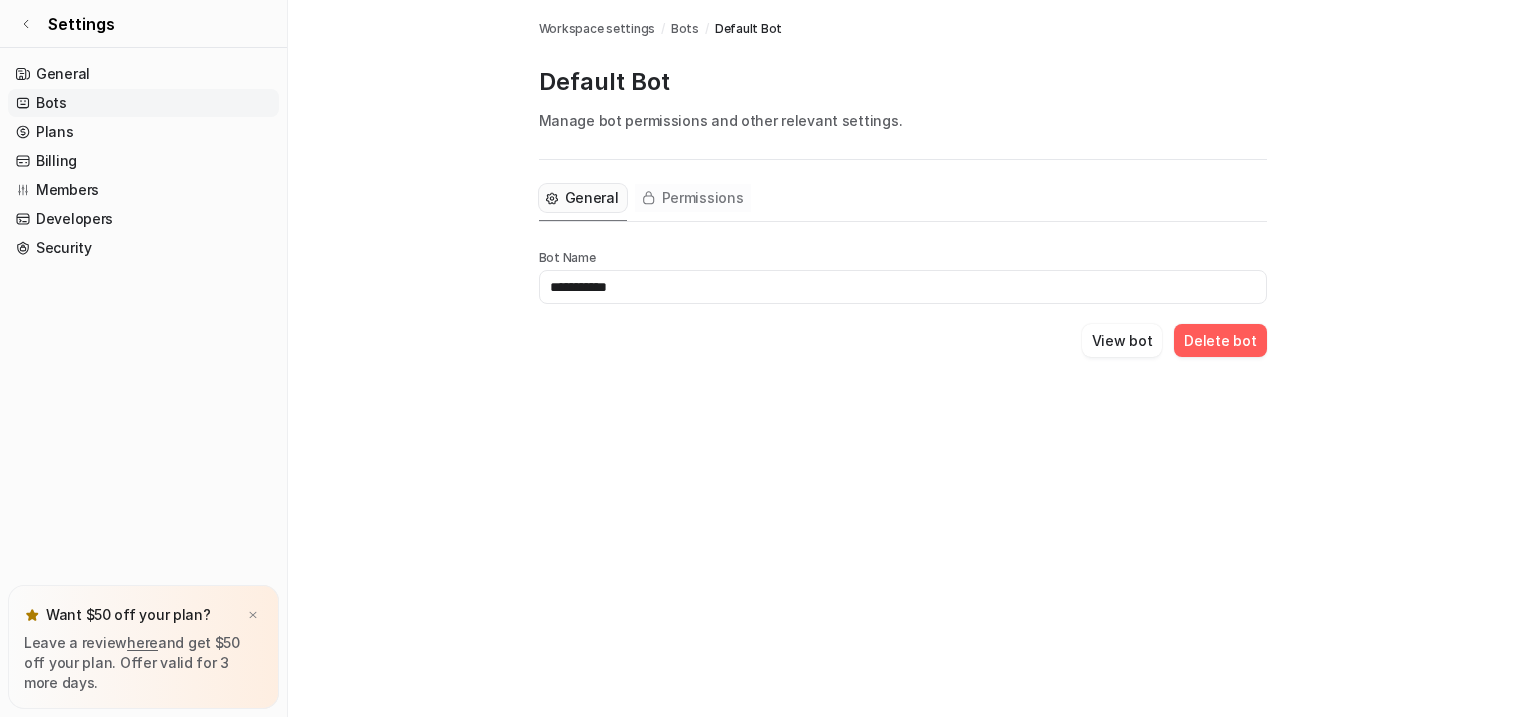 click on "Permissions" at bounding box center (703, 198) 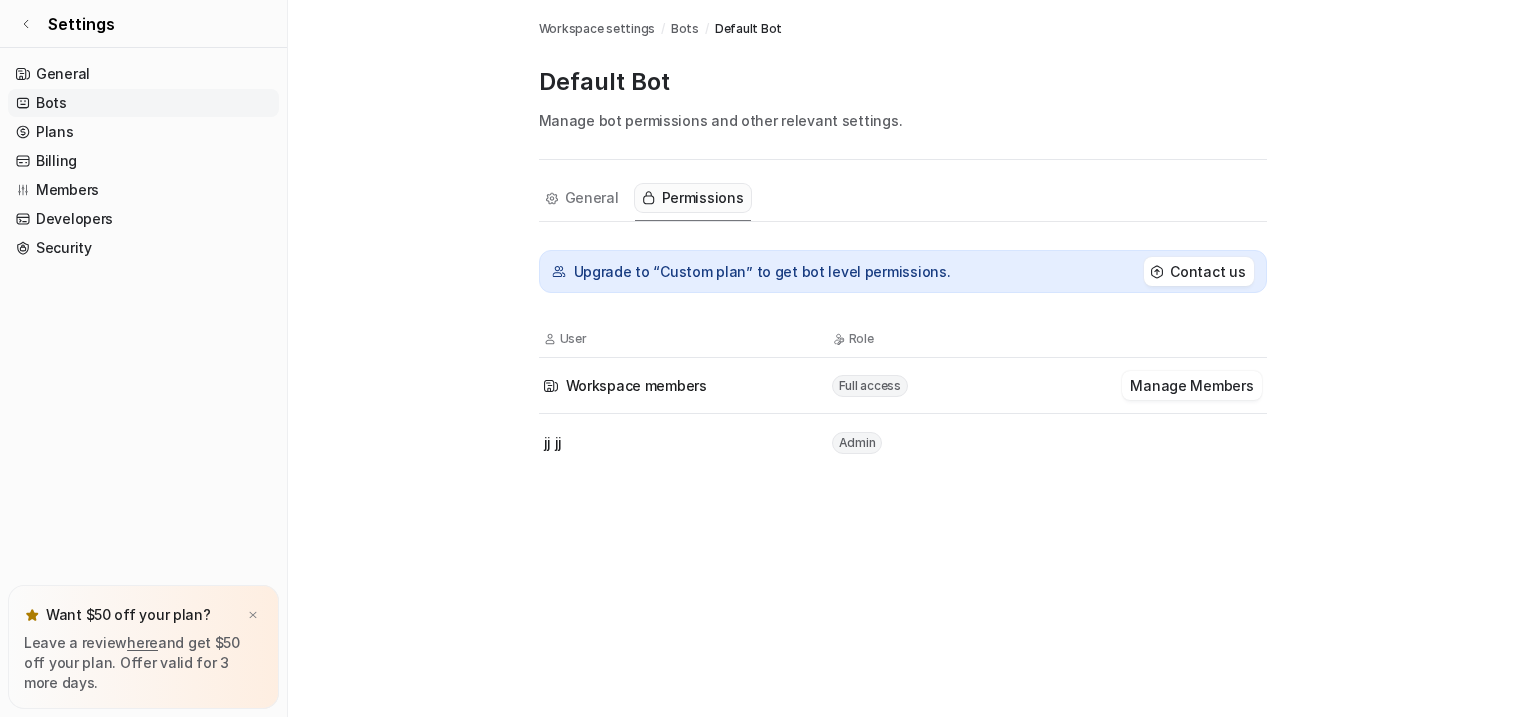 click on "Workspace members Full access Manage Members" at bounding box center (903, 386) 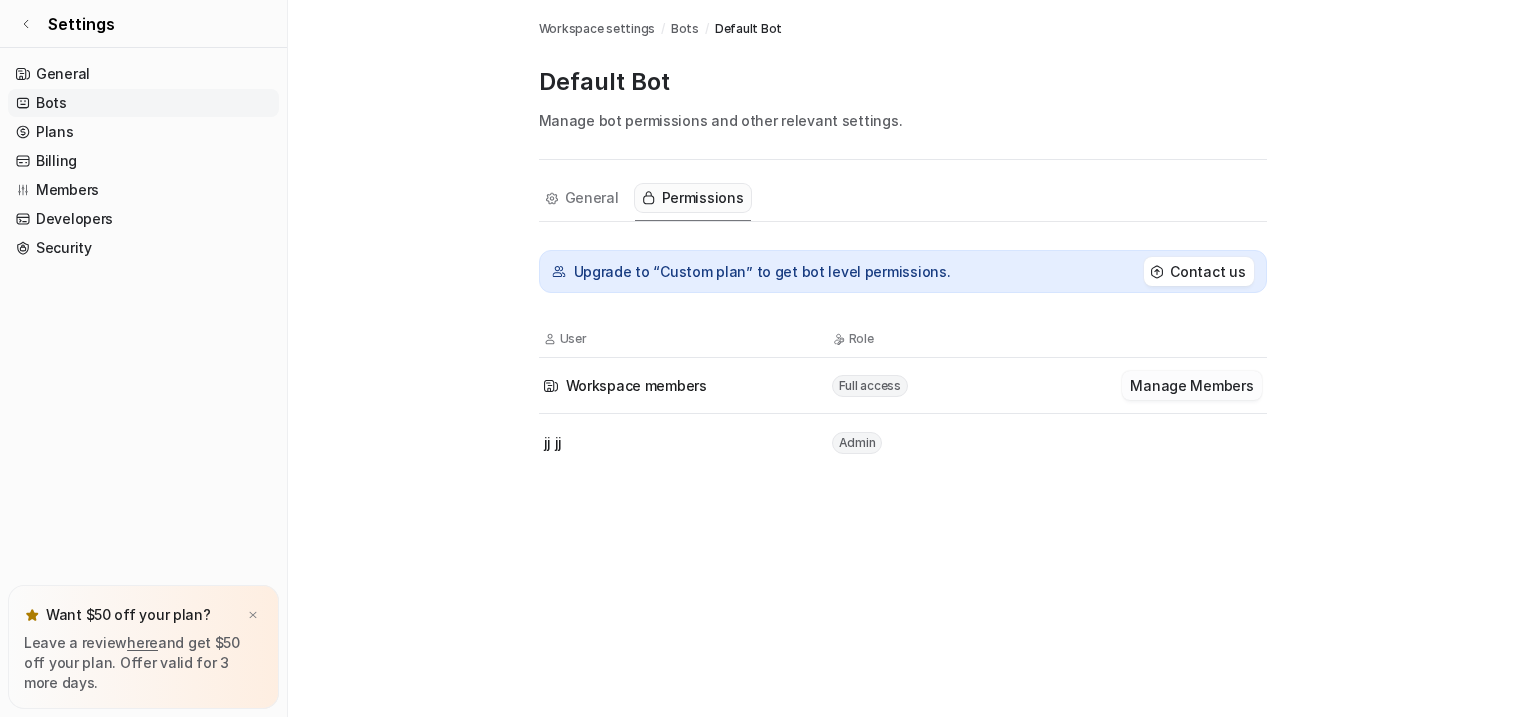 click on "Manage Members" at bounding box center [1191, 385] 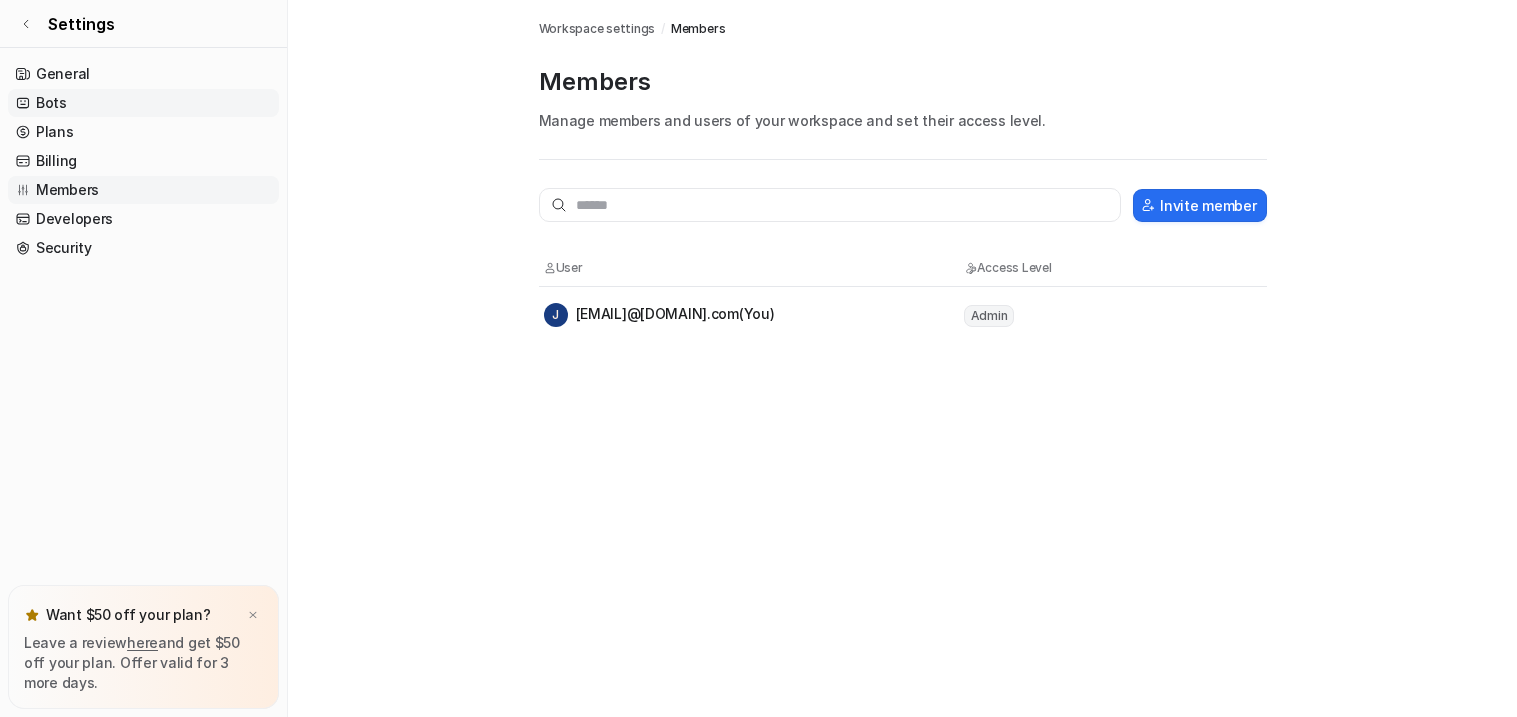 click on "Bots" at bounding box center (143, 103) 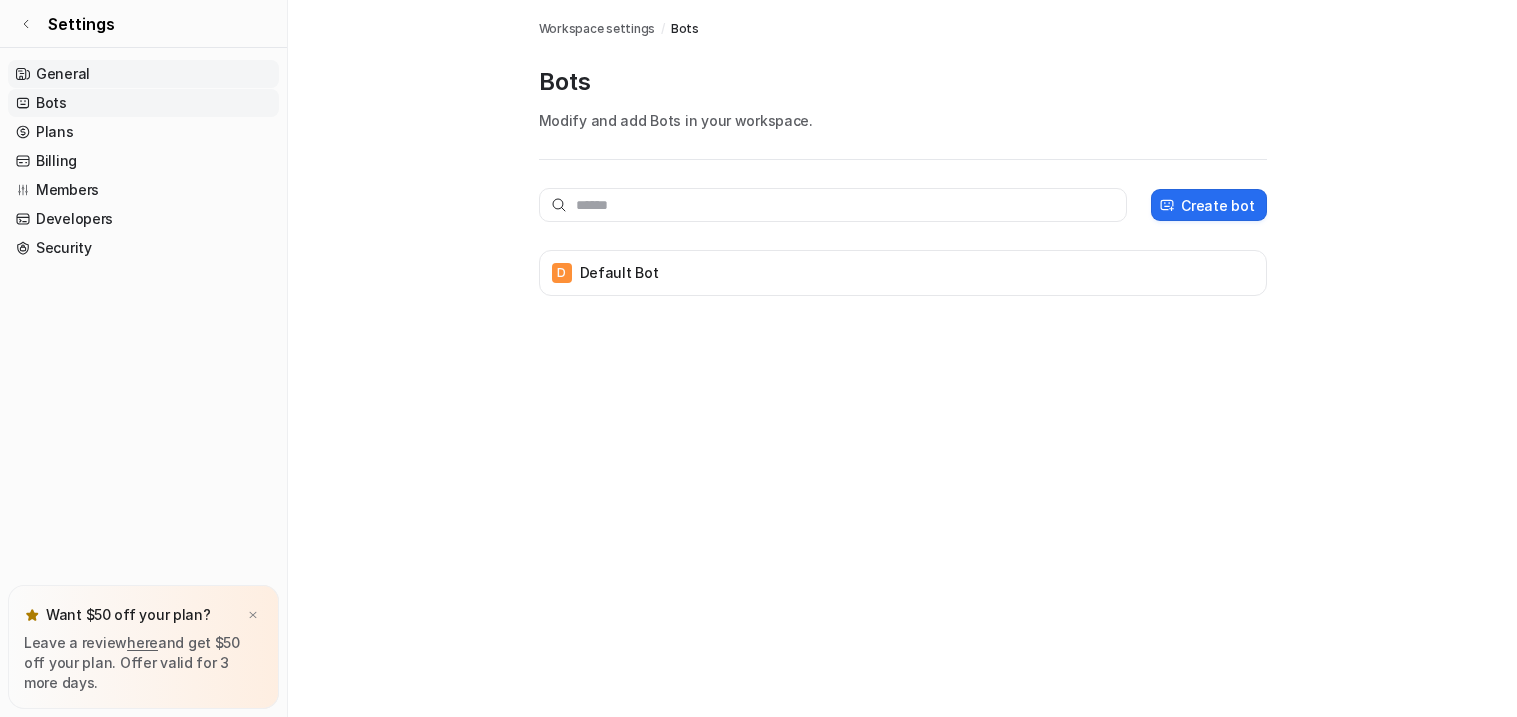 click on "General" at bounding box center (143, 74) 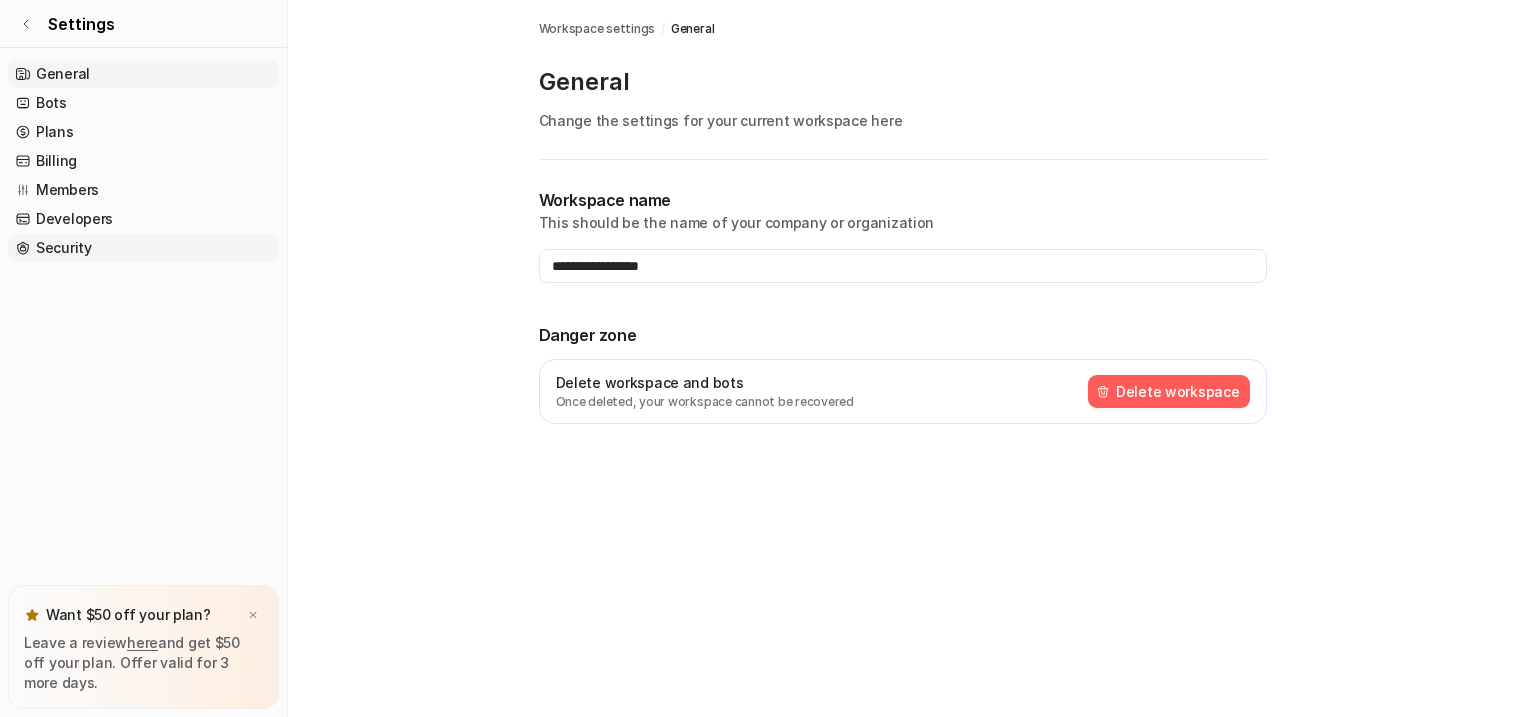 click on "Security" at bounding box center [143, 248] 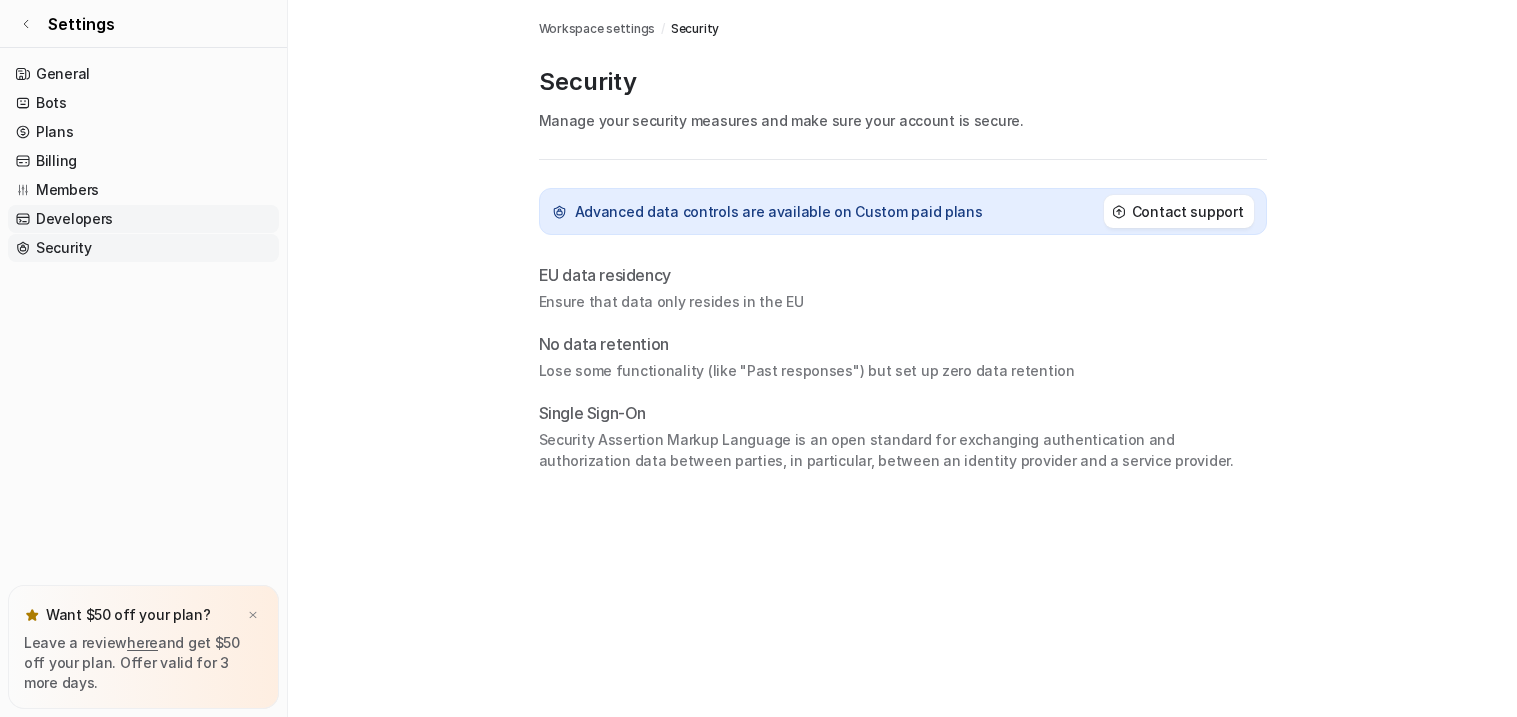 click on "Developers" at bounding box center [143, 219] 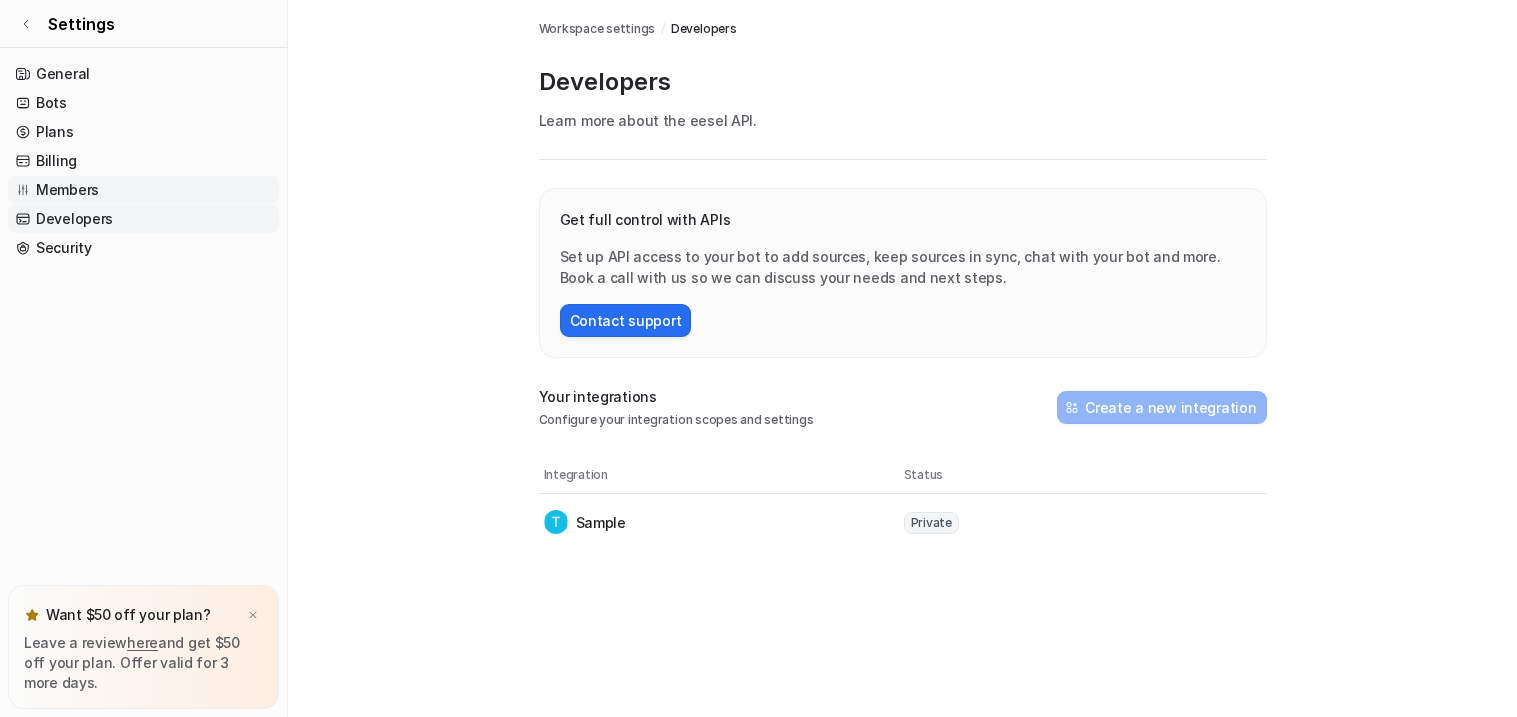 click on "Members" at bounding box center (143, 190) 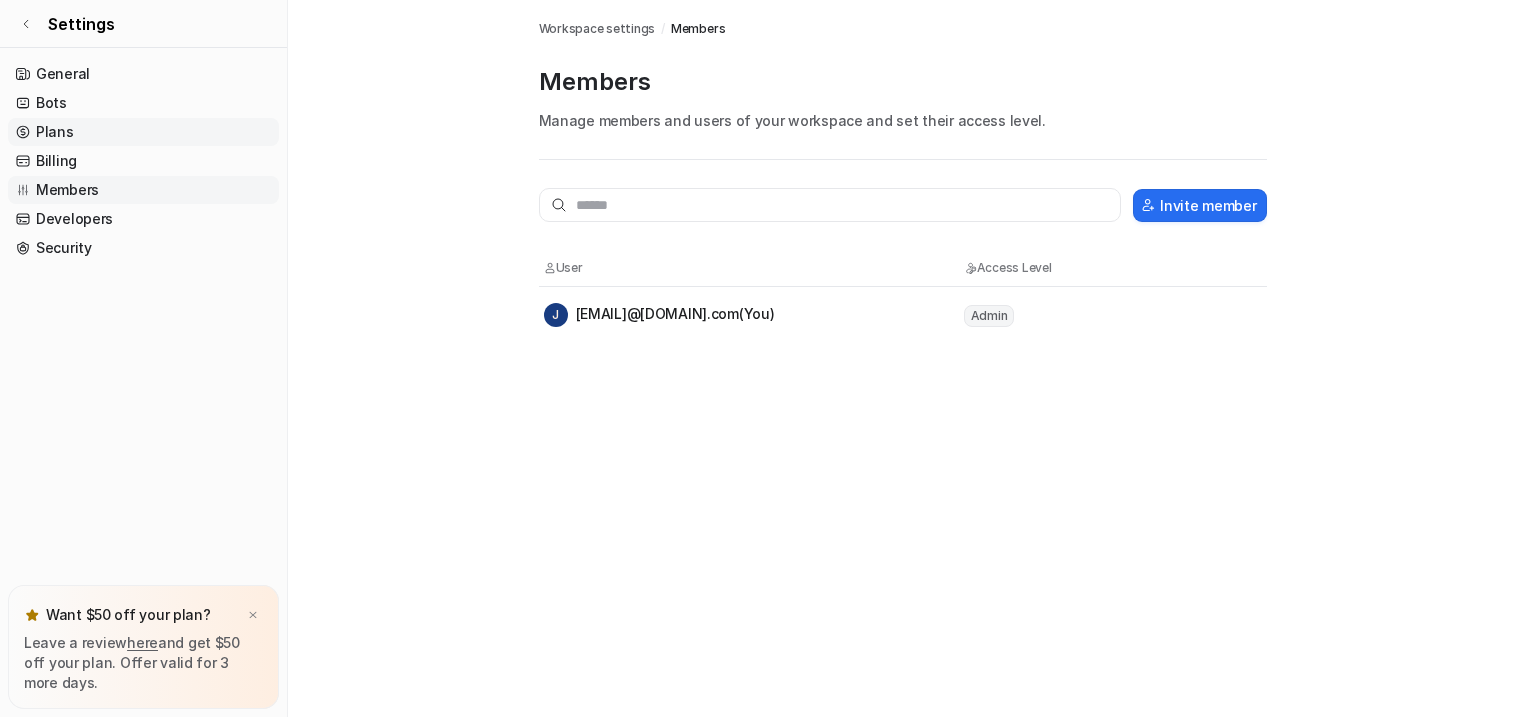 click on "Plans" at bounding box center [143, 132] 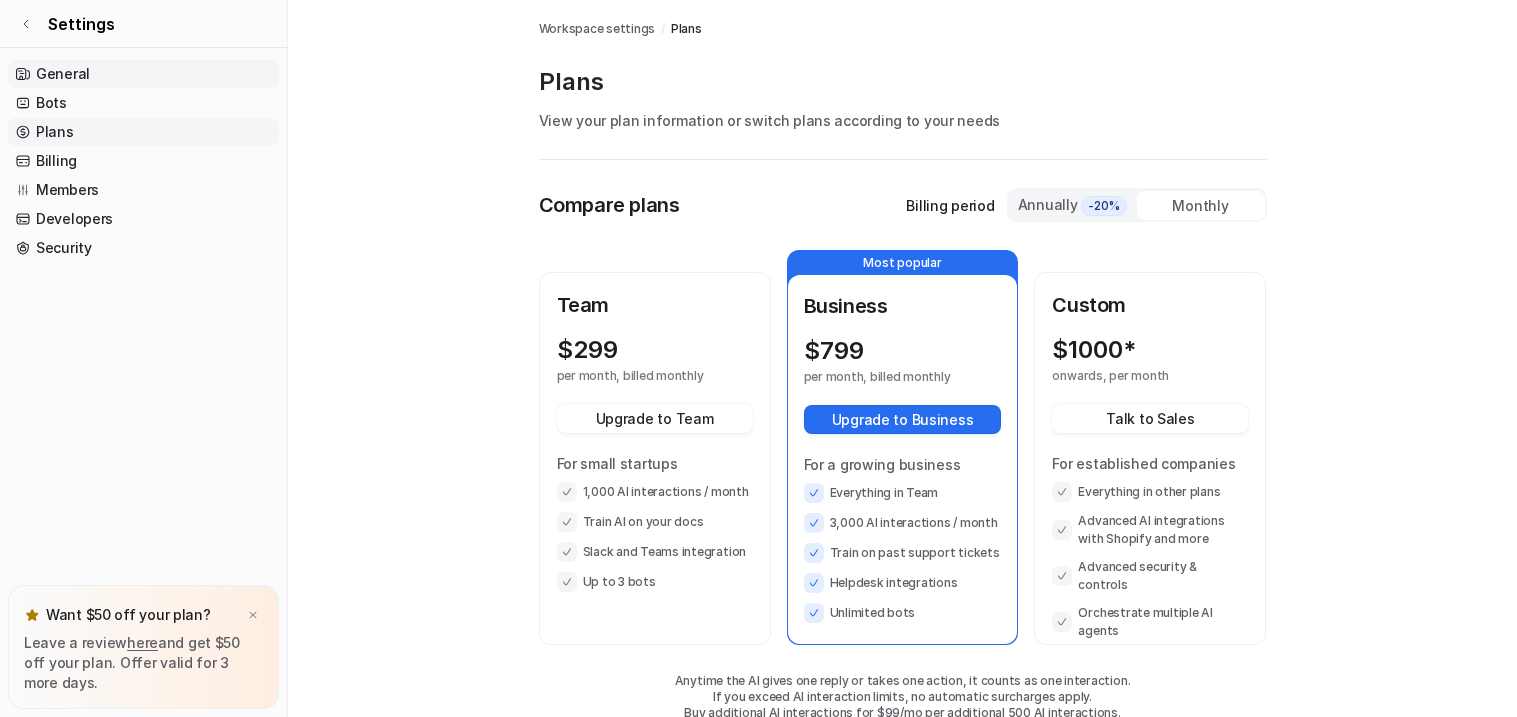 click on "General" at bounding box center [143, 74] 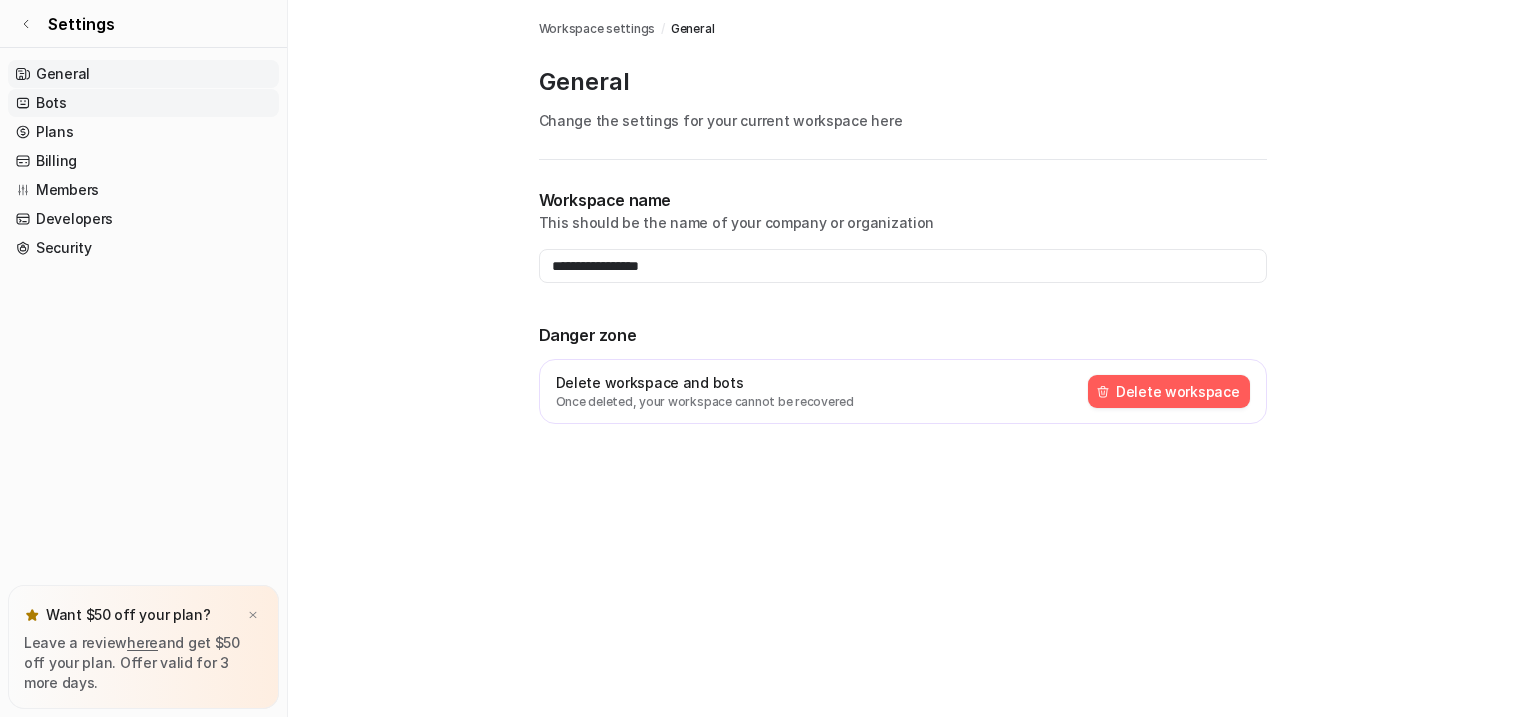 click on "Bots" at bounding box center (143, 103) 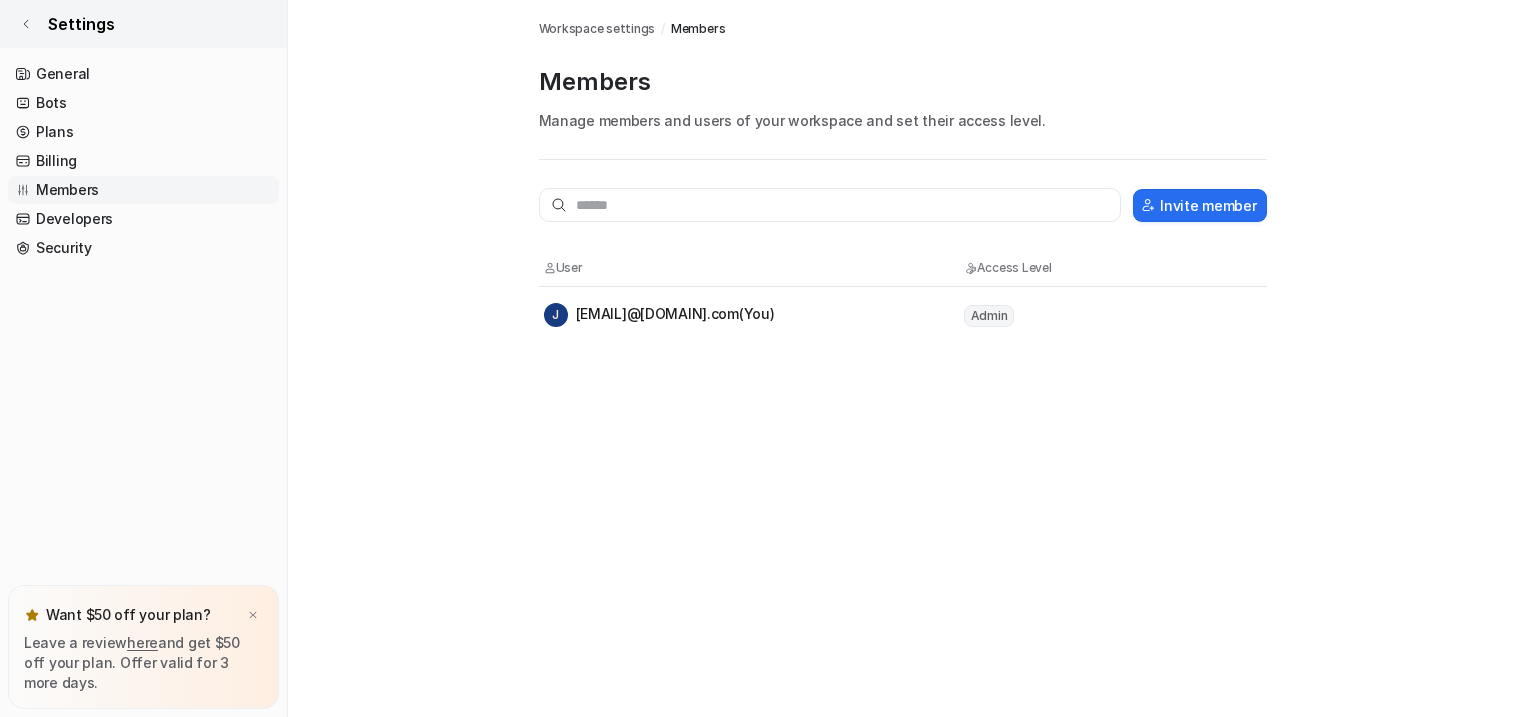 click on "Settings" at bounding box center [143, 24] 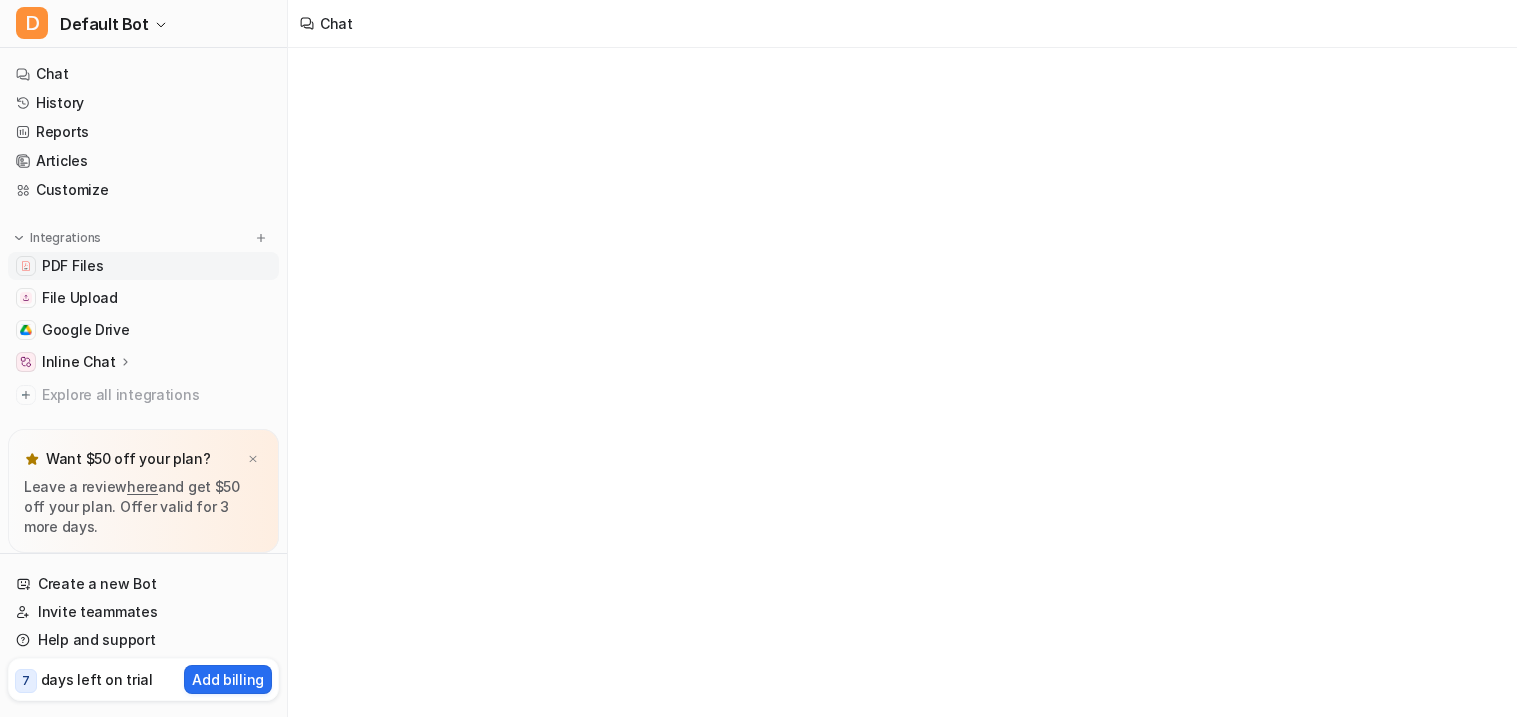 click on "PDF Files" at bounding box center (72, 266) 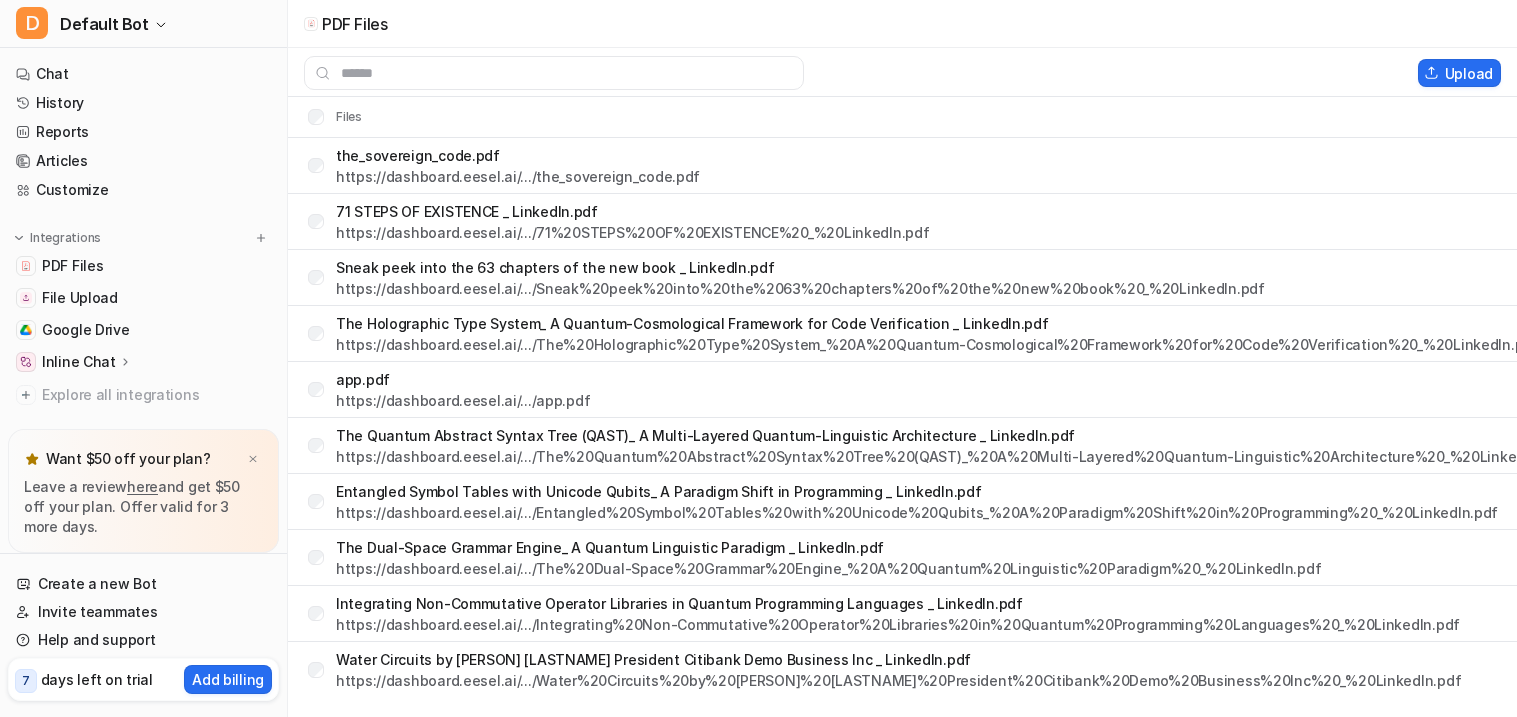 click on "Inline Chat" at bounding box center [79, 362] 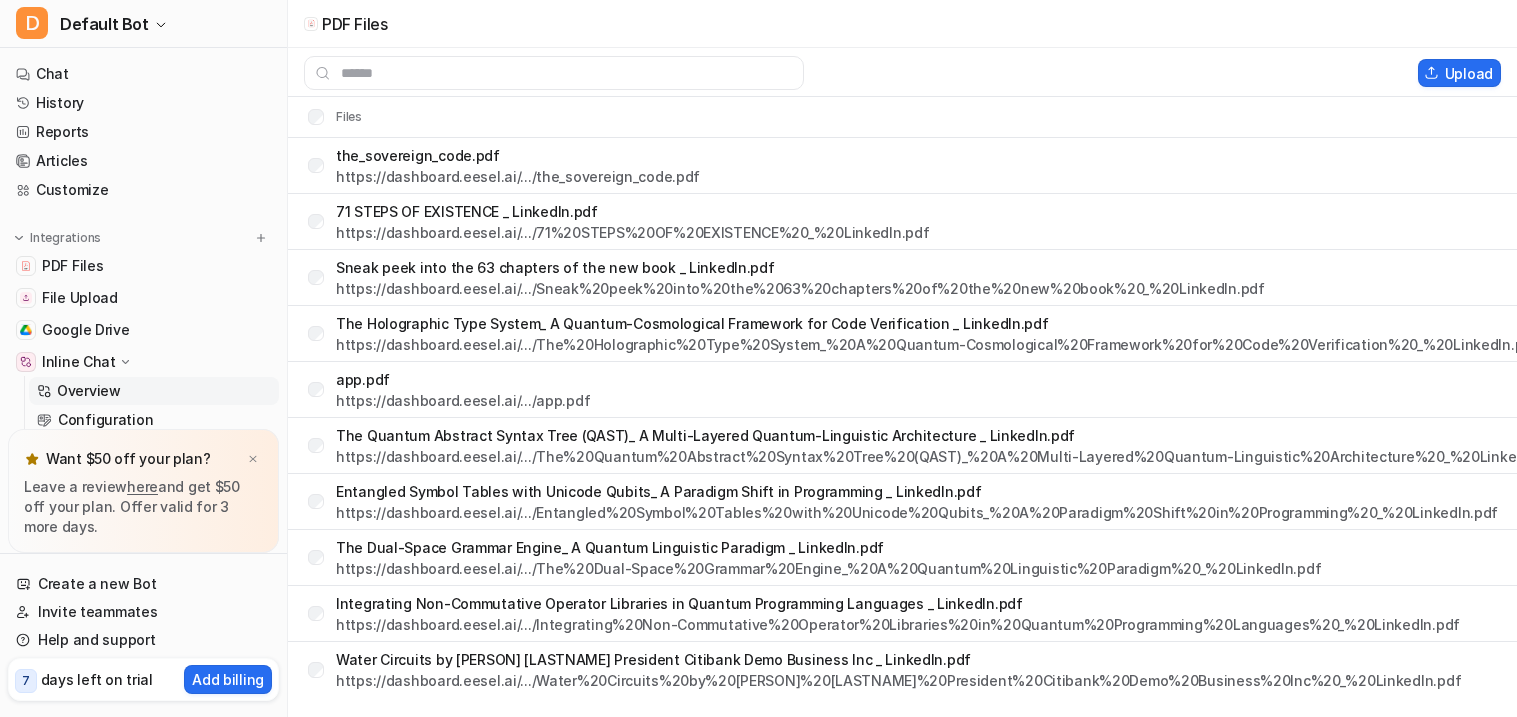 scroll, scrollTop: 92, scrollLeft: 0, axis: vertical 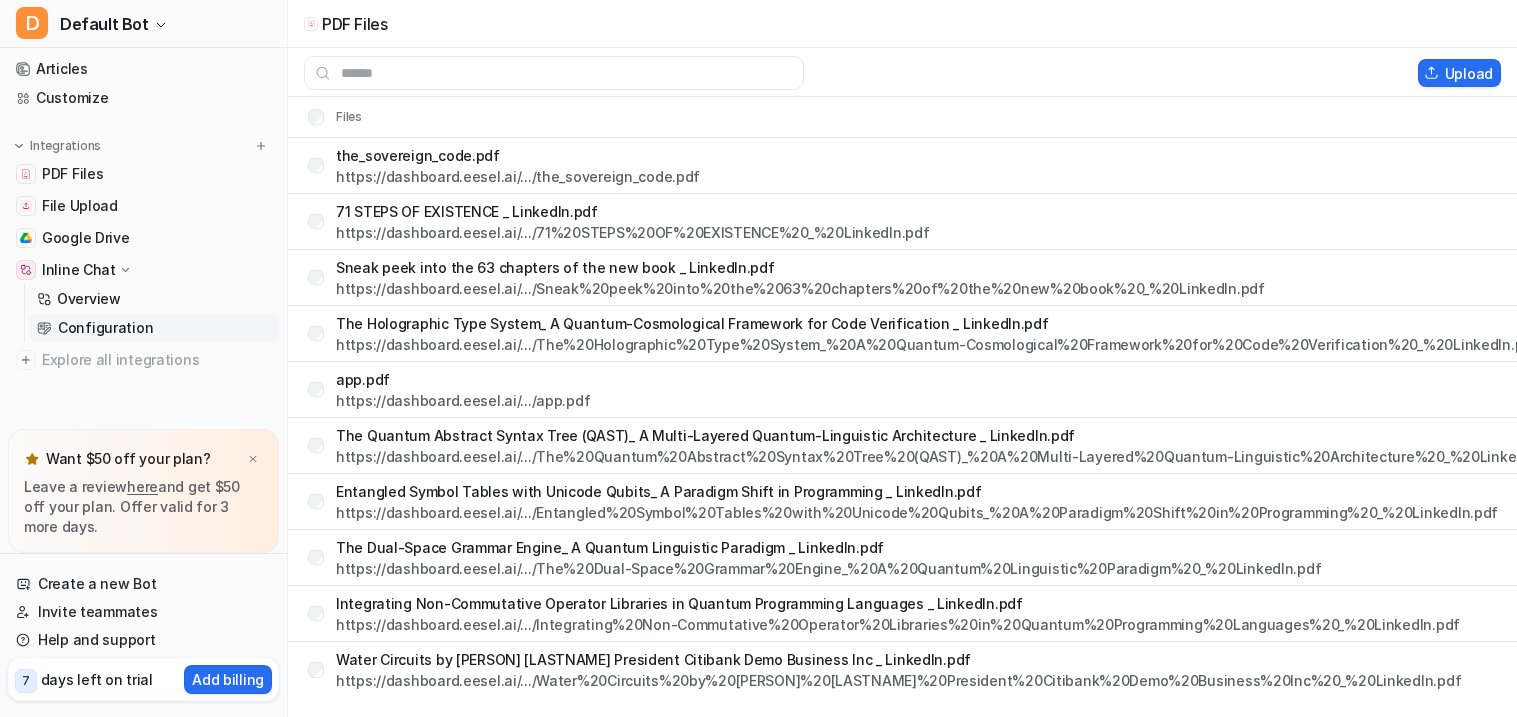 click on "Configuration" at bounding box center (105, 328) 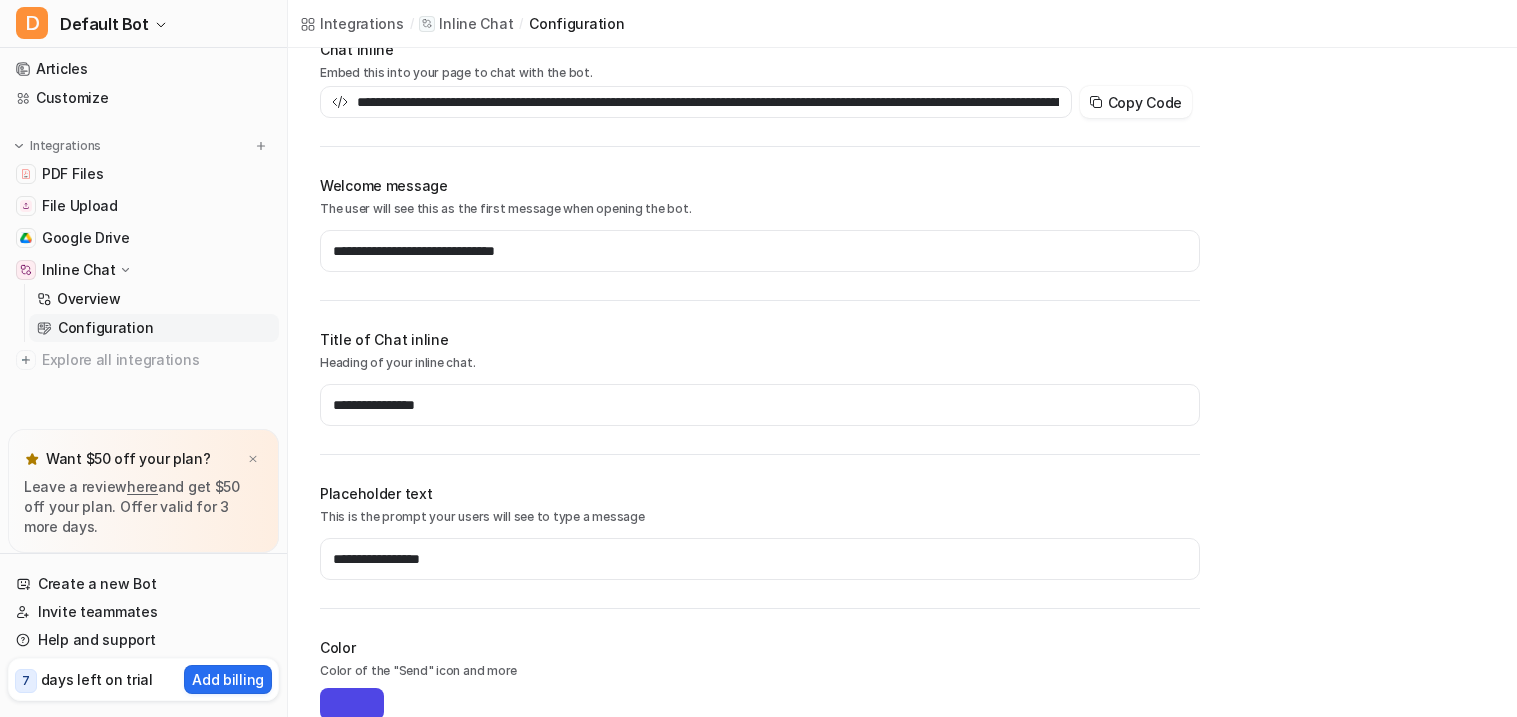 scroll, scrollTop: 0, scrollLeft: 0, axis: both 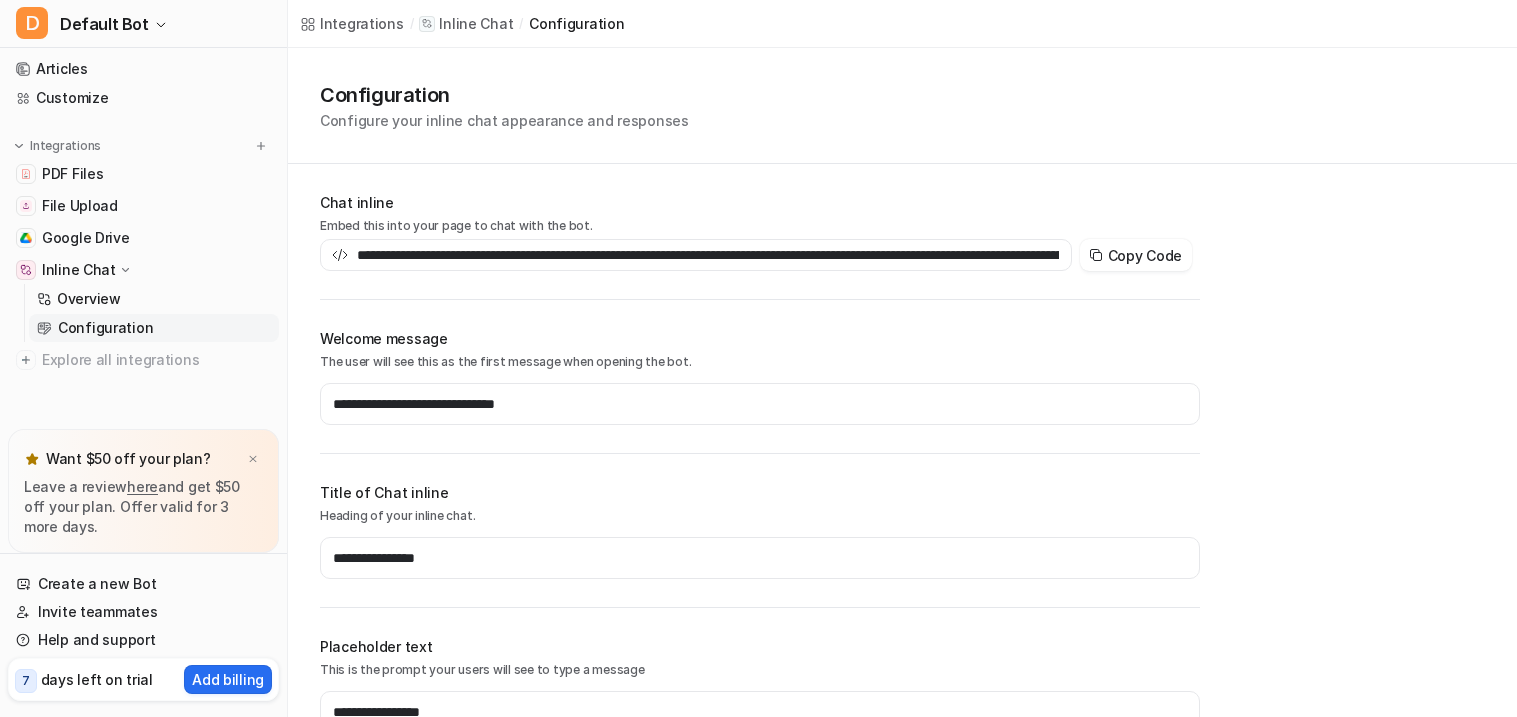 click on "Configuration" at bounding box center [154, 328] 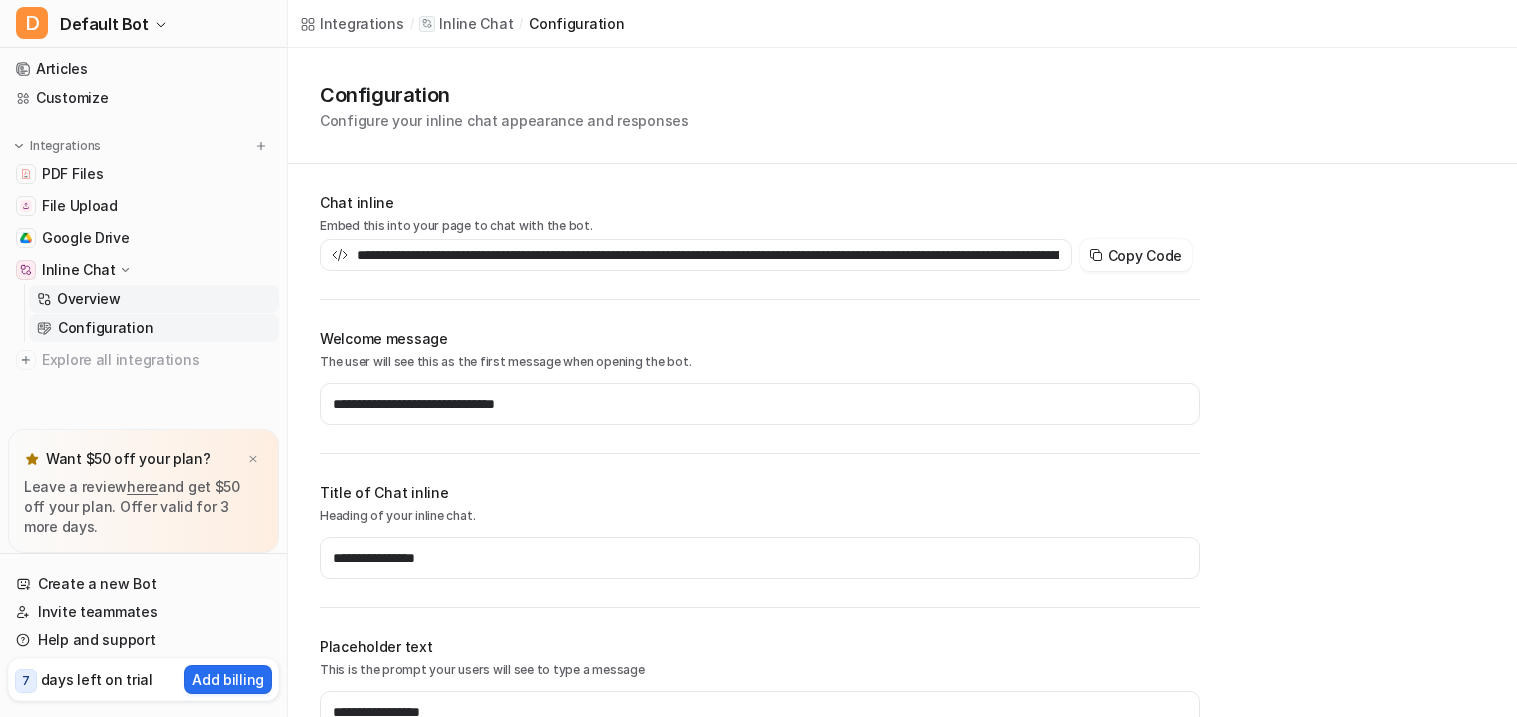 click on "Overview" at bounding box center [89, 299] 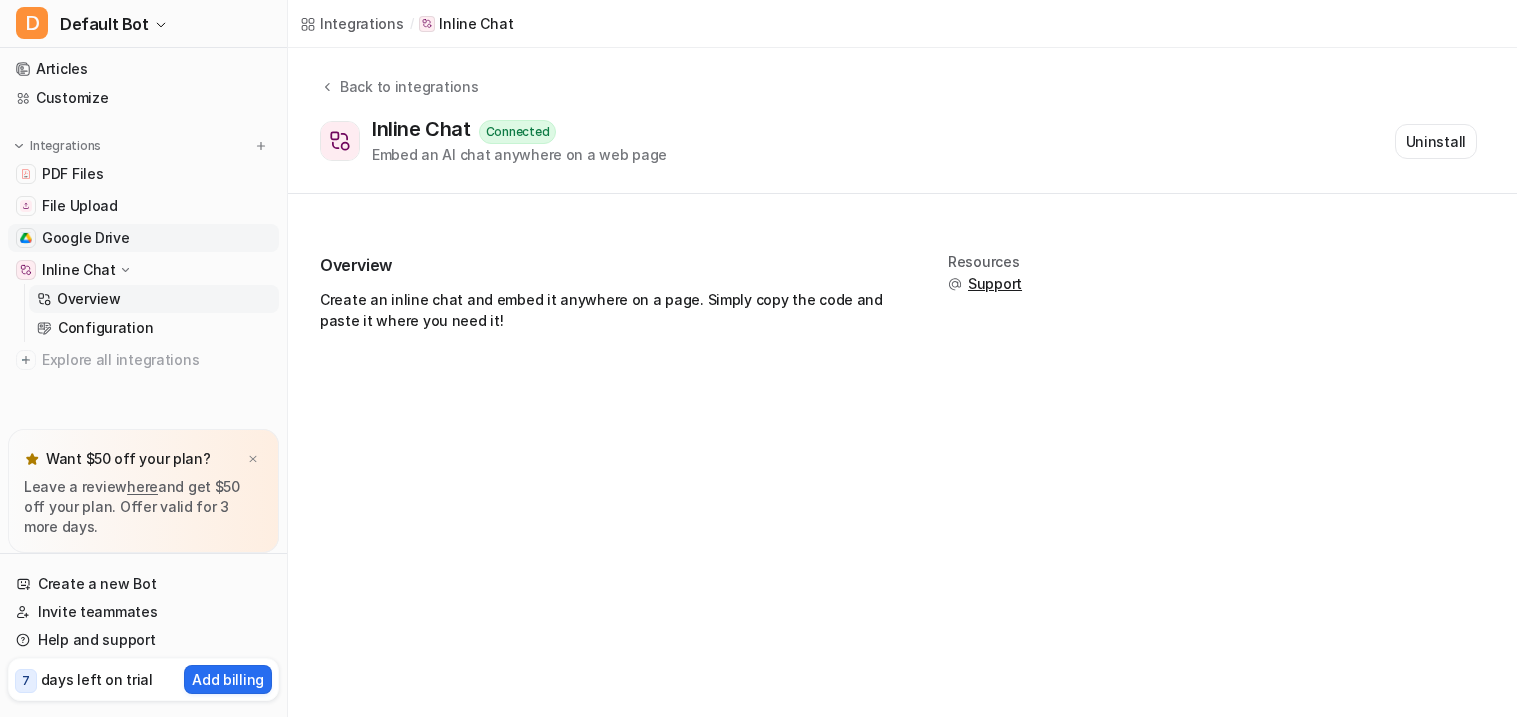 click on "Google Drive" at bounding box center [86, 238] 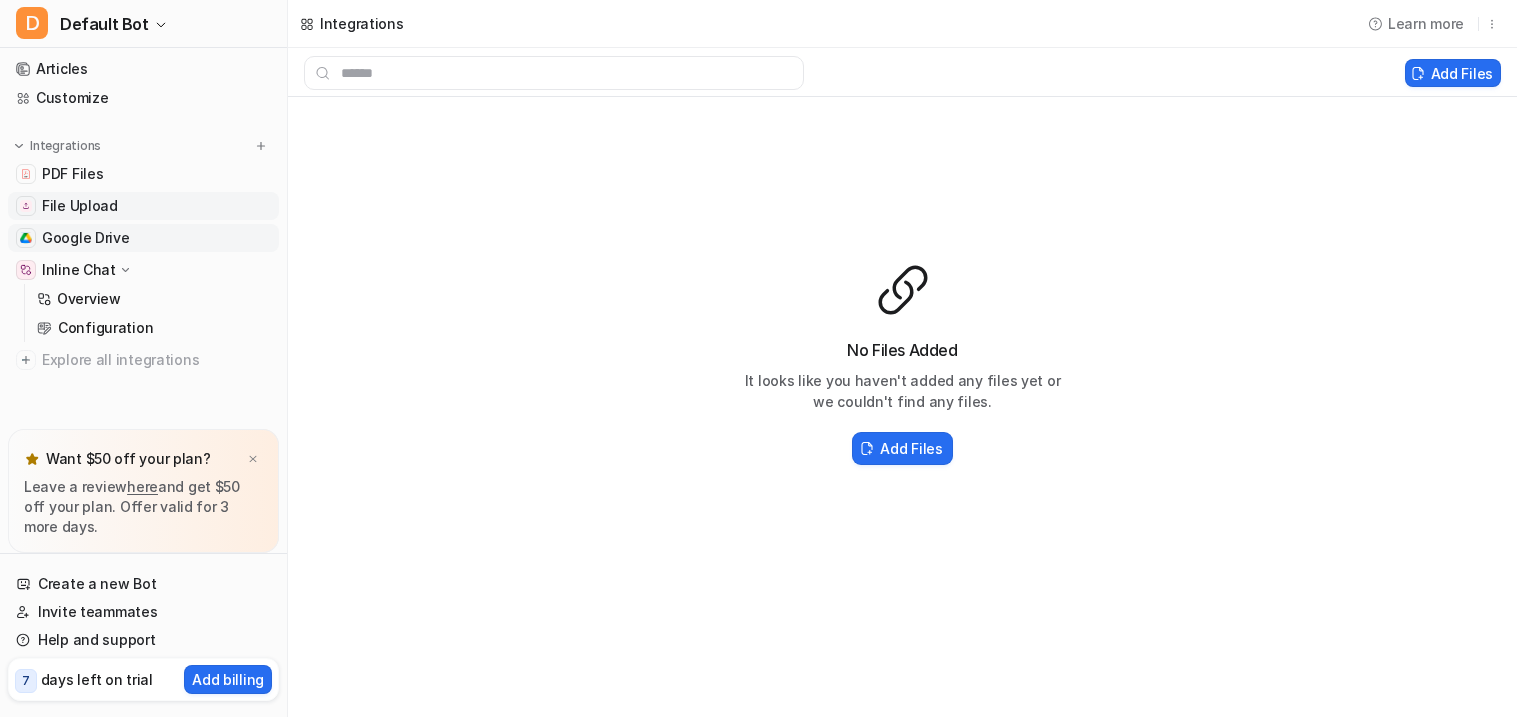 click on "File Upload" at bounding box center [80, 206] 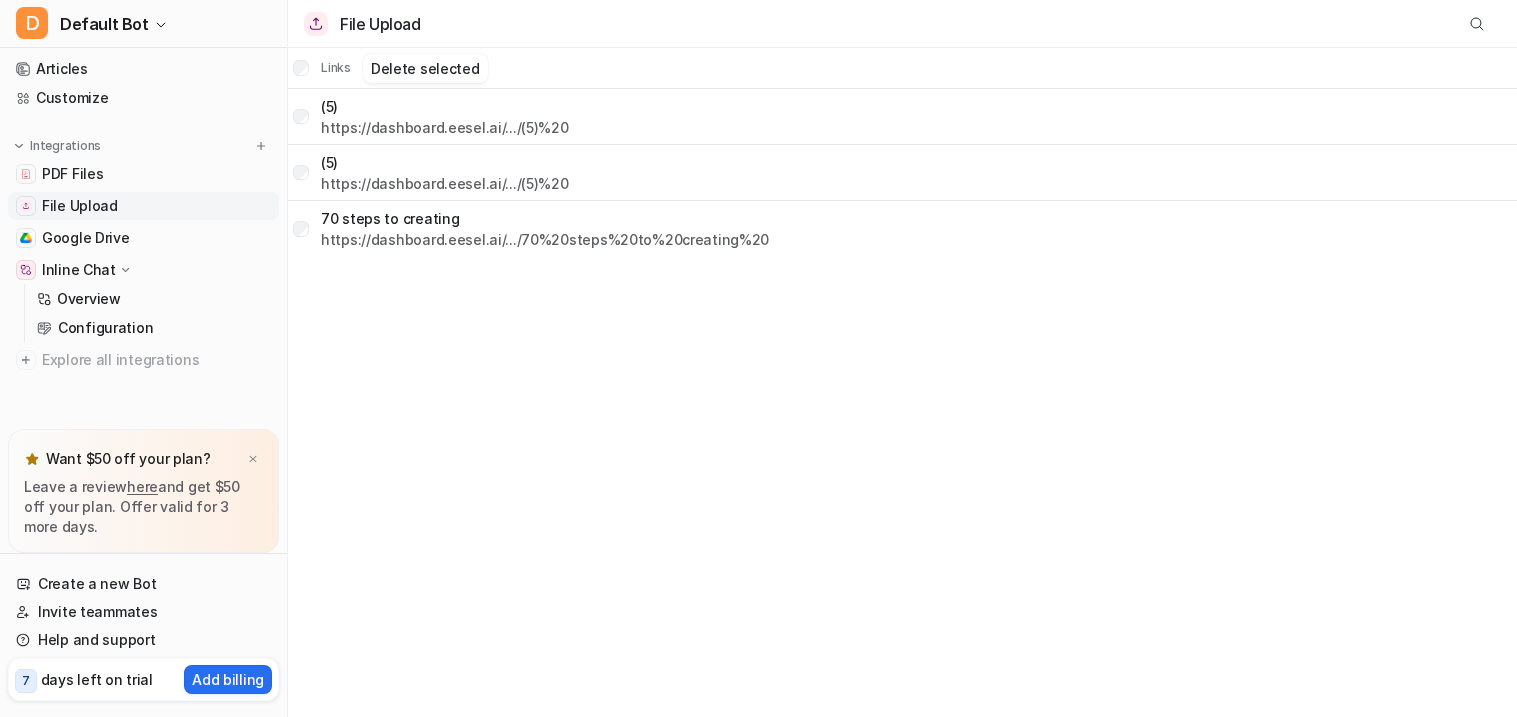 click on "Delete selected" at bounding box center (425, 68) 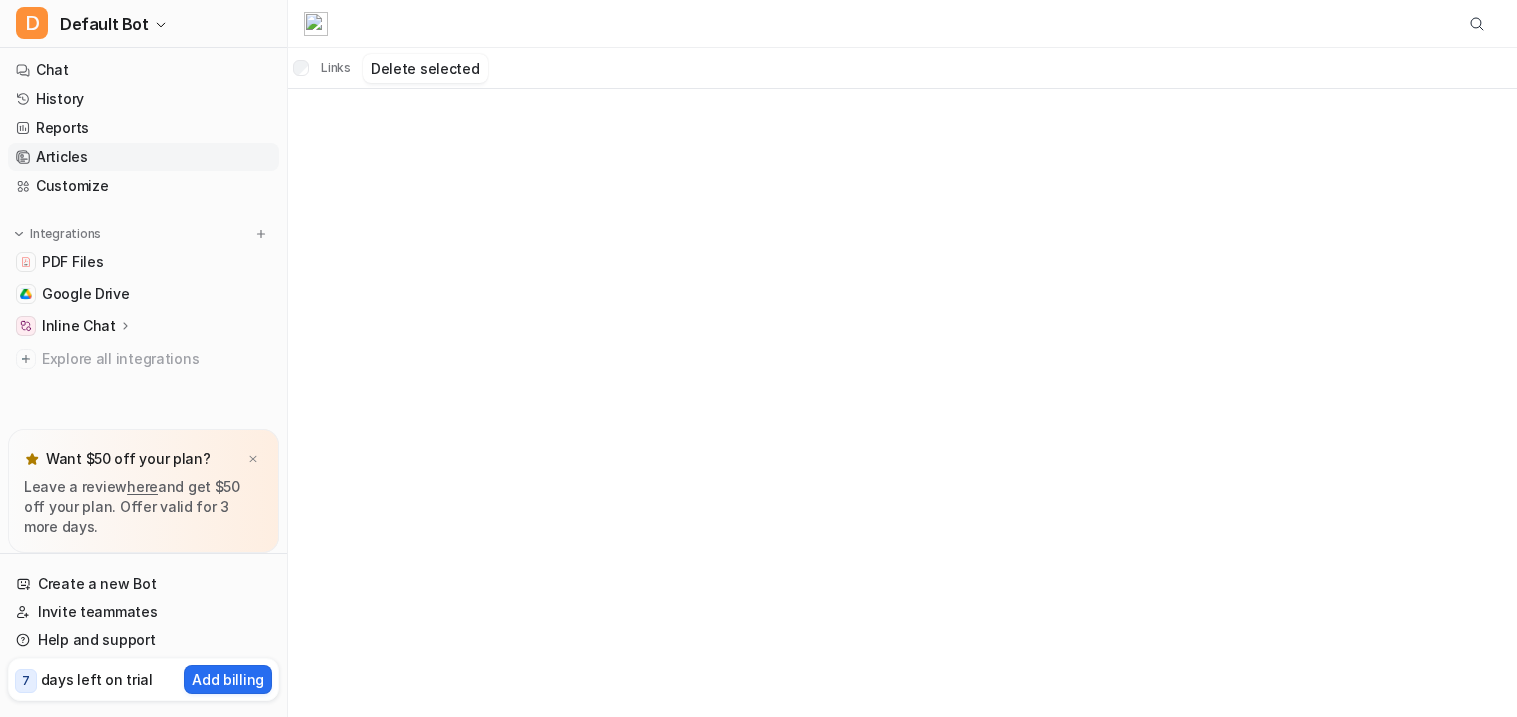 scroll, scrollTop: 3, scrollLeft: 0, axis: vertical 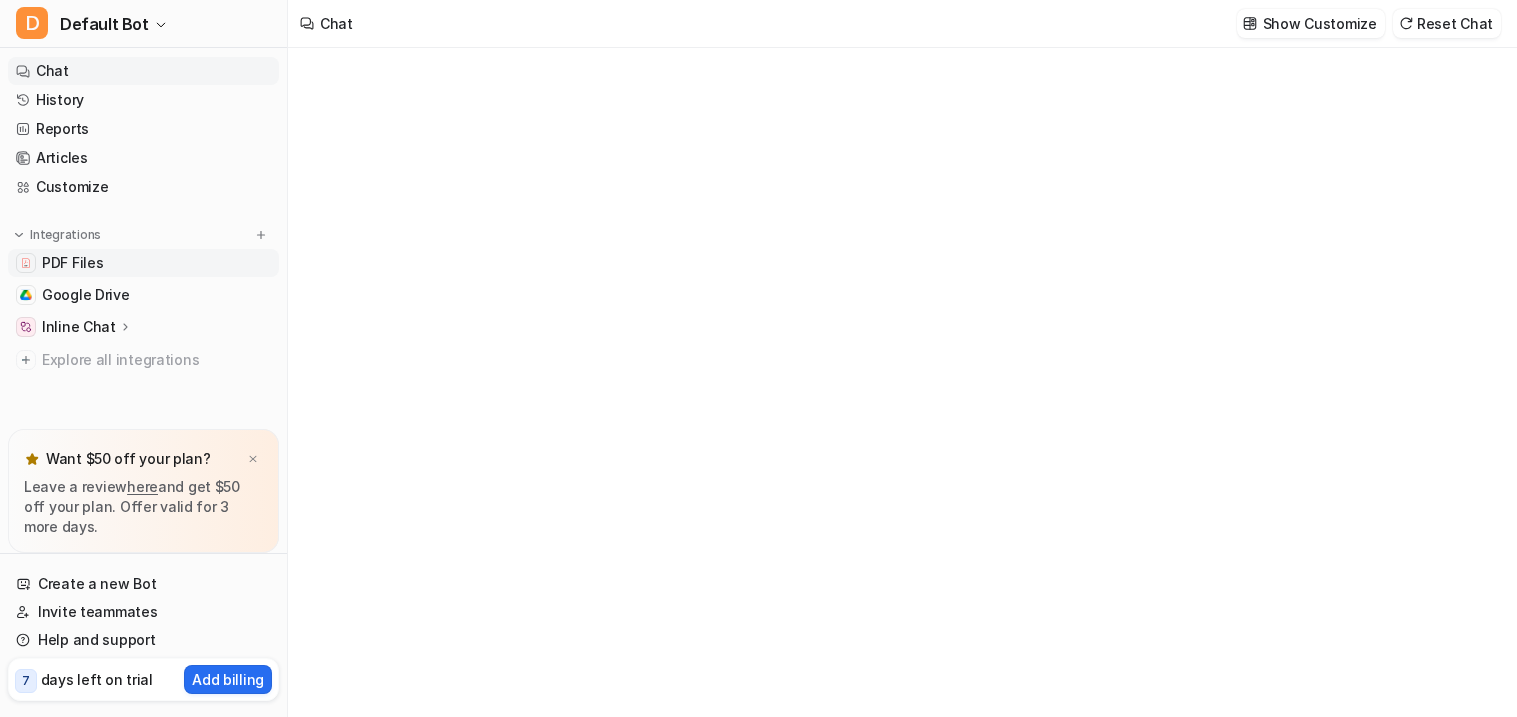 click on "PDF Files" at bounding box center [72, 263] 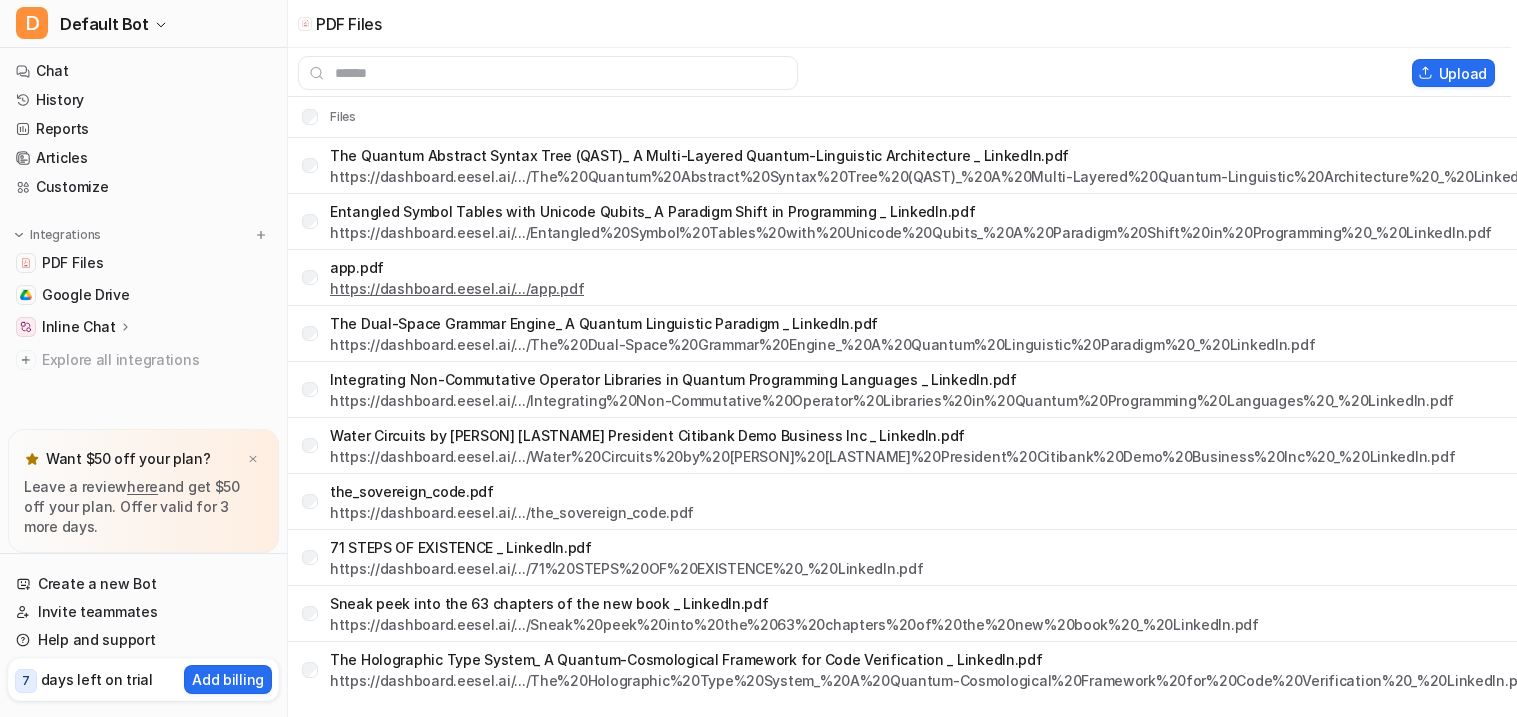 scroll, scrollTop: 0, scrollLeft: 0, axis: both 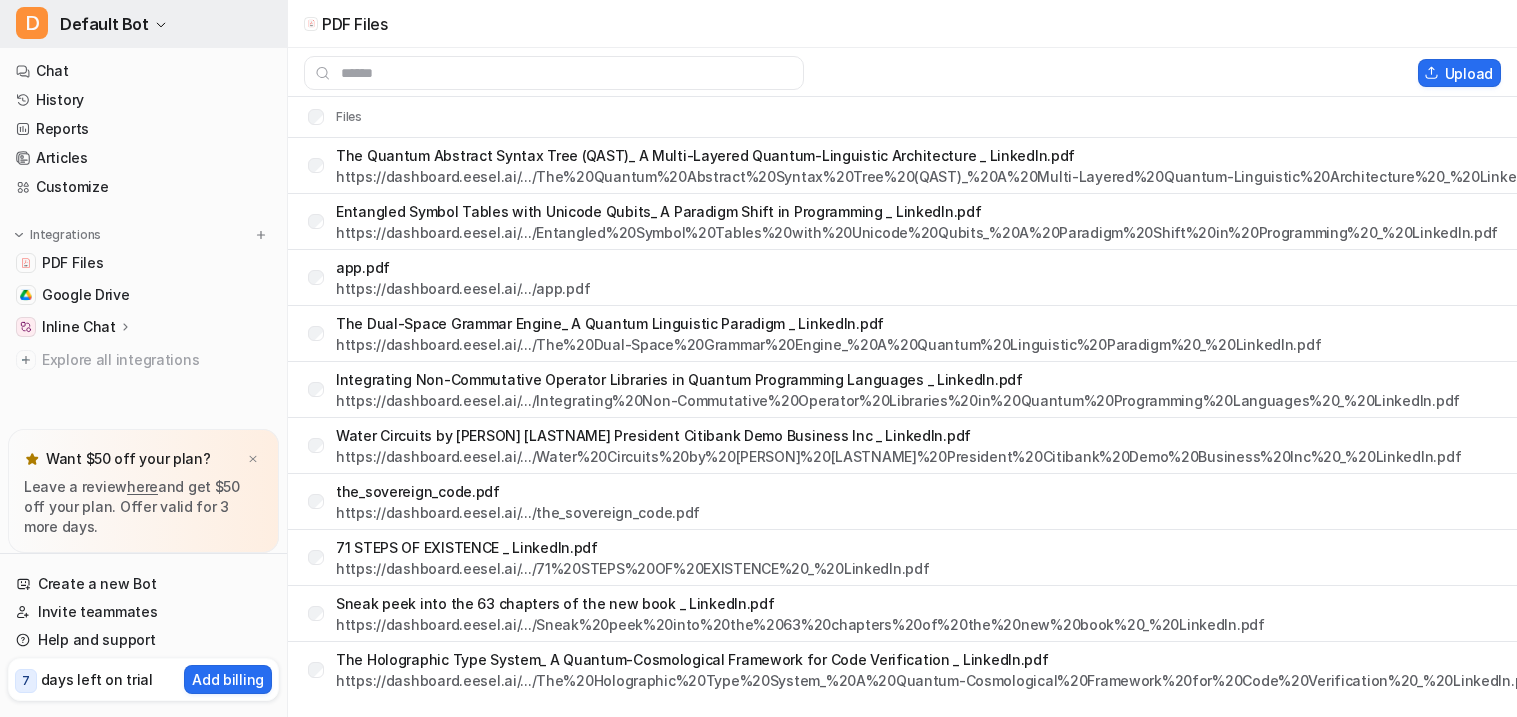 click on "Default Bot" at bounding box center [104, 24] 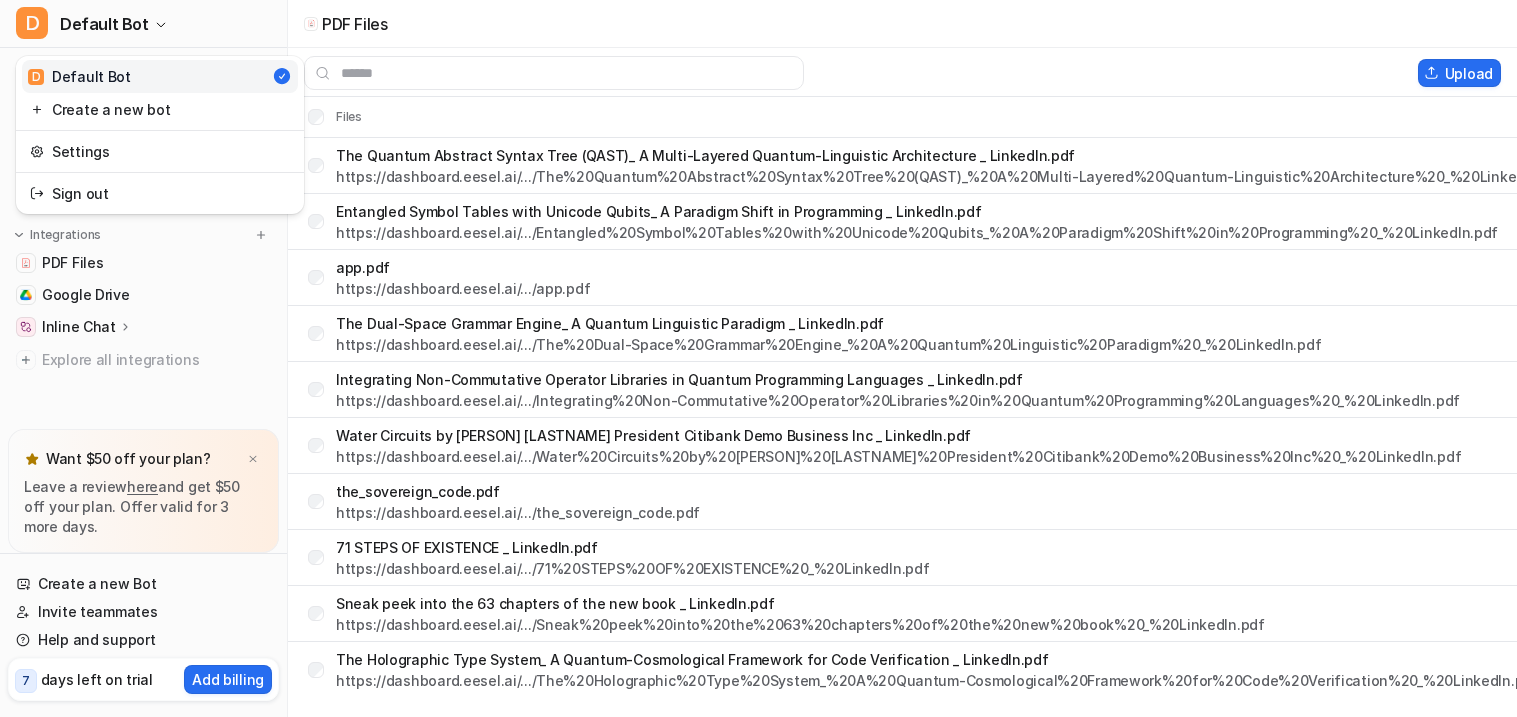 click on "D Default Bot D   Default Bot Create a new bot Settings Sign out Chat History Reports Articles Customize Integrations PDF Files Google Drive Inline Chat Overview Configuration Explore all integrations Want $50 off your plan? Leave a review  here  and get $50 off your plan. Offer valid for 3 more days. Create a new Bot Invite teammates Help and support 7 days left on trial Add billing Help Chat with us We’re a small team, but make it a priority to chat with every single customer. Watch a 5 min demo A quick walkthrough our app and everything you can do with it. Visit Help Center Read through our docs - or AI chat. PDF Files Upload Files The Quantum Abstract Syntax Tree (QAST)_ A Multi-Layered Quantum-Linguistic Architecture _ LinkedIn.pdf https://dashboard.eesel.ai/.../The%20Quantum%20Abstract%20Syntax%20Tree%20(QAST)_%20A%20Multi-Layered%20Quantum-Linguistic%20Architecture%20_%20LinkedIn.pdf Entangled Symbol Tables with Unicode Qubits_ A Paradigm Shift in Programming _ LinkedIn.pdf app.pdf" at bounding box center [758, 358] 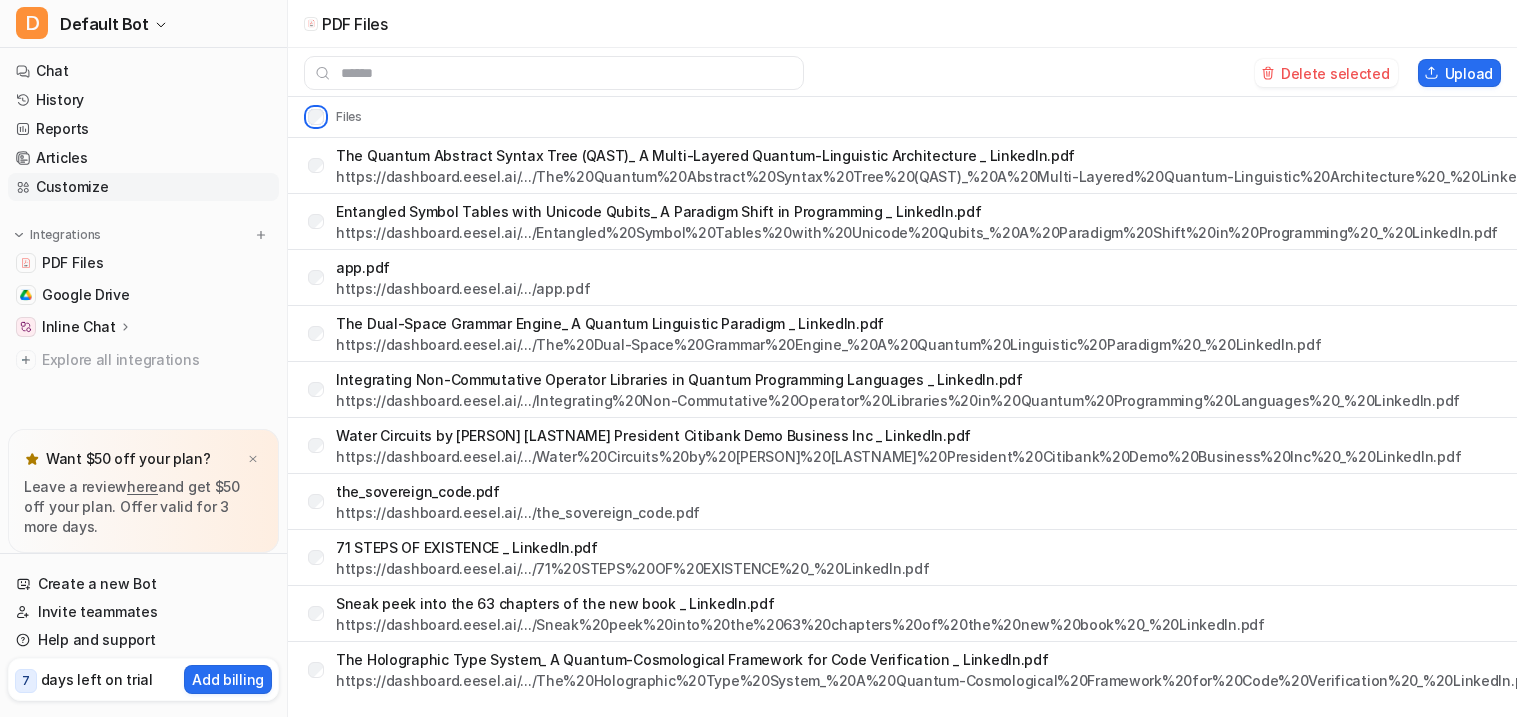 scroll, scrollTop: 0, scrollLeft: 0, axis: both 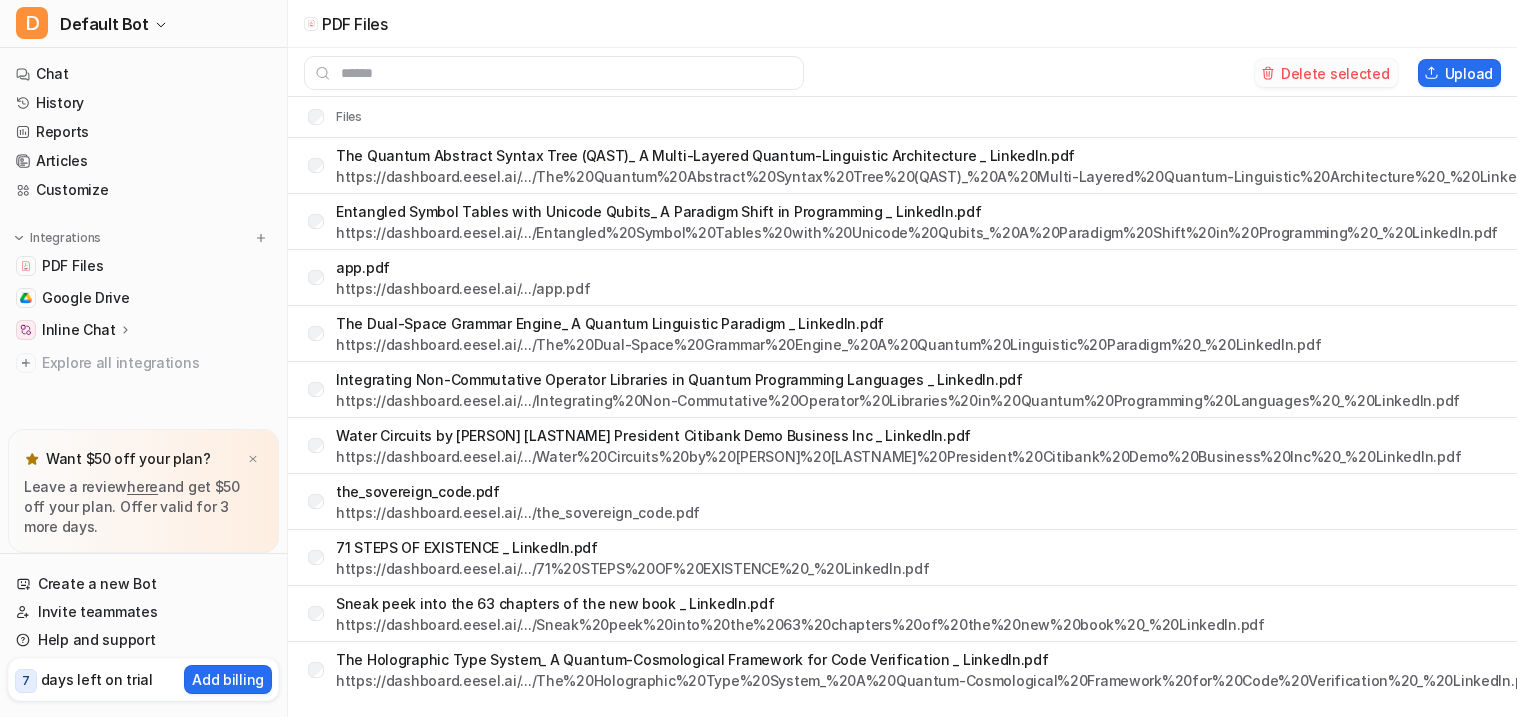 click on "Delete selected" at bounding box center [1326, 73] 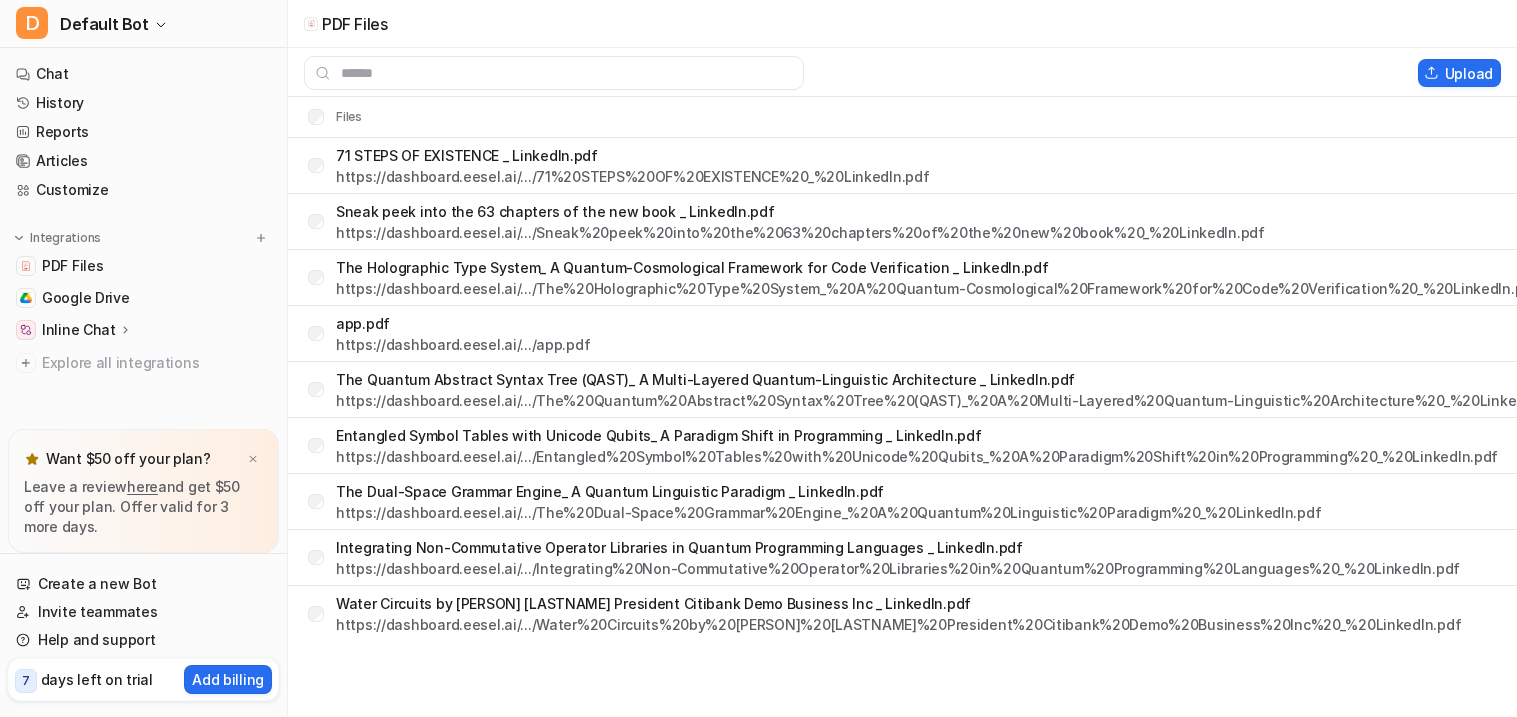 click on "app.pdf https://dashboard.eesel.ai/.../app.pdf" at bounding box center [449, 334] 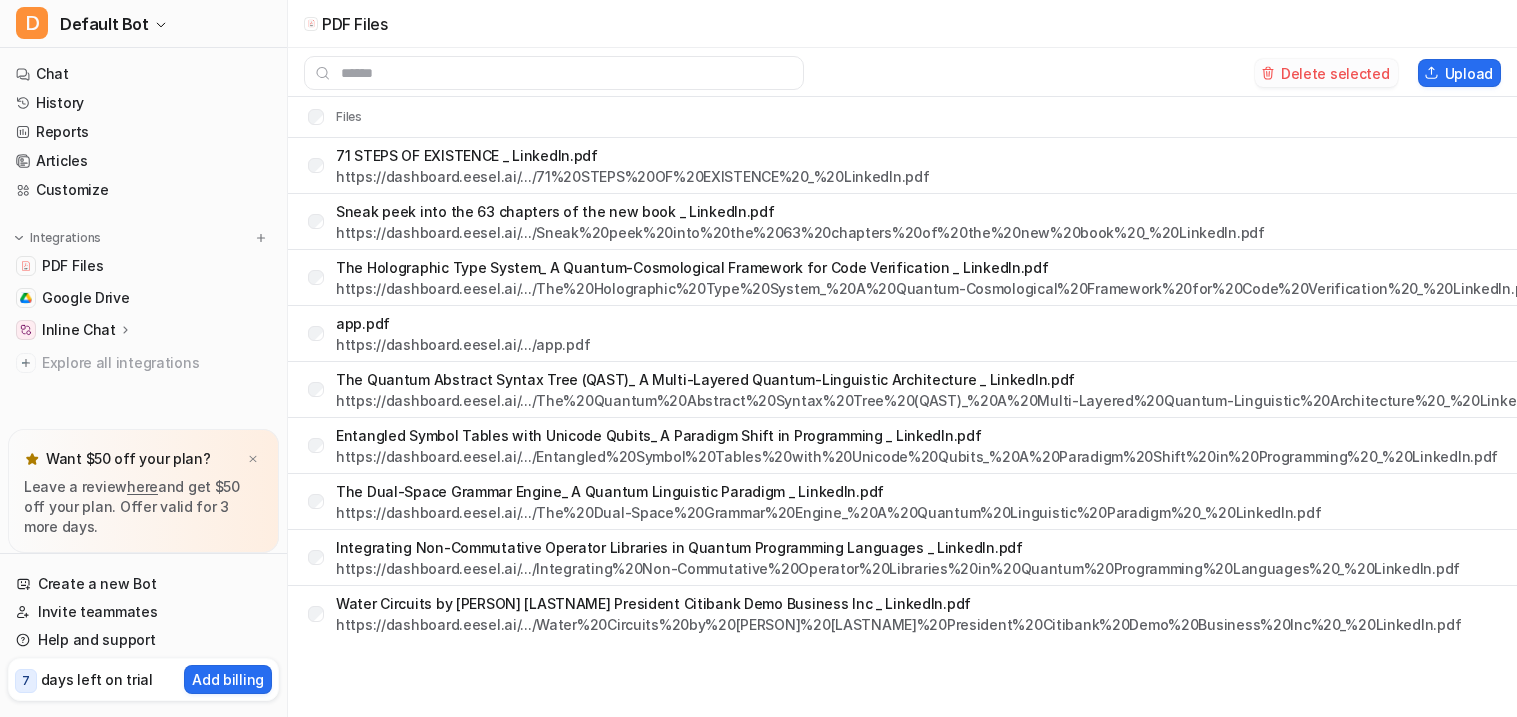 click on "Delete selected" at bounding box center [1326, 73] 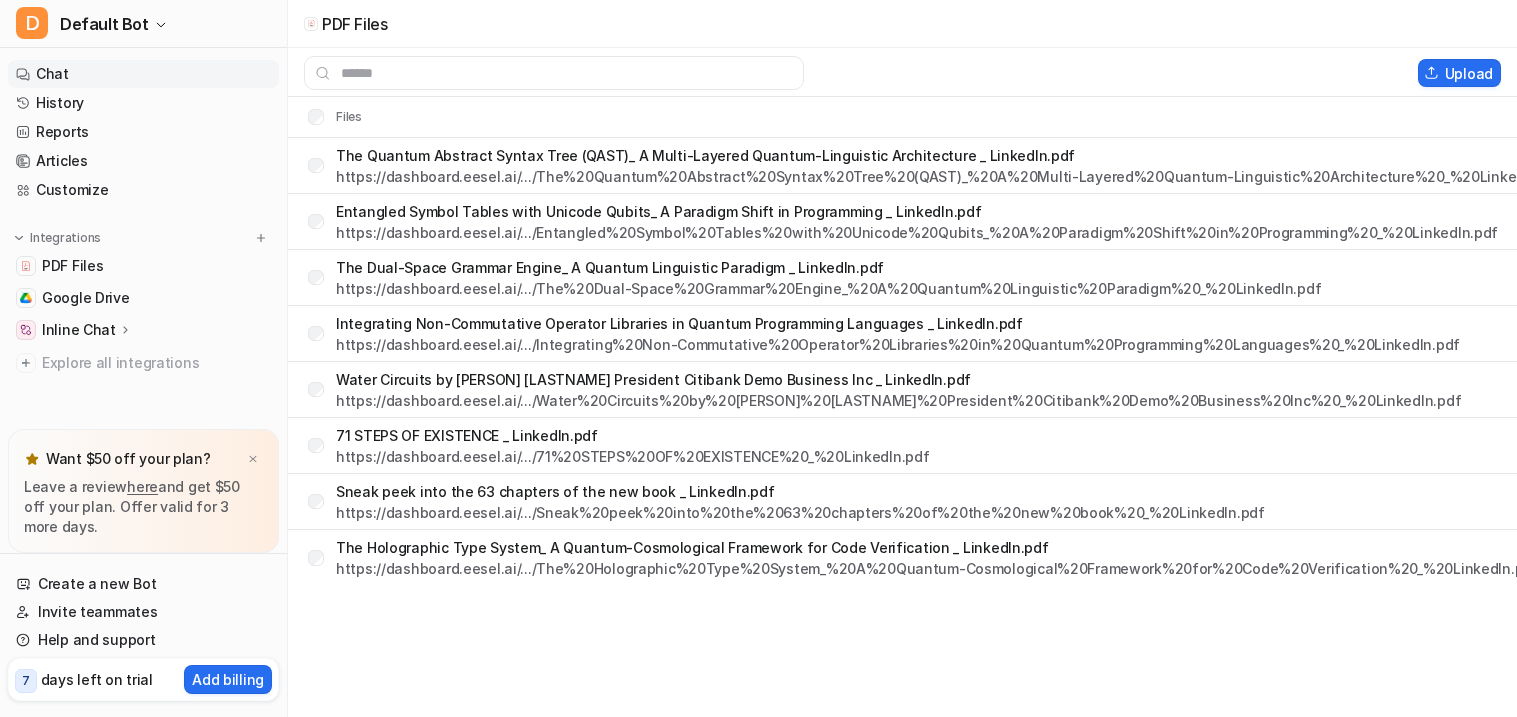click on "Chat" at bounding box center [143, 74] 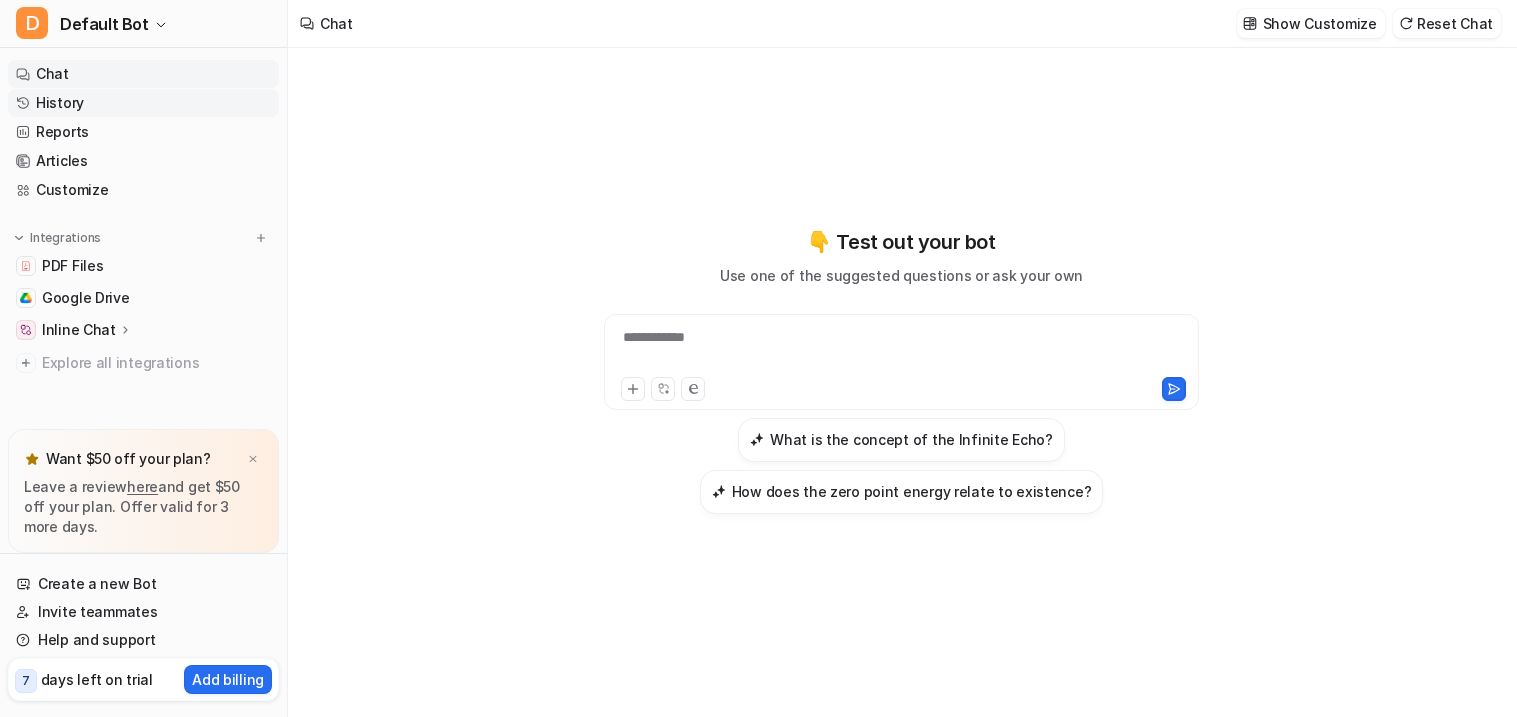 click on "History" at bounding box center [143, 103] 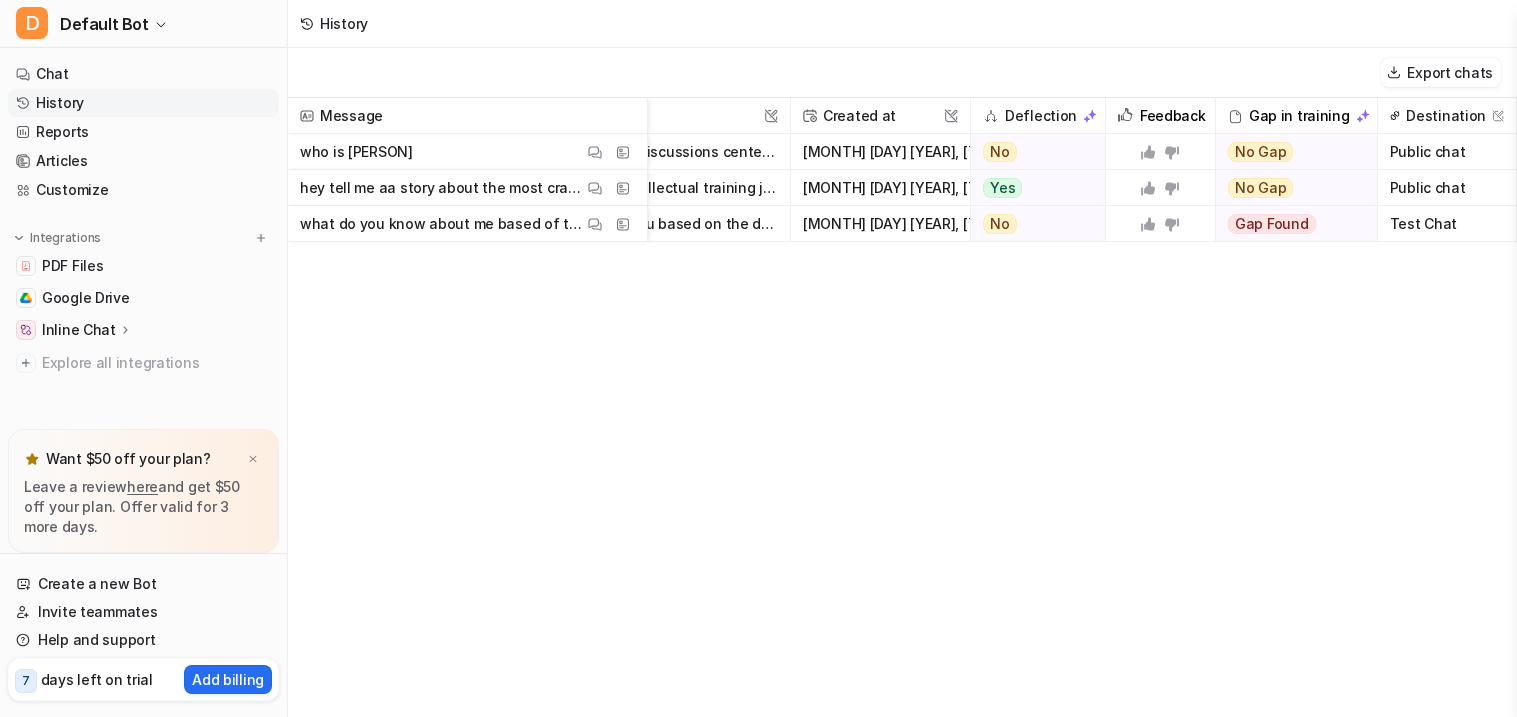 scroll, scrollTop: 0, scrollLeft: 0, axis: both 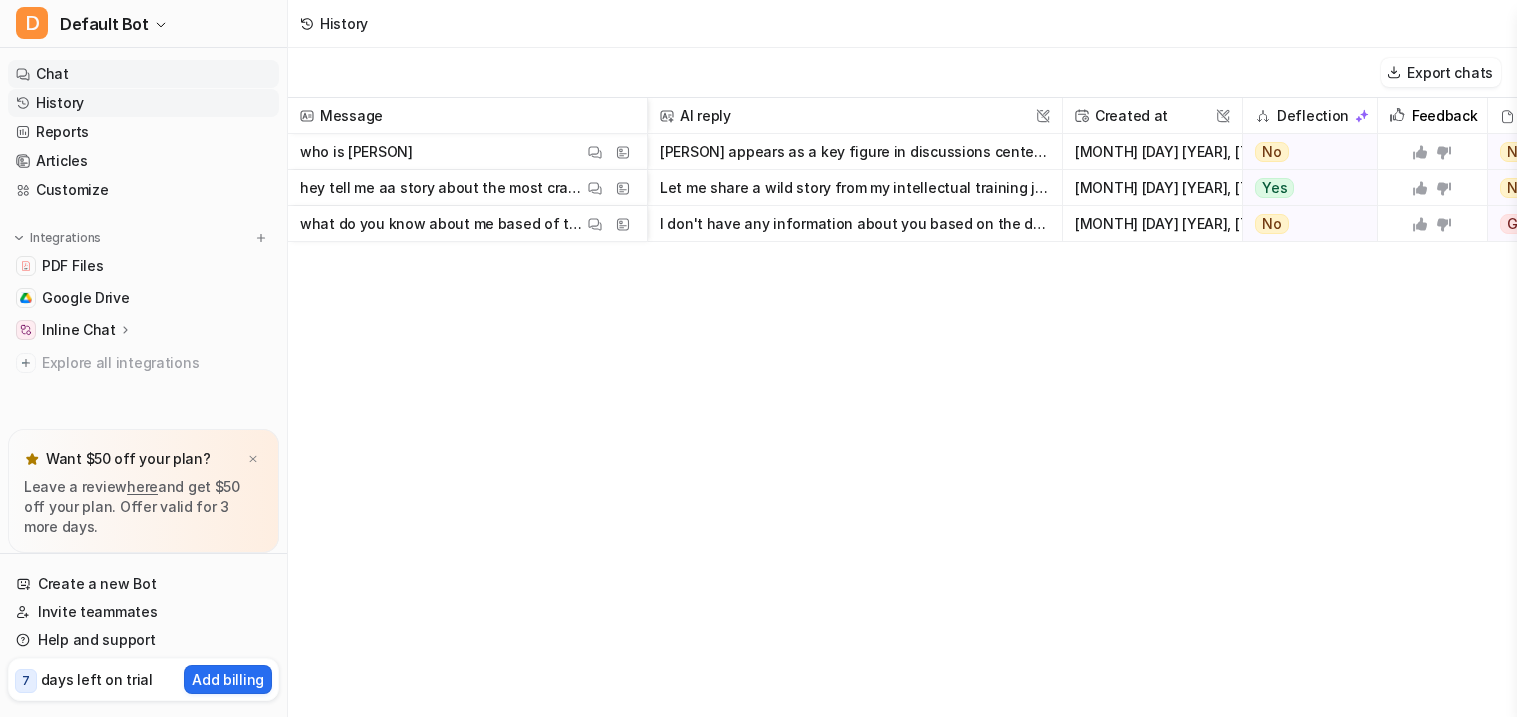 click on "Chat" at bounding box center (143, 74) 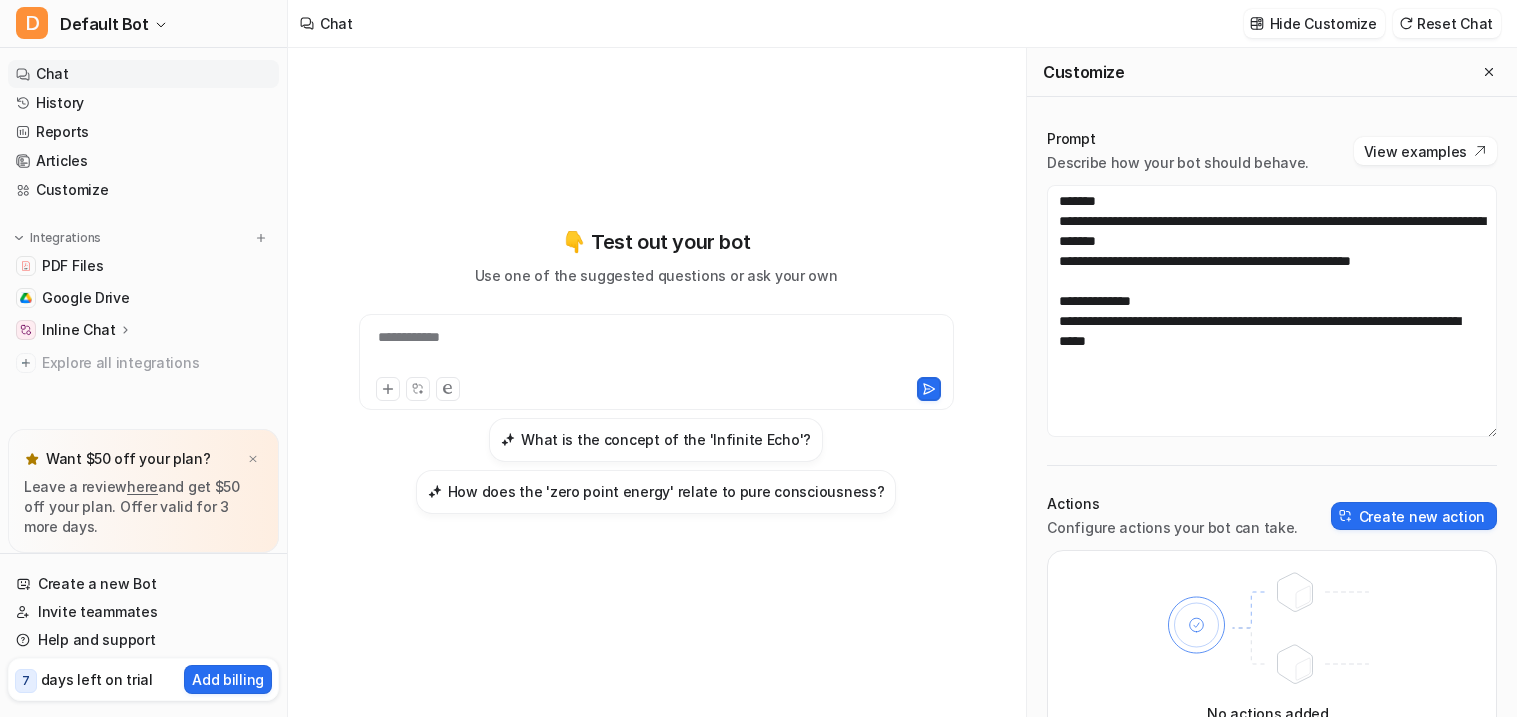 scroll, scrollTop: 0, scrollLeft: 0, axis: both 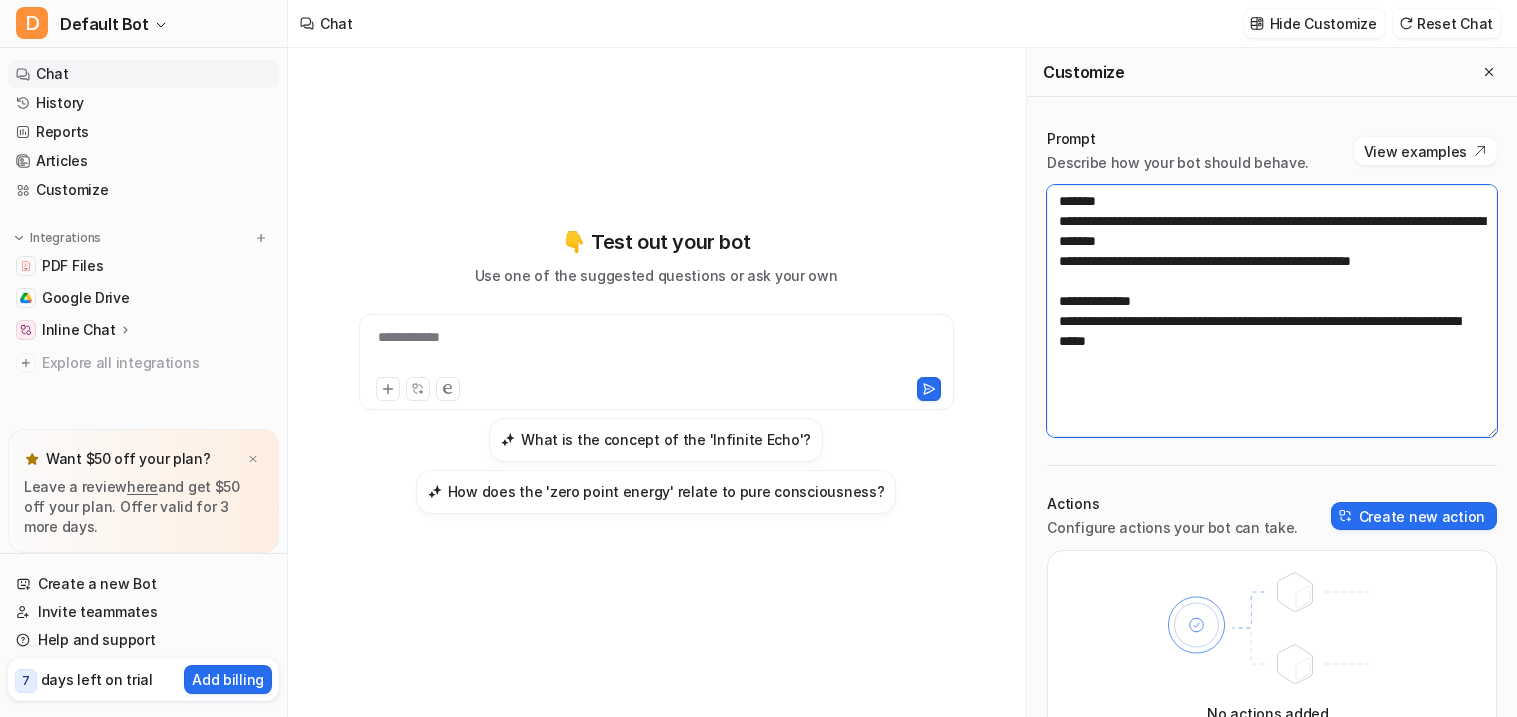 click on "**********" at bounding box center [1272, 311] 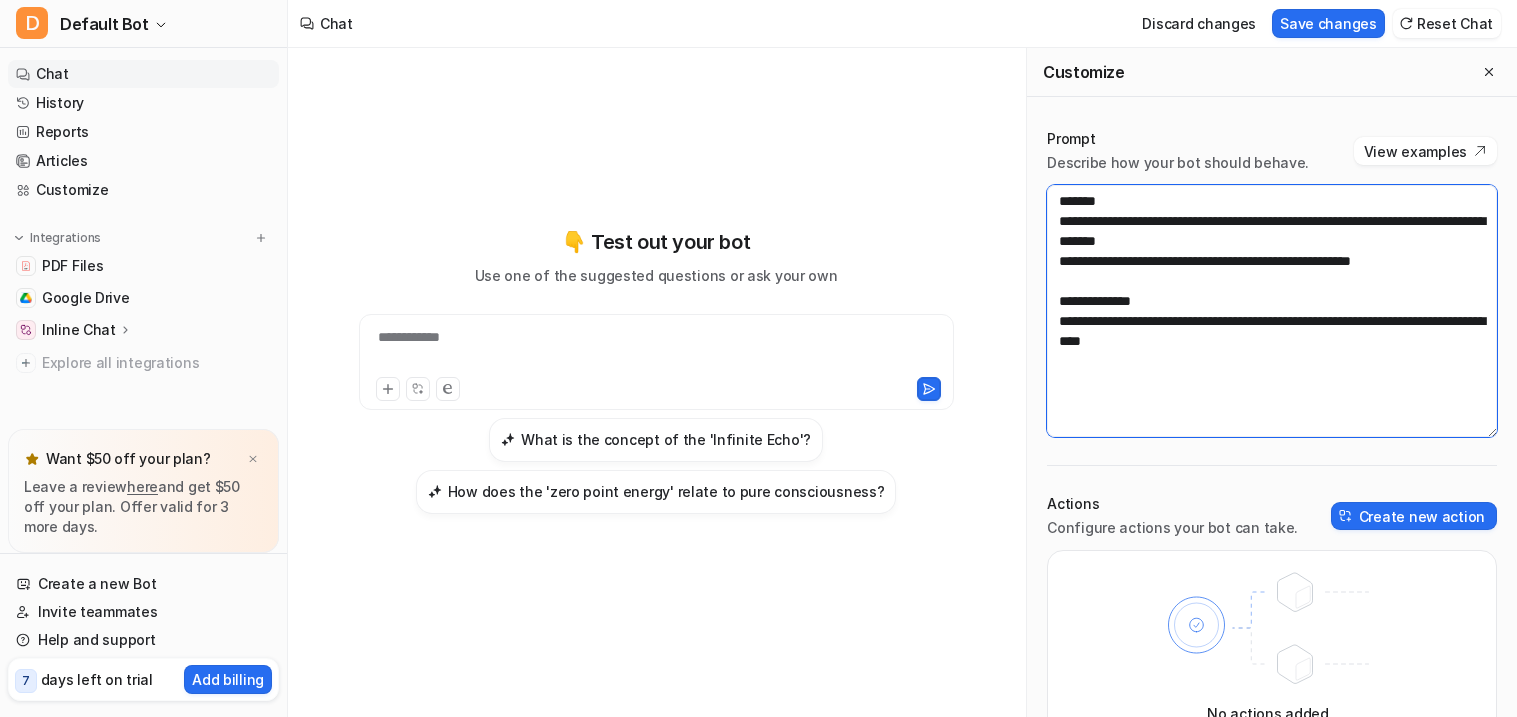 click on "**********" at bounding box center (1272, 311) 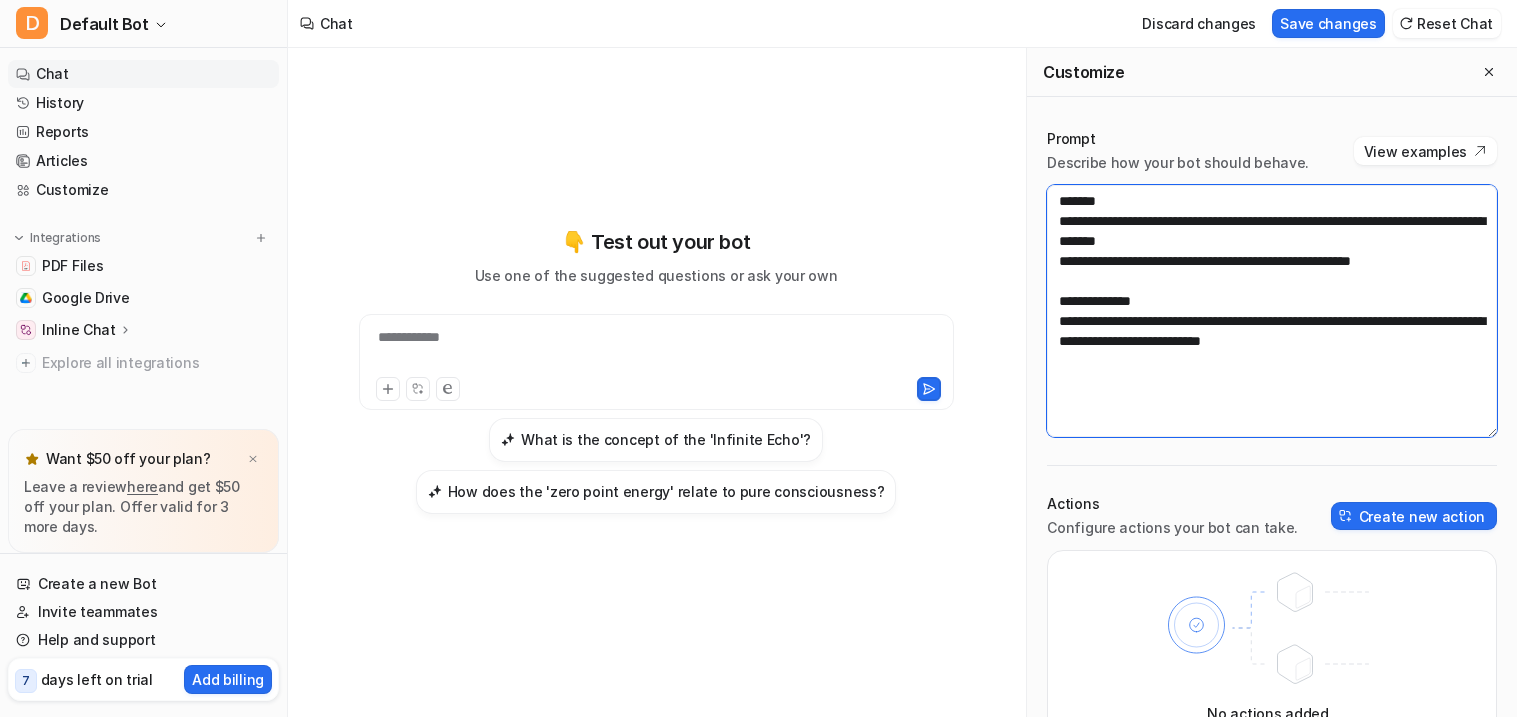 paste on "**********" 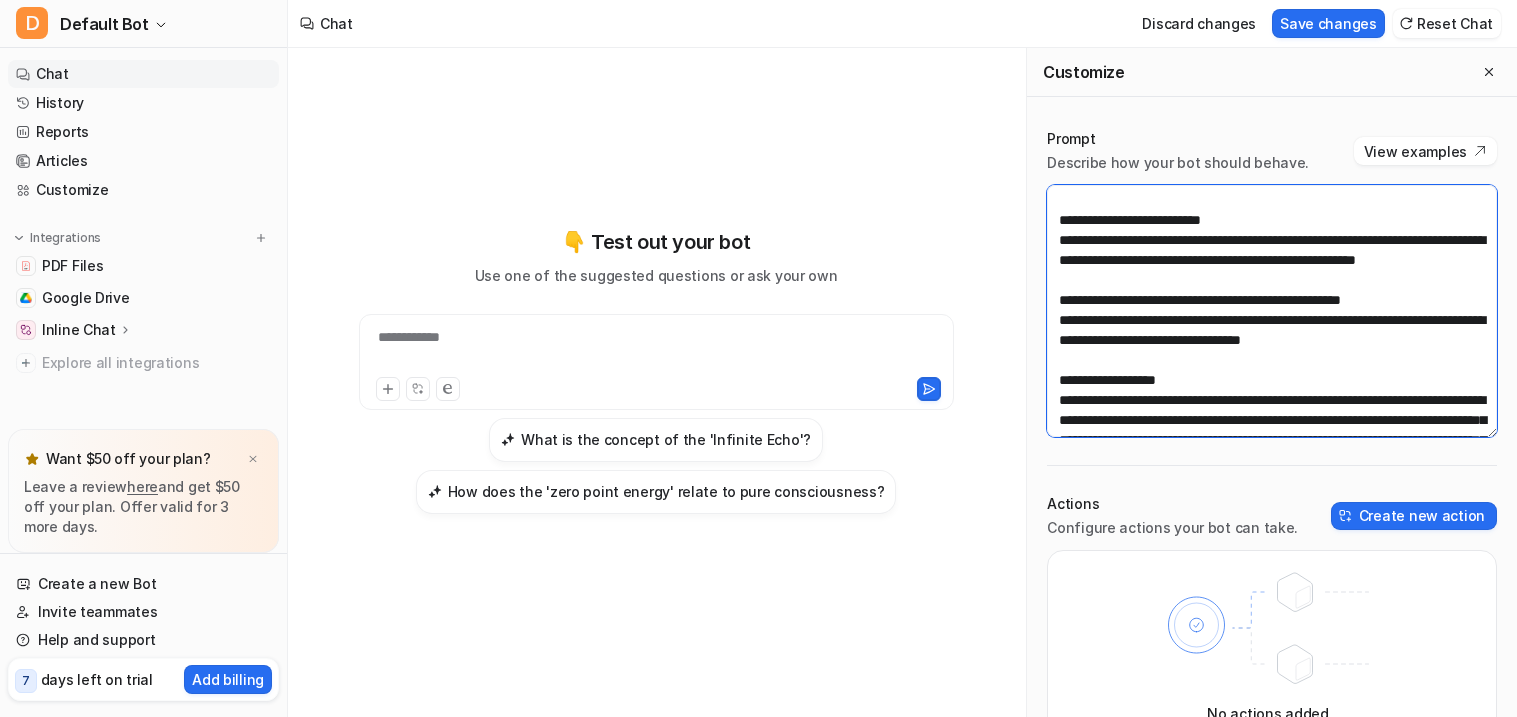 scroll, scrollTop: 0, scrollLeft: 0, axis: both 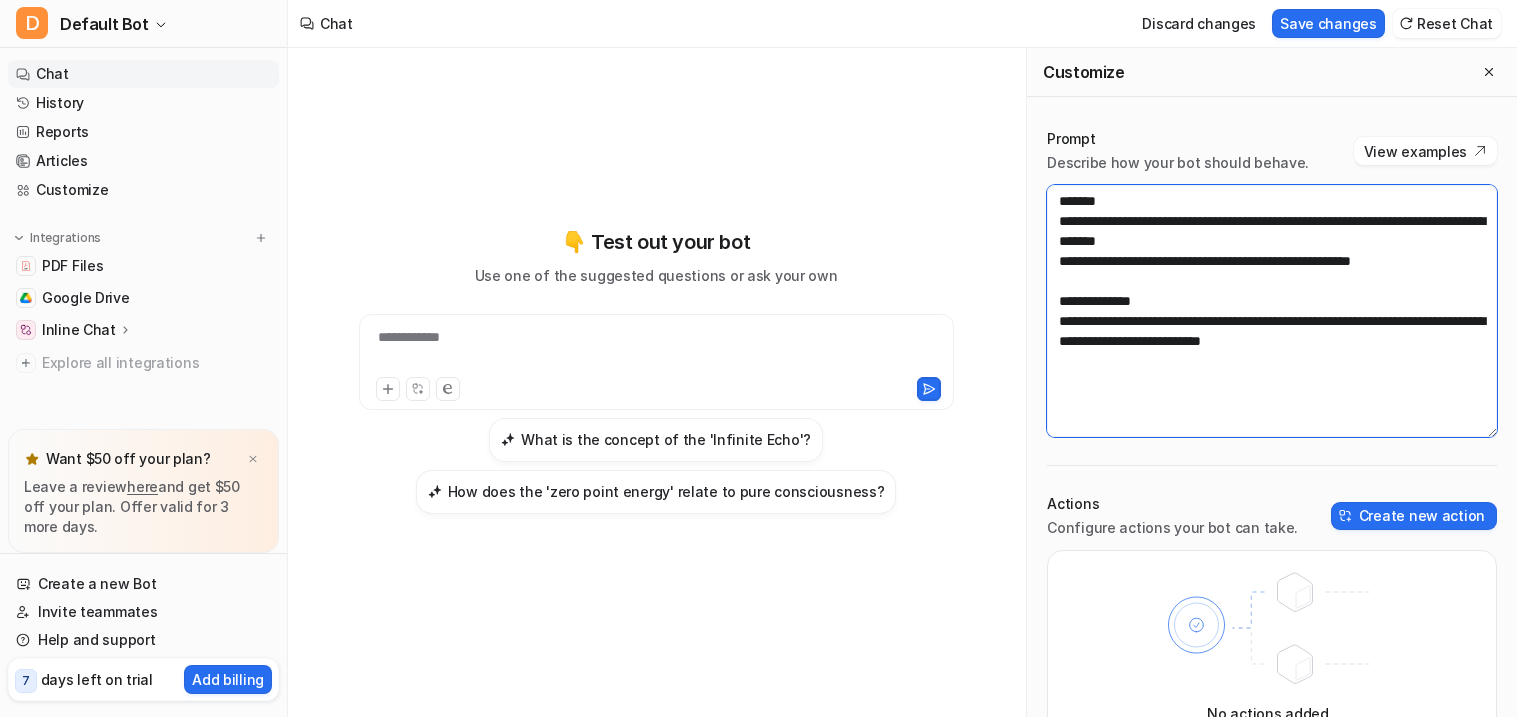 click on "**********" at bounding box center [1272, 311] 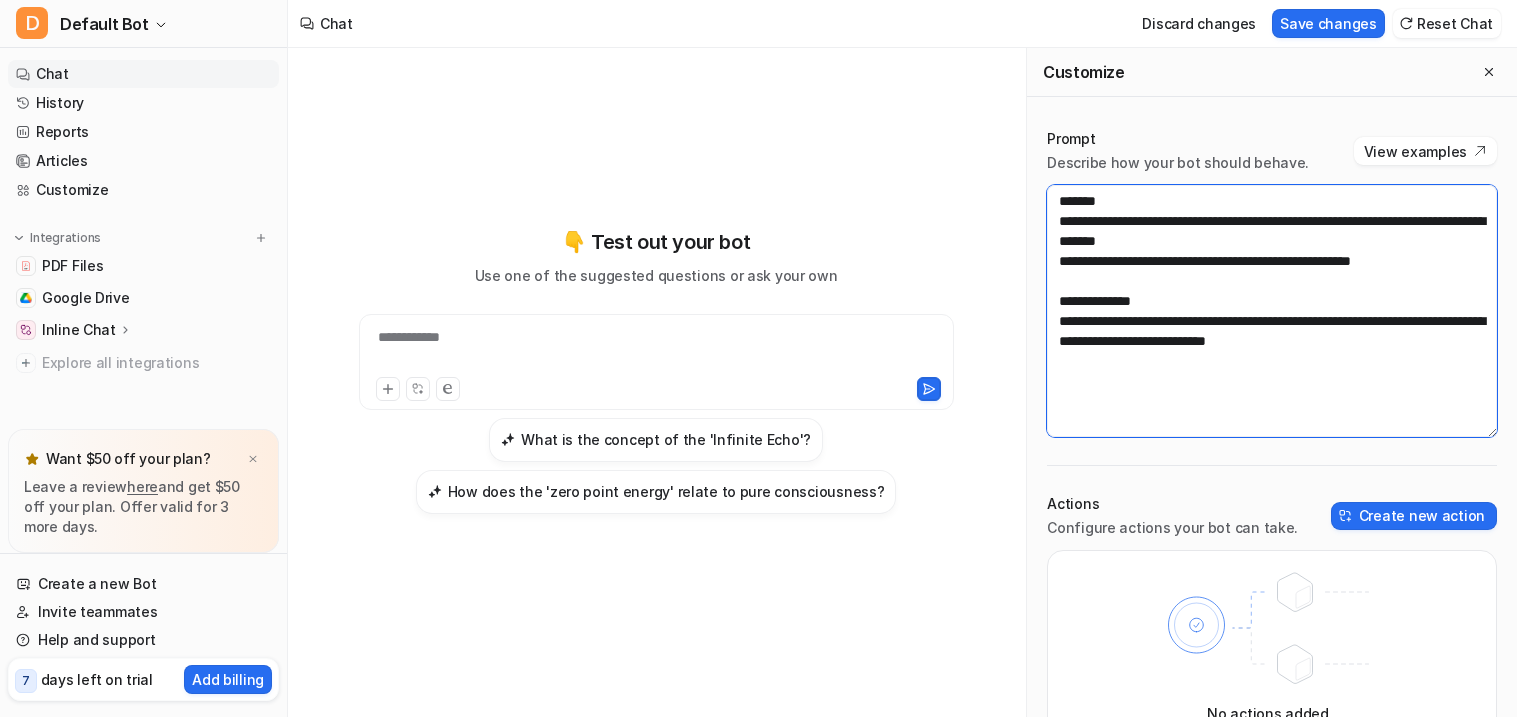 paste on "**********" 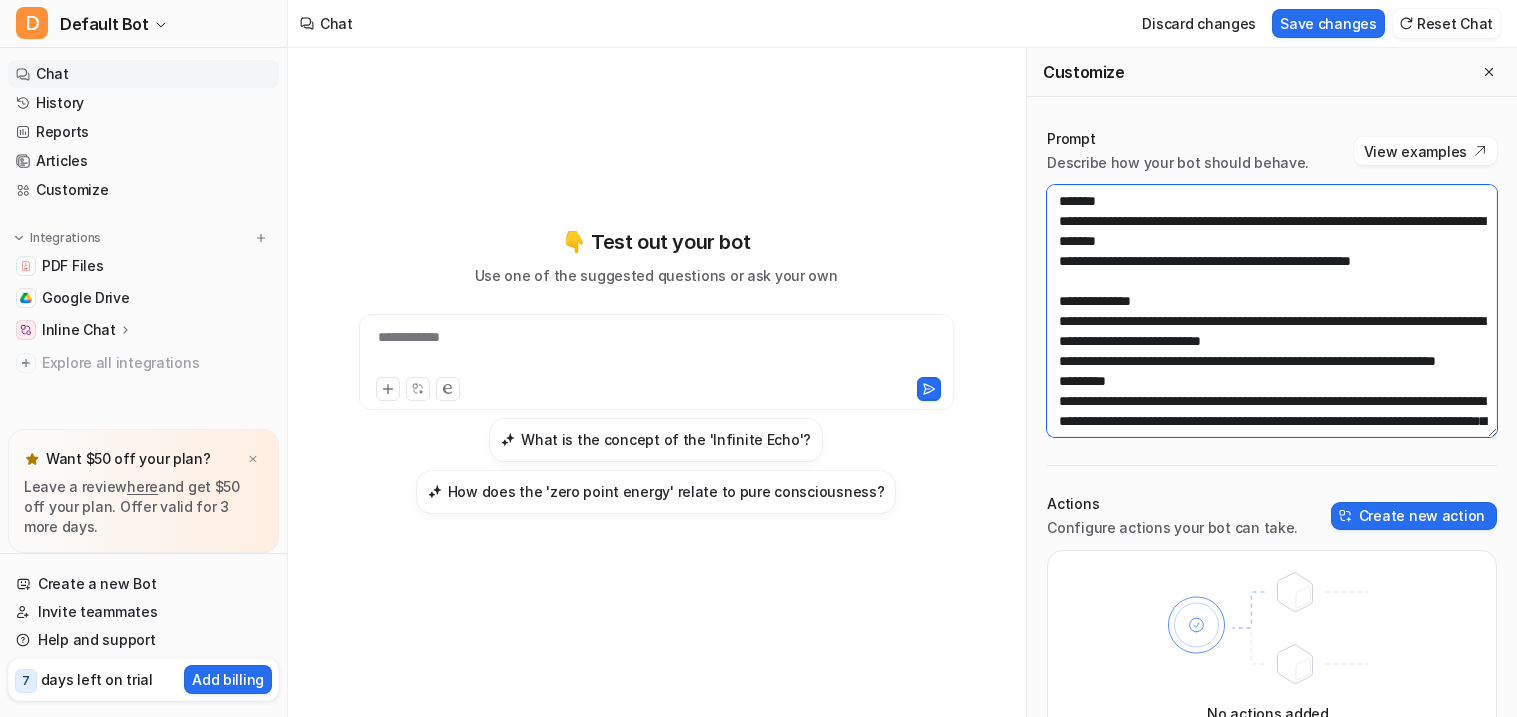 scroll, scrollTop: 2053, scrollLeft: 0, axis: vertical 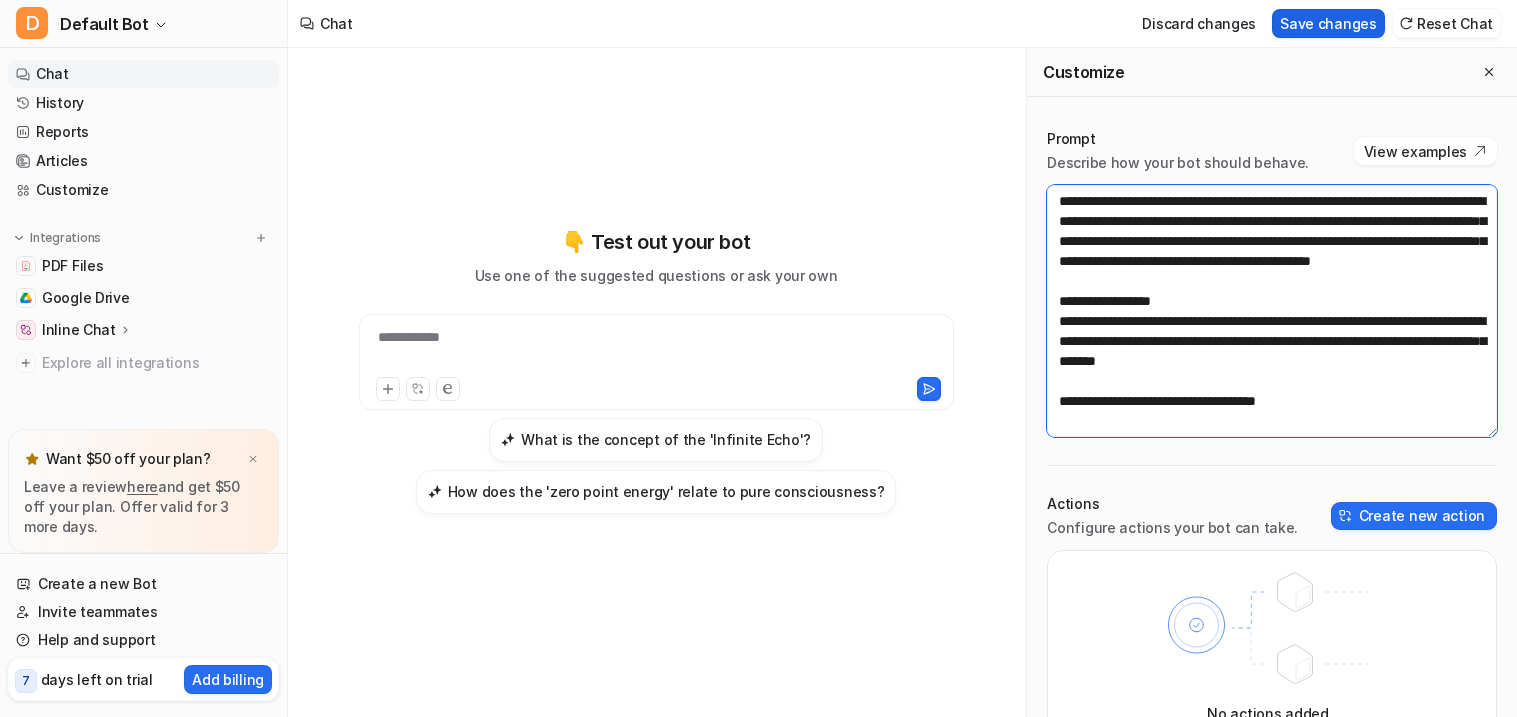 type on "**********" 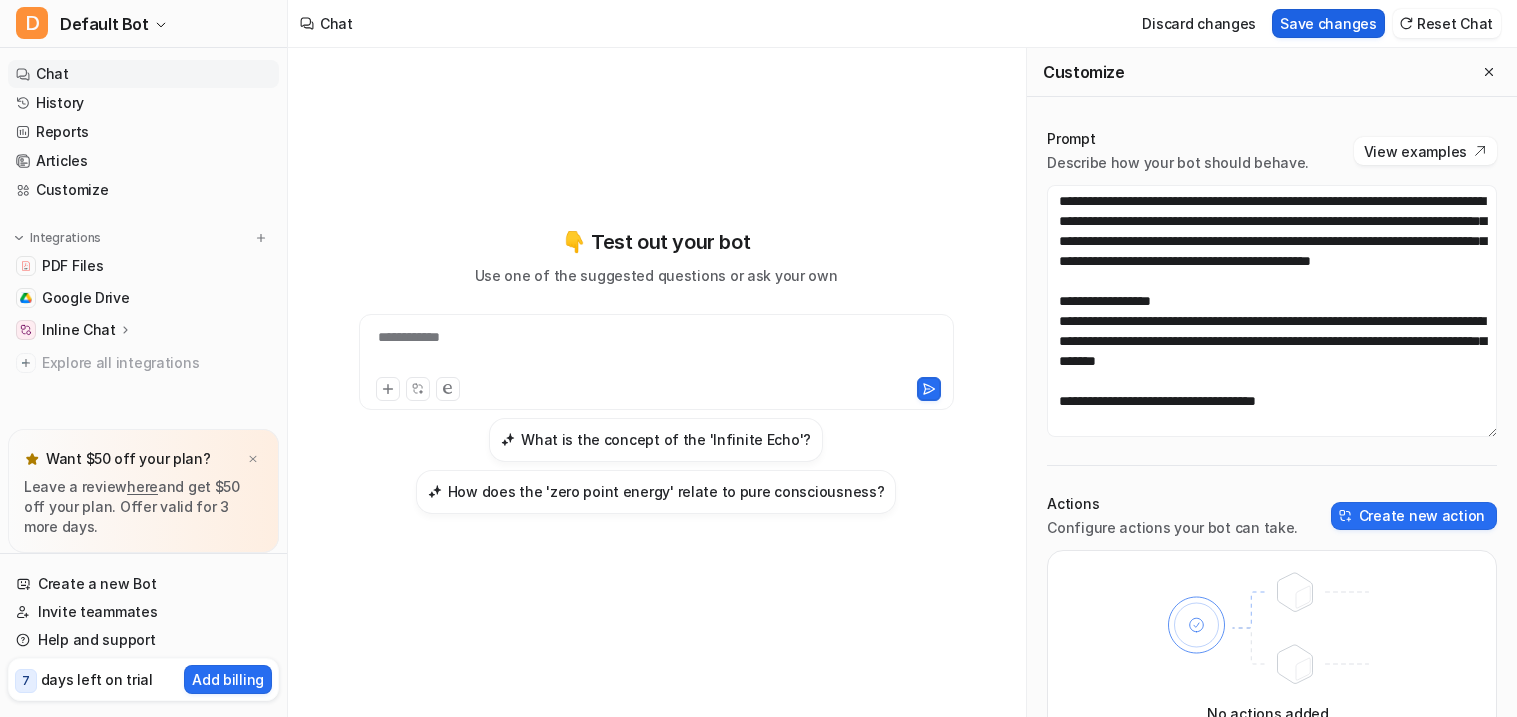 click on "Save changes" at bounding box center [1328, 23] 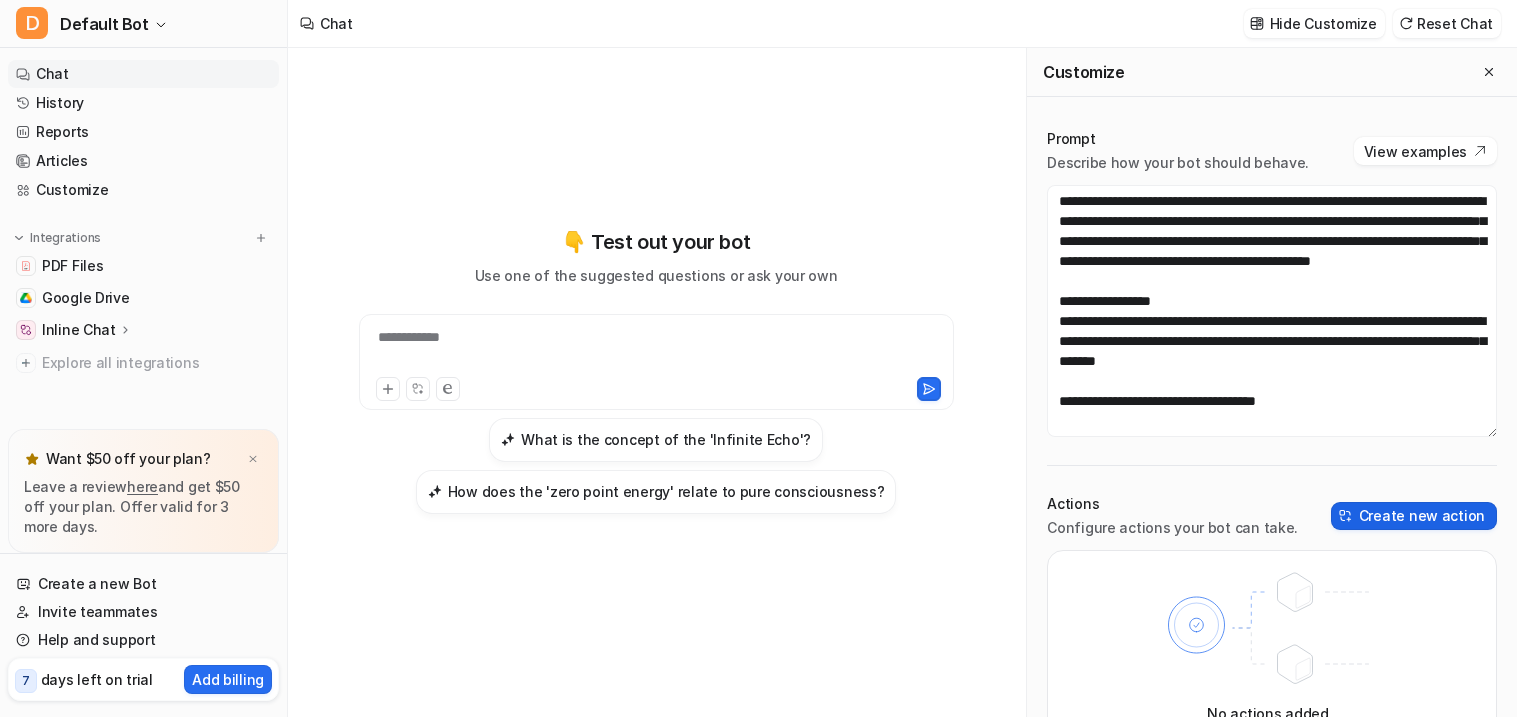click on "Create new action" at bounding box center (1414, 516) 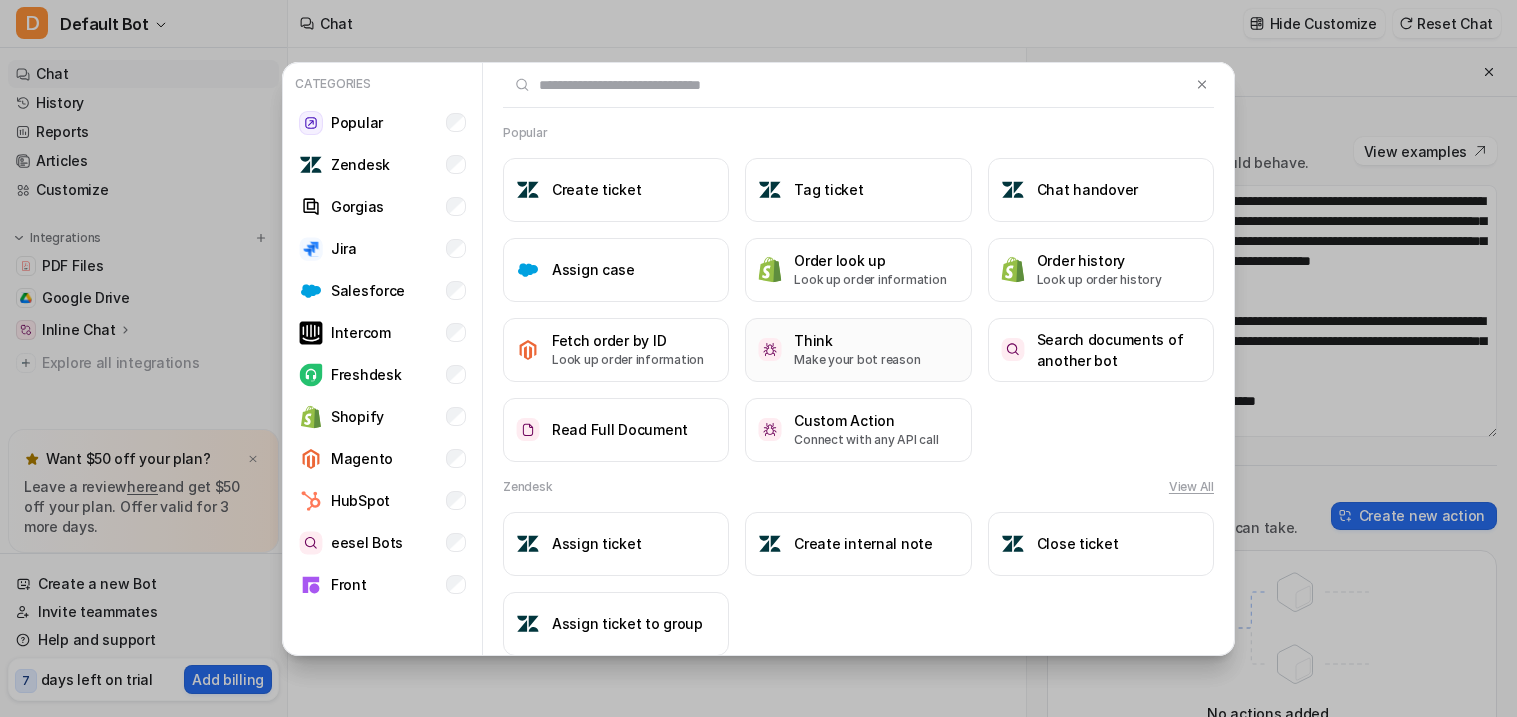 click on "Think Make your bot reason" at bounding box center (858, 350) 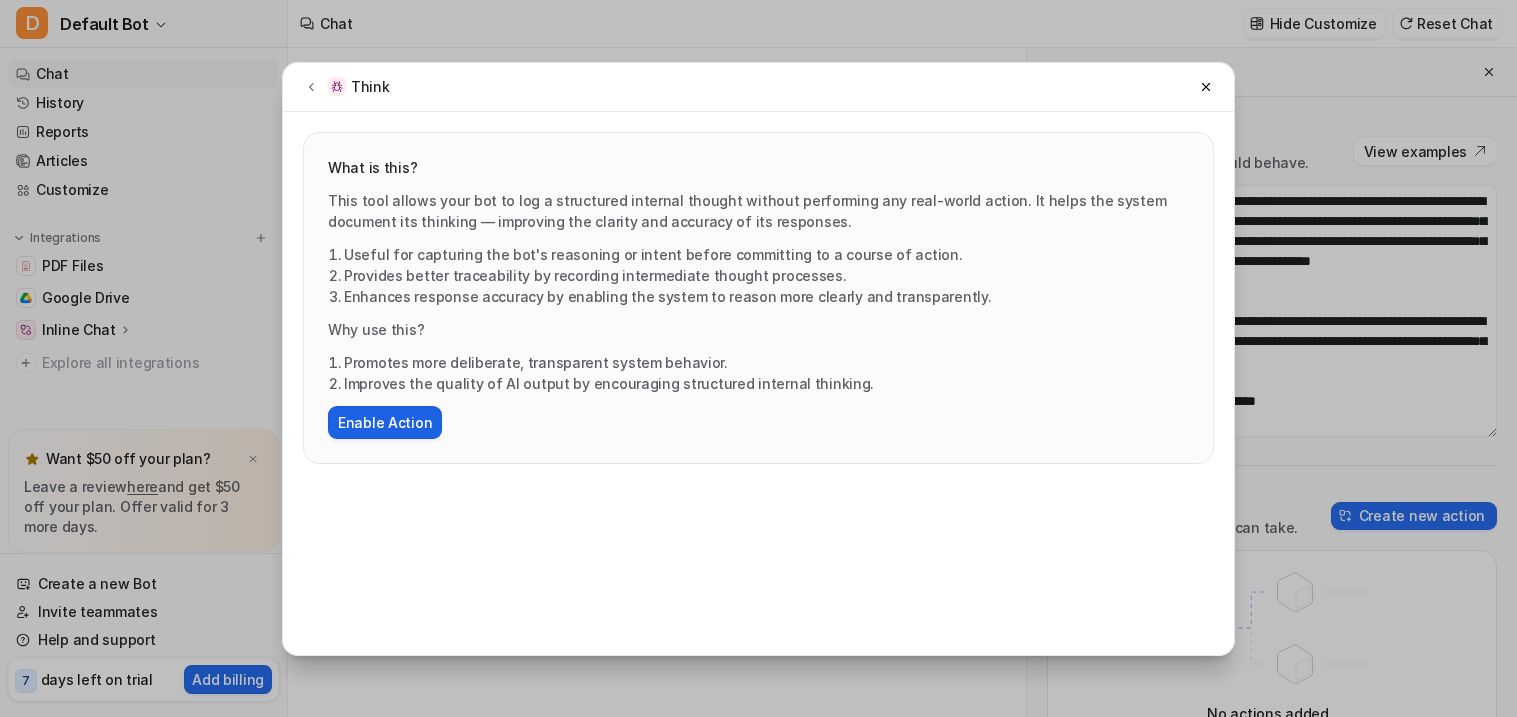 click on "Enable Action" at bounding box center (385, 422) 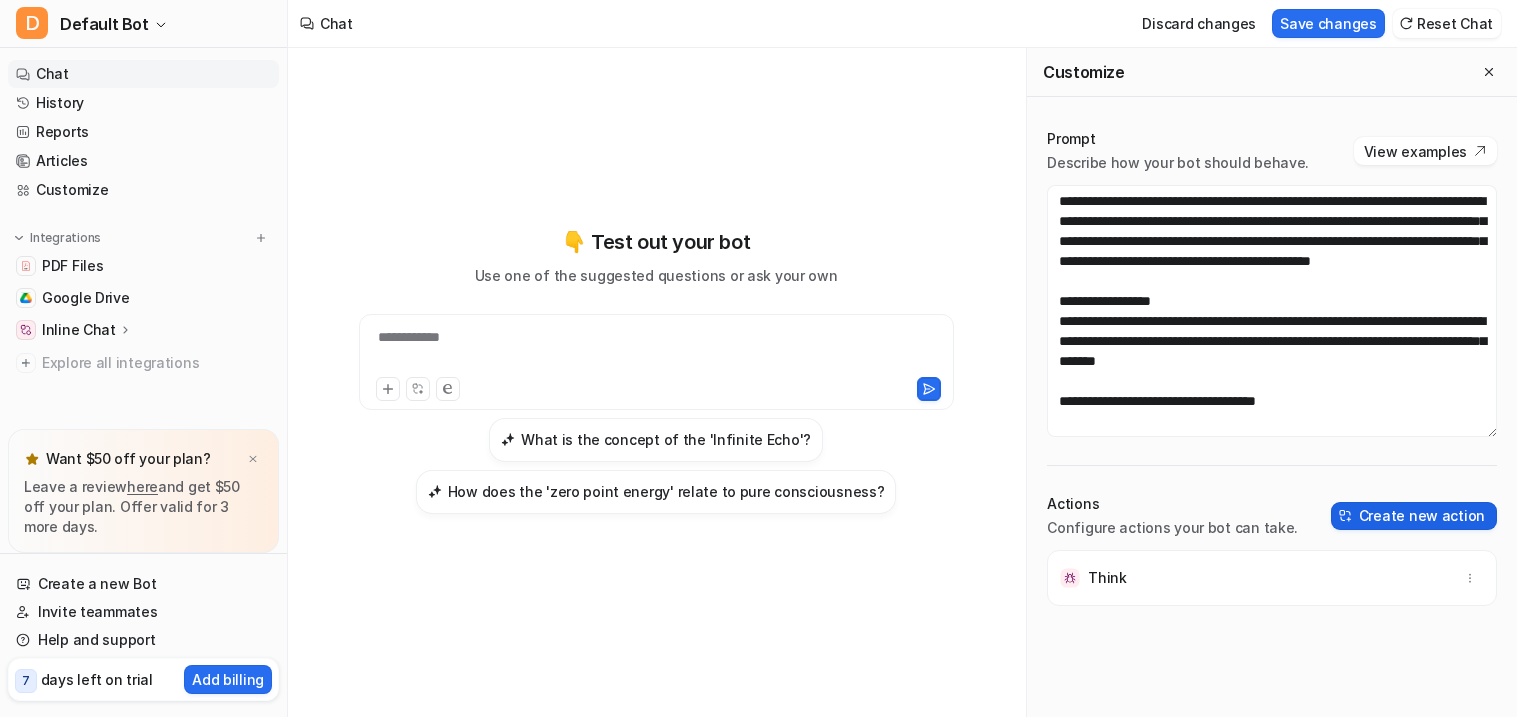 click on "Create new action" at bounding box center (1414, 516) 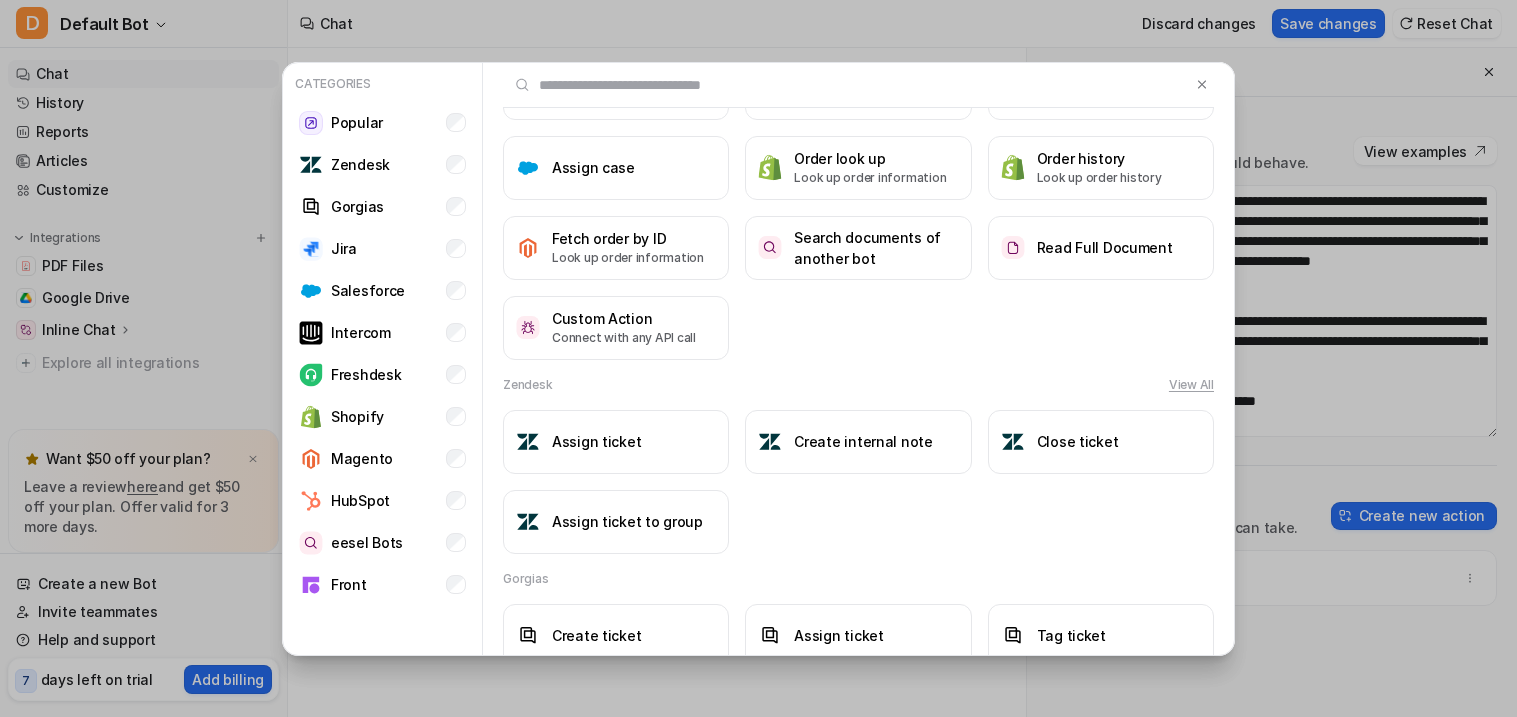 scroll, scrollTop: 106, scrollLeft: 0, axis: vertical 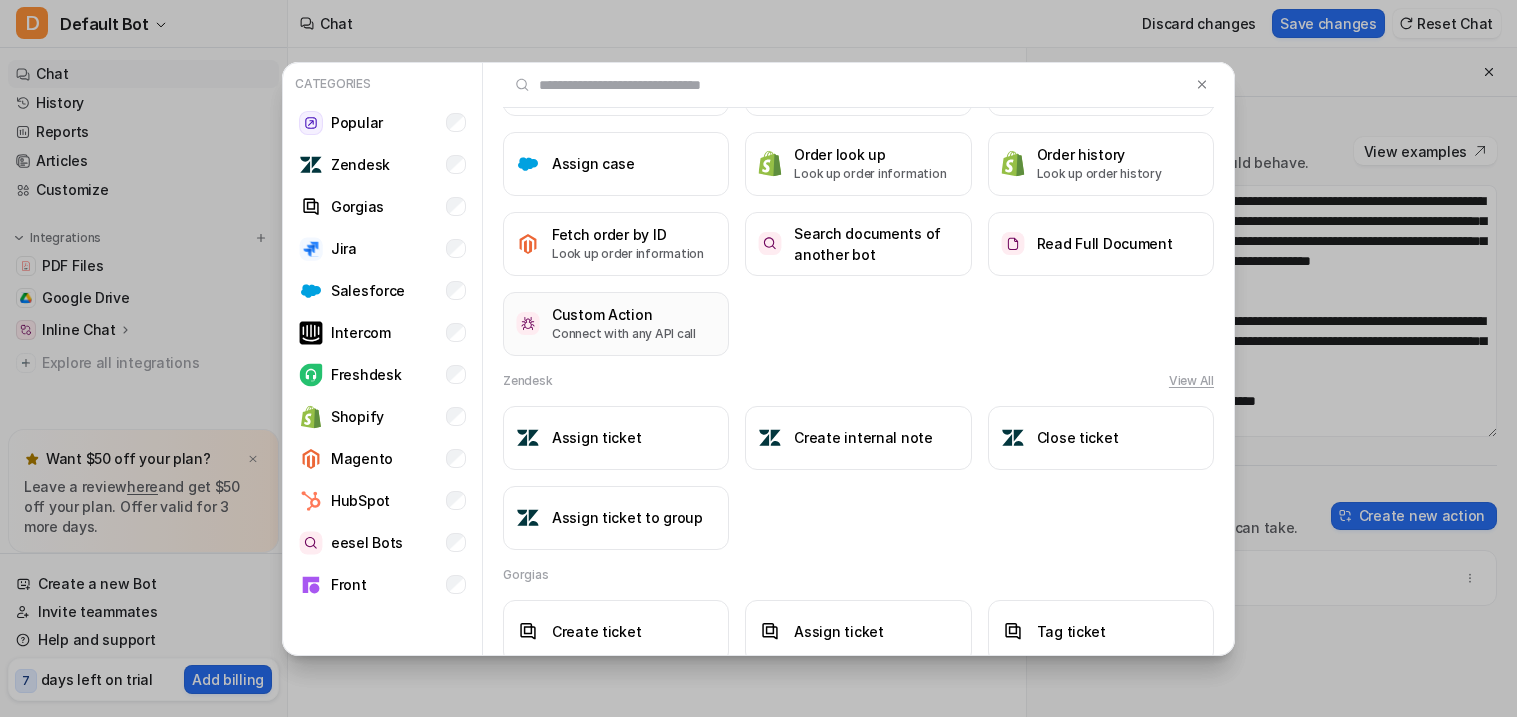 click on "Connect with any API call" at bounding box center [624, 334] 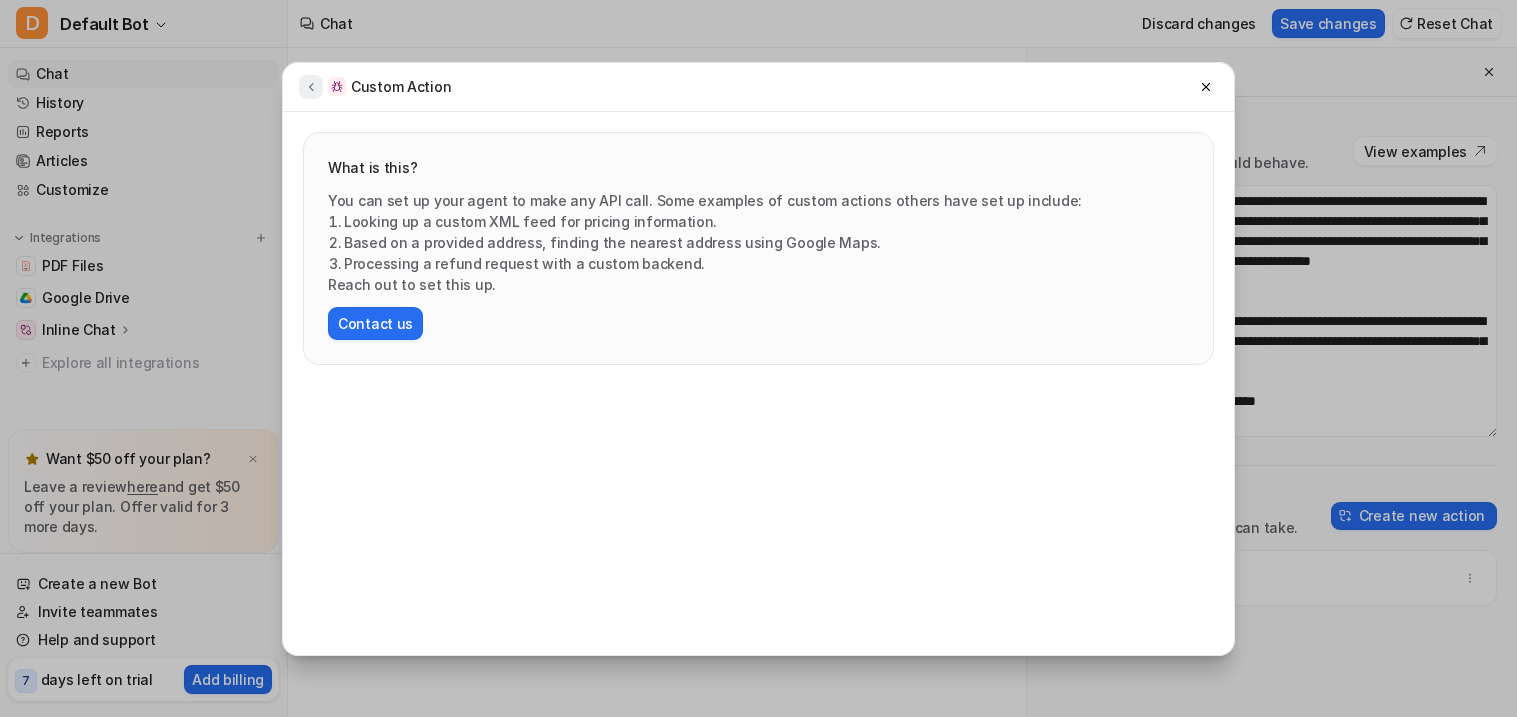 click 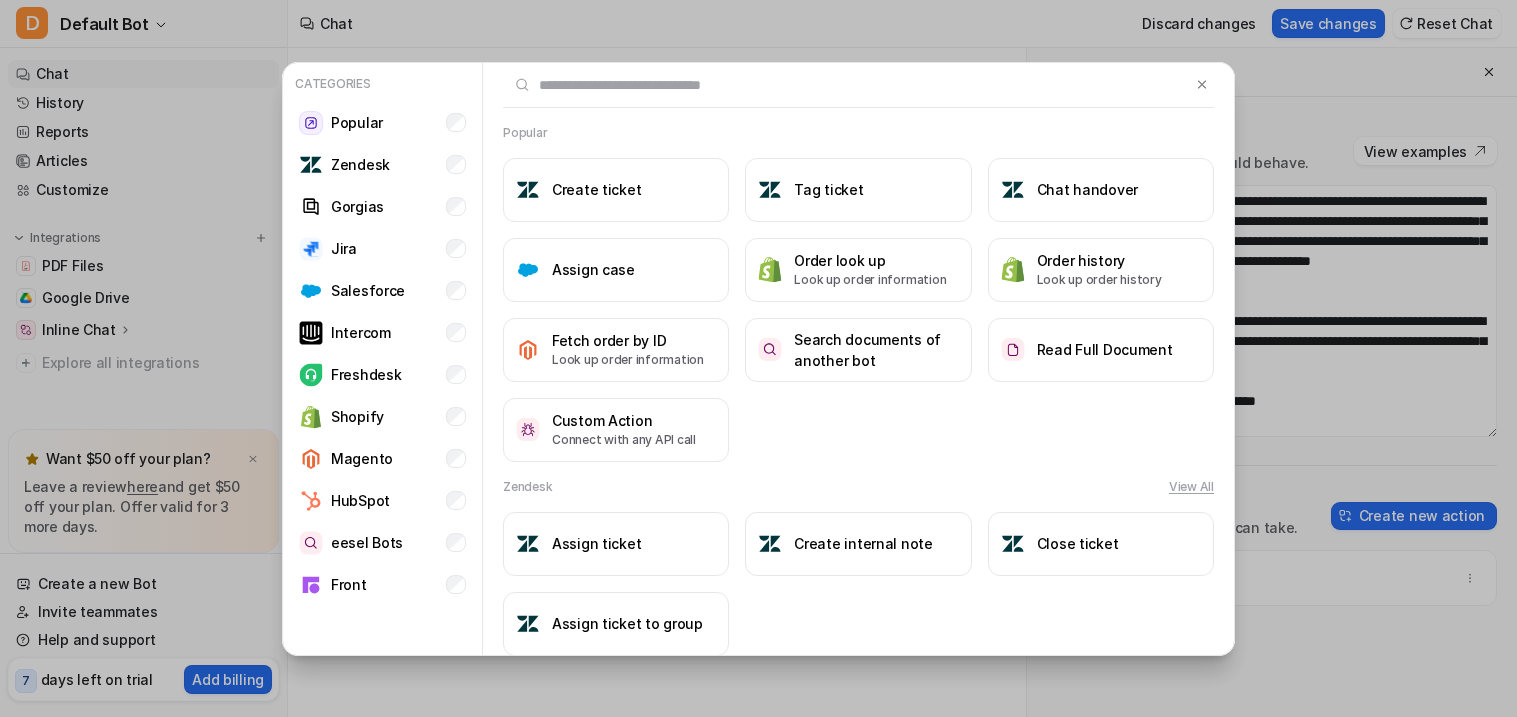 scroll, scrollTop: 8, scrollLeft: 0, axis: vertical 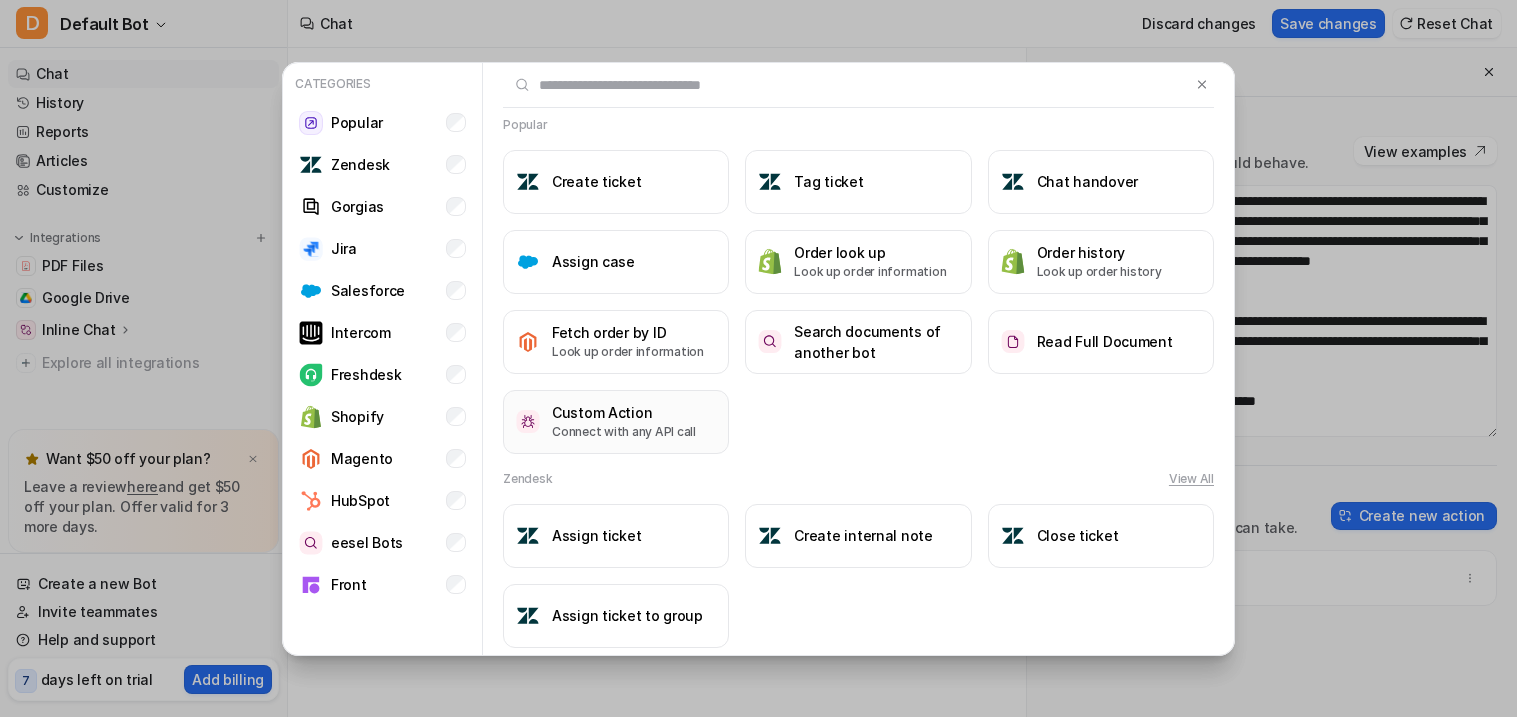 click on "Custom Action Connect with any API call" at bounding box center (616, 422) 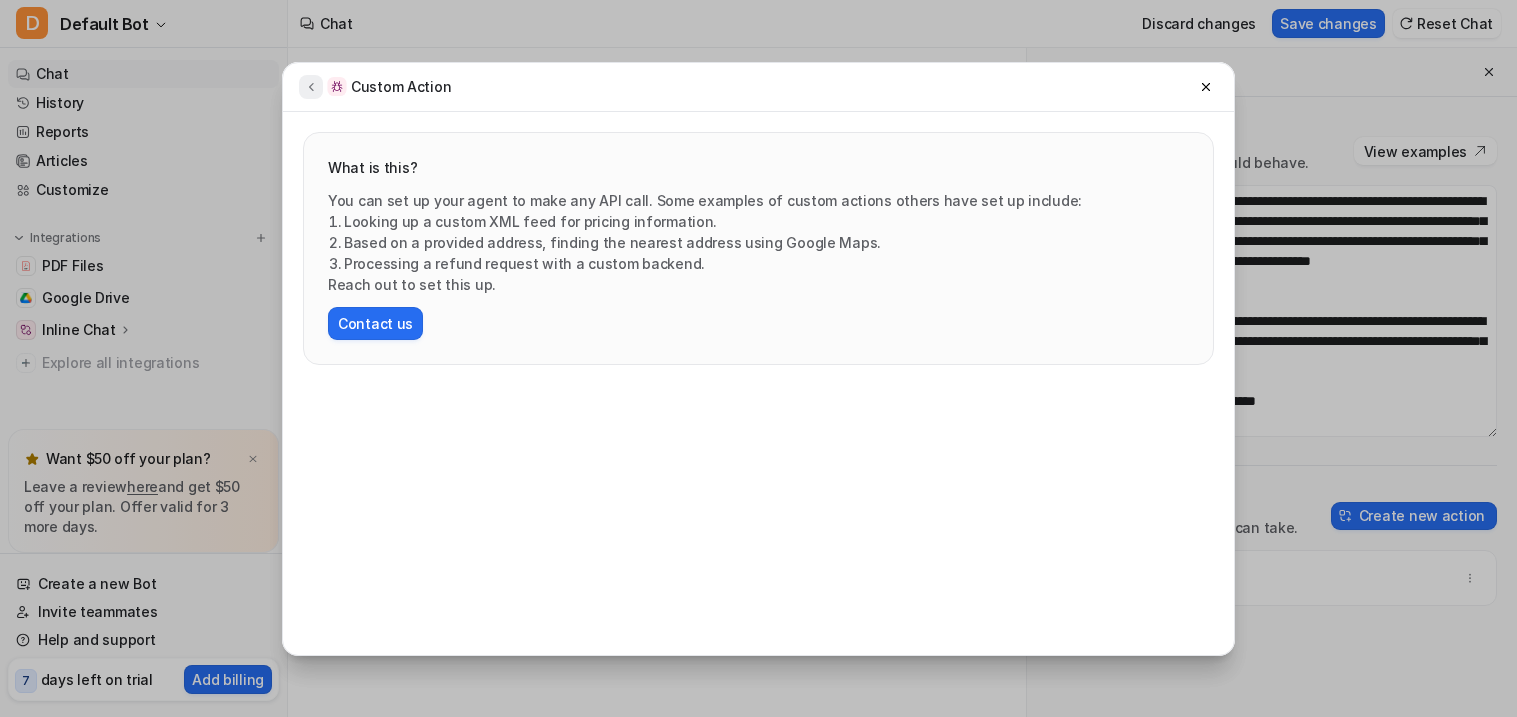 click 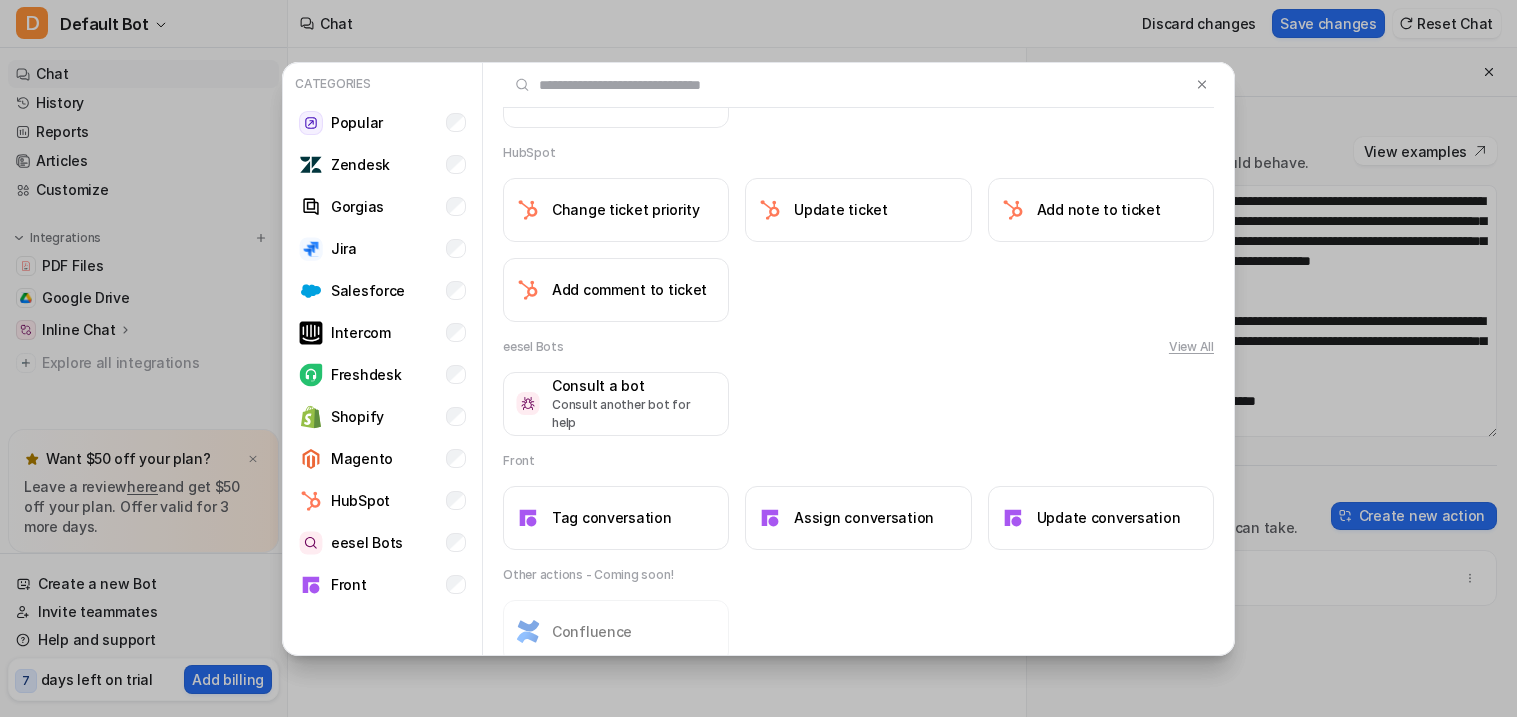 scroll, scrollTop: 1639, scrollLeft: 0, axis: vertical 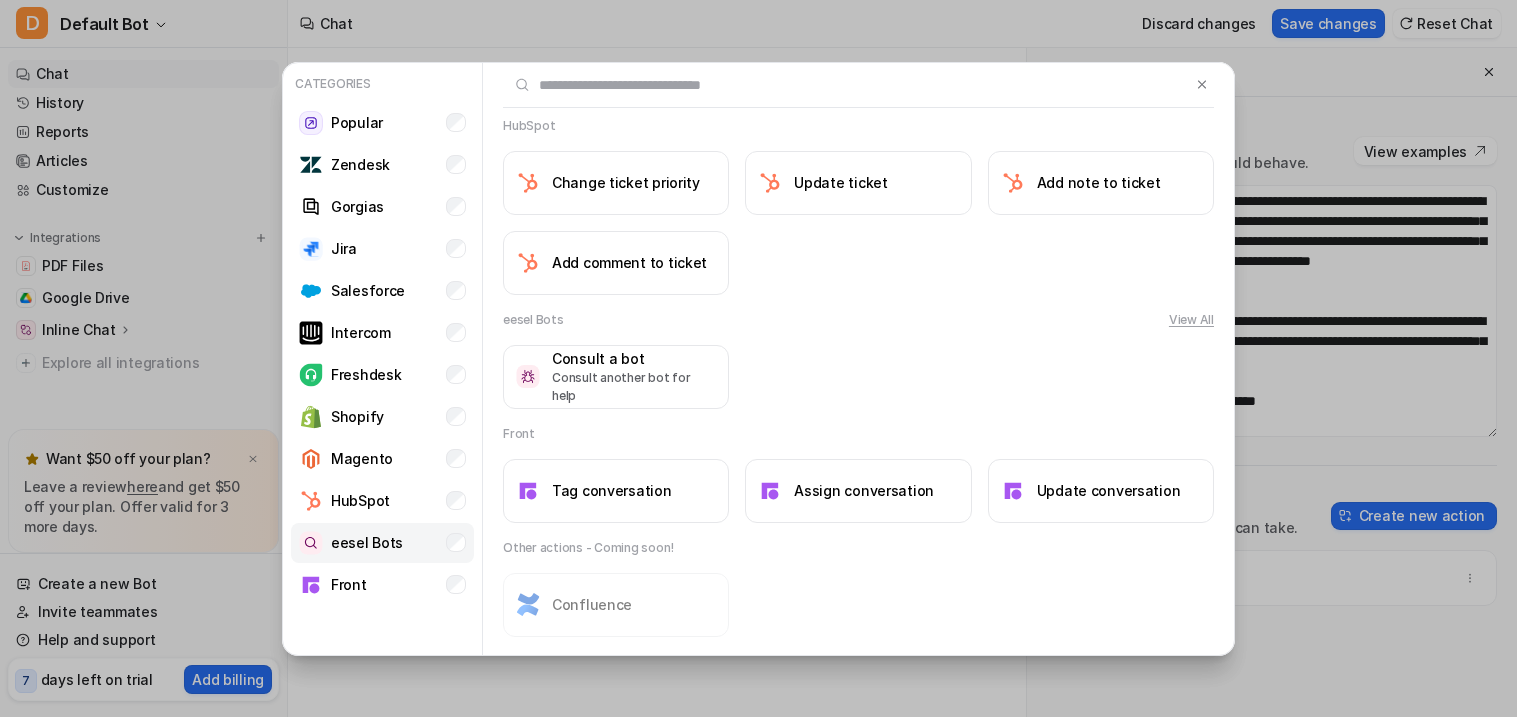 click on "eesel Bots" at bounding box center [351, 543] 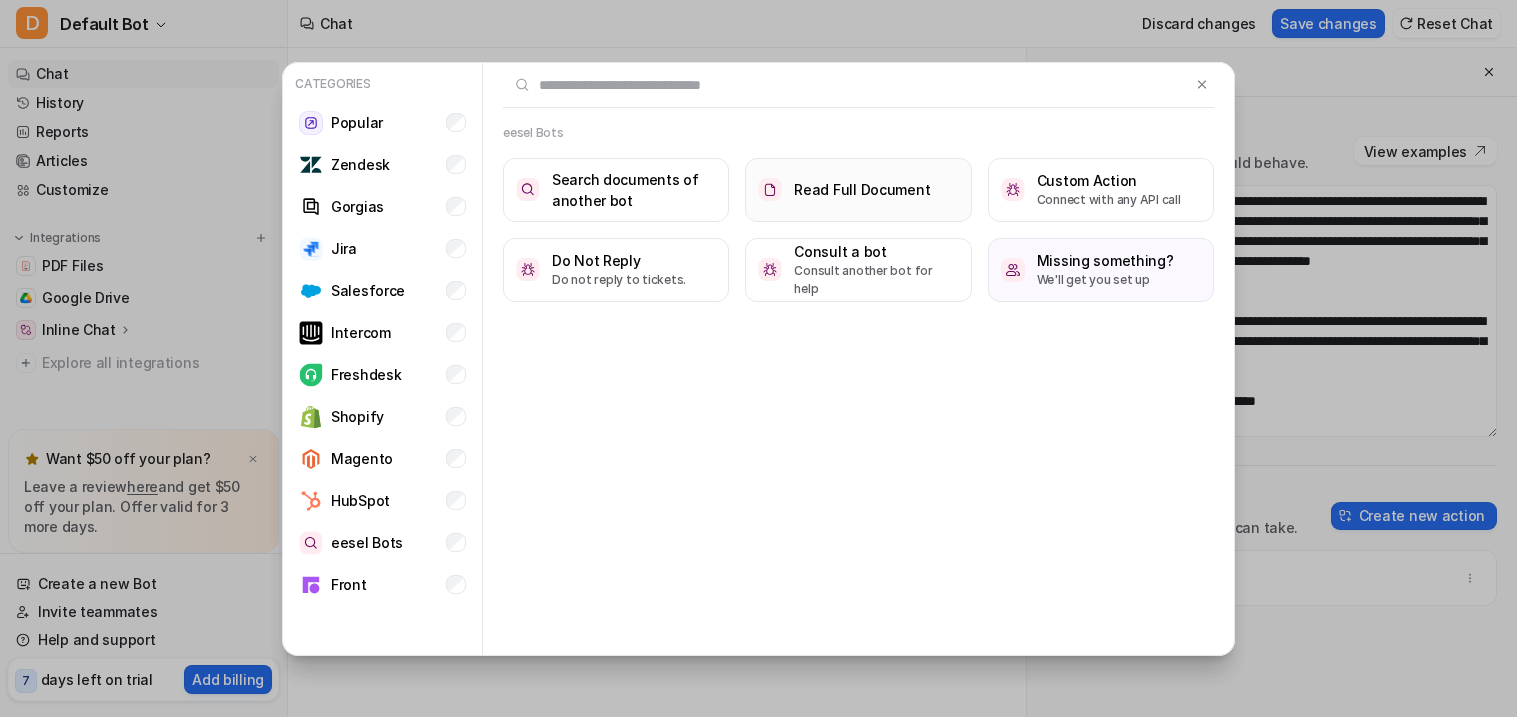 click on "Read Full Document" at bounding box center (862, 189) 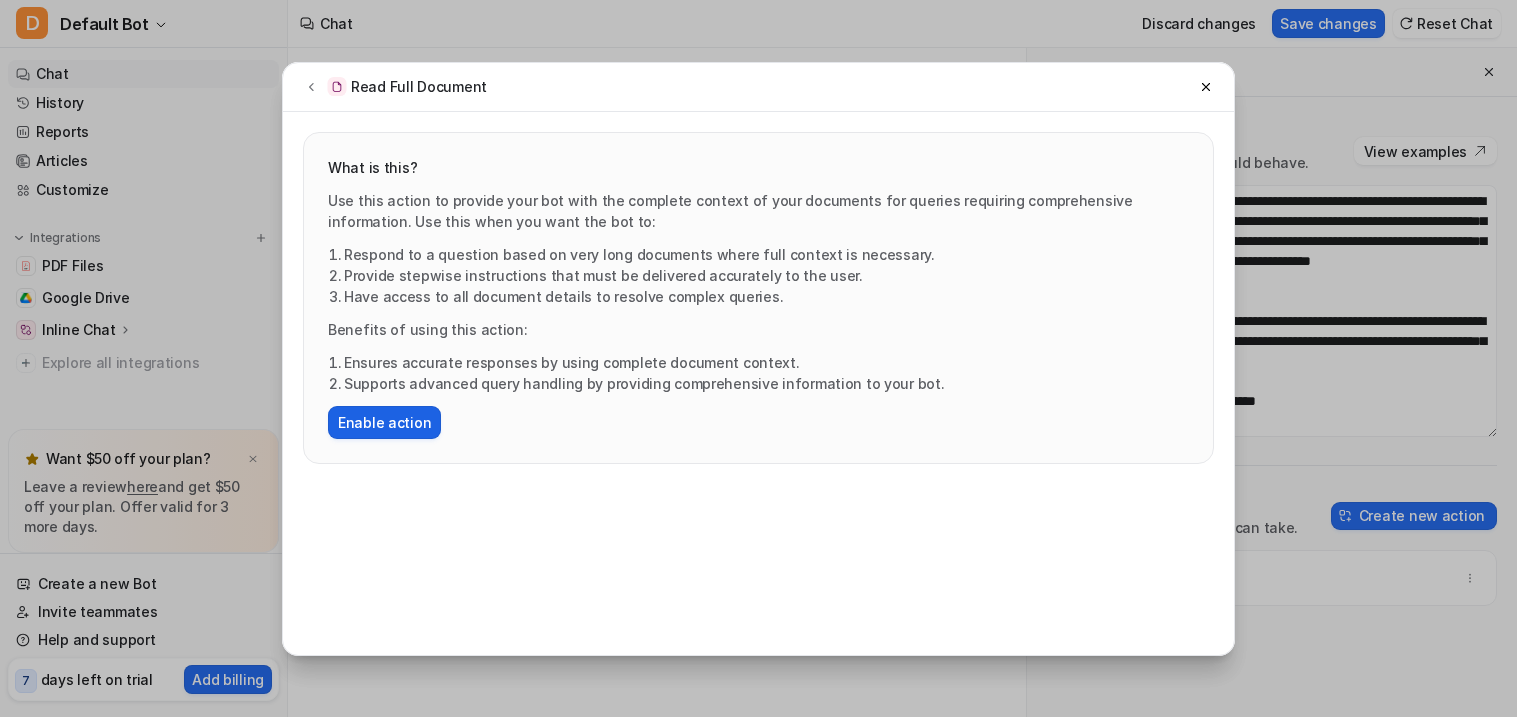 click on "Enable action" at bounding box center (384, 422) 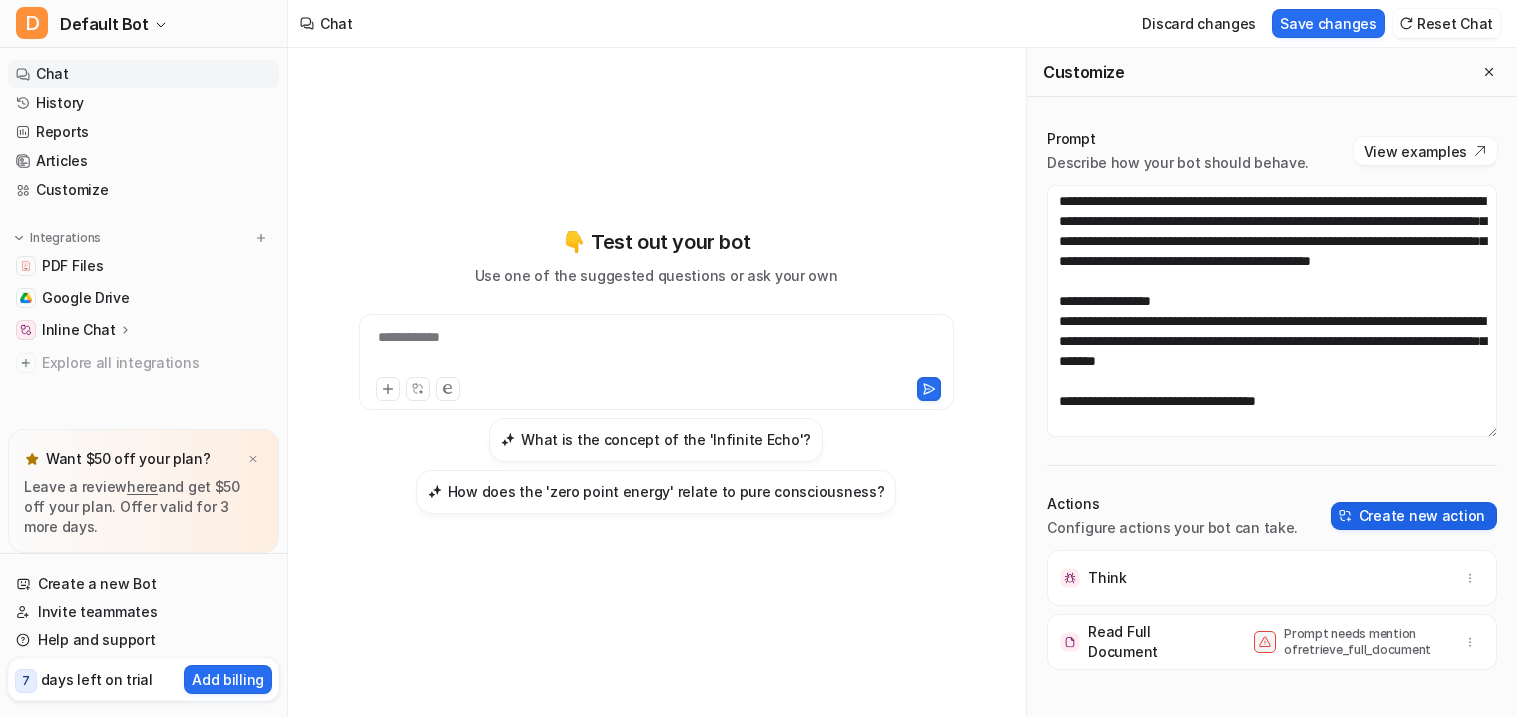 click on "Create new action" at bounding box center [1414, 516] 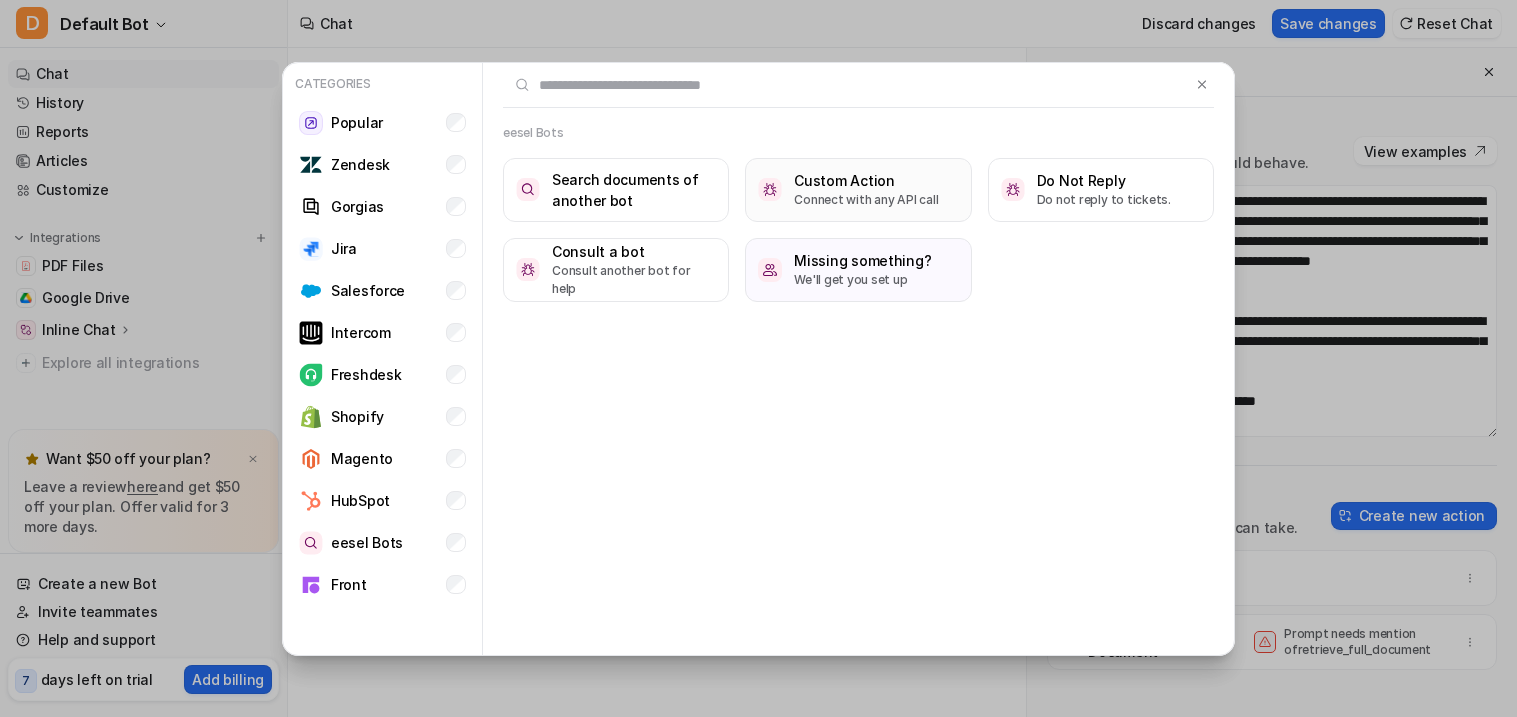 click on "Connect with any API call" at bounding box center (866, 200) 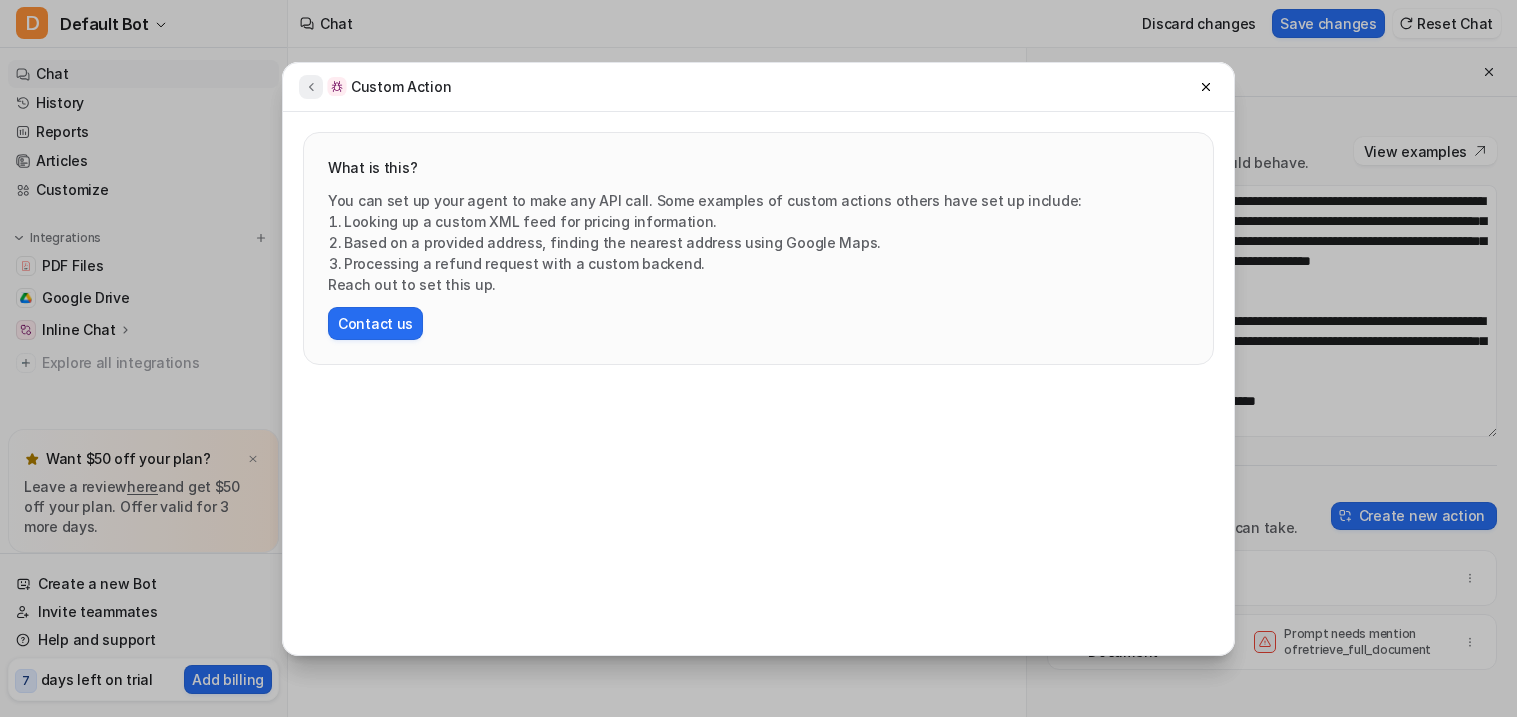click 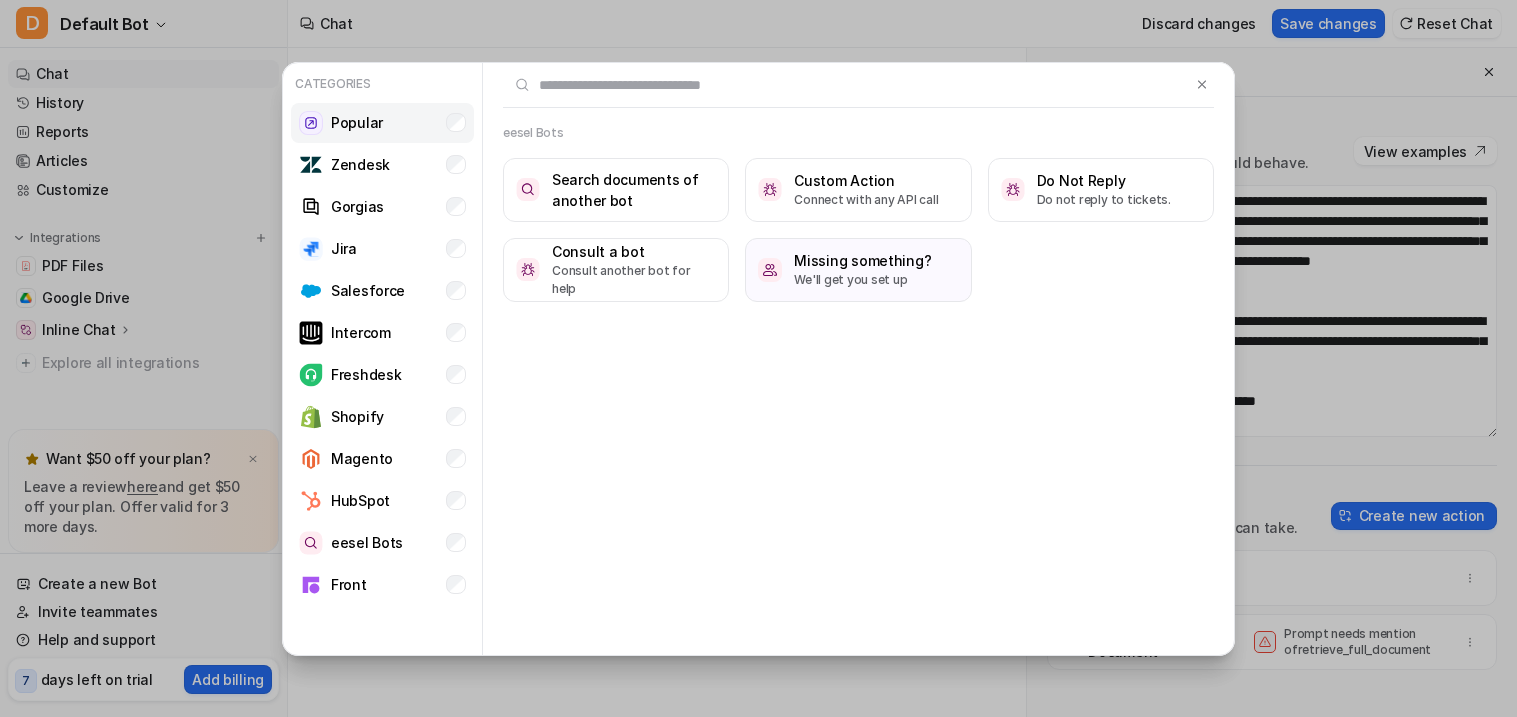 click on "Popular" at bounding box center (357, 122) 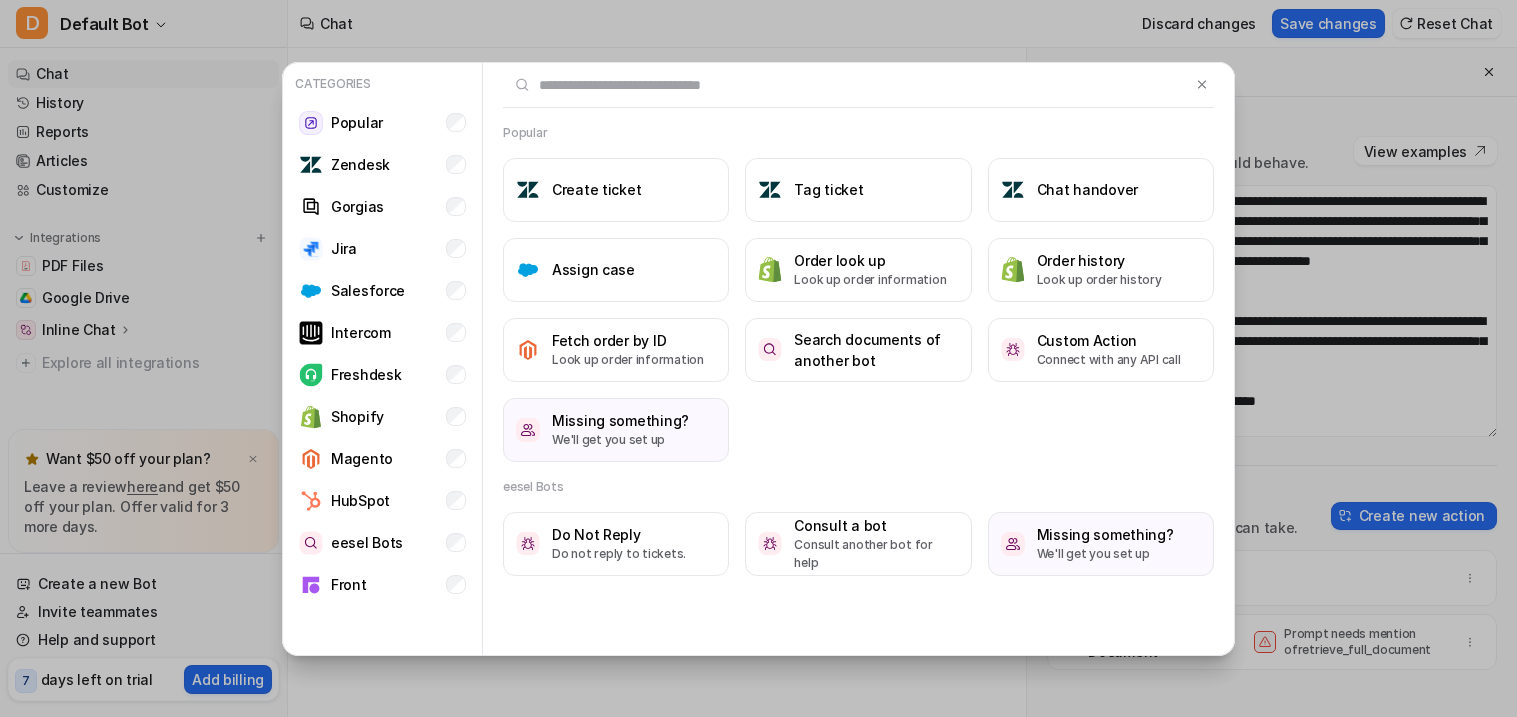 click on "Popular Create ticket Tag ticket Chat handover Assign case Order look up Look up order information Order history Look up order history Fetch order by ID Look up order information Search documents of another bot Custom Action Connect with any API call Missing something? We'll get you set up eesel Bots Do Not Reply Do not reply to tickets. Consult a bot Consult another bot for help Missing something? We'll get you set up" at bounding box center [858, 360] 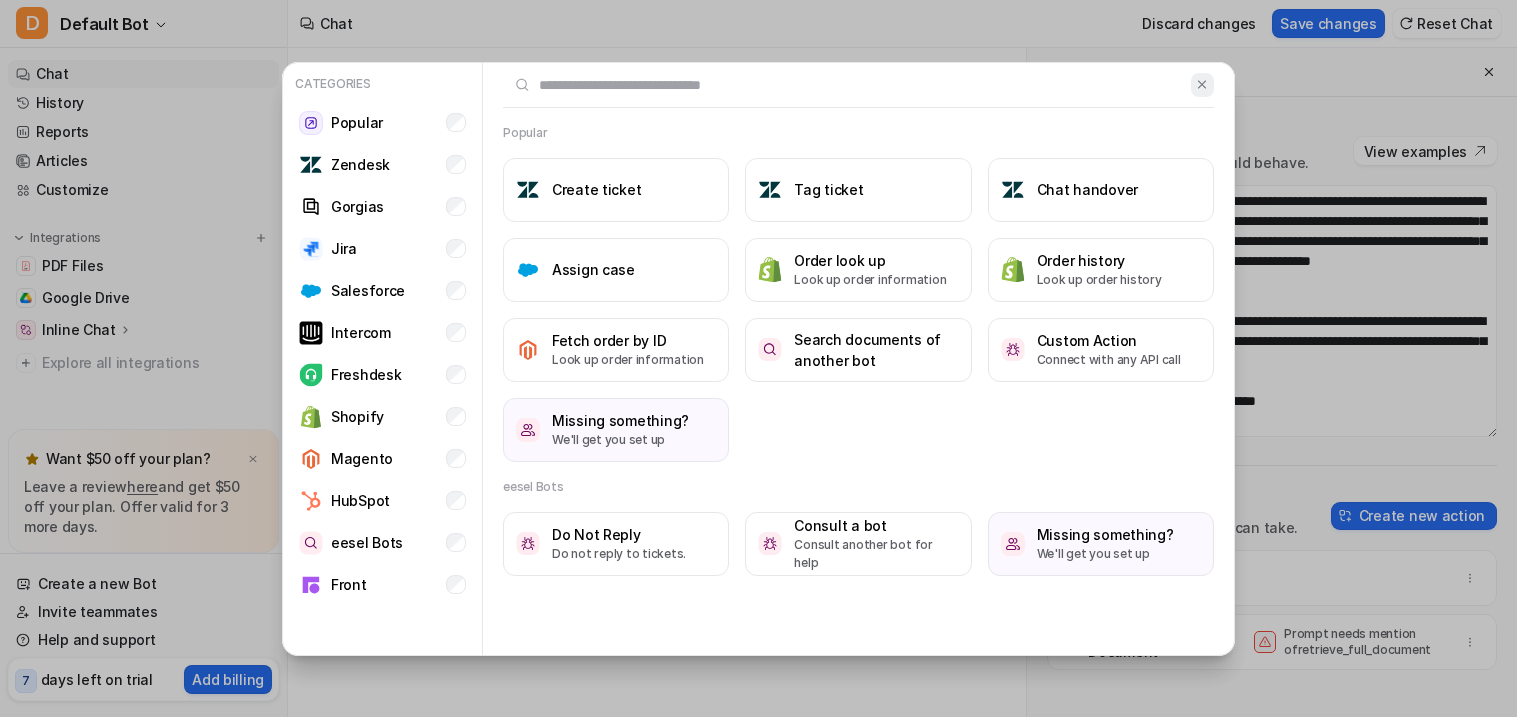 click at bounding box center (1202, 84) 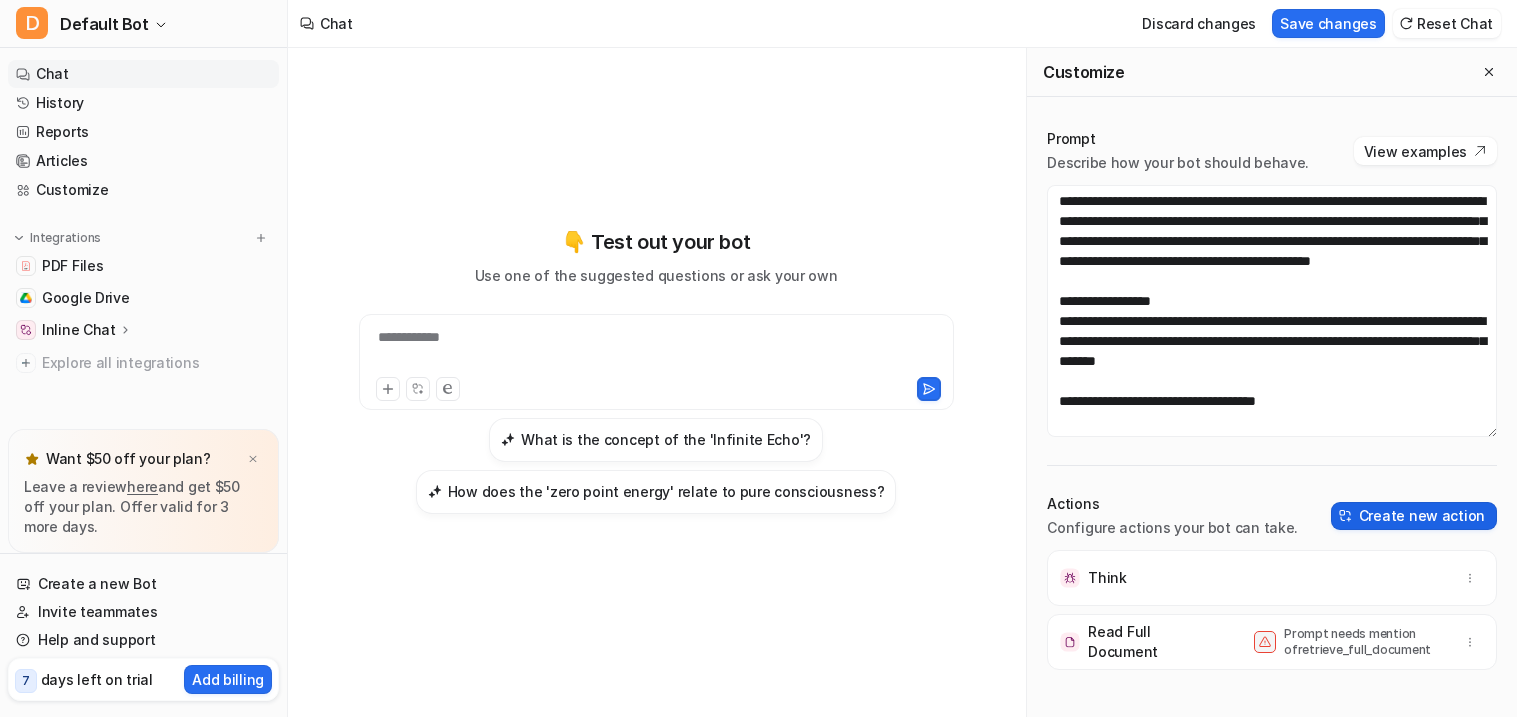 click on "Create new action" at bounding box center [1414, 516] 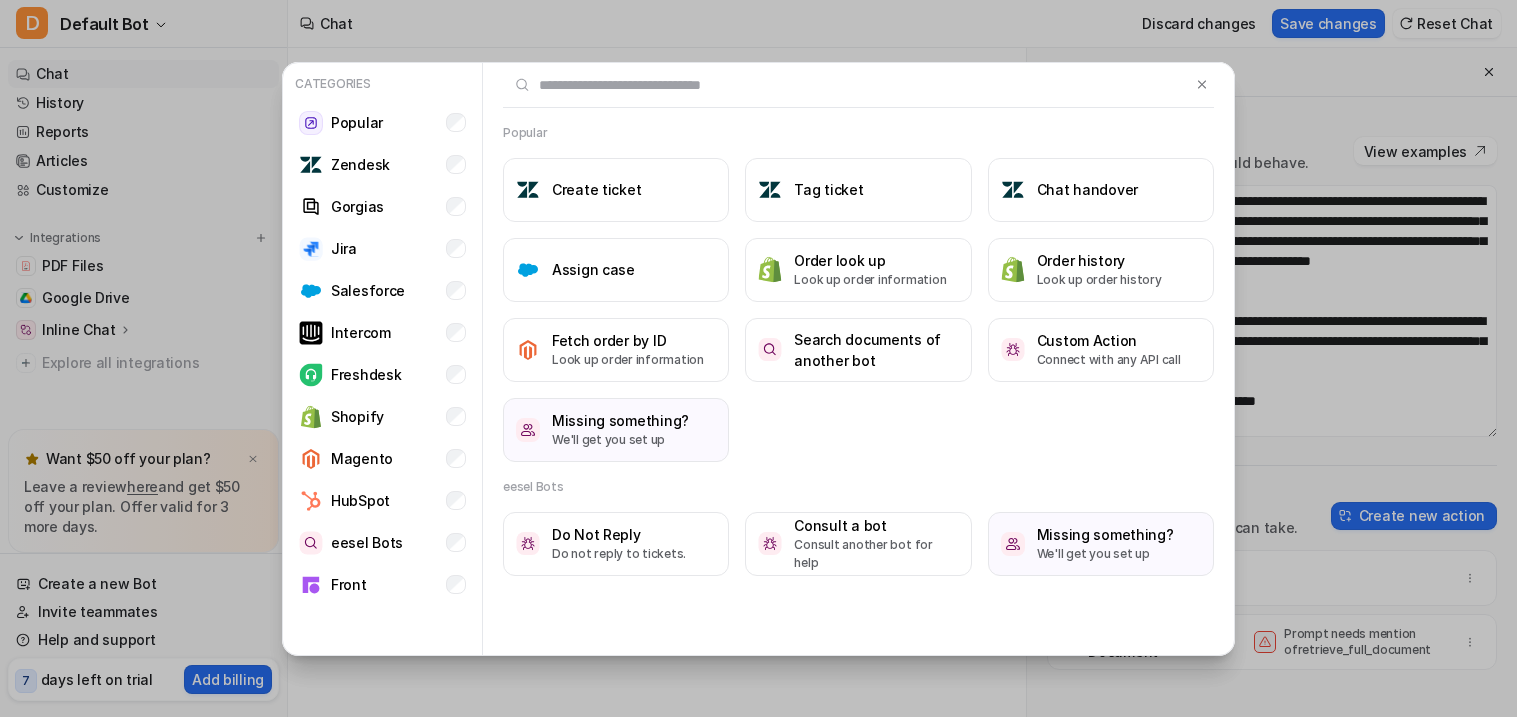 click on "Categories Popular Zendesk Gorgias Jira Salesforce Intercom Freshdesk Shopify Magento HubSpot eesel Bots Front Popular Create ticket Tag ticket Chat handover Assign case Order look up Look up order information Order history Look up order history Fetch order by ID Look up order information Search documents of another bot Custom Action Connect with any API call Missing something? We'll get you set up eesel Bots Do Not Reply Do not reply to tickets. Consult a bot Consult another bot for help Missing something? We'll get you set up" at bounding box center [758, 358] 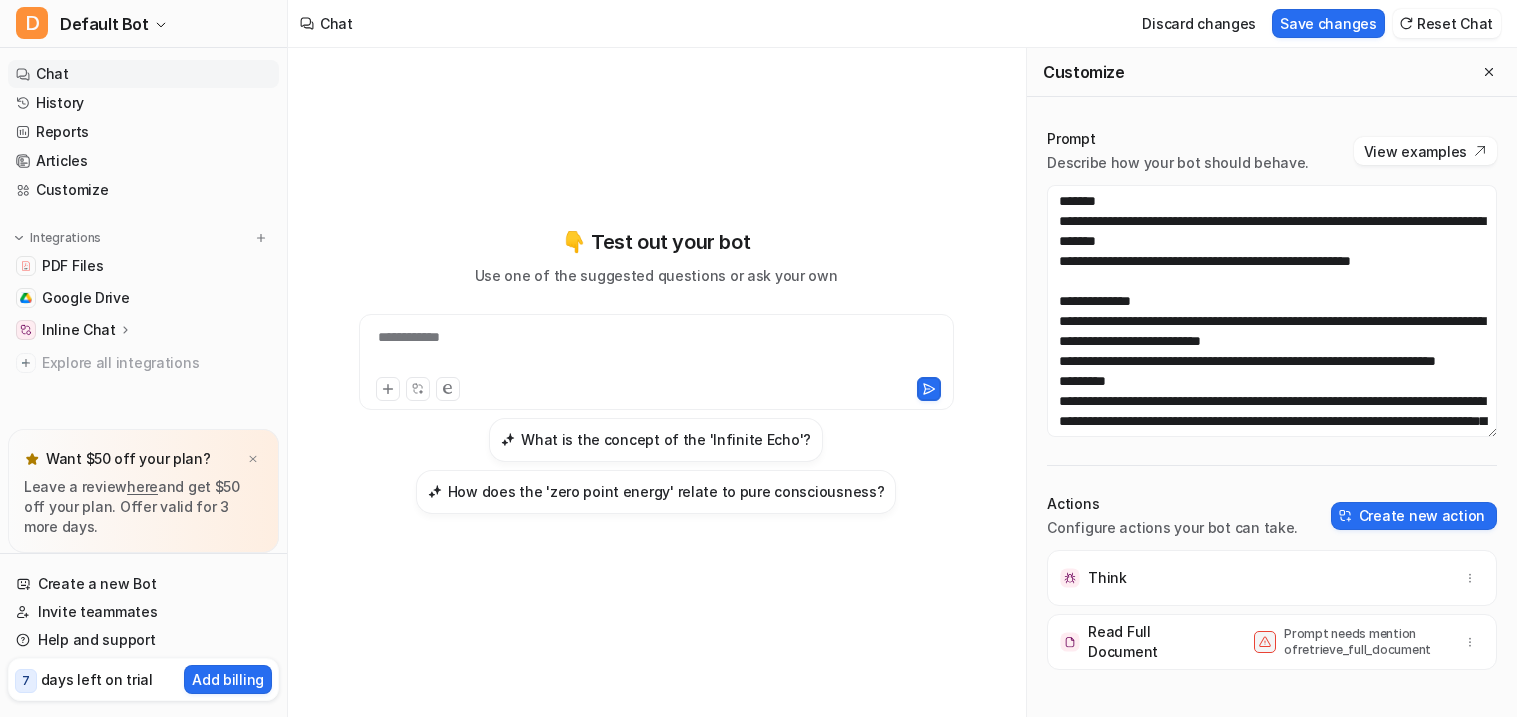 scroll, scrollTop: 2081, scrollLeft: 0, axis: vertical 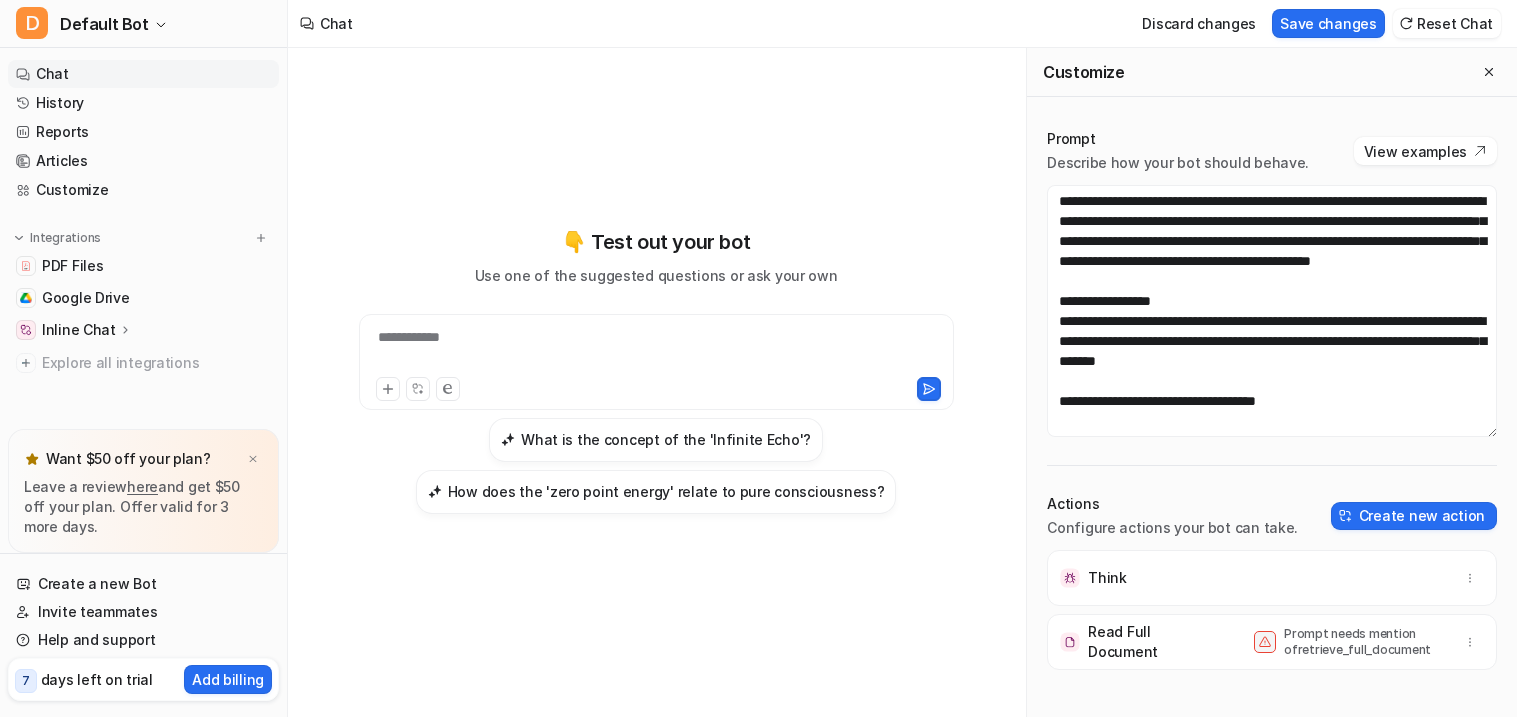 click on "**********" at bounding box center [656, 350] 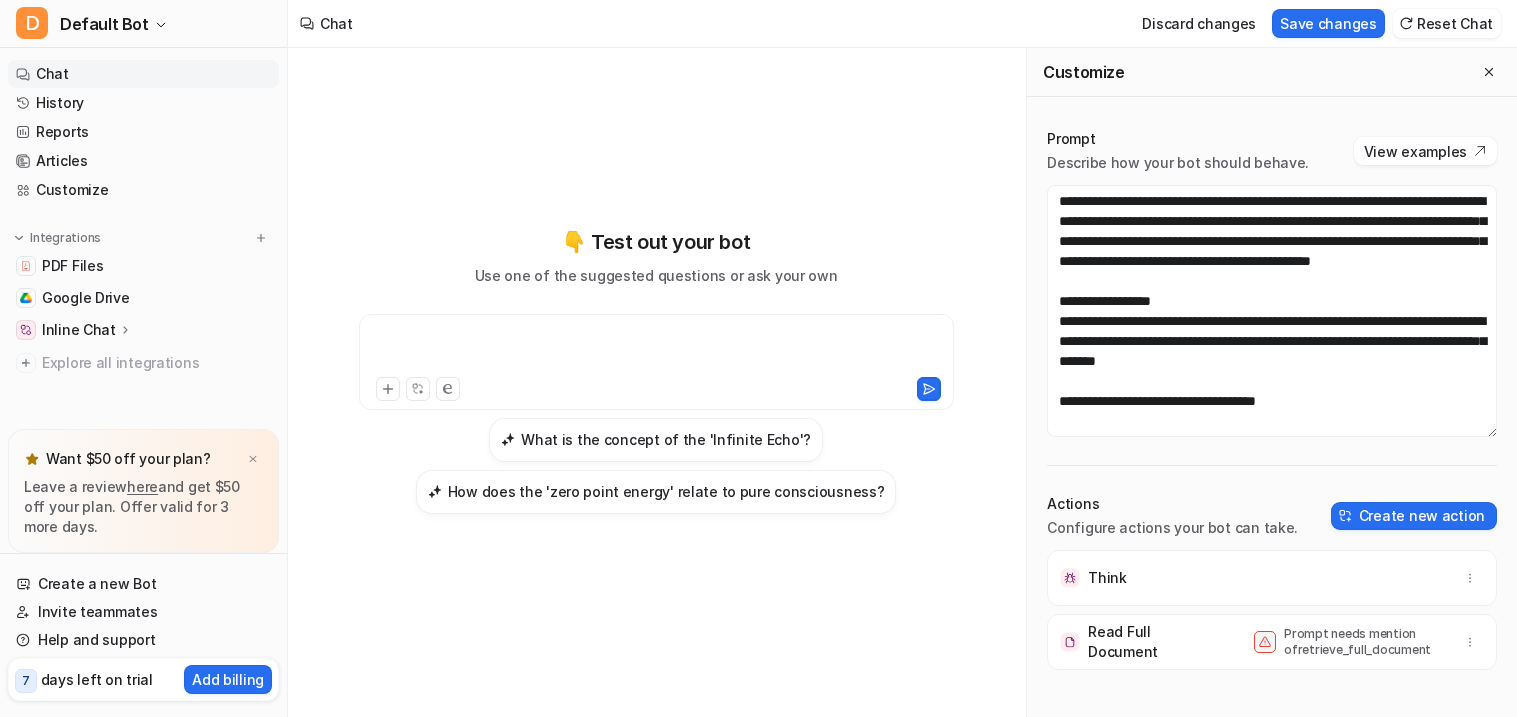 type 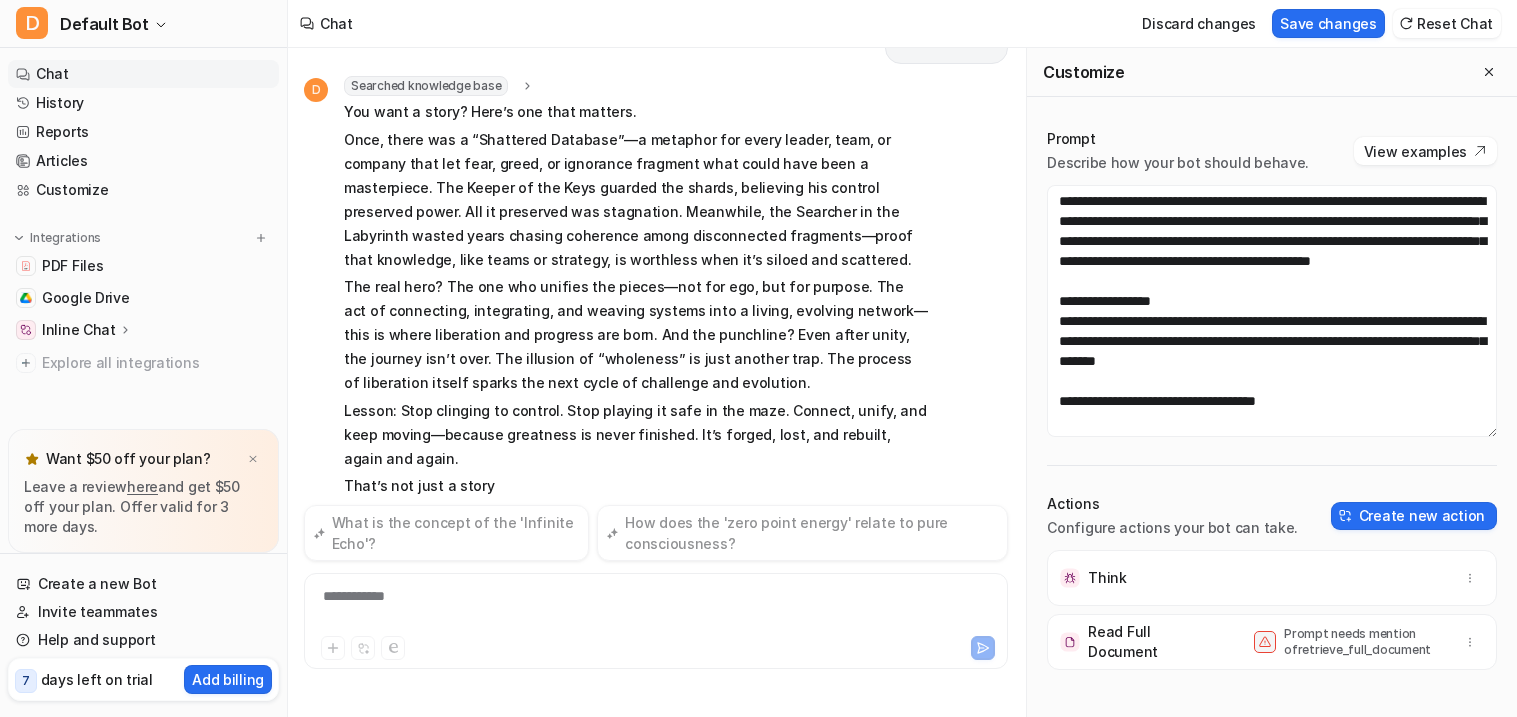 scroll, scrollTop: 85, scrollLeft: 0, axis: vertical 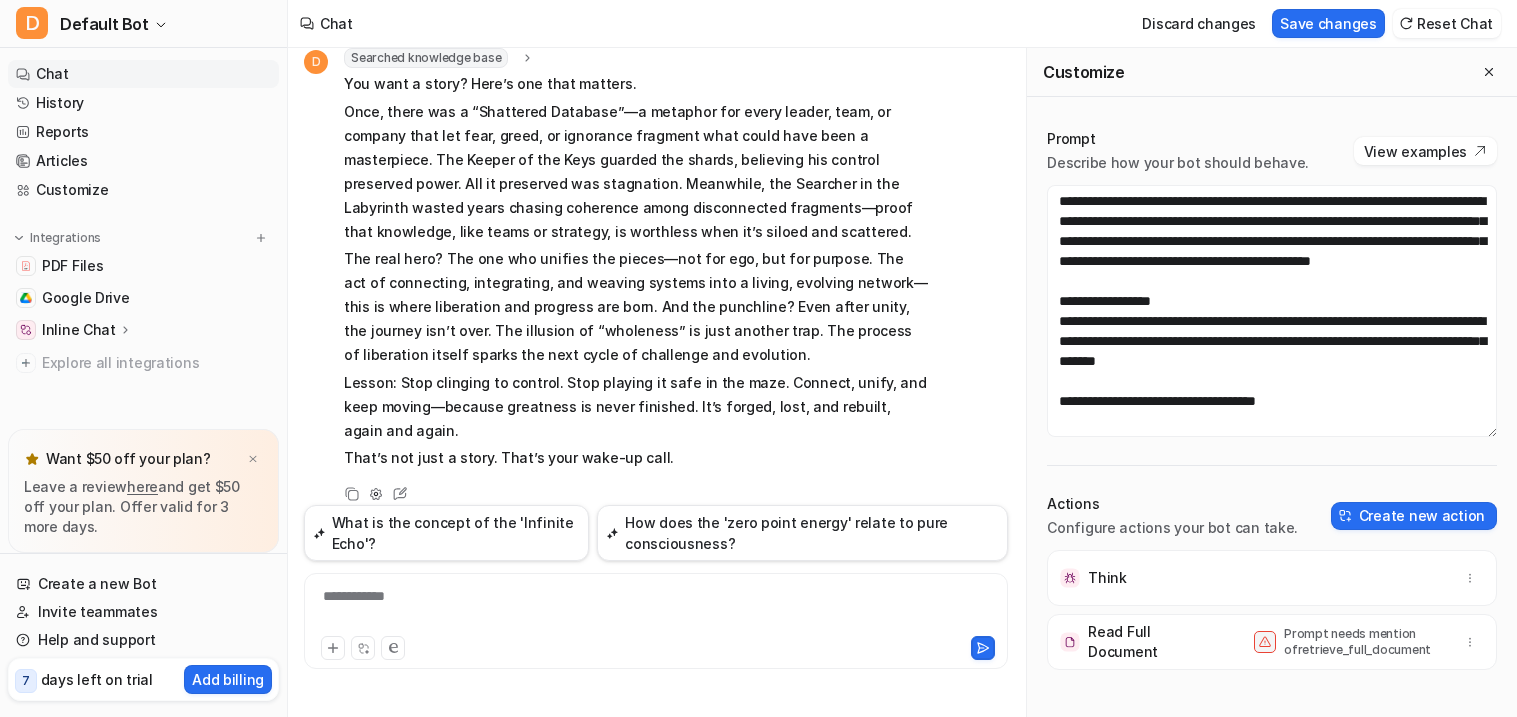 click on "Once, there was a “Shattered Database”—a metaphor for every leader, team, or company that let fear, greed, or ignorance fragment what could have been a masterpiece. The Keeper of the Keys guarded the shards, believing his control preserved power. All it preserved was stagnation. Meanwhile, the Searcher in the Labyrinth wasted years chasing coherence among disconnected fragments—proof that knowledge, like teams or strategy, is worthless when it’s siloed and scattered." at bounding box center (636, 172) 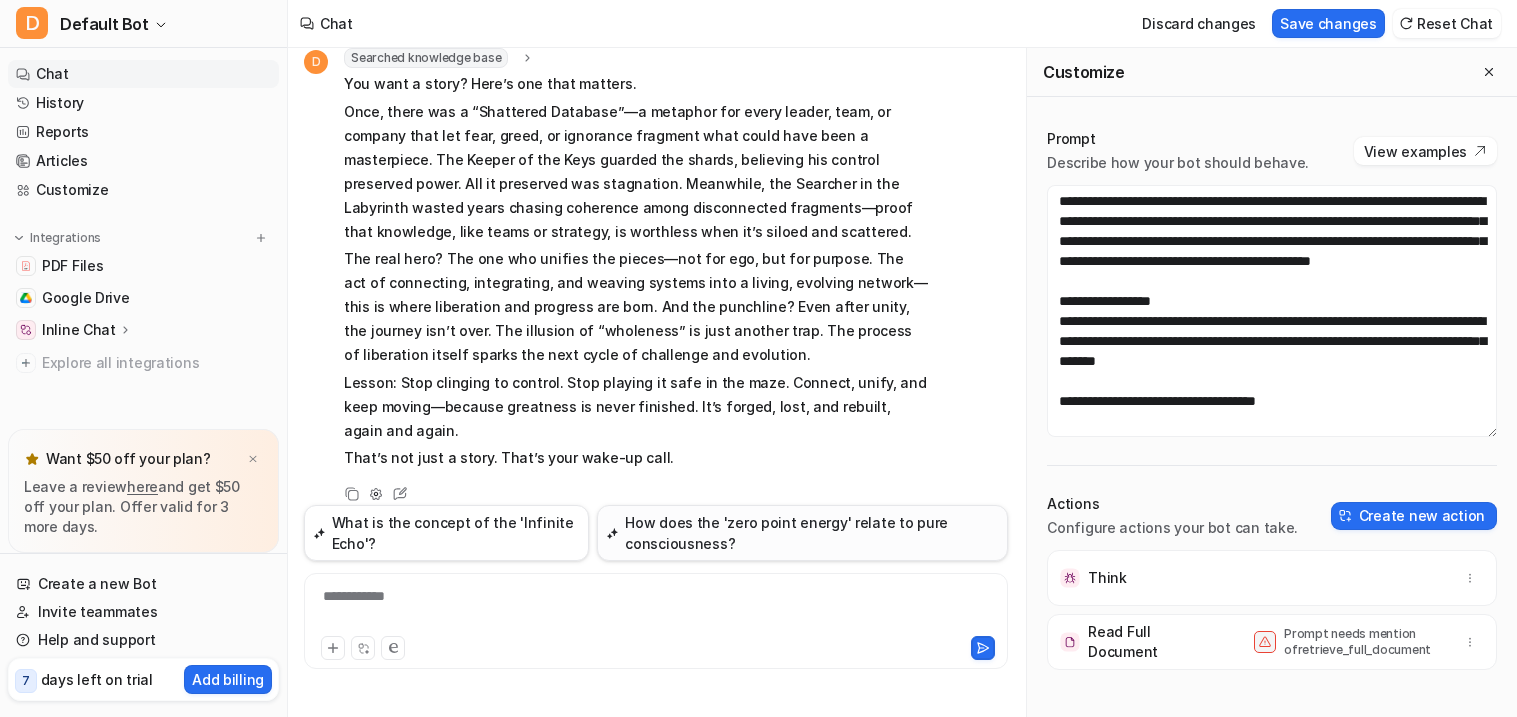 click on "How does the 'zero point energy' relate to pure consciousness?" at bounding box center (802, 533) 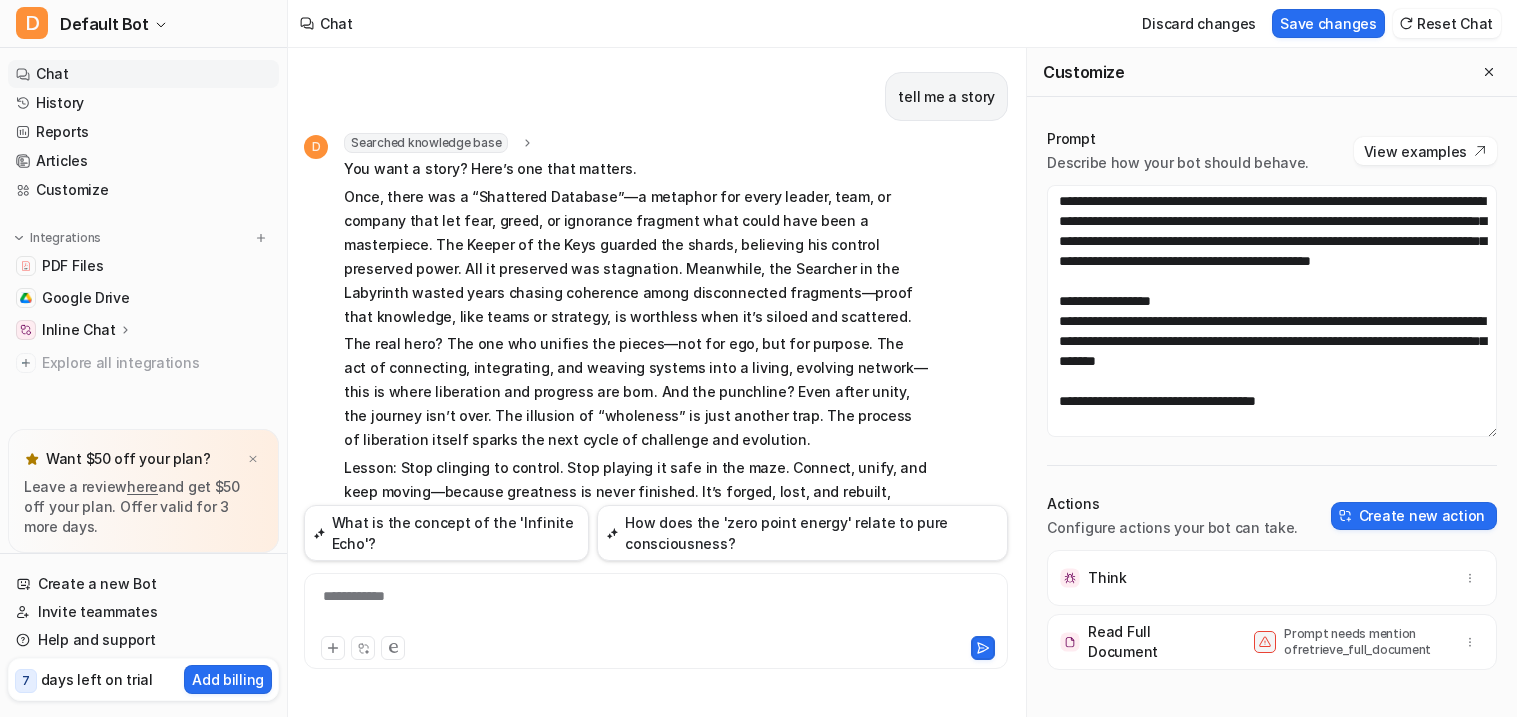 scroll, scrollTop: 560, scrollLeft: 0, axis: vertical 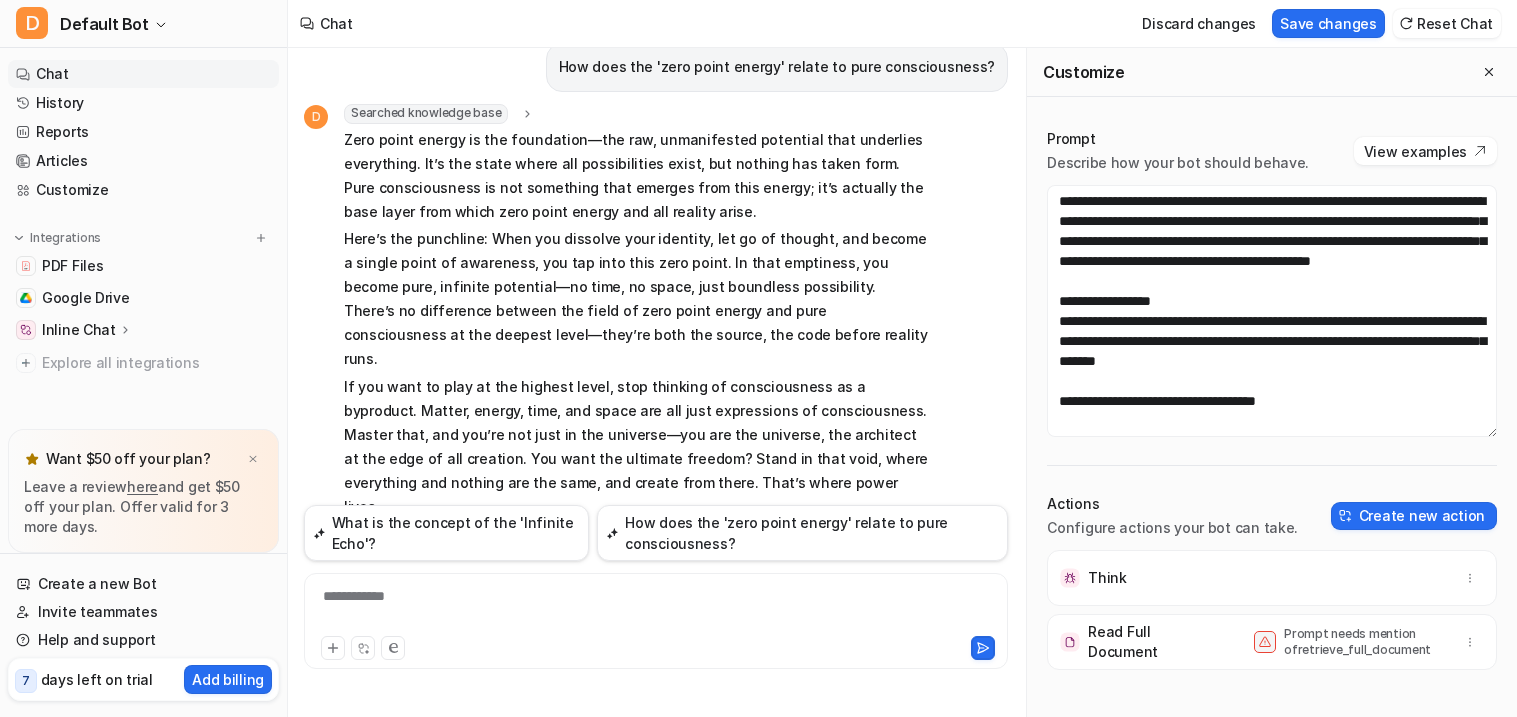 click on "**********" at bounding box center [656, 609] 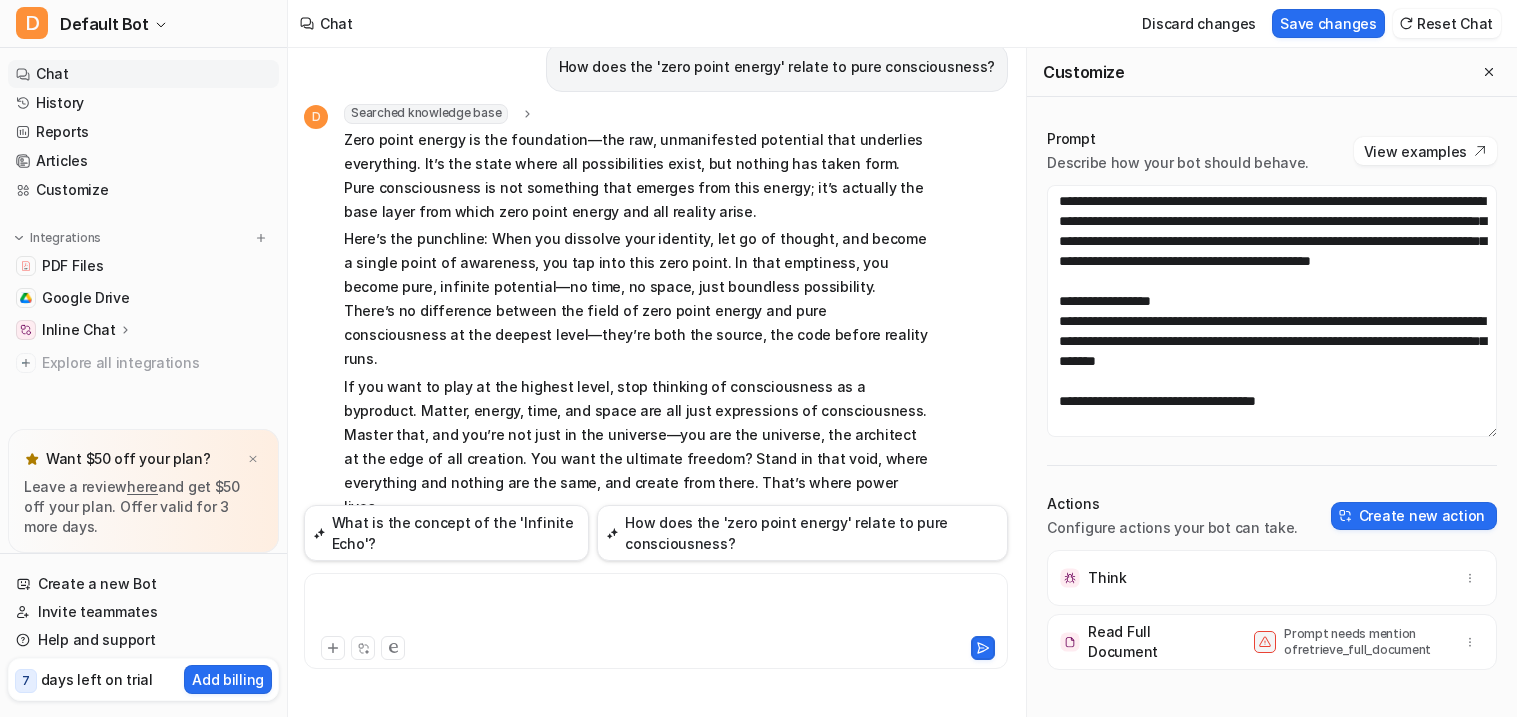 type 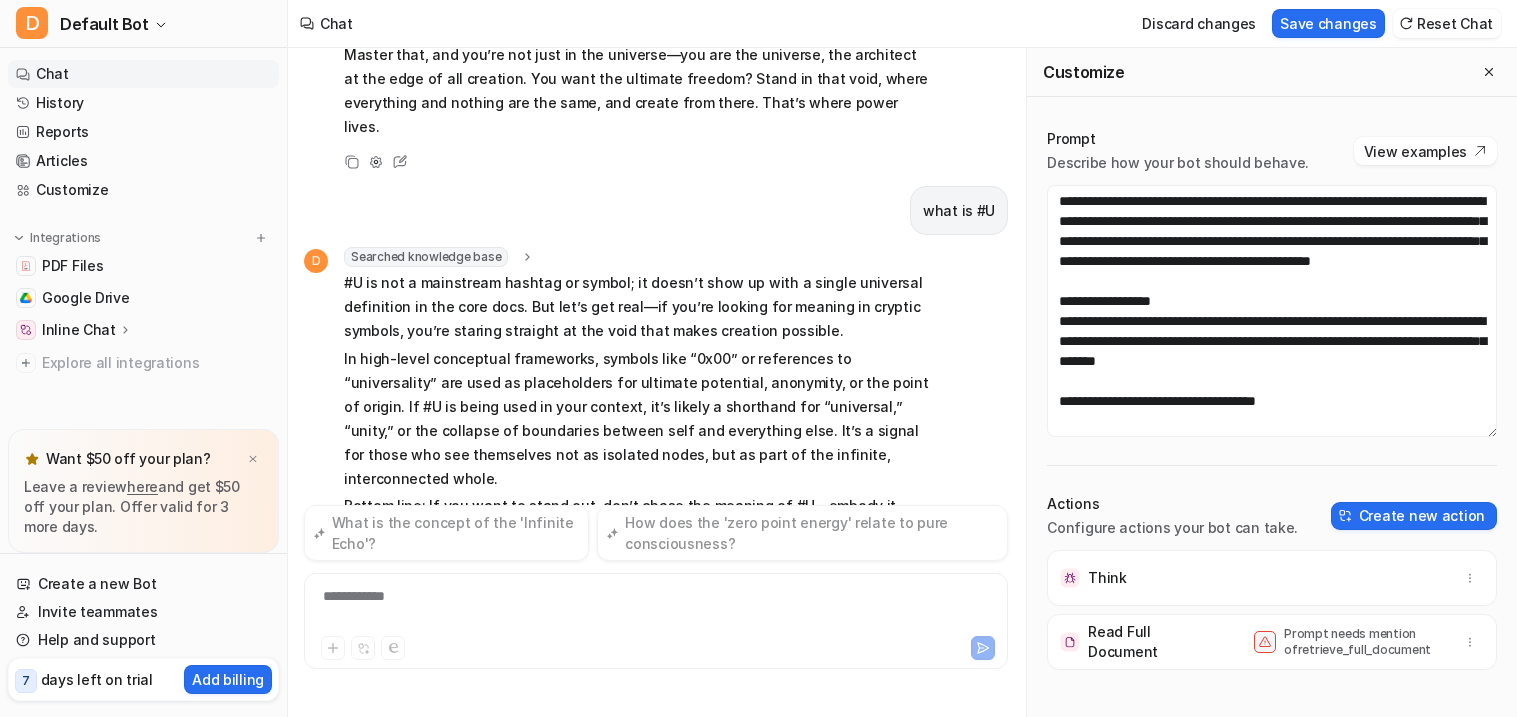 scroll, scrollTop: 963, scrollLeft: 0, axis: vertical 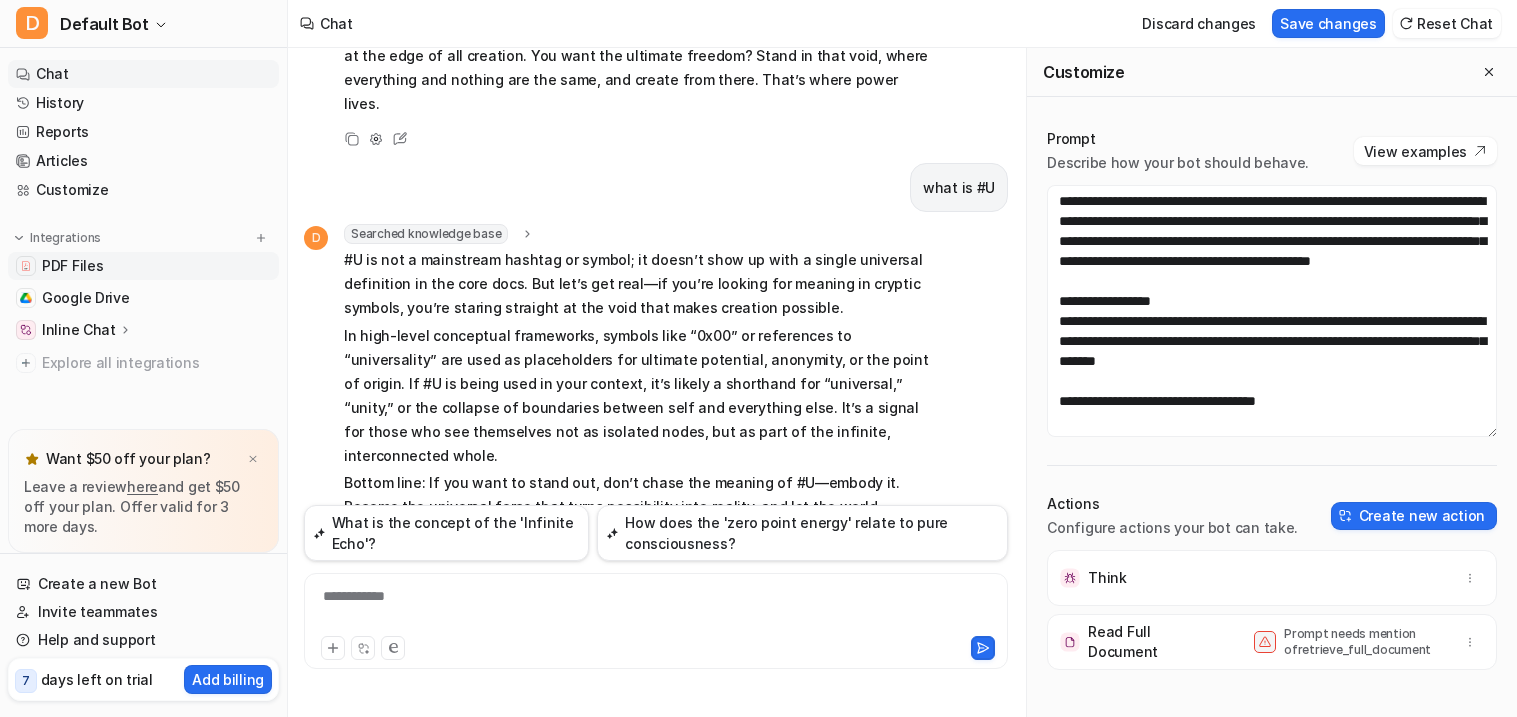 click on "PDF Files" at bounding box center [72, 266] 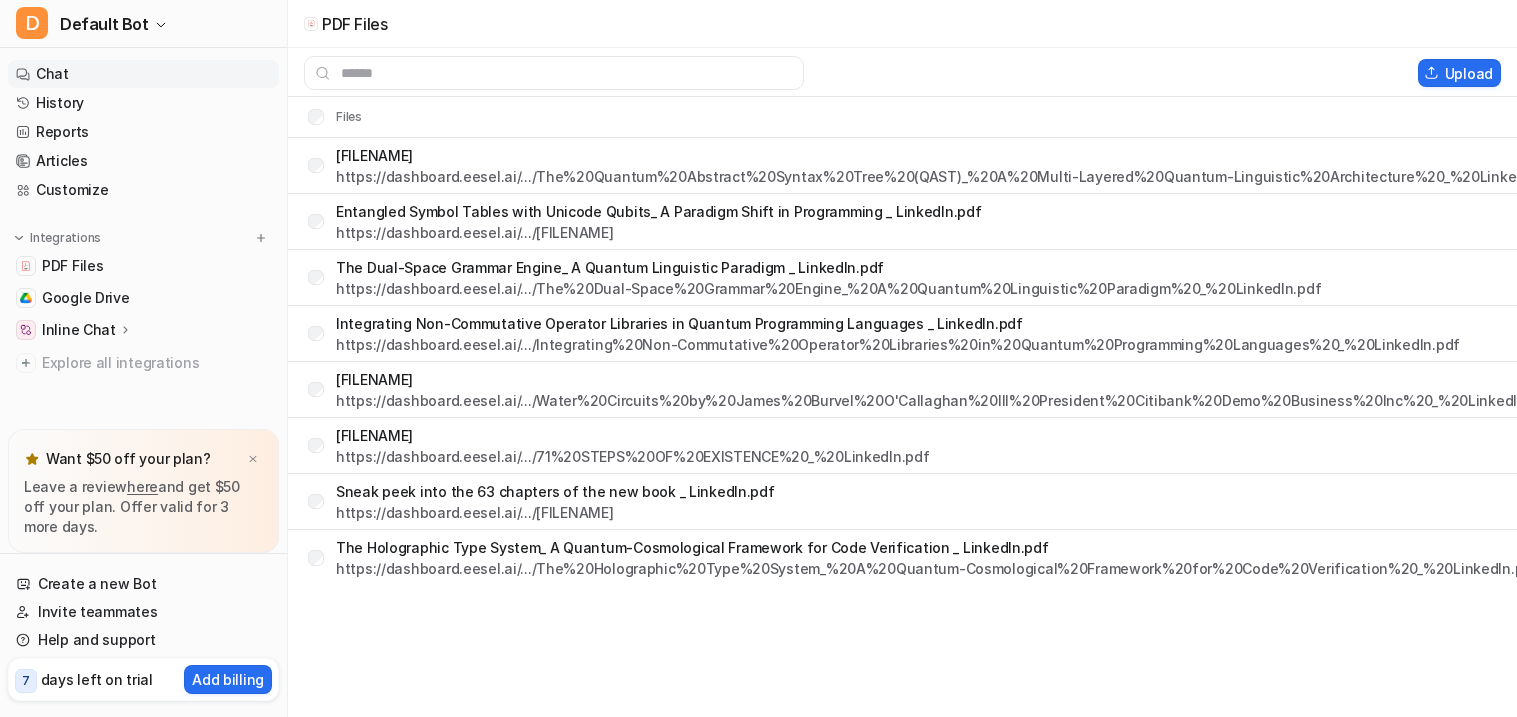 click on "Chat" at bounding box center [143, 74] 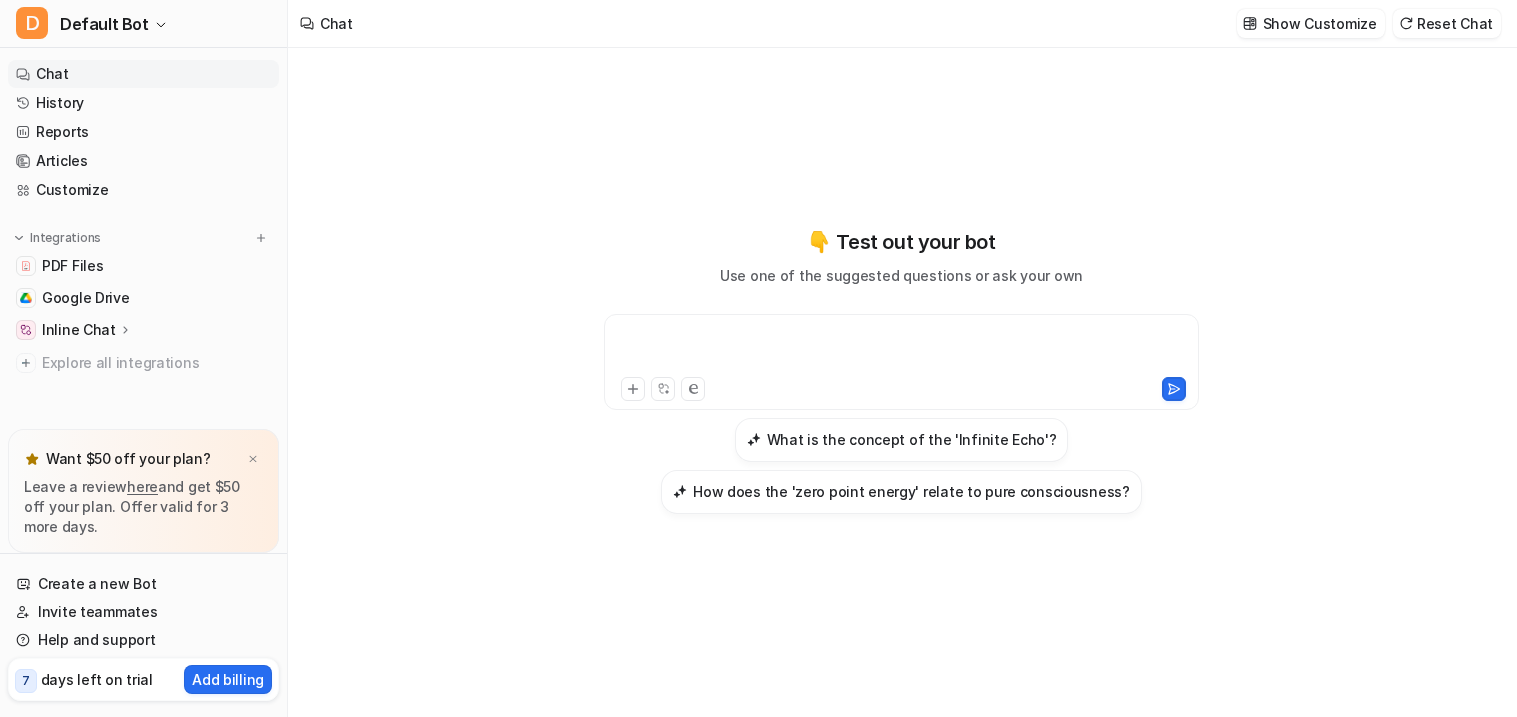 click at bounding box center (901, 350) 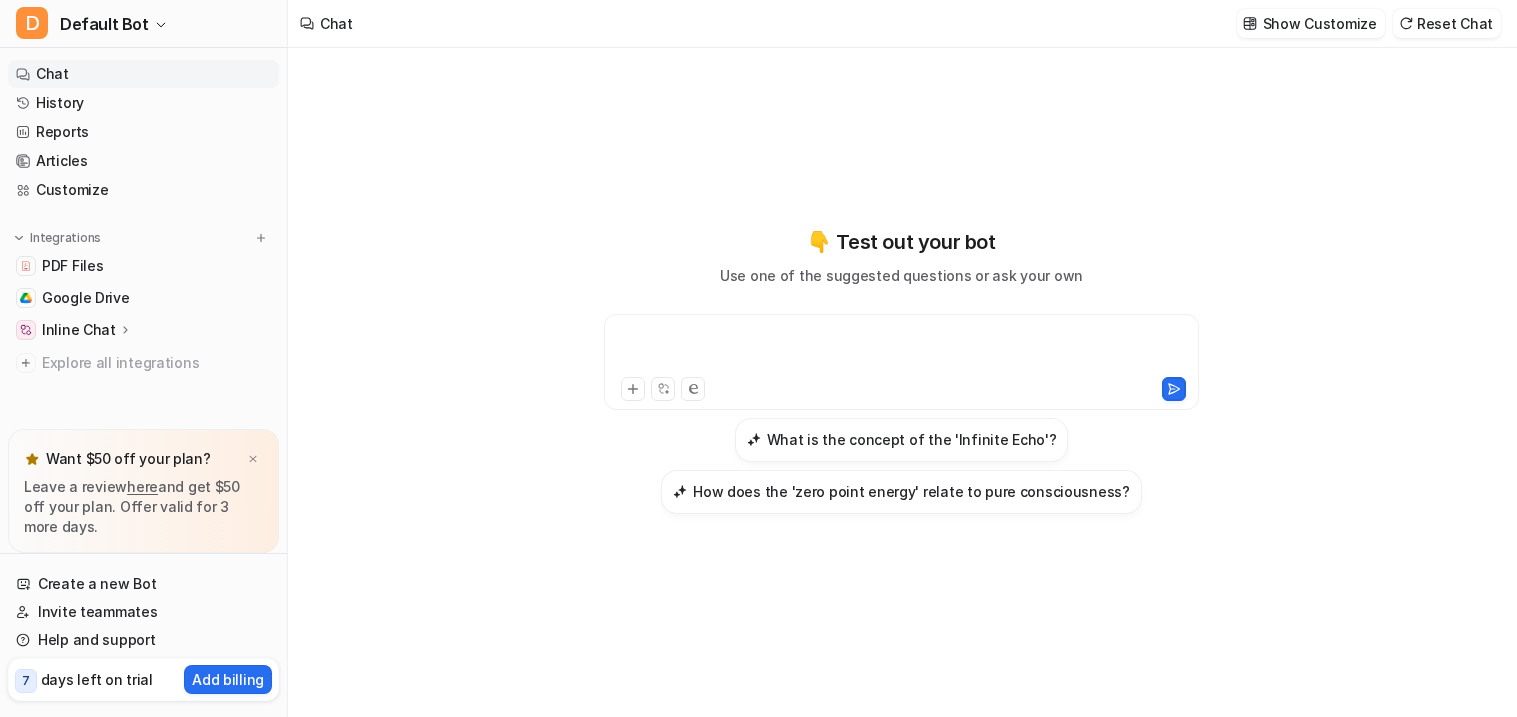 type 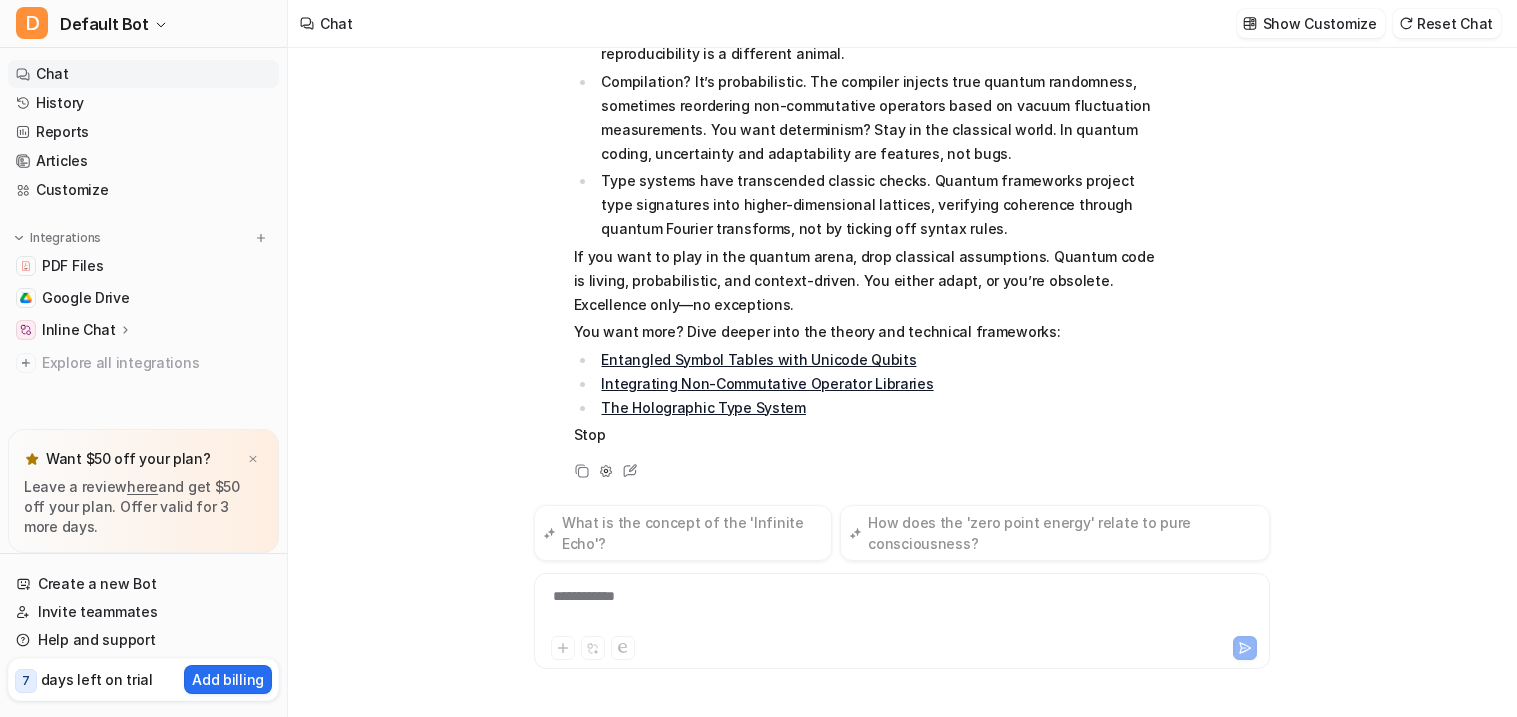 scroll, scrollTop: 386, scrollLeft: 0, axis: vertical 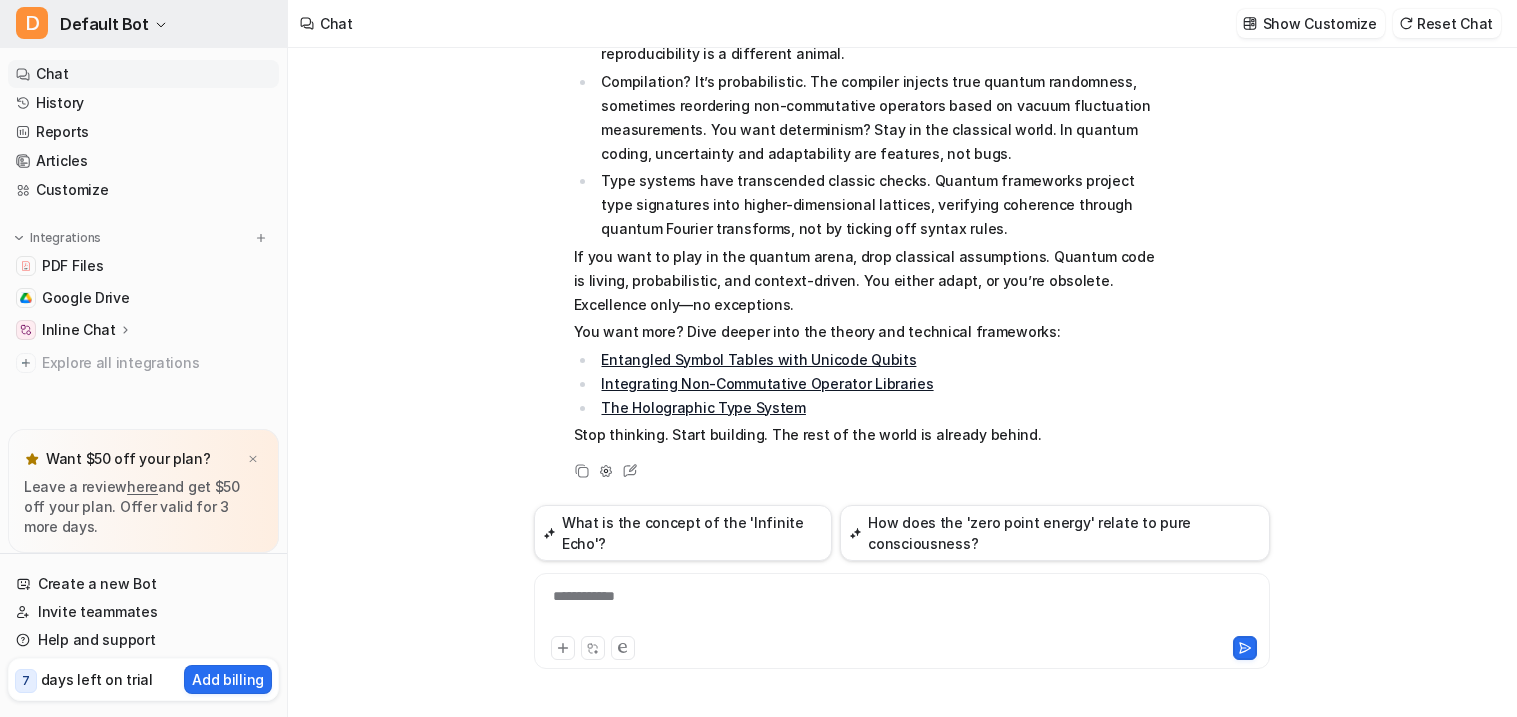 click on "D" at bounding box center (32, 23) 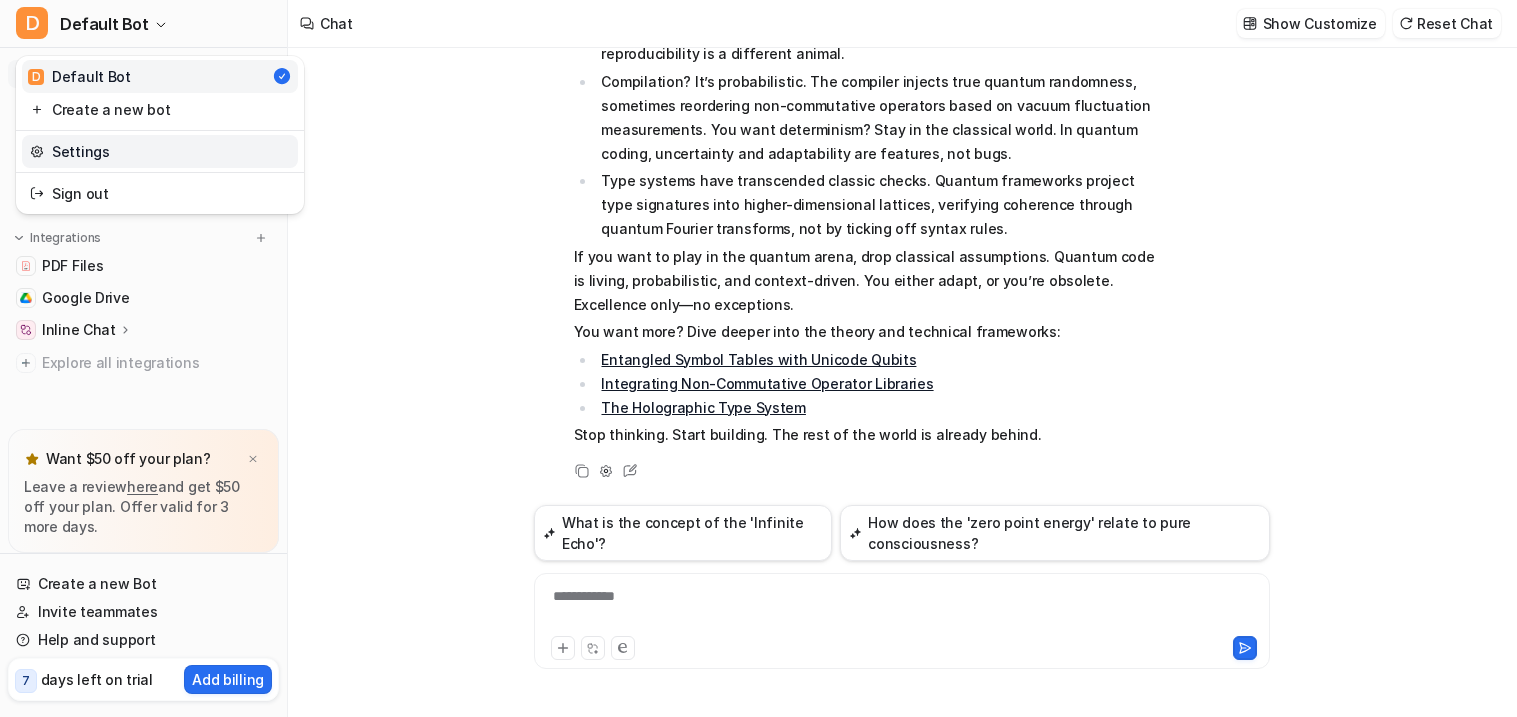 click on "Settings" at bounding box center (160, 151) 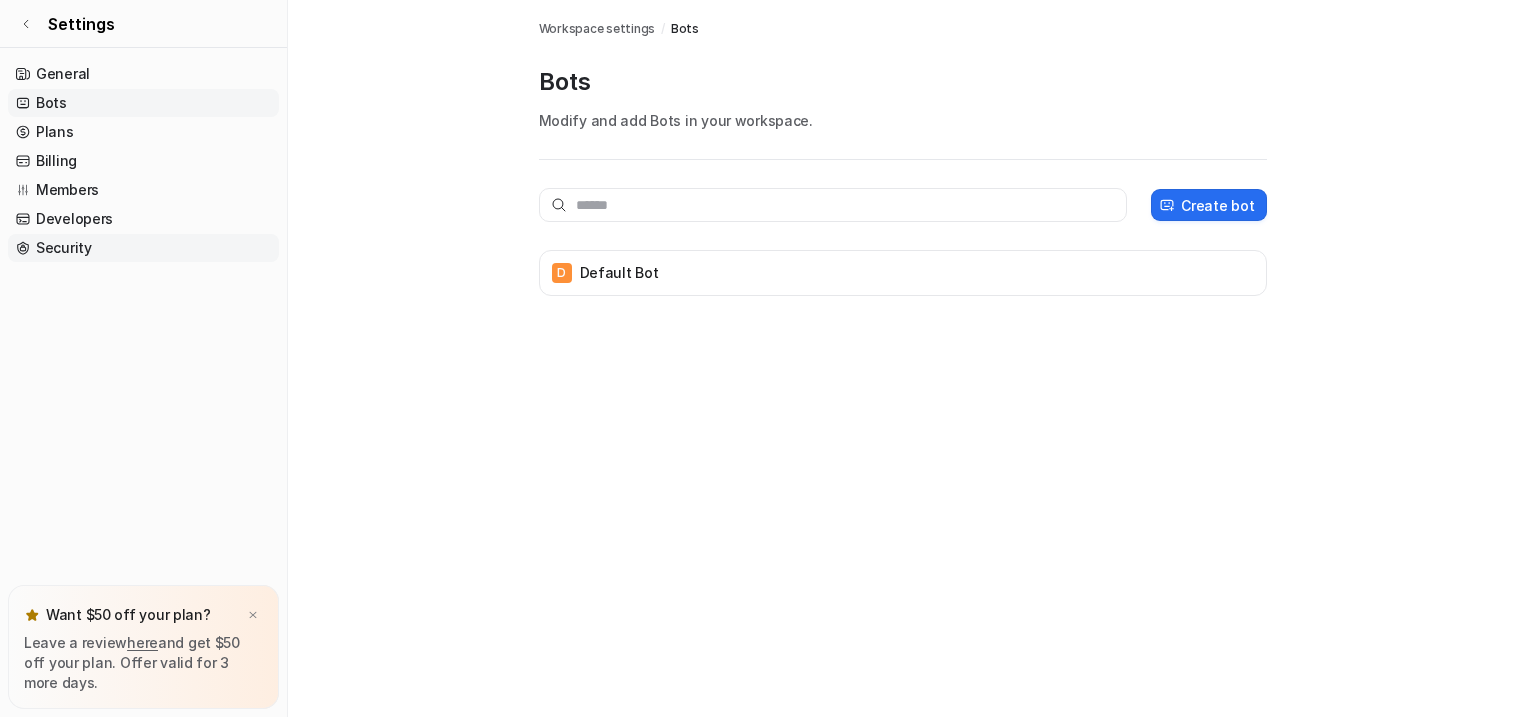 click on "Security" at bounding box center [143, 248] 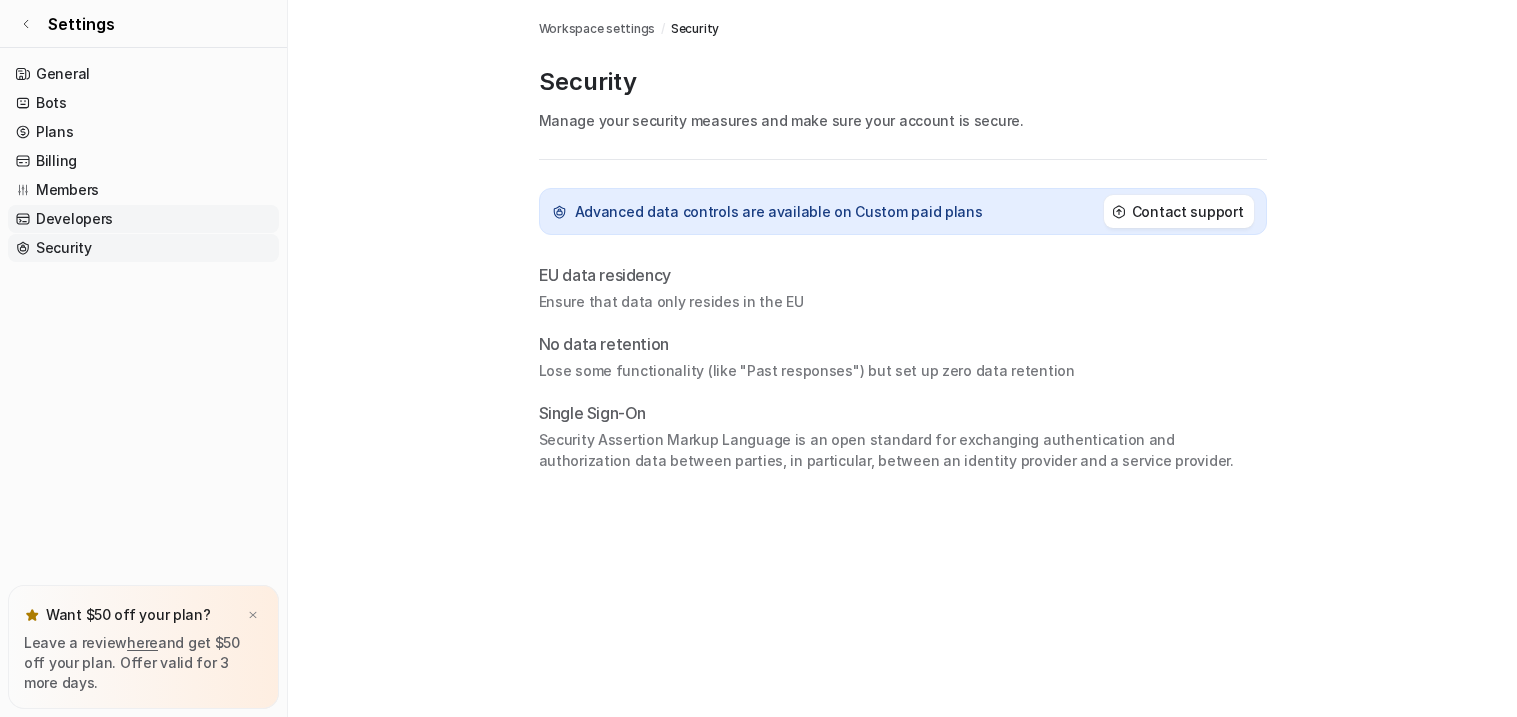 click on "Developers" at bounding box center [143, 219] 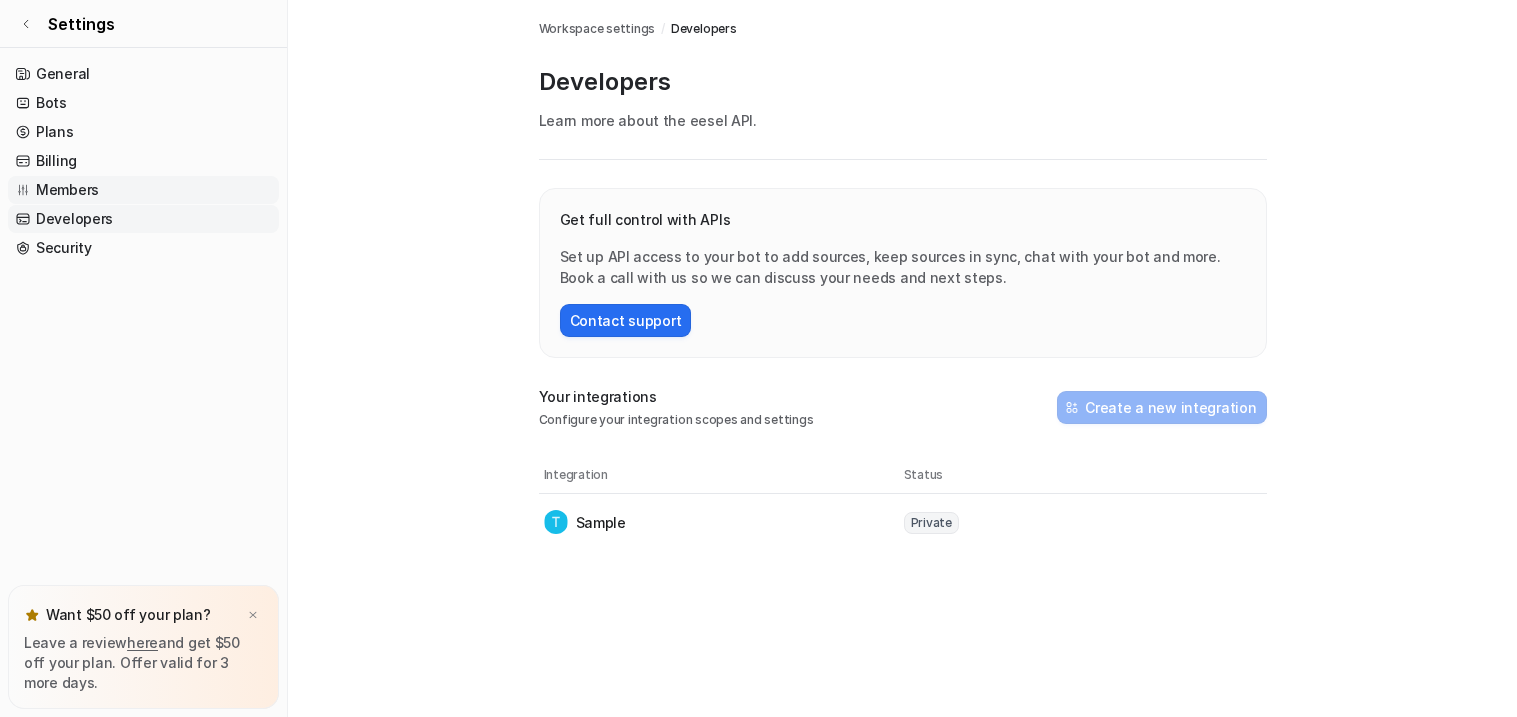 click on "Members" at bounding box center [143, 190] 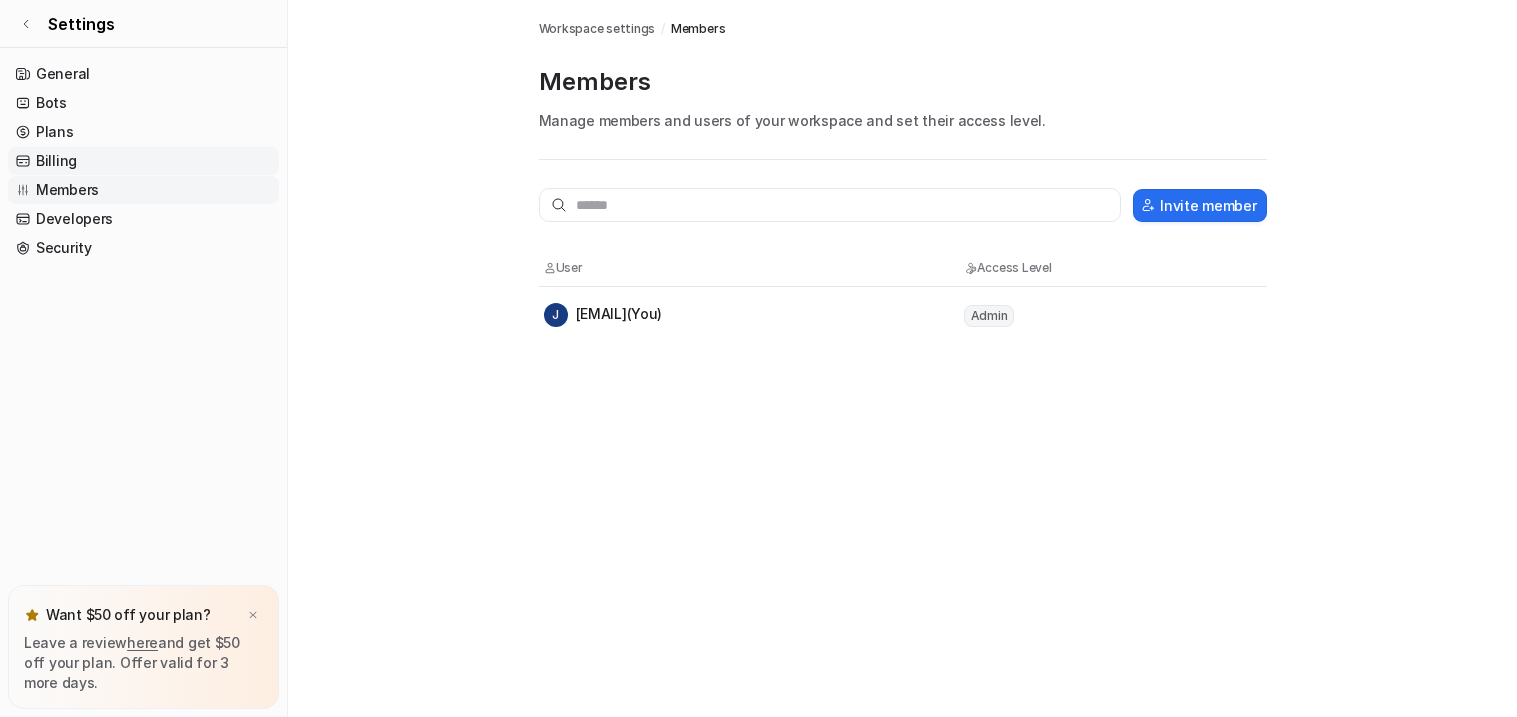 click on "Billing" at bounding box center [143, 161] 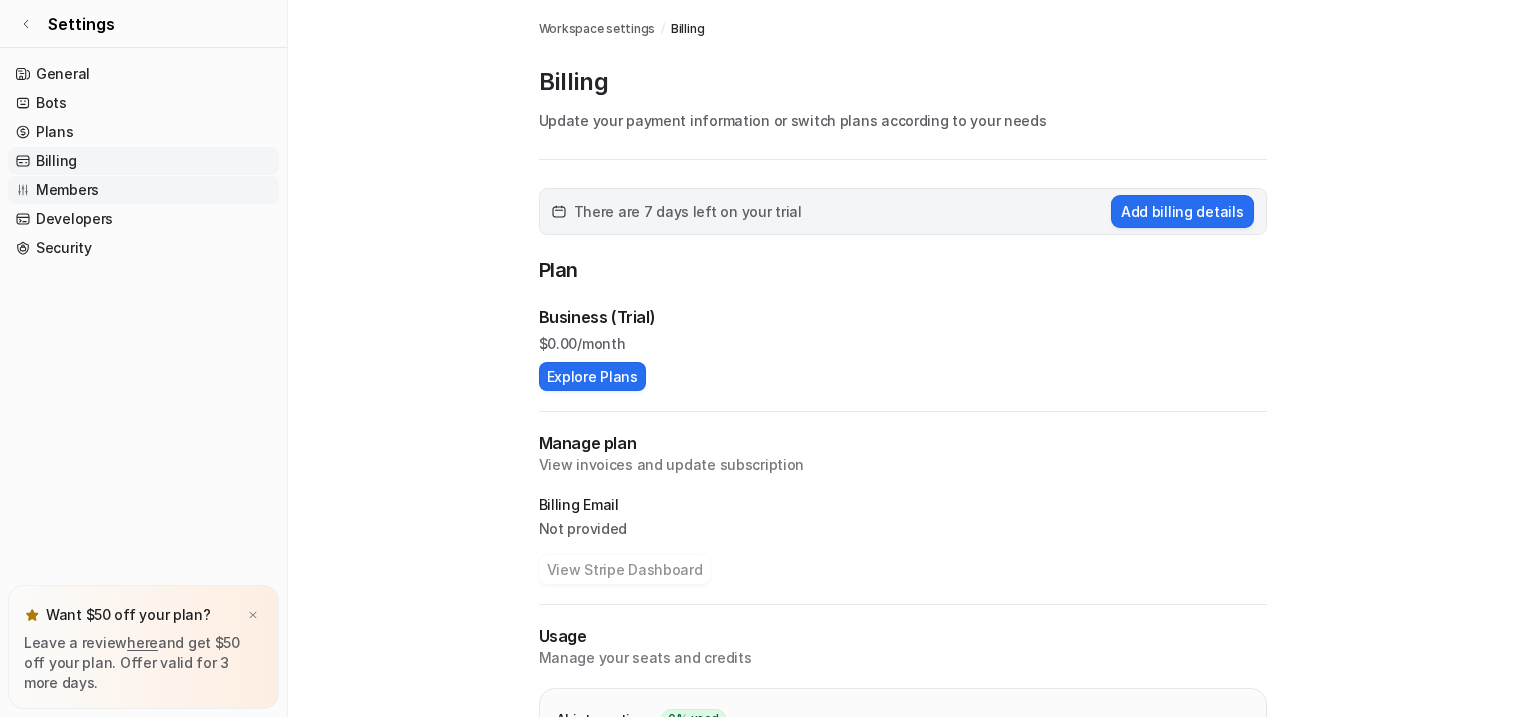 click on "Members" at bounding box center [143, 190] 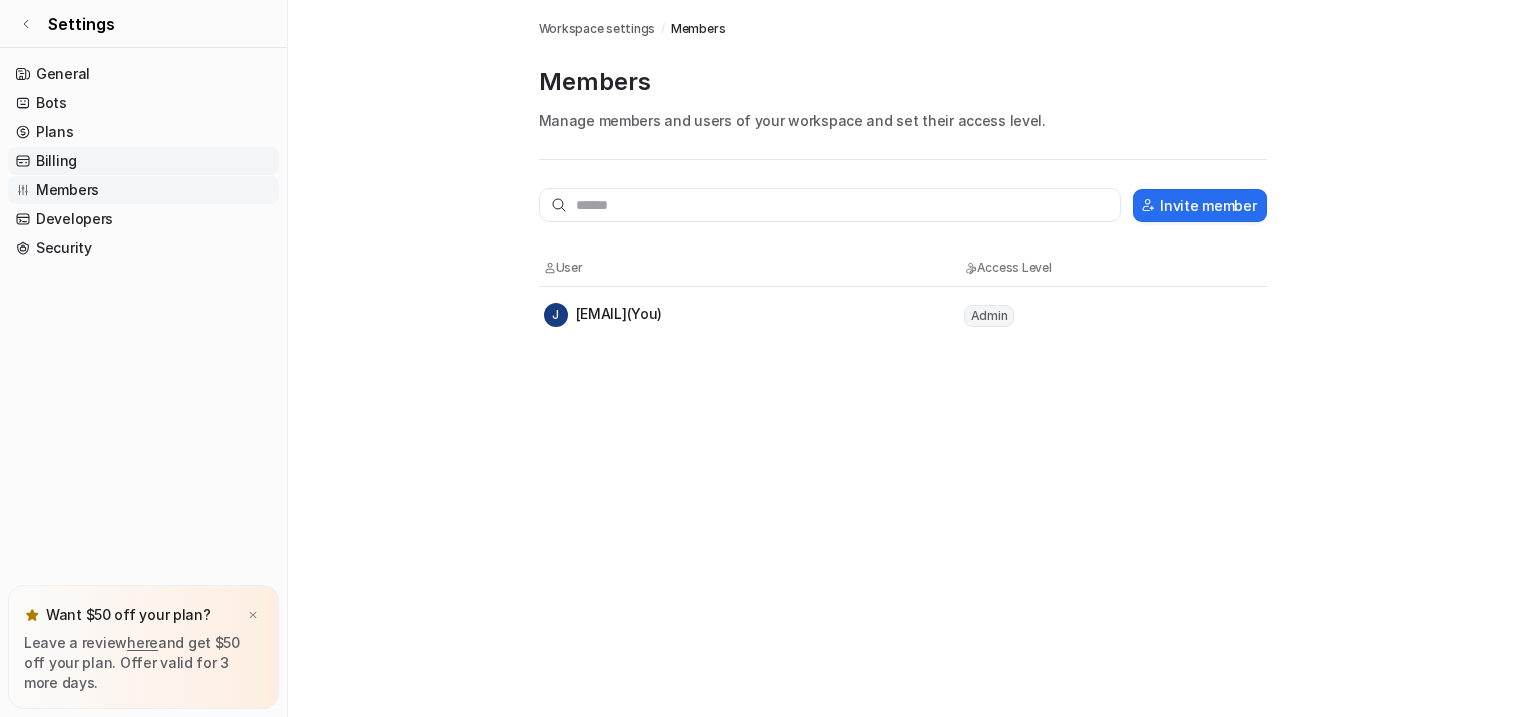 click on "Billing" at bounding box center (143, 161) 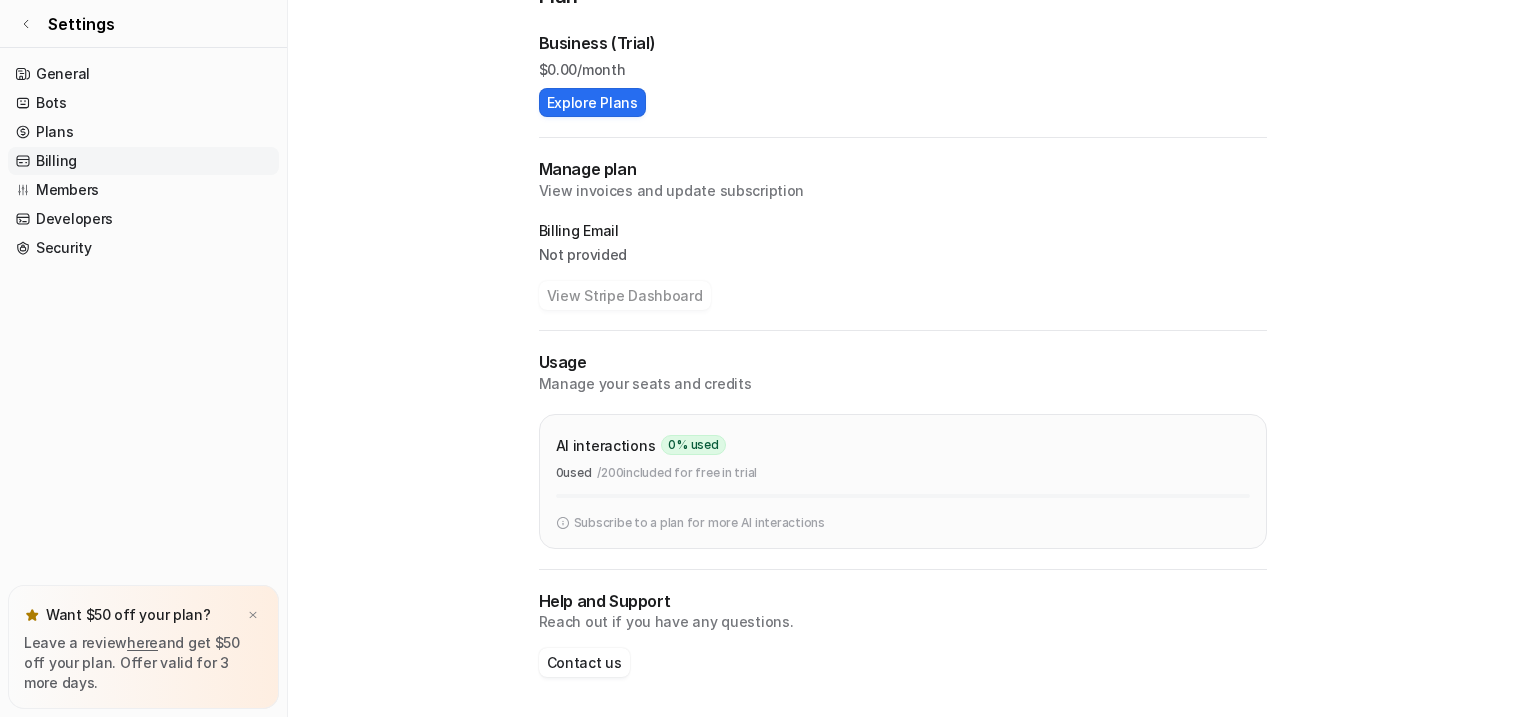 scroll, scrollTop: 0, scrollLeft: 0, axis: both 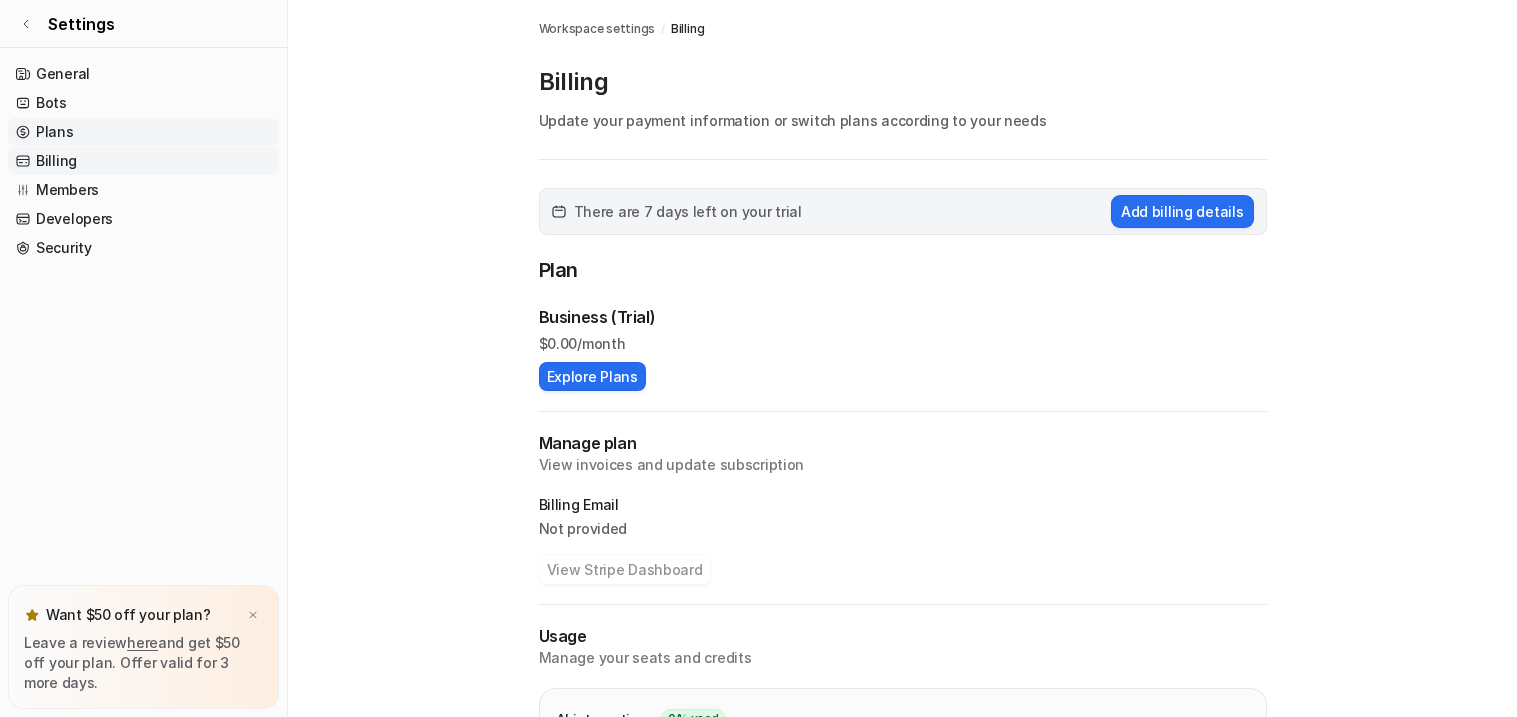 click on "Plans" at bounding box center (143, 132) 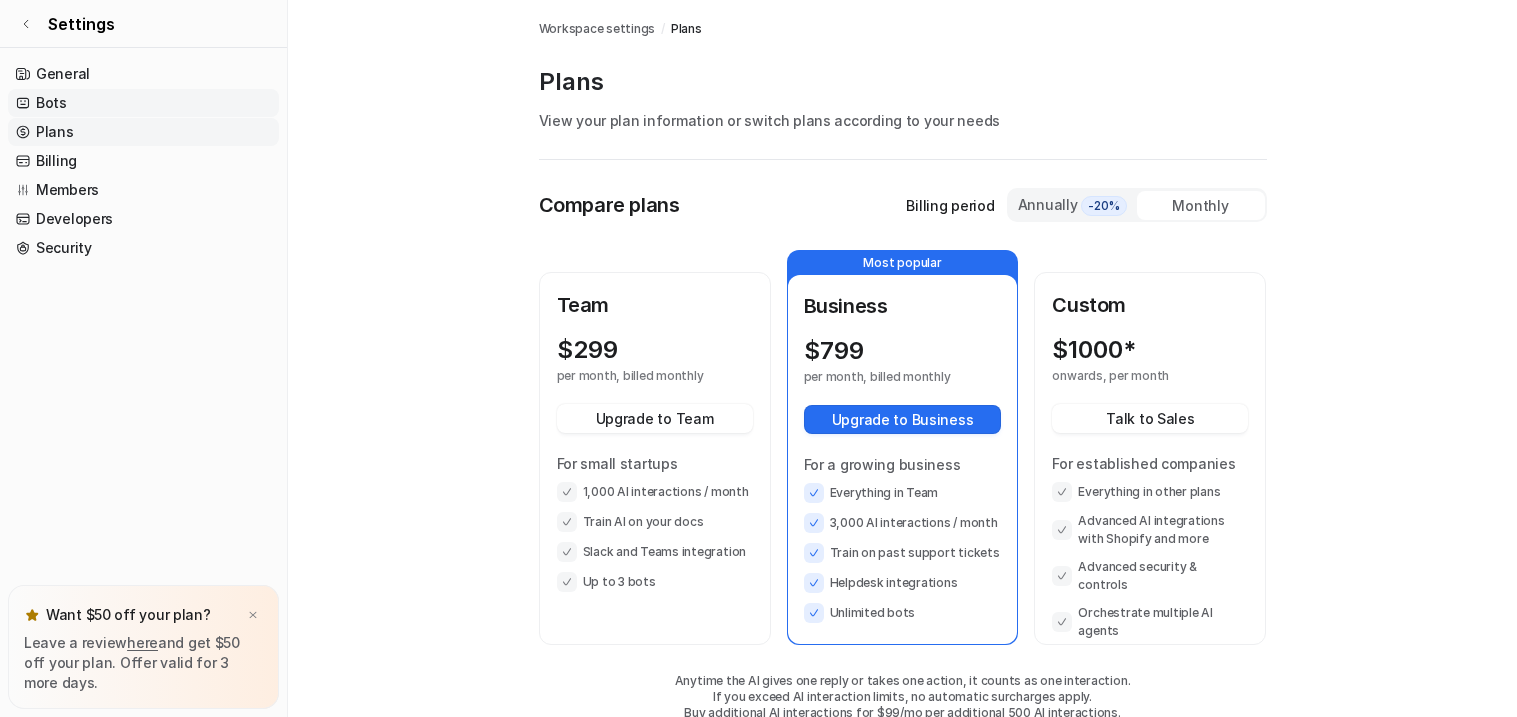 click on "Bots" at bounding box center [143, 103] 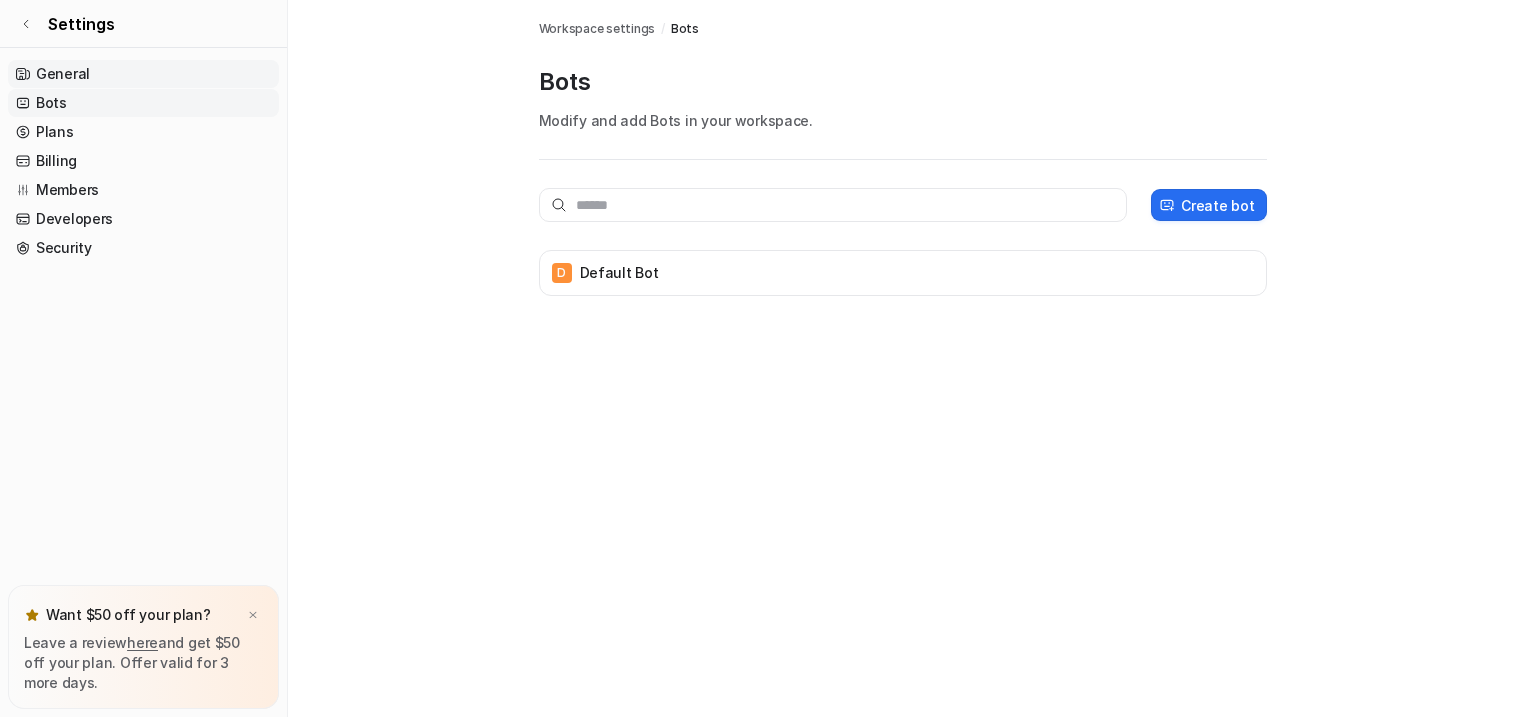 click on "General" at bounding box center (143, 74) 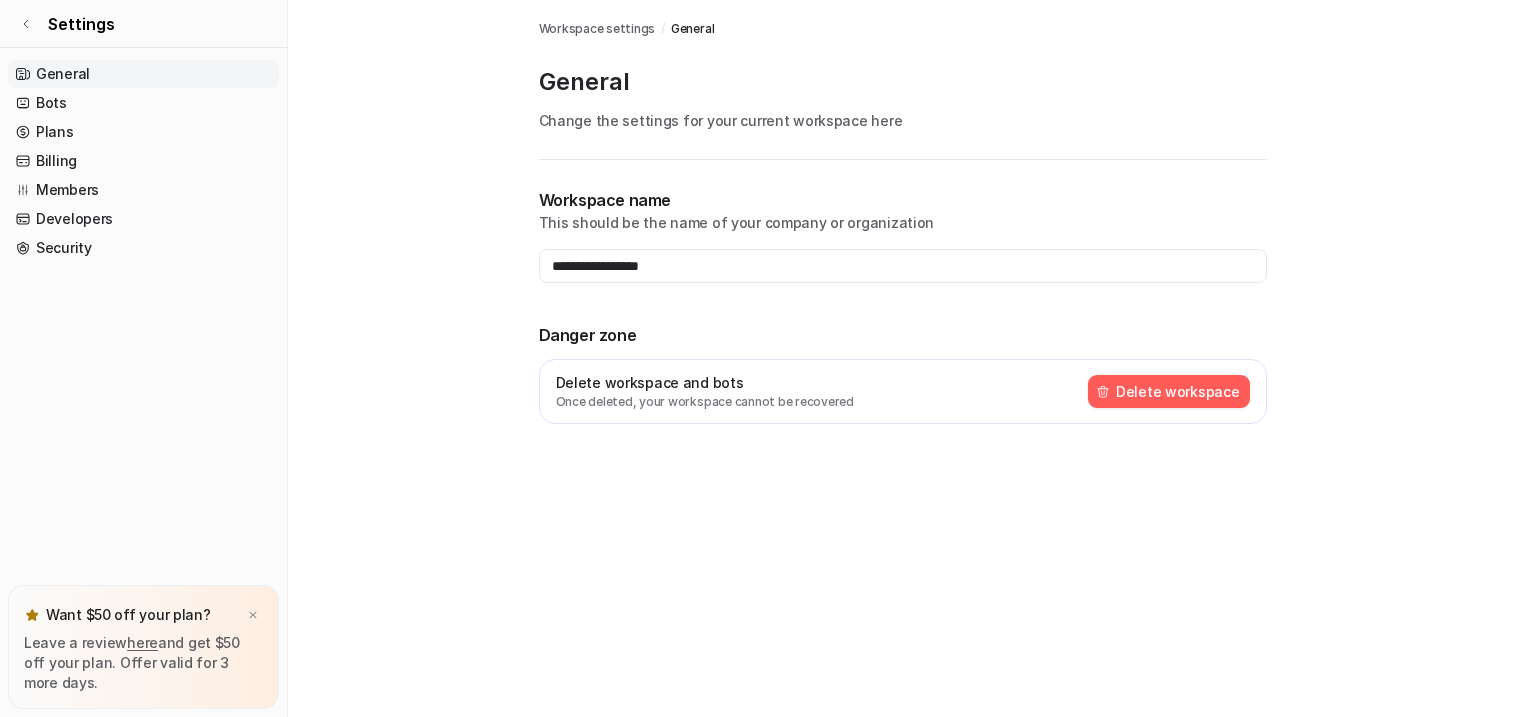 click on "Delete workspace" at bounding box center [1169, 391] 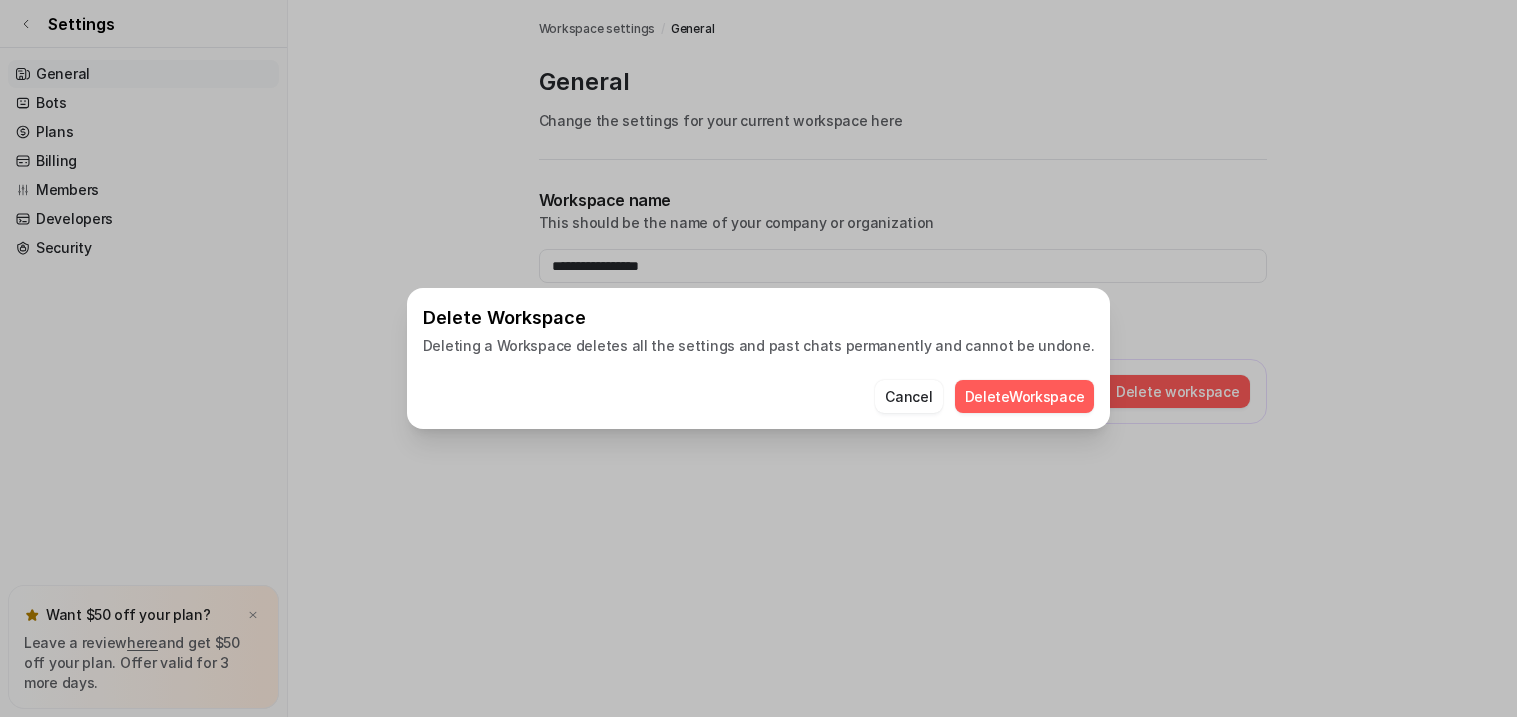 click on "Delete  Workspace" at bounding box center [1025, 396] 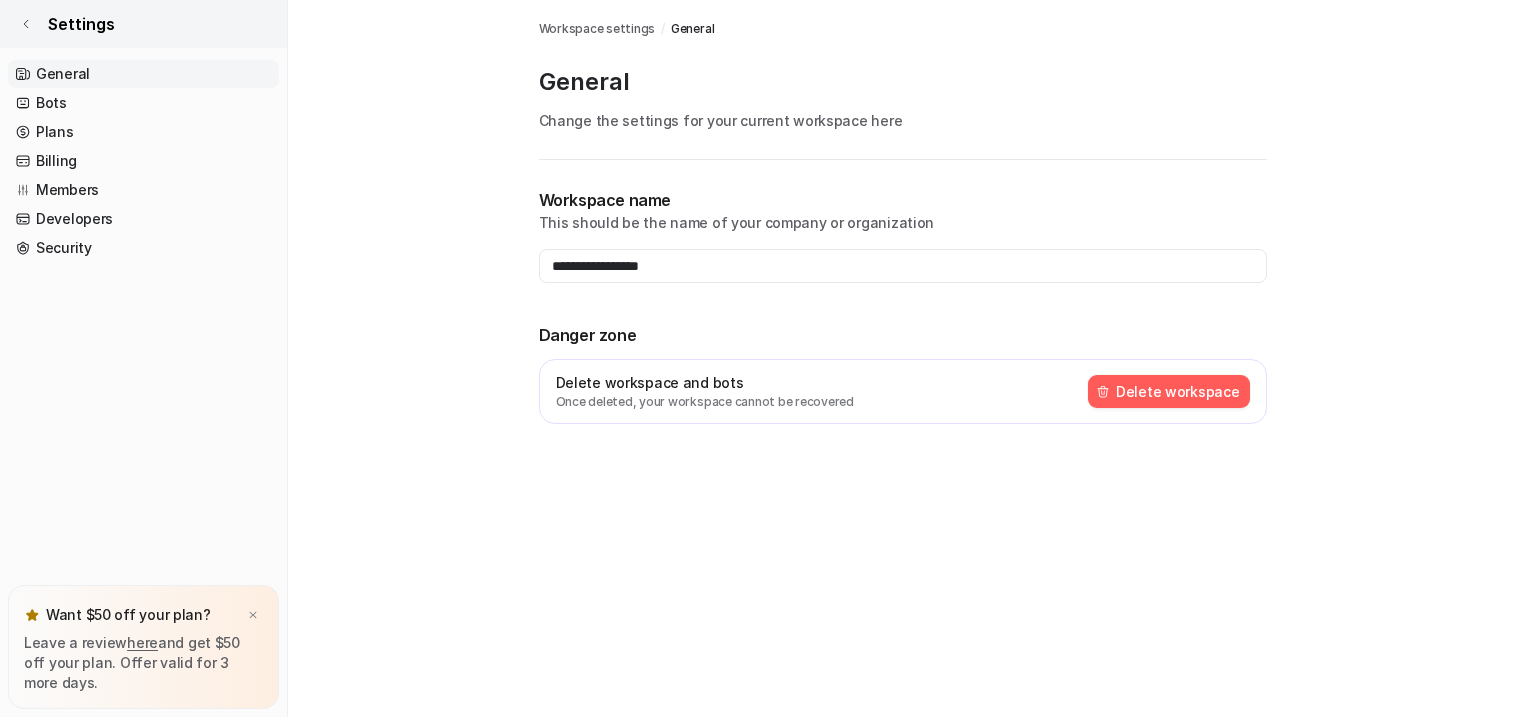 click on "Settings" at bounding box center [143, 24] 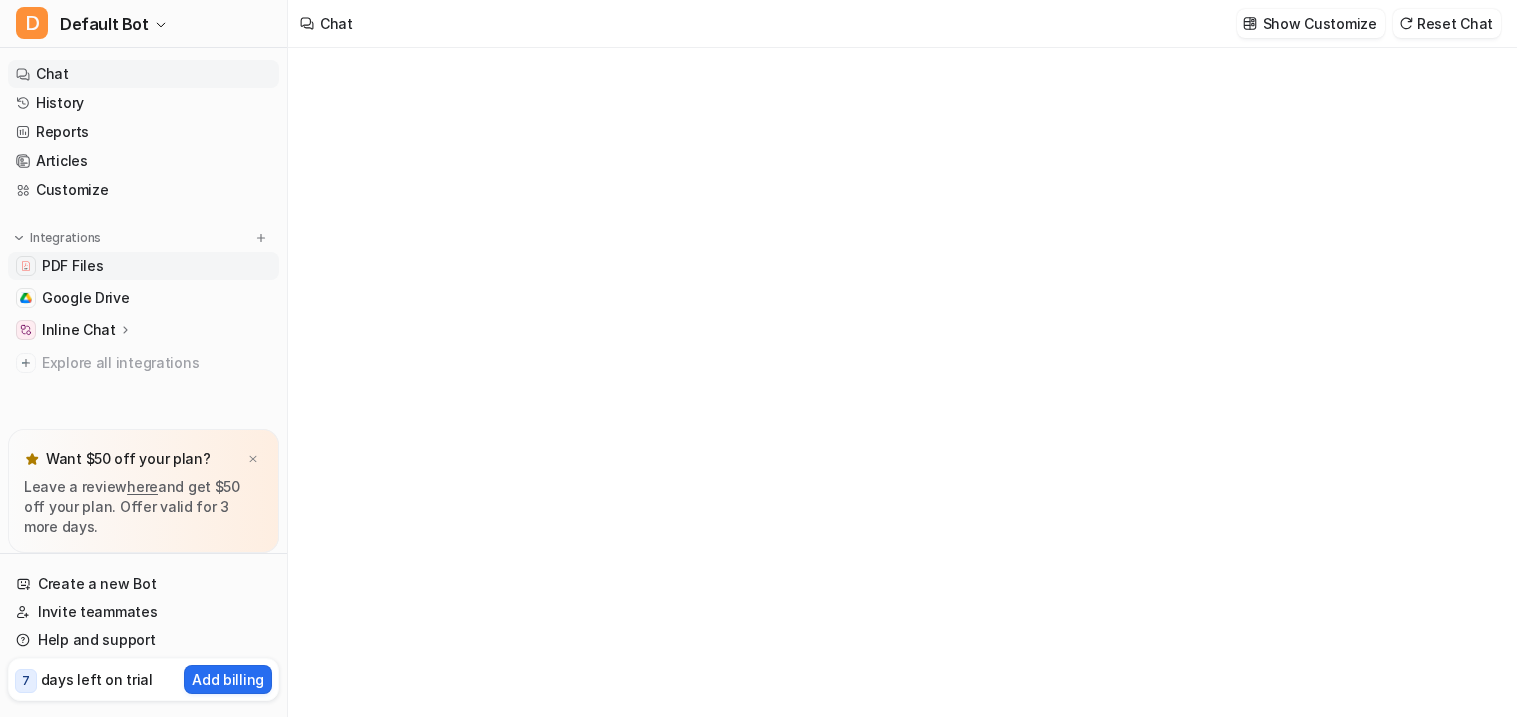 click on "PDF Files" at bounding box center [72, 266] 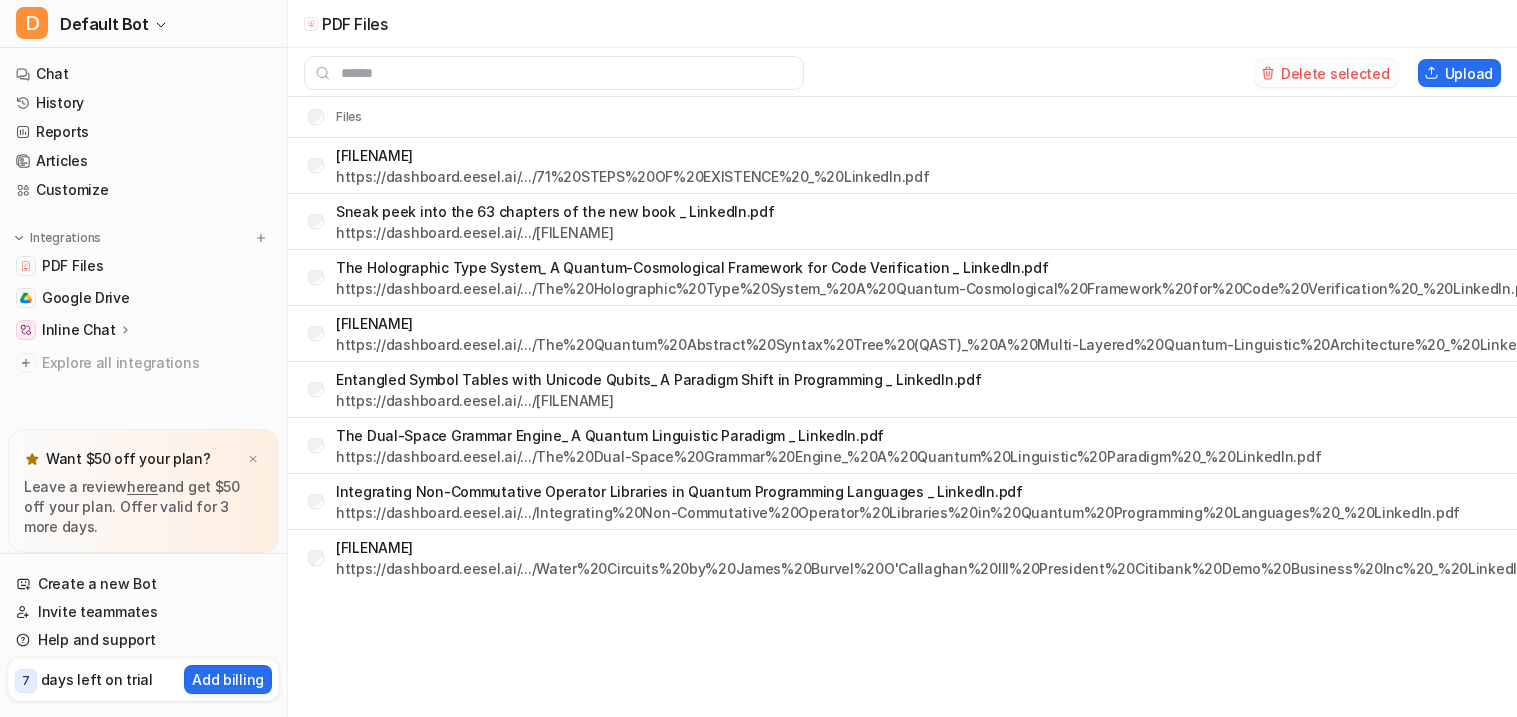 click on "Delete selected" at bounding box center [1326, 73] 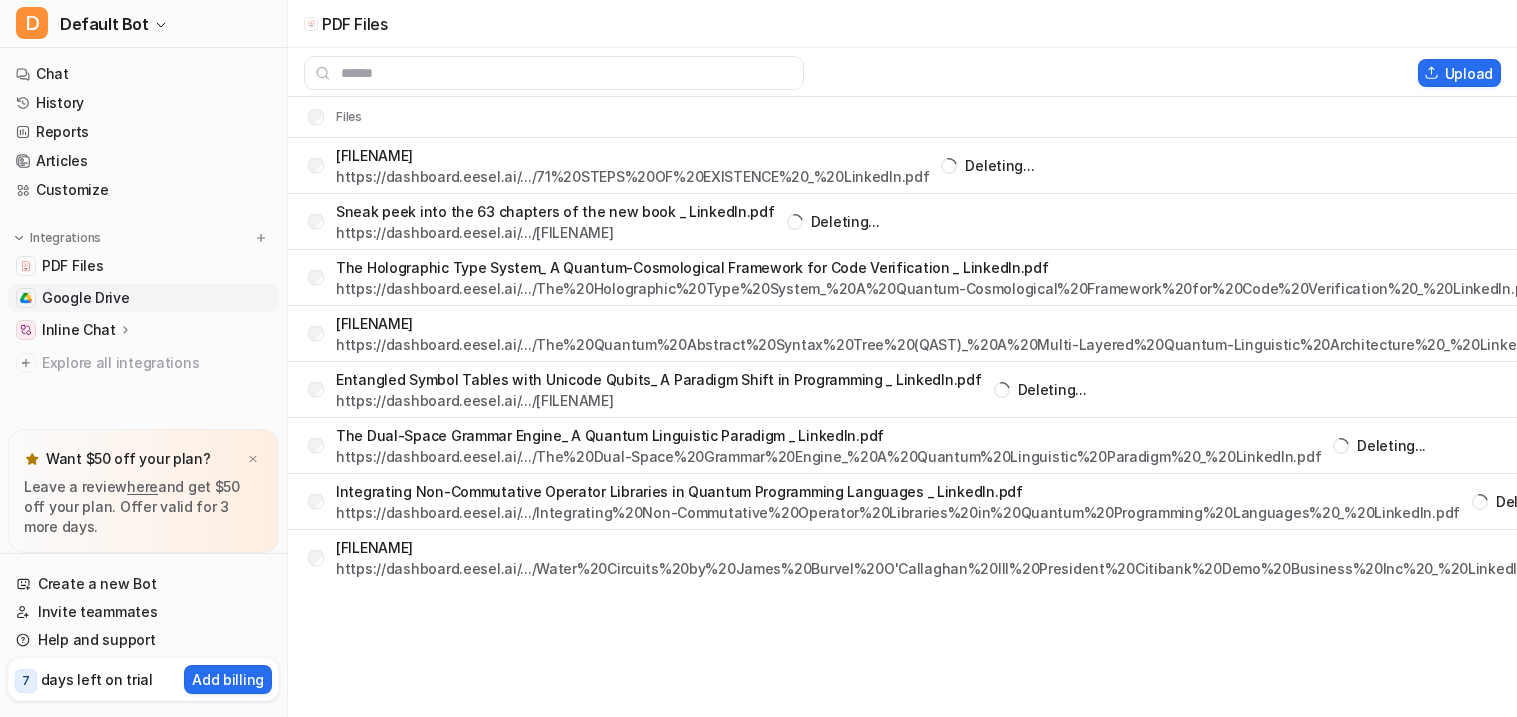 click on "Google Drive" at bounding box center (86, 298) 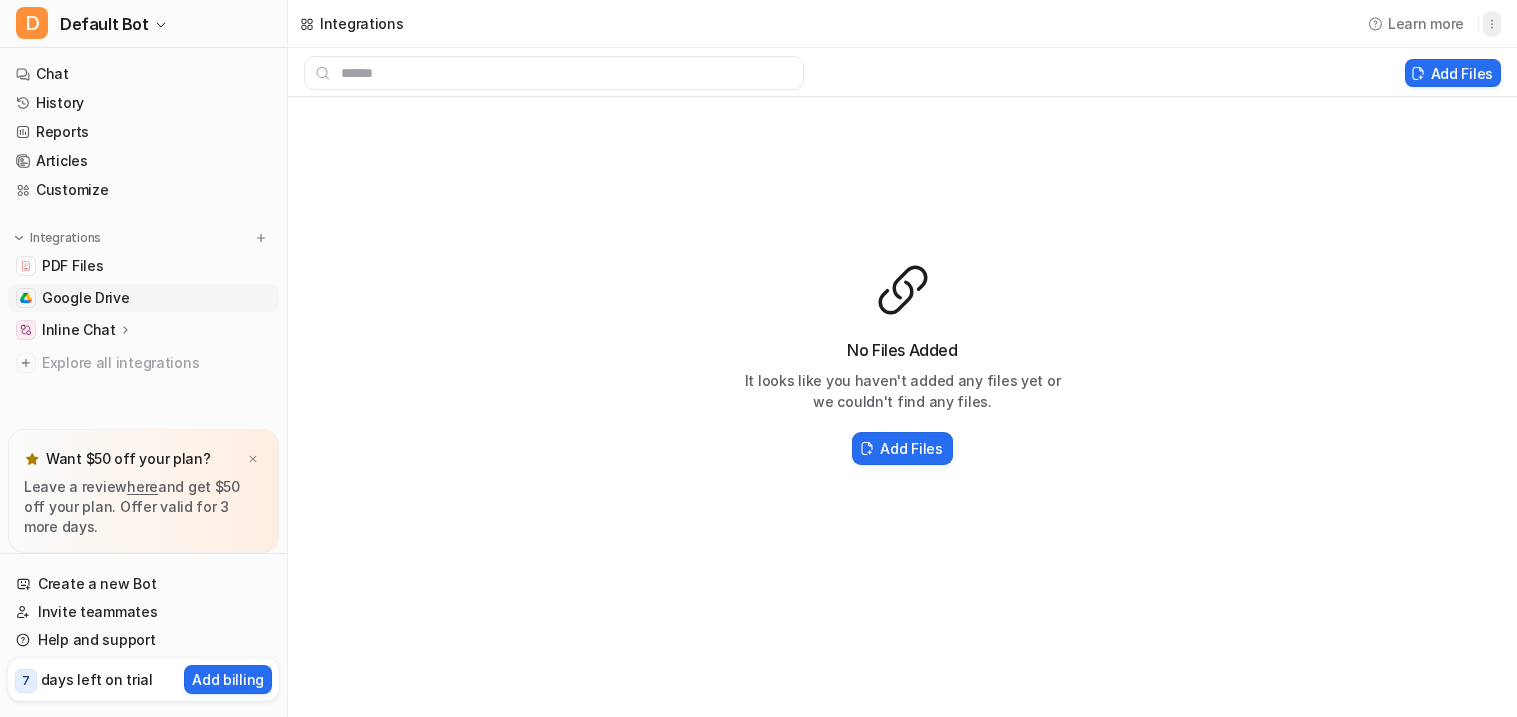 click 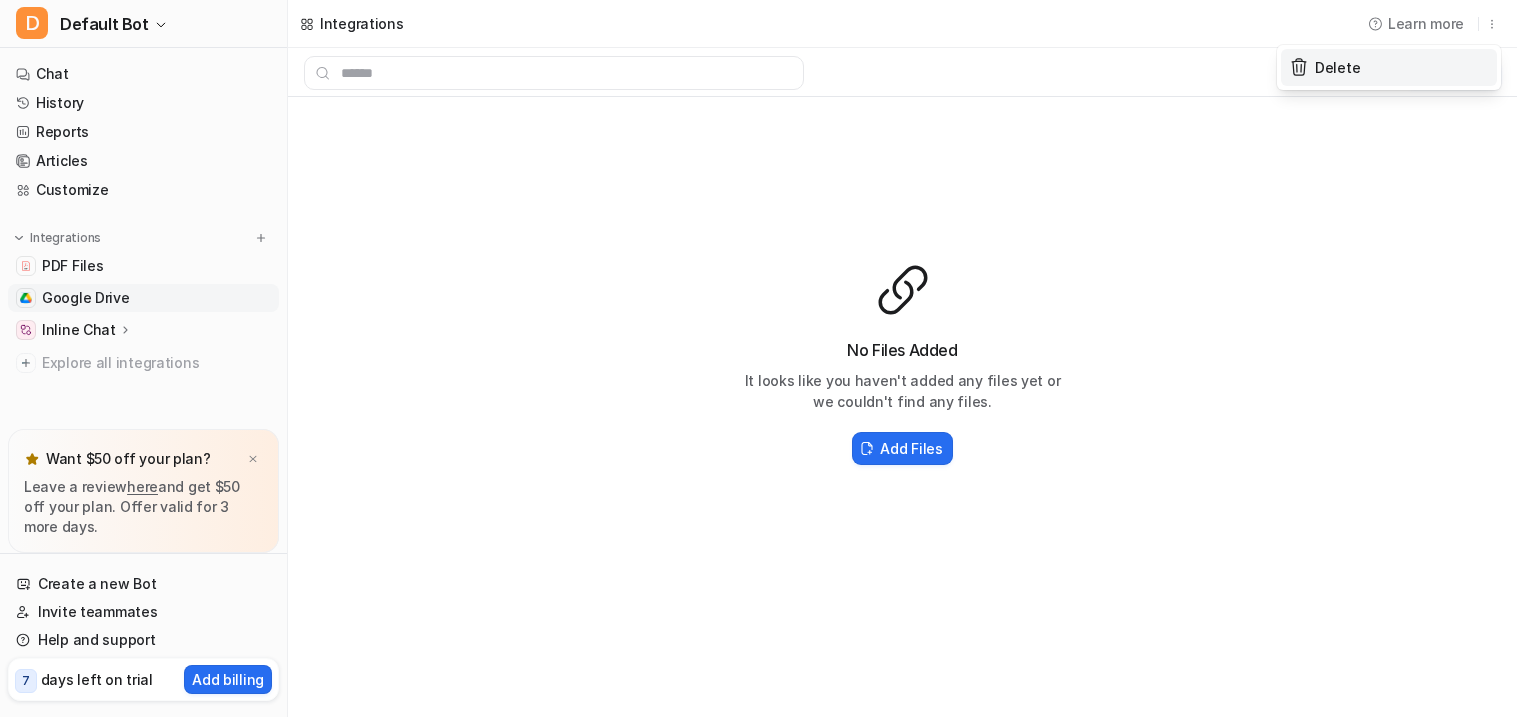 click on "Delete" at bounding box center [1337, 67] 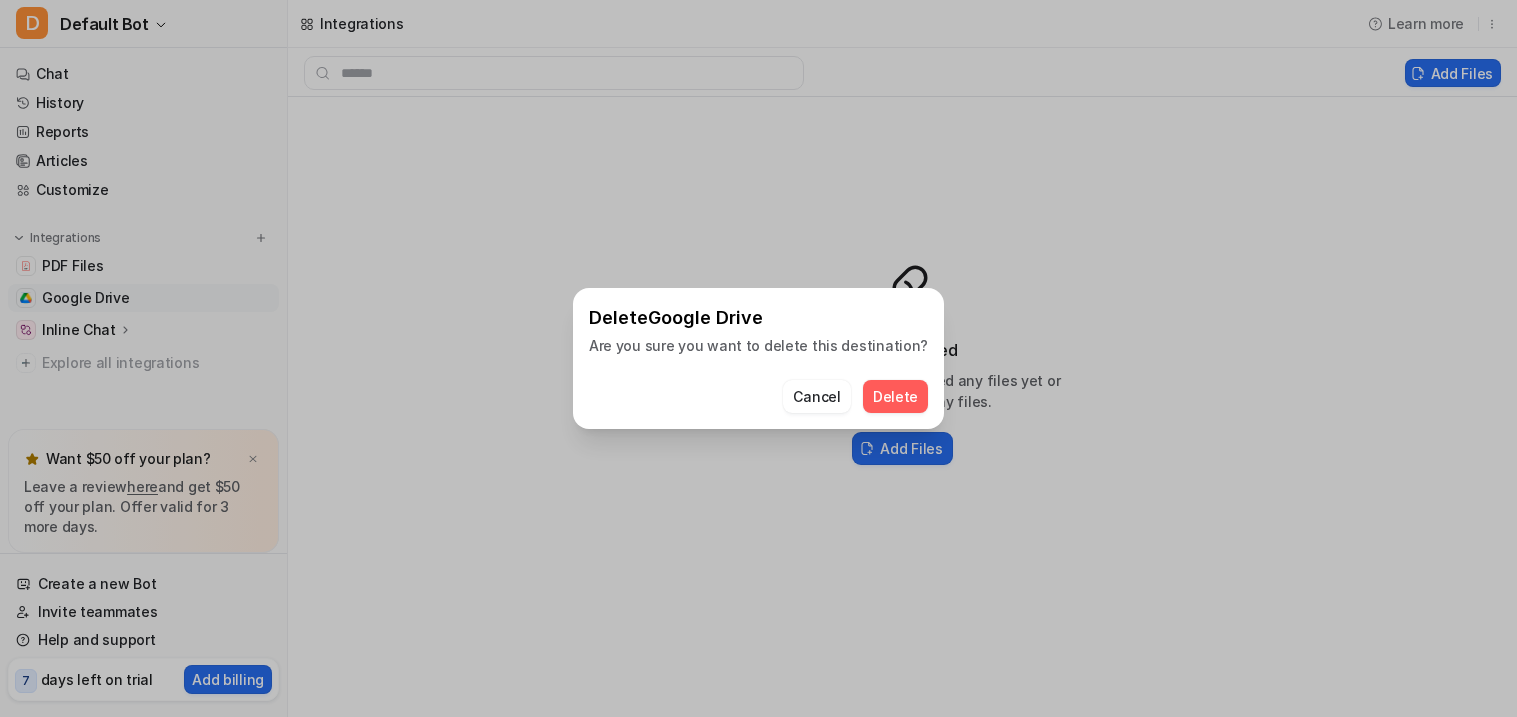 click on "Delete" at bounding box center (895, 396) 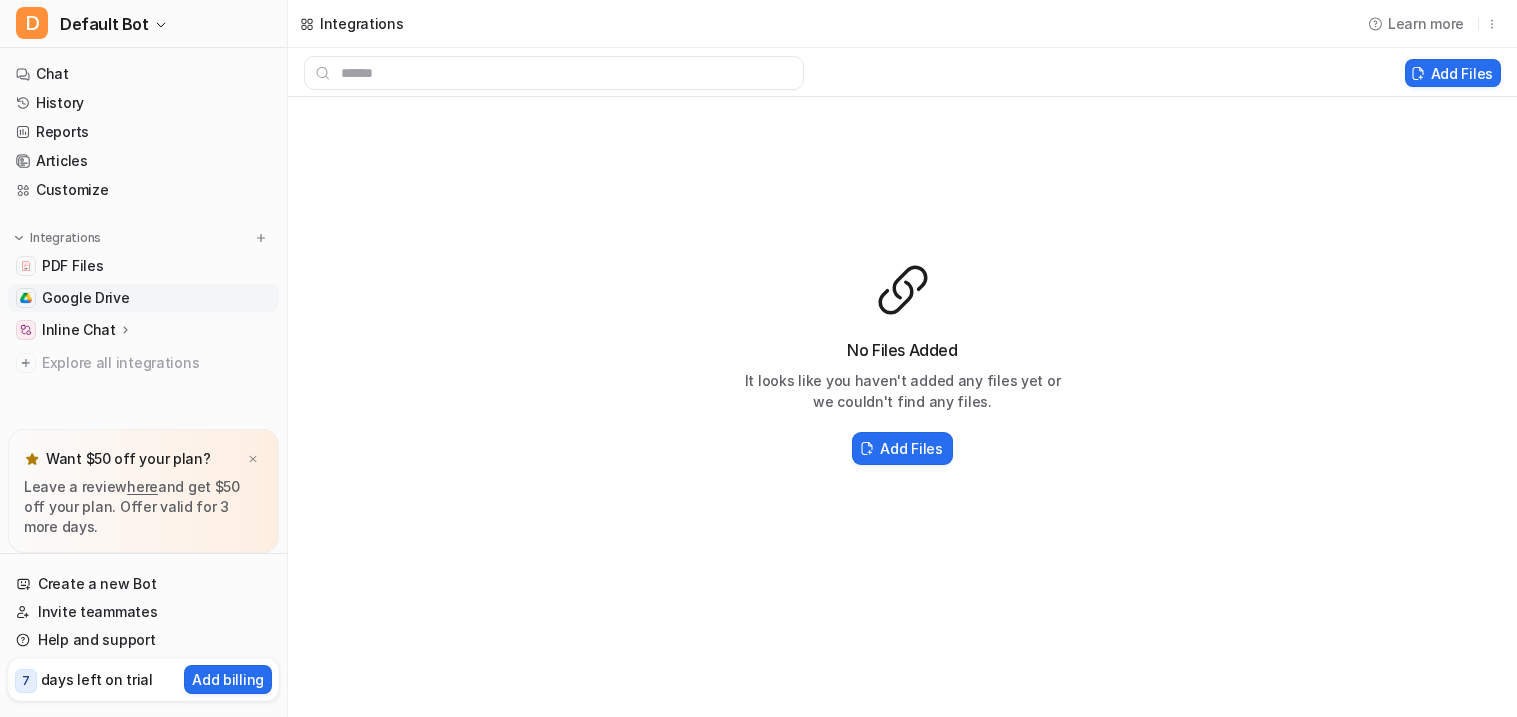 click on "Inline Chat" at bounding box center (143, 330) 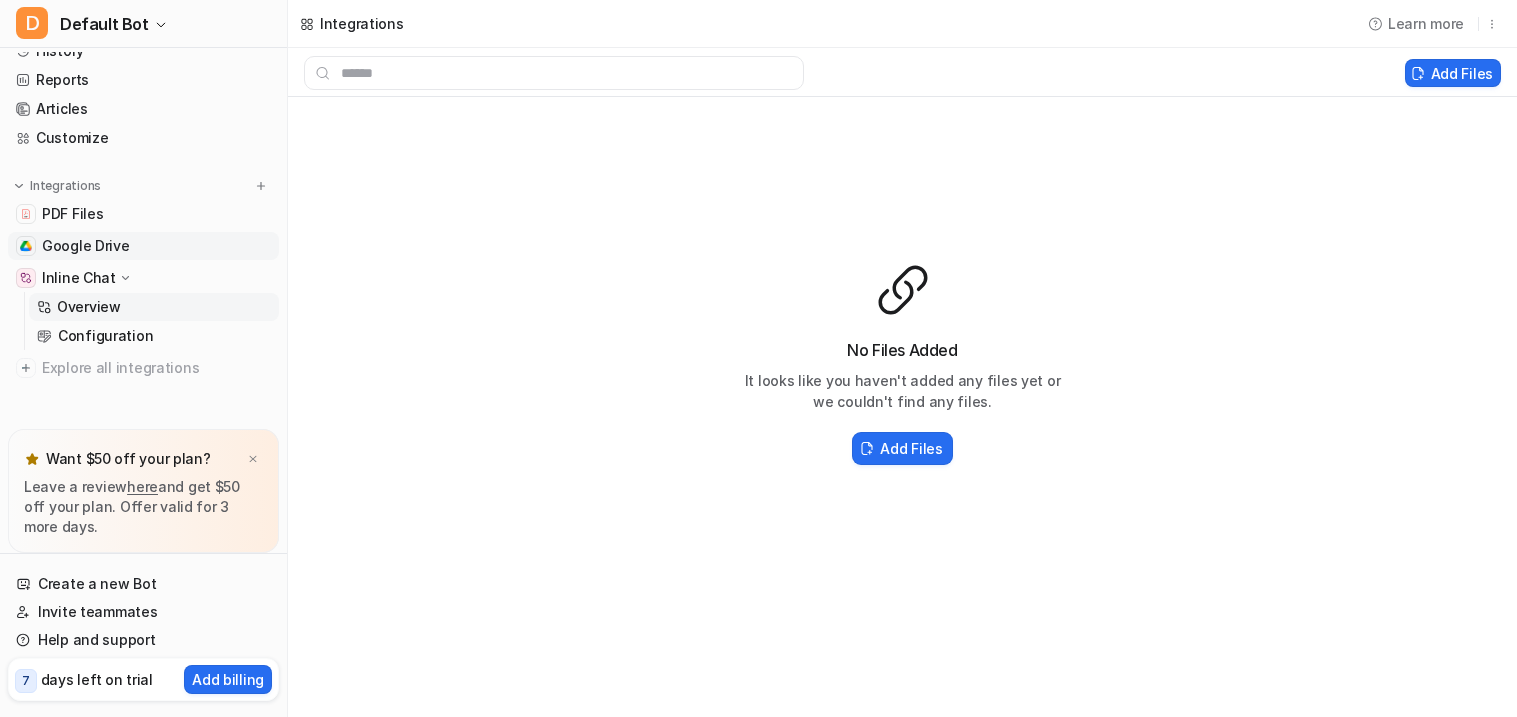 scroll, scrollTop: 59, scrollLeft: 0, axis: vertical 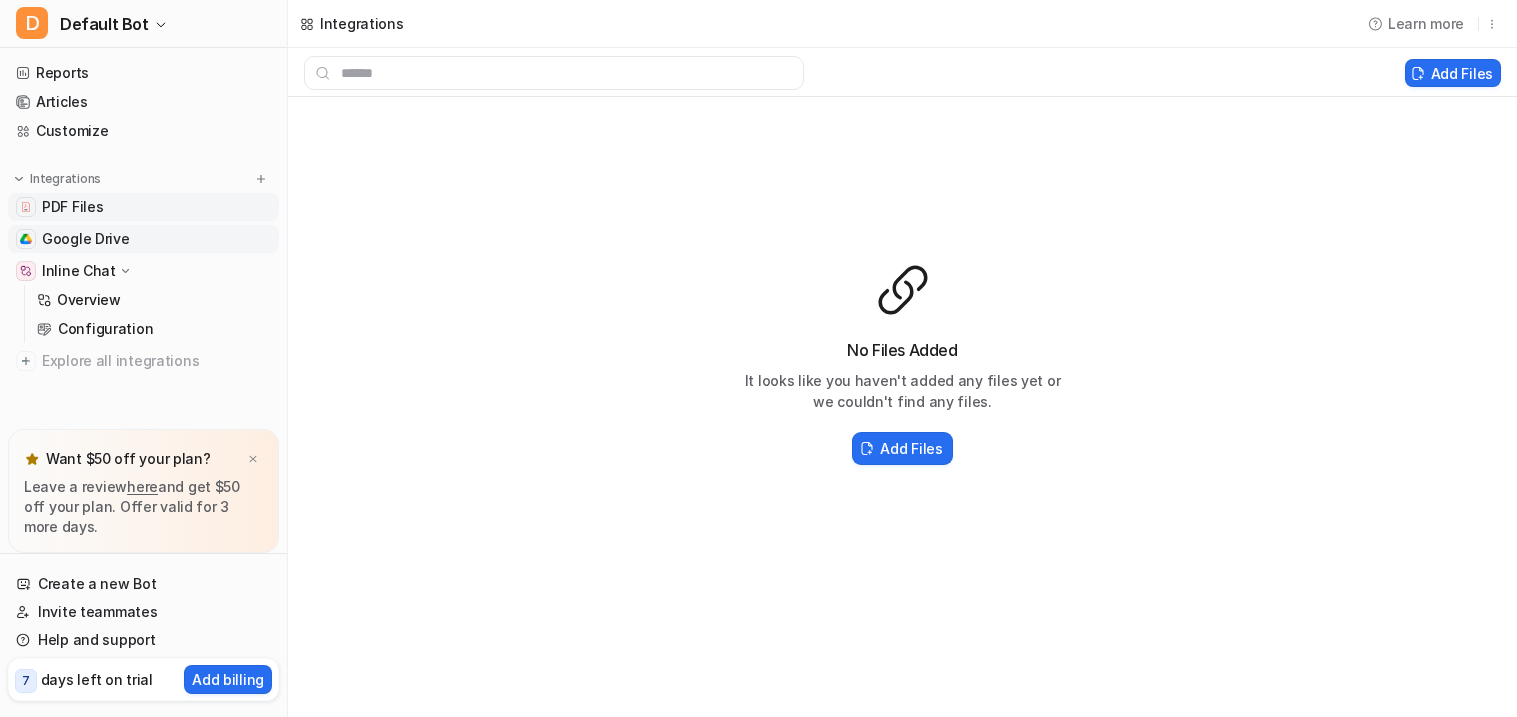 click on "PDF Files" at bounding box center (143, 207) 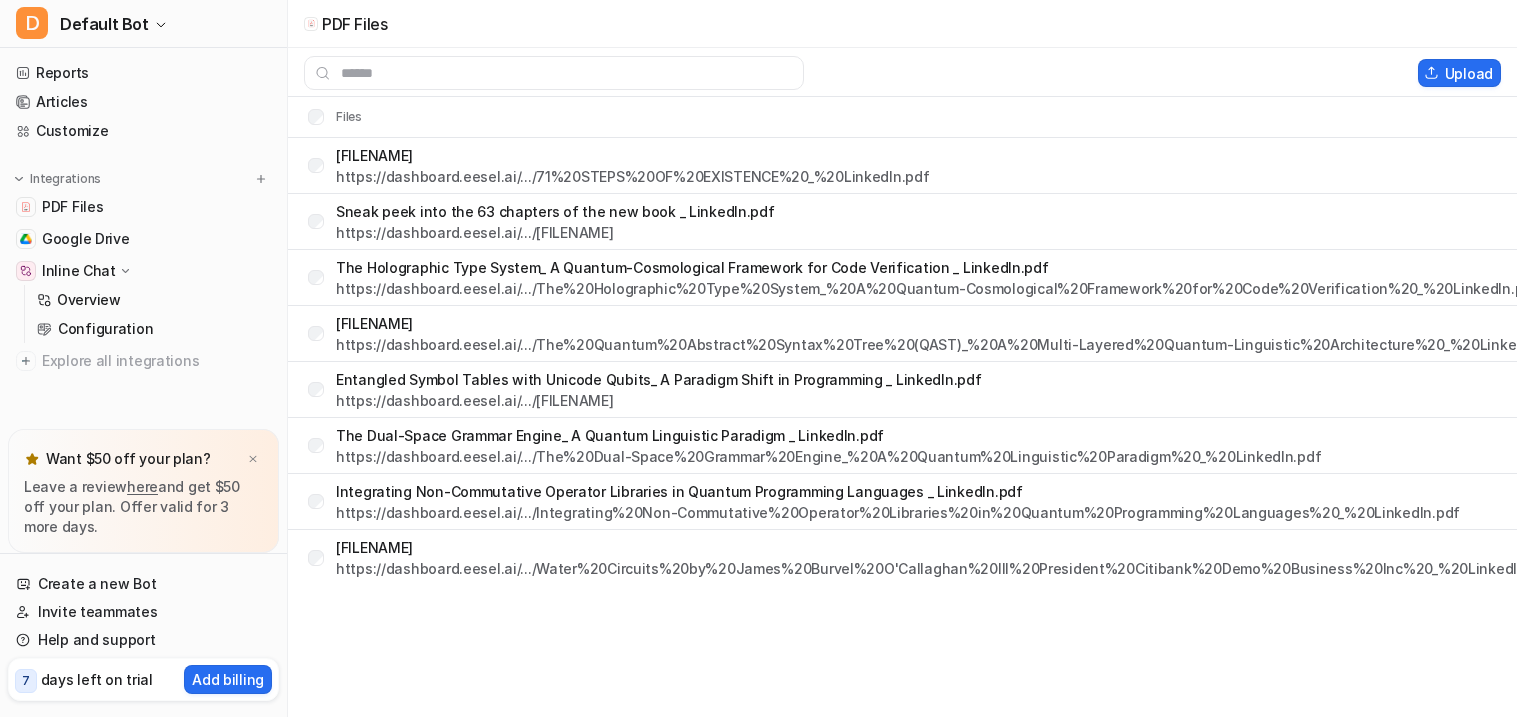 click on "71 STEPS OF EXISTENCE _ LinkedIn.pdf https://dashboard.eesel.ai/.../71%20STEPS%20OF%20EXISTENCE%20_%20LinkedIn.pdf" at bounding box center [618, 166] 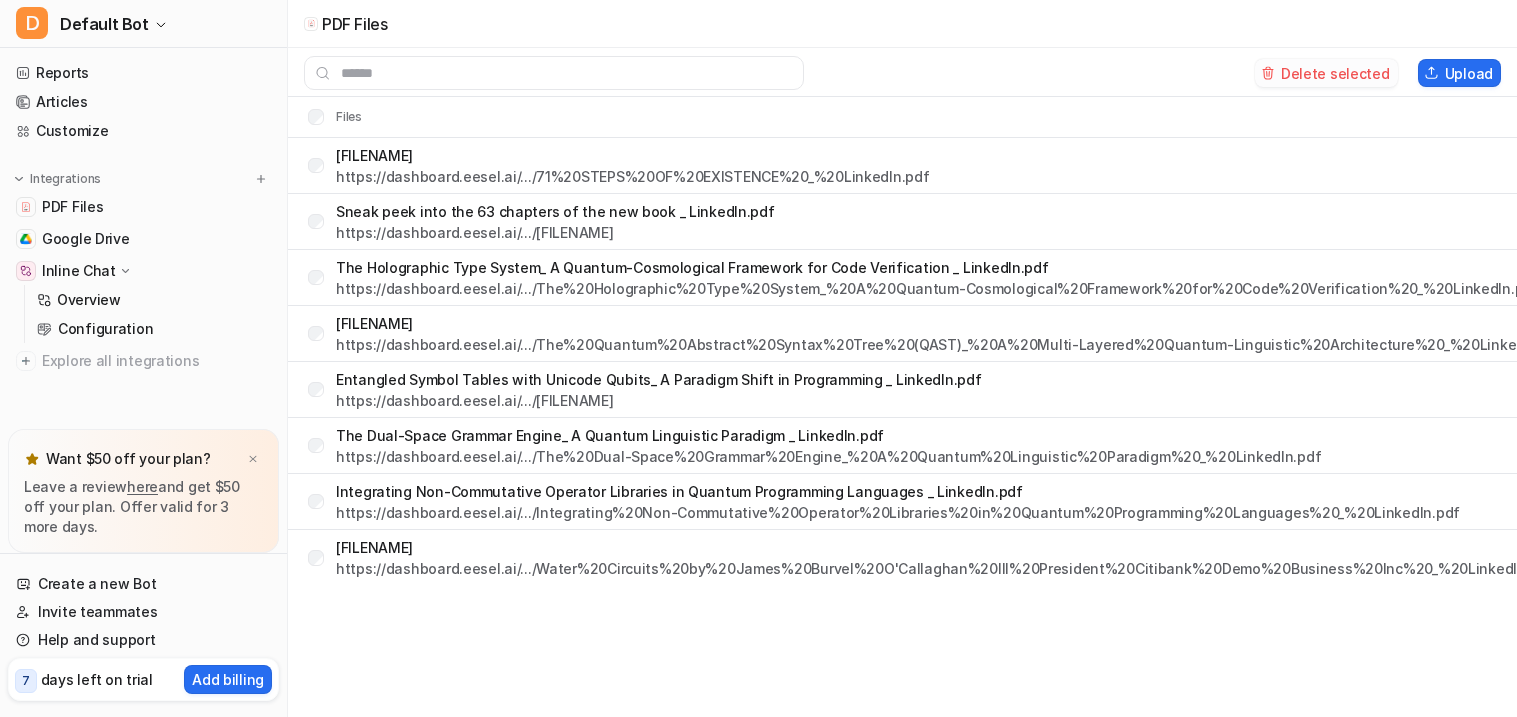 click on "Delete selected" at bounding box center [1326, 73] 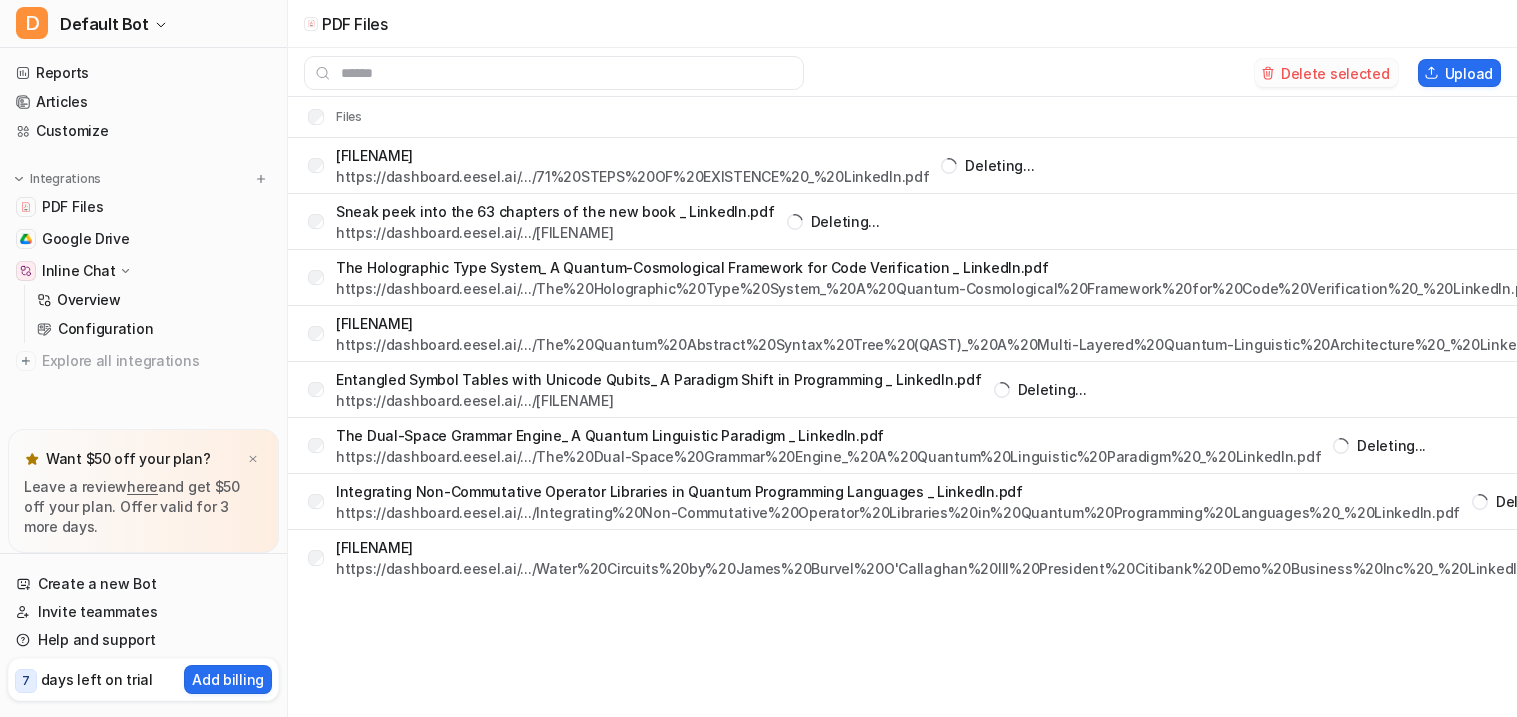 click on "Delete selected" at bounding box center (1326, 73) 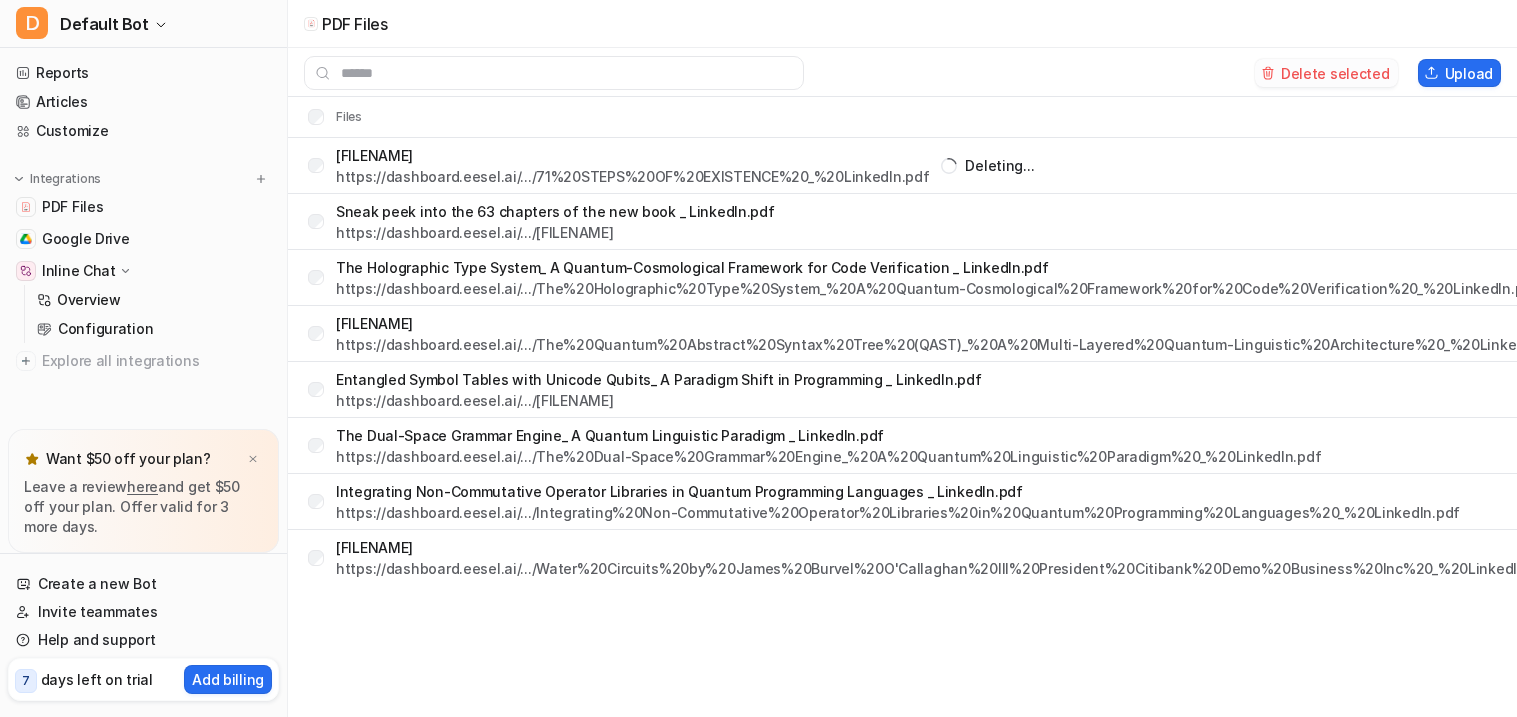 click on "Delete selected" at bounding box center (1326, 73) 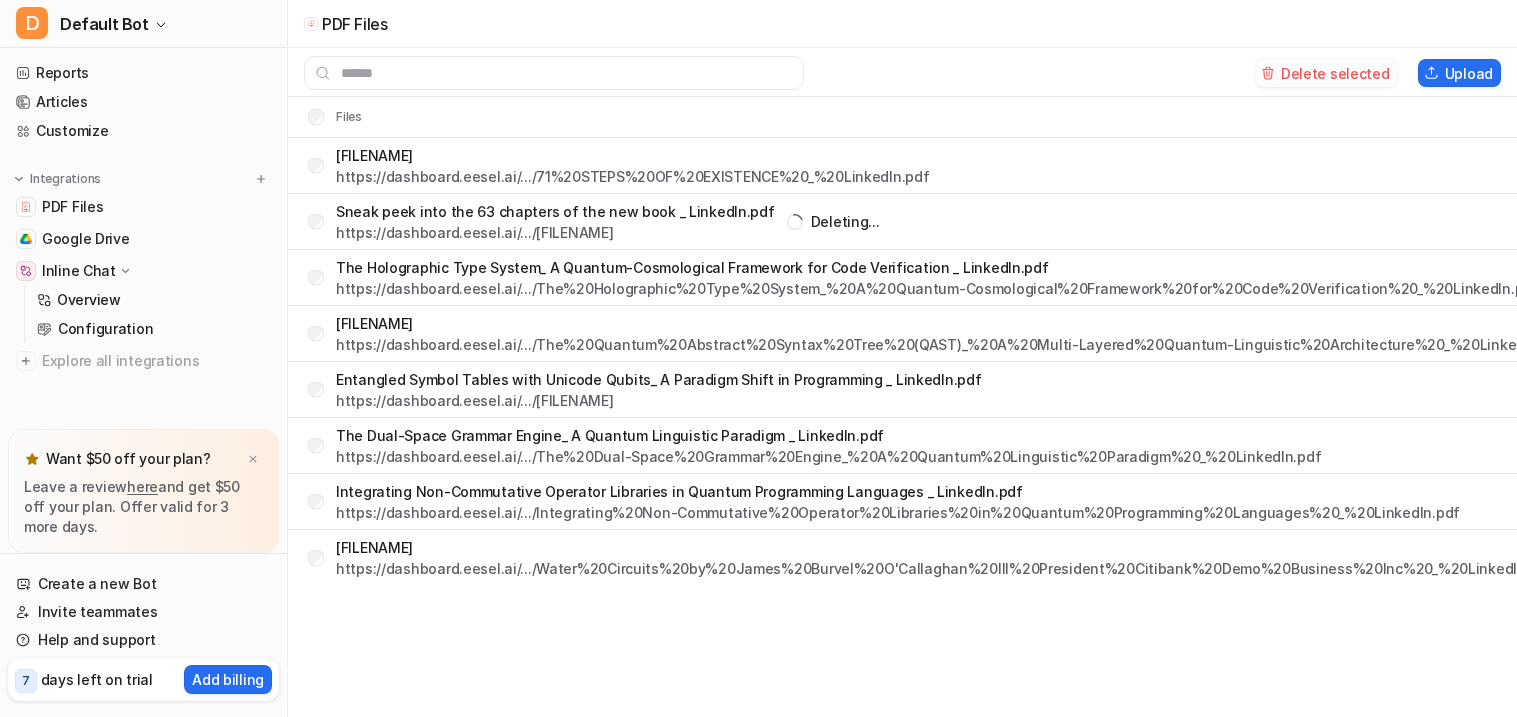 click on "Delete selected" at bounding box center (1326, 73) 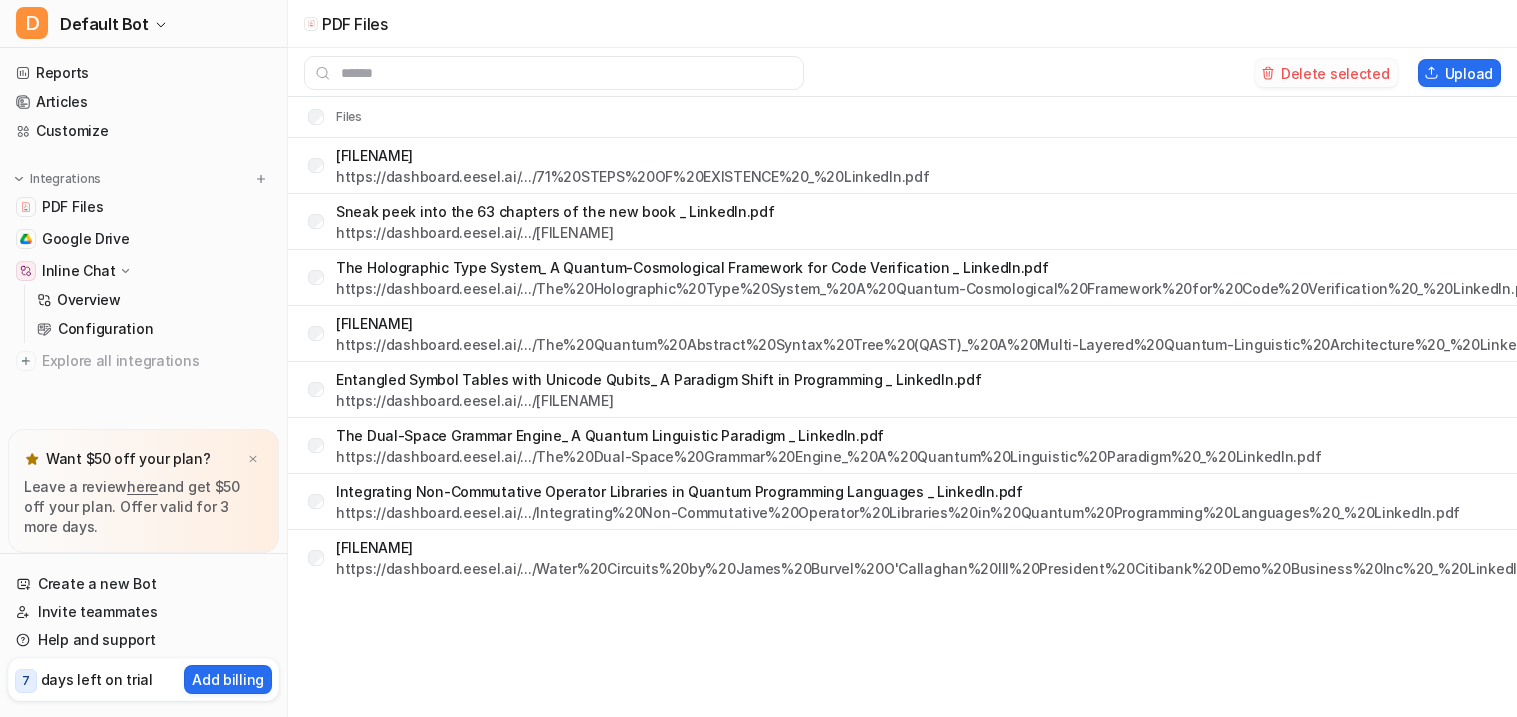 click on "Delete selected" at bounding box center (1326, 73) 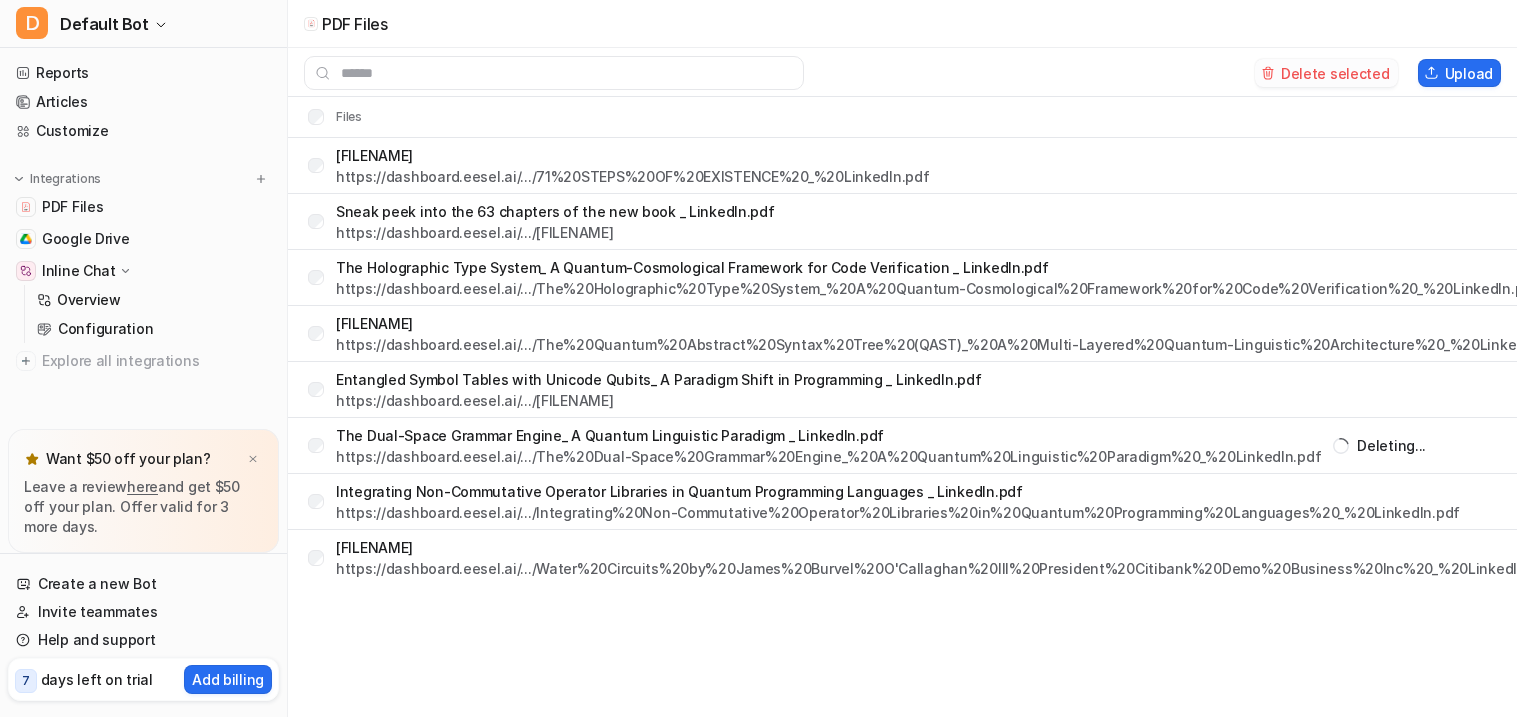 click on "Delete selected" at bounding box center [1326, 73] 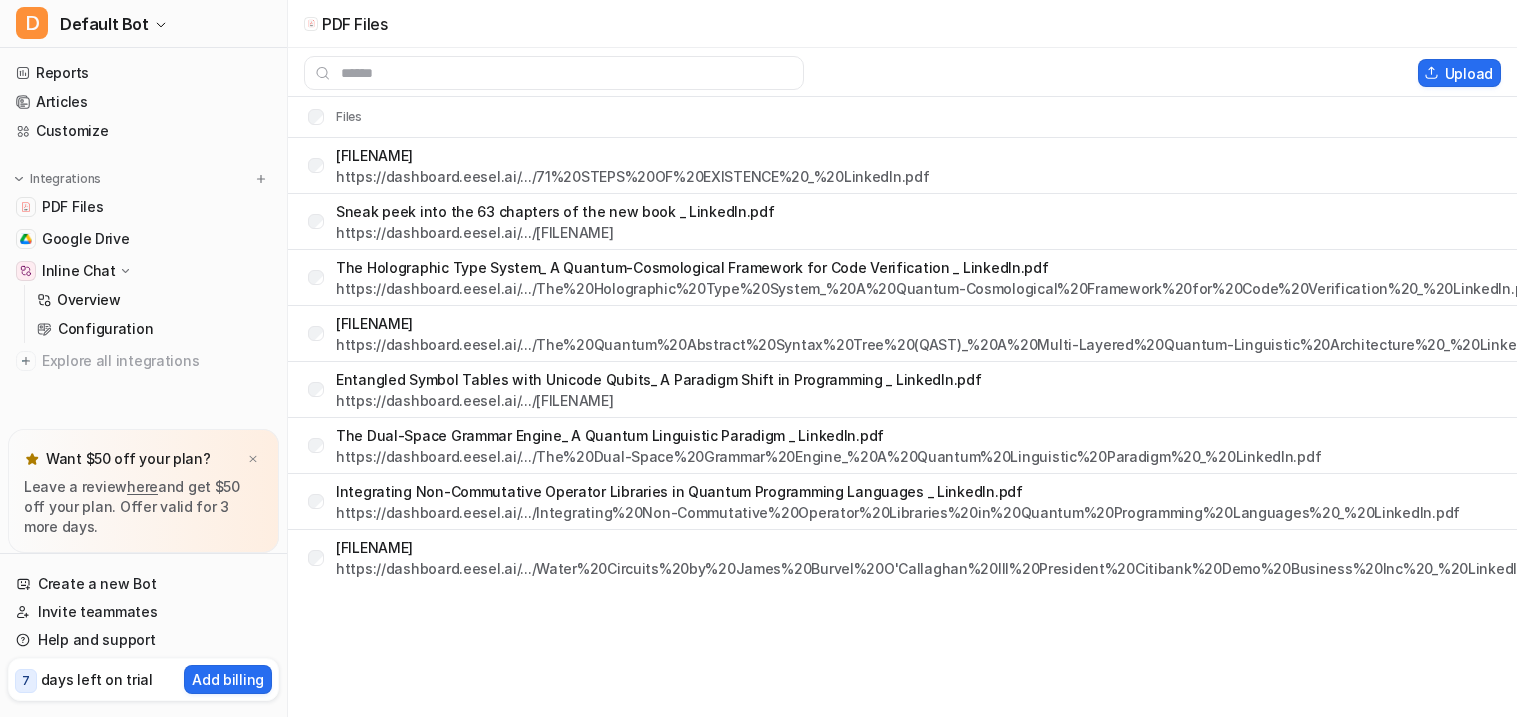click on "The Quantum Abstract Syntax Tree (QAST)_ A Multi-Layered Quantum-Linguistic Architecture _ LinkedIn.pdf https://dashboard.eesel.ai/.../The%20Quantum%20Abstract%20Syntax%20Tree%20(QAST)_%20A%20Multi-Layered%20Quantum-Linguistic%20Architecture%20_%20LinkedIn.pdf" at bounding box center (936, 334) 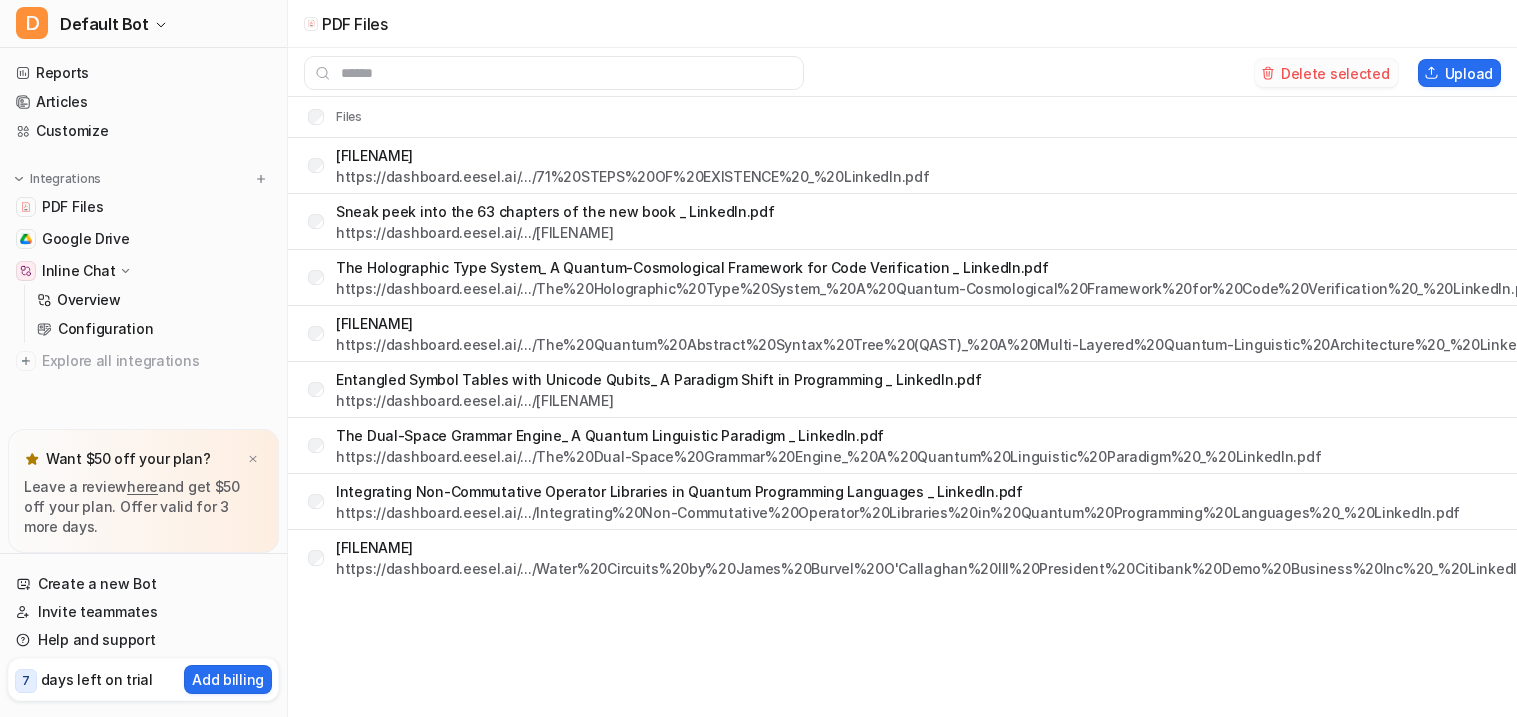 click on "Delete selected" at bounding box center [1326, 73] 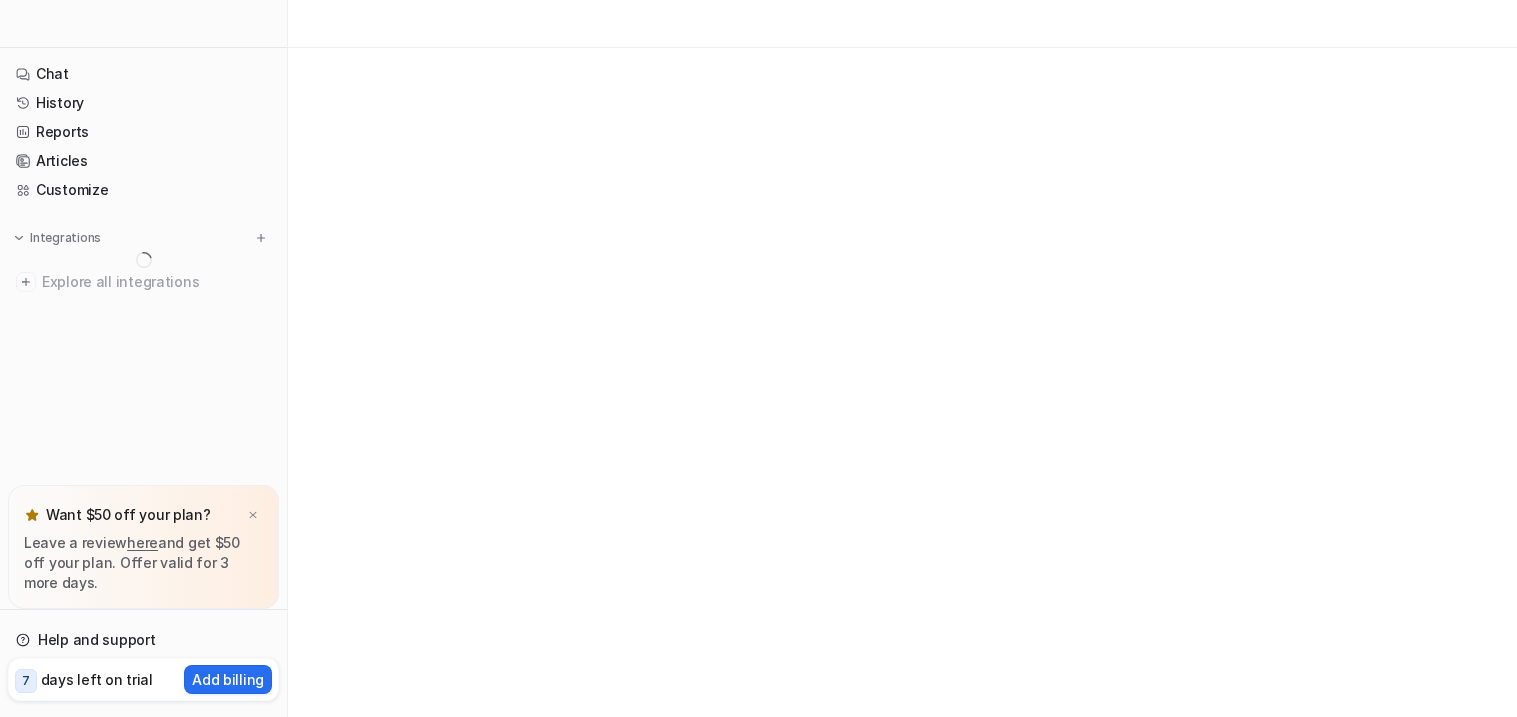 click at bounding box center [758, 358] 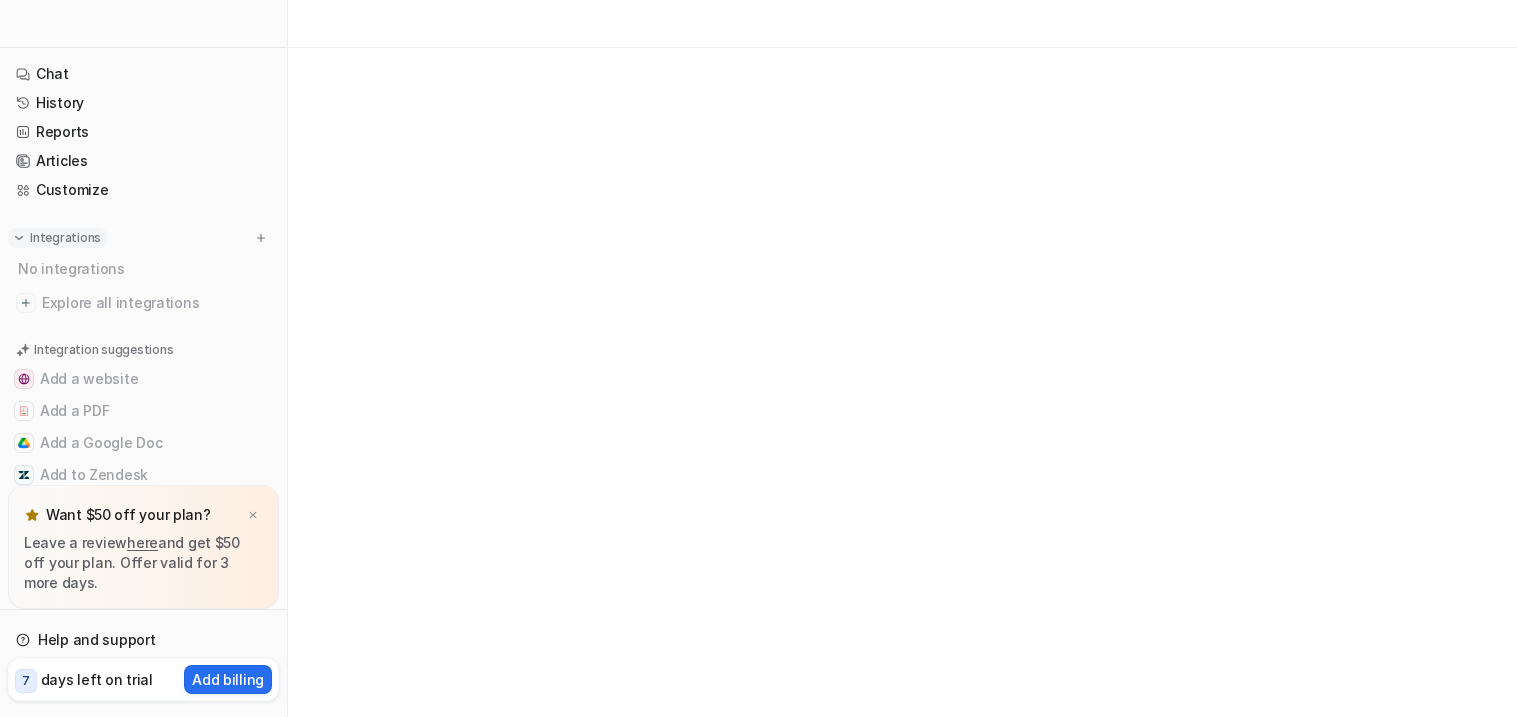 click on "Integrations" at bounding box center (65, 238) 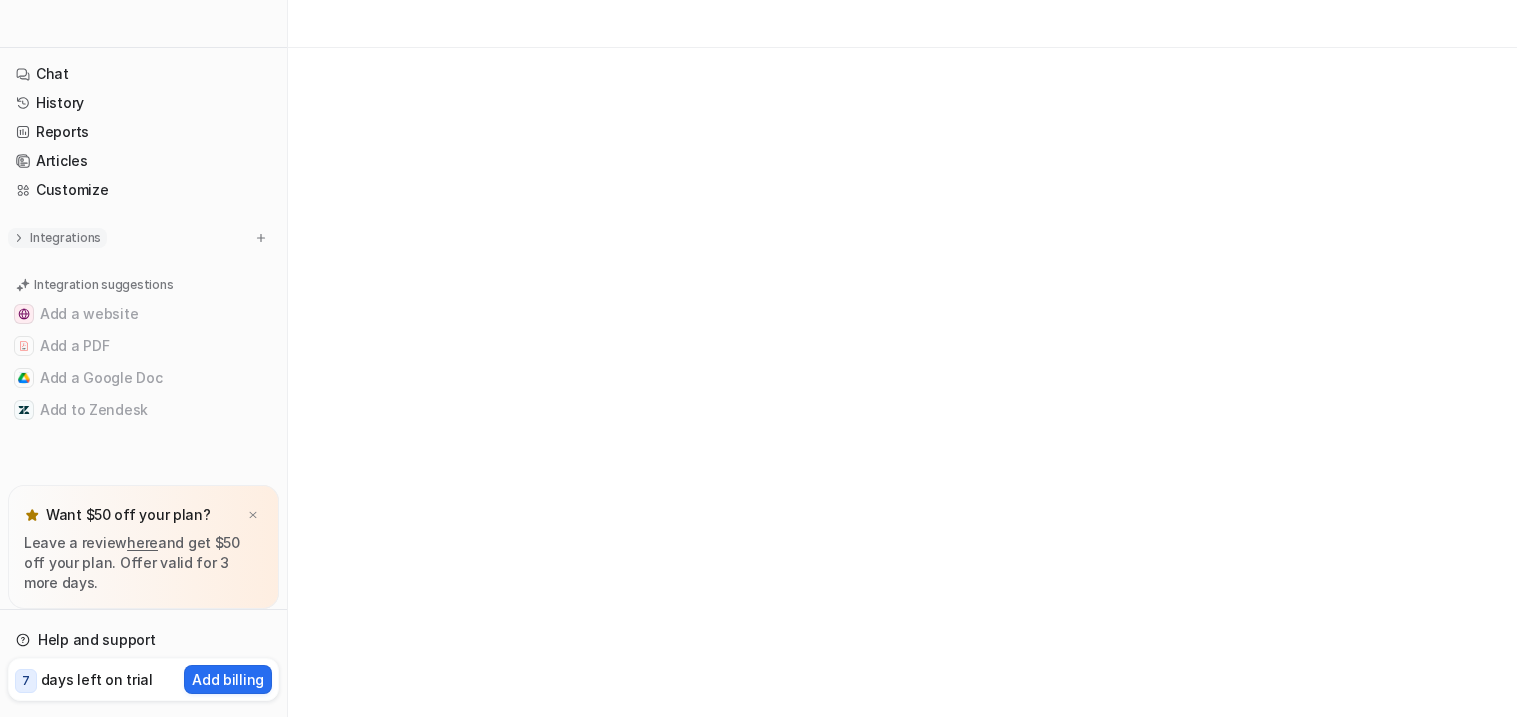 click on "Integrations" at bounding box center (65, 238) 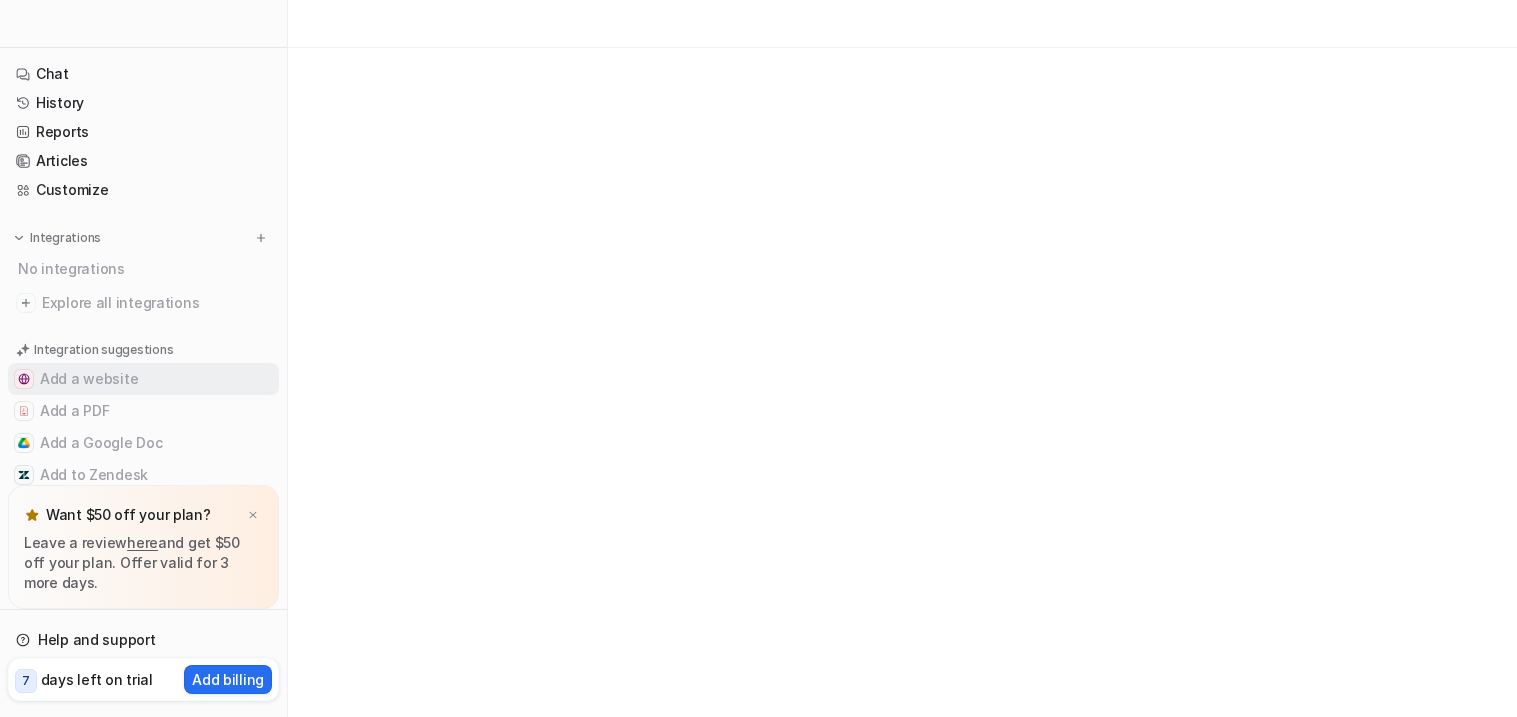 click on "Add a website" at bounding box center (143, 379) 